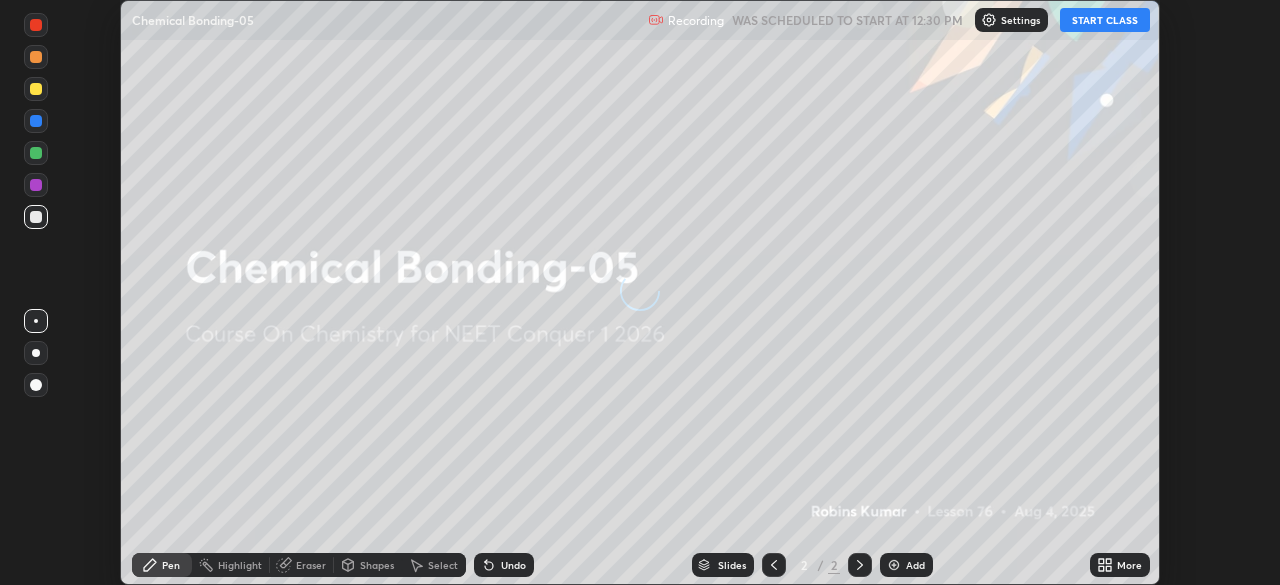 scroll, scrollTop: 0, scrollLeft: 0, axis: both 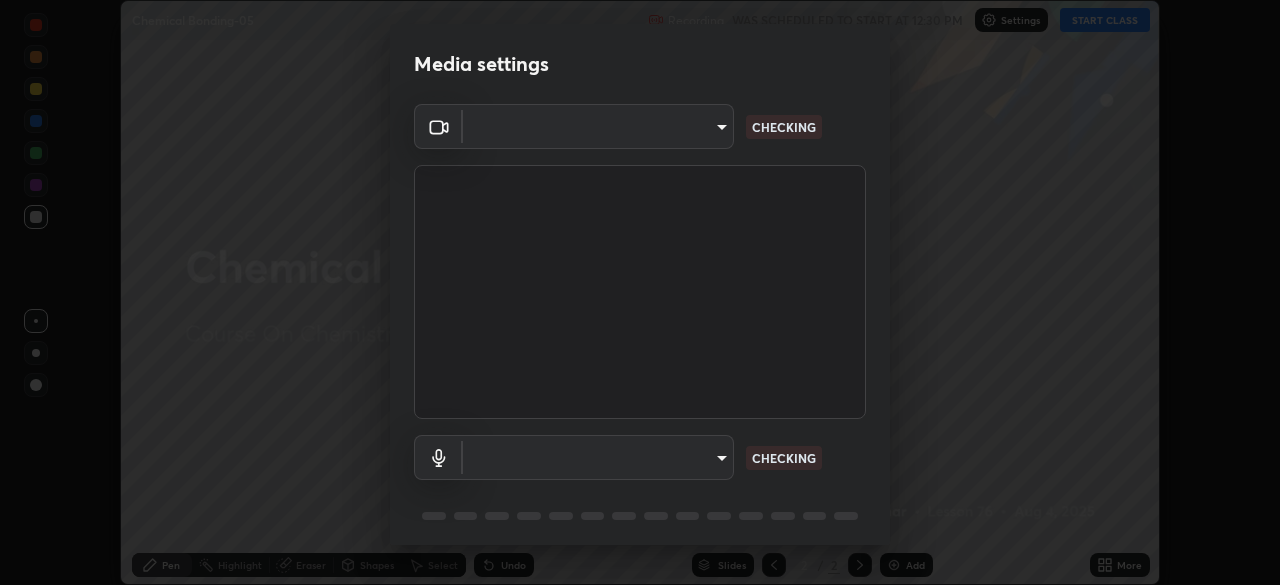 type on "49997c5035a380d1e4bfd67072f4403f37fcfd6159da511fce73e868ba03c42c" 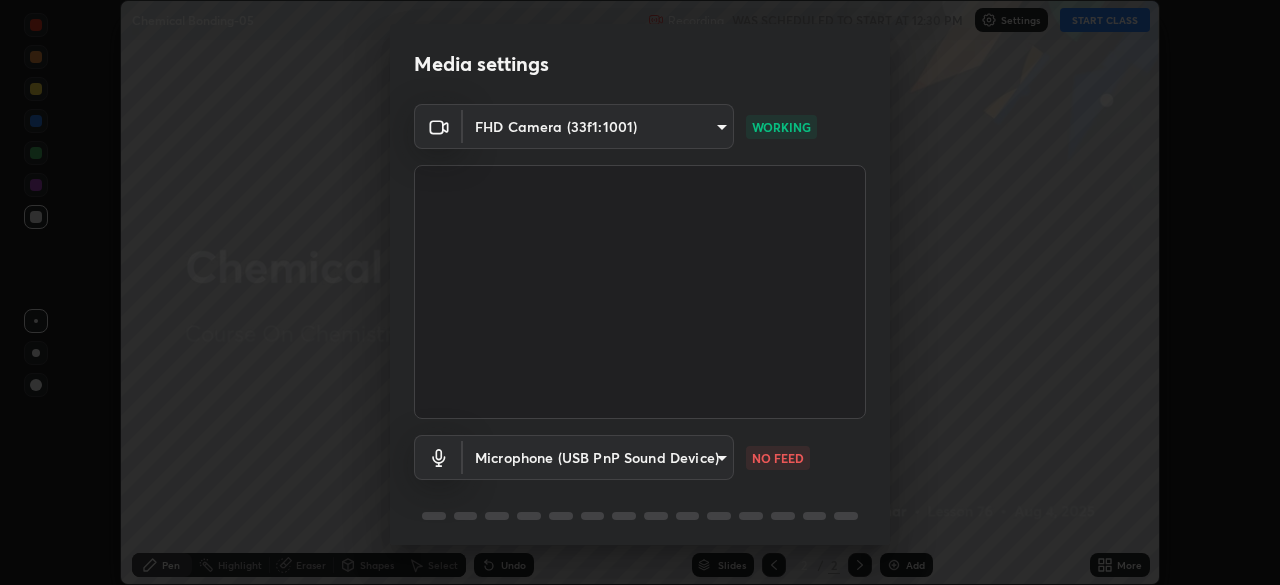 click on "Erase all Chemical Bonding-05 Recording WAS SCHEDULED TO START AT  12:30 PM Settings End Class Setting up your live class Chemical Bonding-05 • L76 of Course On Chemistry for NEET Conquer 1 2026 [FIRST] [LAST] Pen Highlight Eraser Shapes Select Undo Slides 2 / 2 Add More No doubts shared Encourage your learners to ask a doubt for better clarity Report an issue Reason for reporting Buffering Chat not working Audio - Video sync issue Educator video quality low ​ Attach an image Report Media settings FHD Camera (33f1:1001) 49997c5035a380d1e4bfd67072f4403f37fcfd6159da511fce73e868ba03c42c WORKING Microphone (USB PnP Sound Device) b93cbfc37ea663615e2a2758e13d6489b429ad874a2ce90456402bbb4f5a5e7c NO FEED 1 / 5 Next" at bounding box center (640, 292) 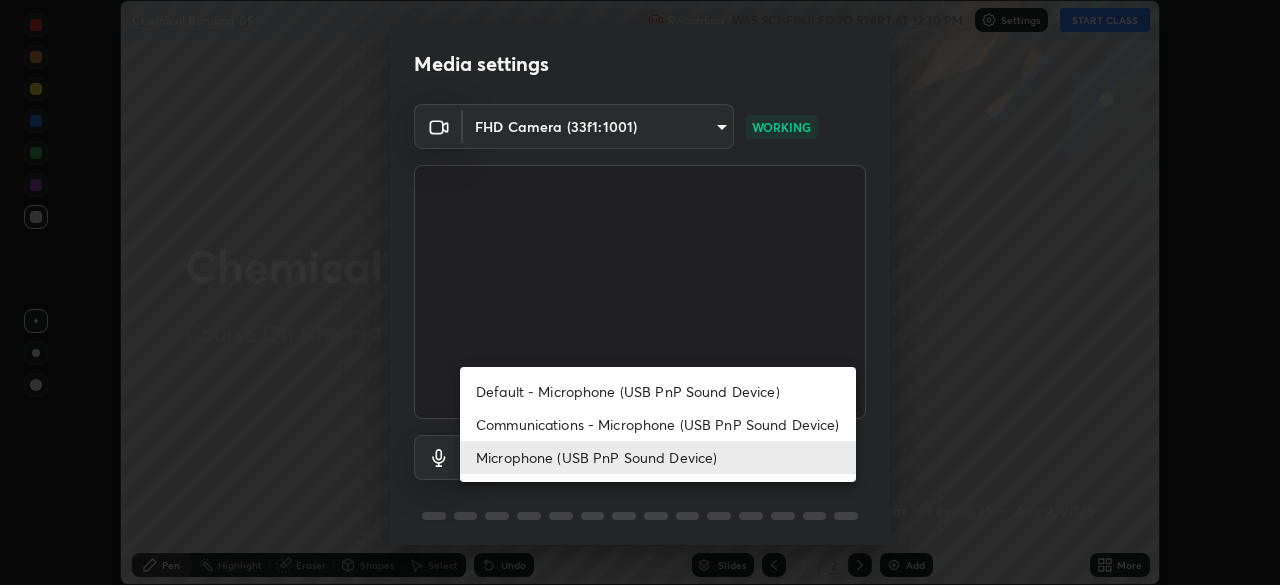 click on "Communications - Microphone (USB PnP Sound Device)" at bounding box center [658, 424] 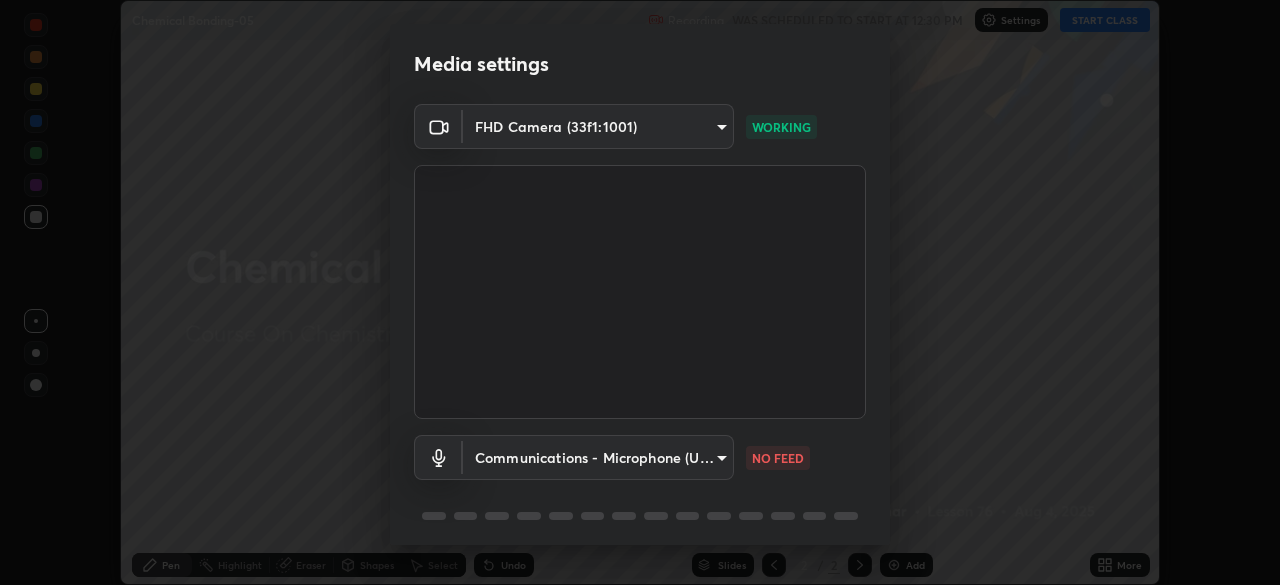 click on "Erase all Chemical Bonding-05 Recording WAS SCHEDULED TO START AT  12:30 PM Settings End Class Setting up your live class Chemical Bonding-05 • L76 of Course On Chemistry for NEET Conquer 1 2026 [FIRST] [LAST] Pen Highlight Eraser Shapes Select Undo Slides 2 / 2 Add More No doubts shared Encourage your learners to ask a doubt for better clarity Report an issue Reason for reporting Buffering Chat not working Audio - Video sync issue Educator video quality low ​ Attach an image Report Media settings FHD Camera (33f1:1001) 49997c5035a380d1e4bfd67072f4403f37fcfd6159da511fce73e868ba03c42c WORKING Communications - Microphone (USB PnP Sound Device) communications NO FEED 1 / 5 Next" at bounding box center (640, 292) 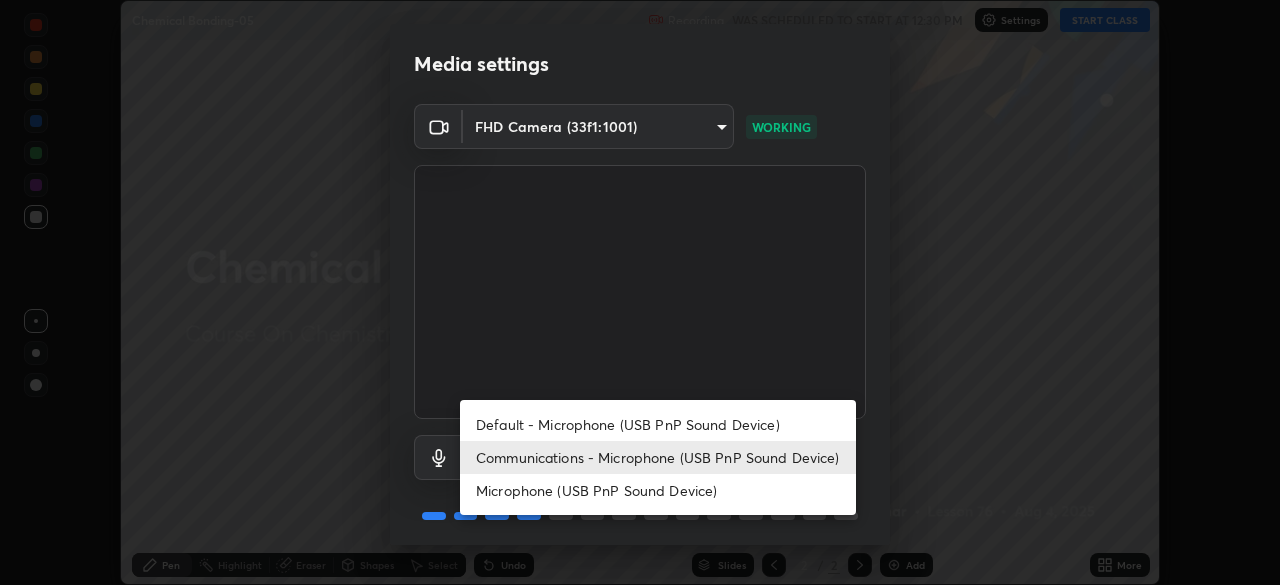 click on "Microphone (USB PnP Sound Device)" at bounding box center (658, 490) 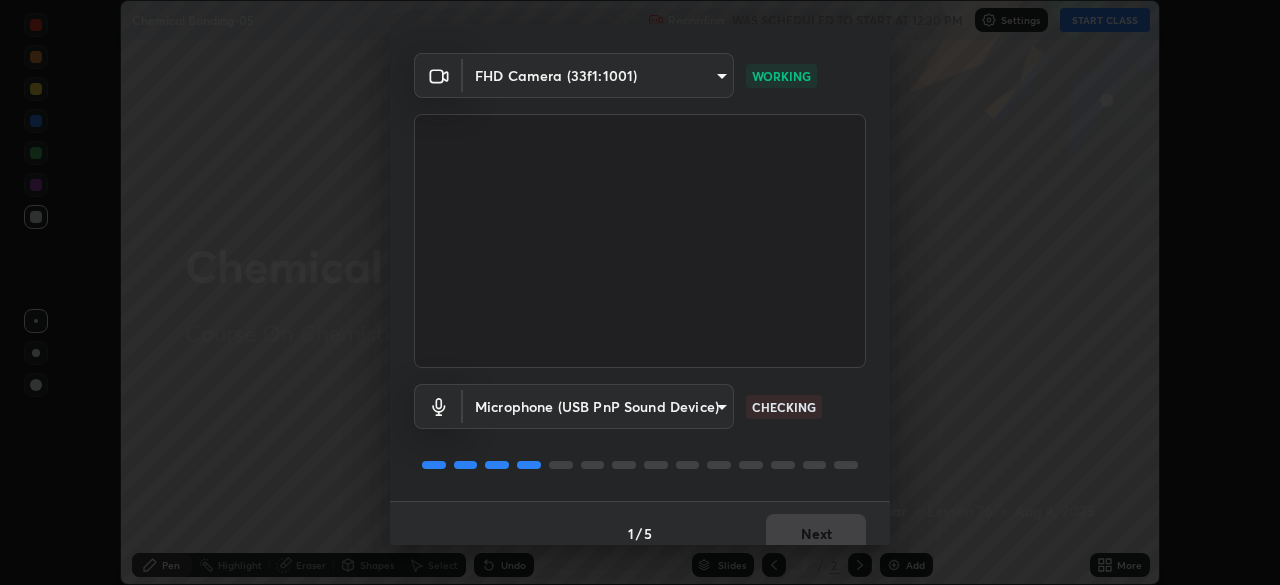 scroll, scrollTop: 71, scrollLeft: 0, axis: vertical 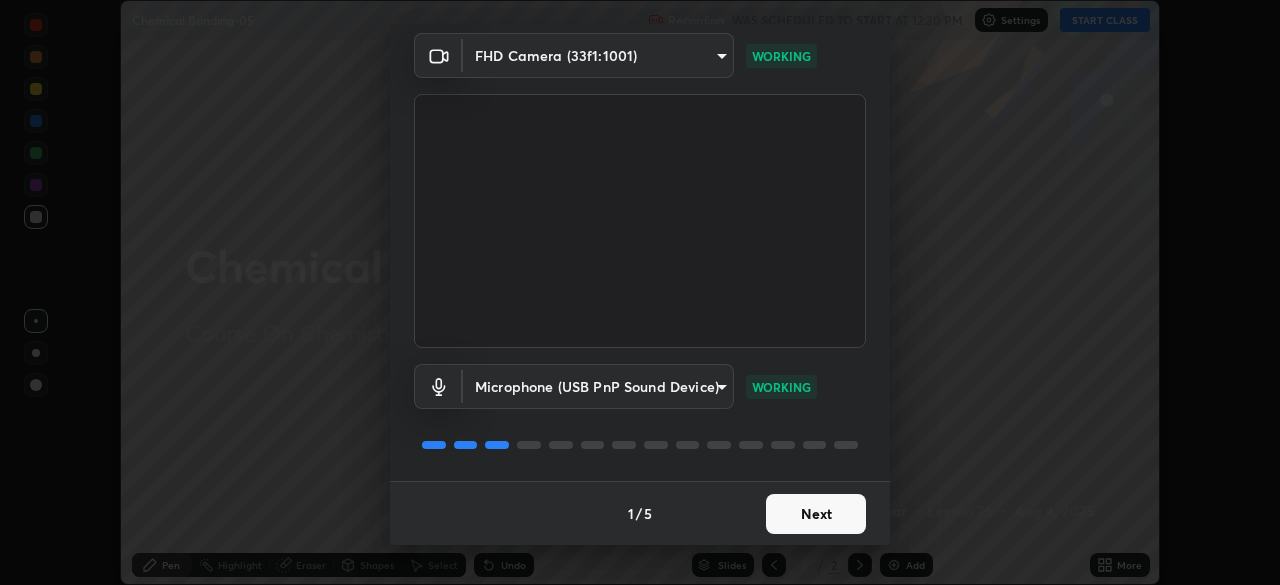 click on "Next" at bounding box center [816, 514] 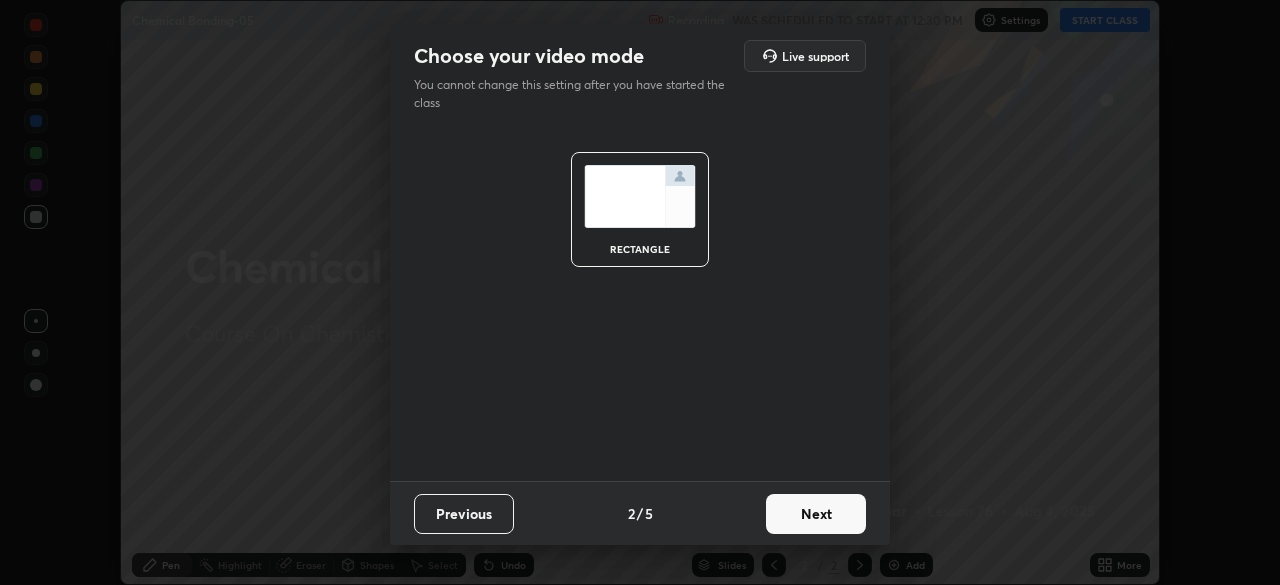 click on "Next" at bounding box center (816, 514) 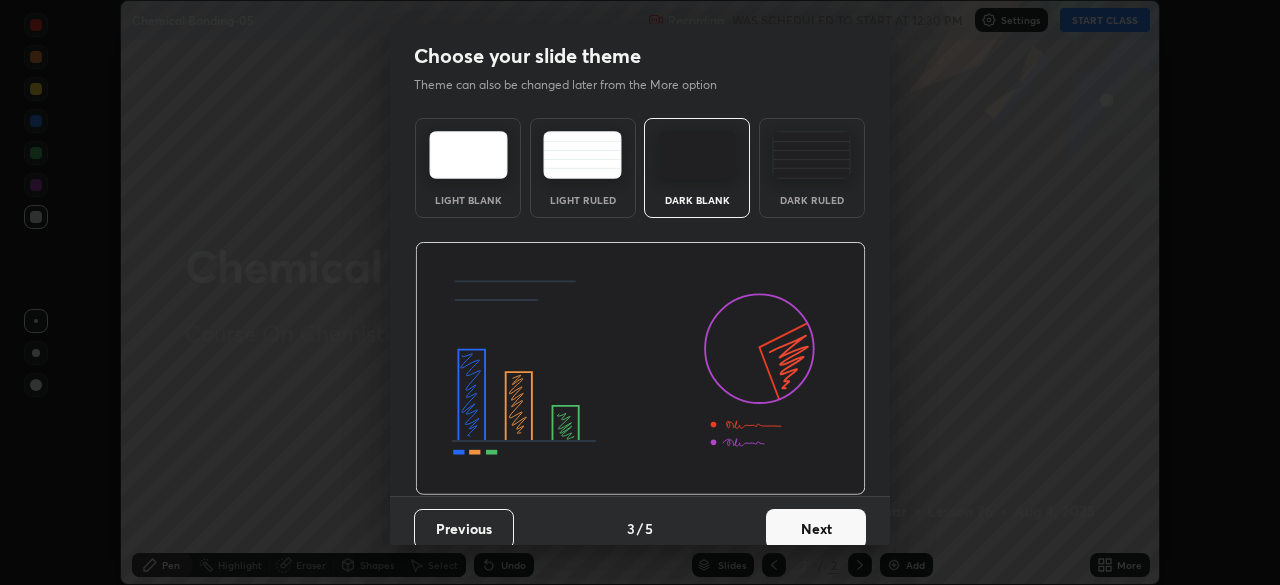 click on "Next" at bounding box center (816, 529) 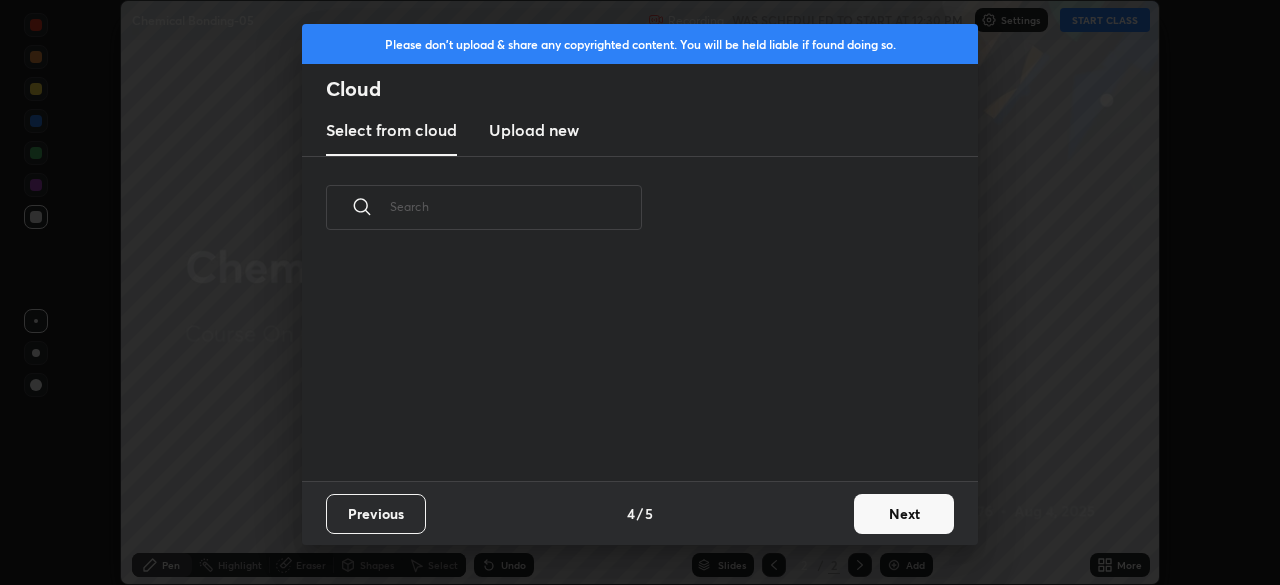 click on "Next" at bounding box center [904, 514] 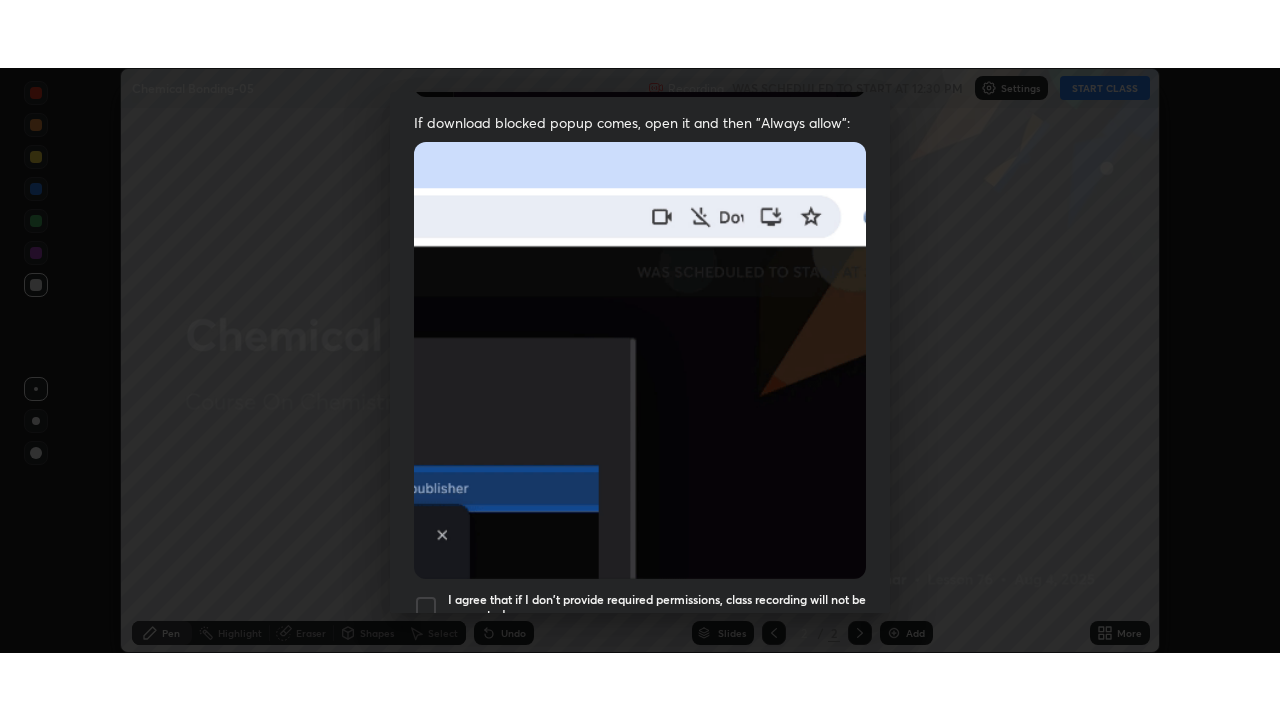scroll, scrollTop: 479, scrollLeft: 0, axis: vertical 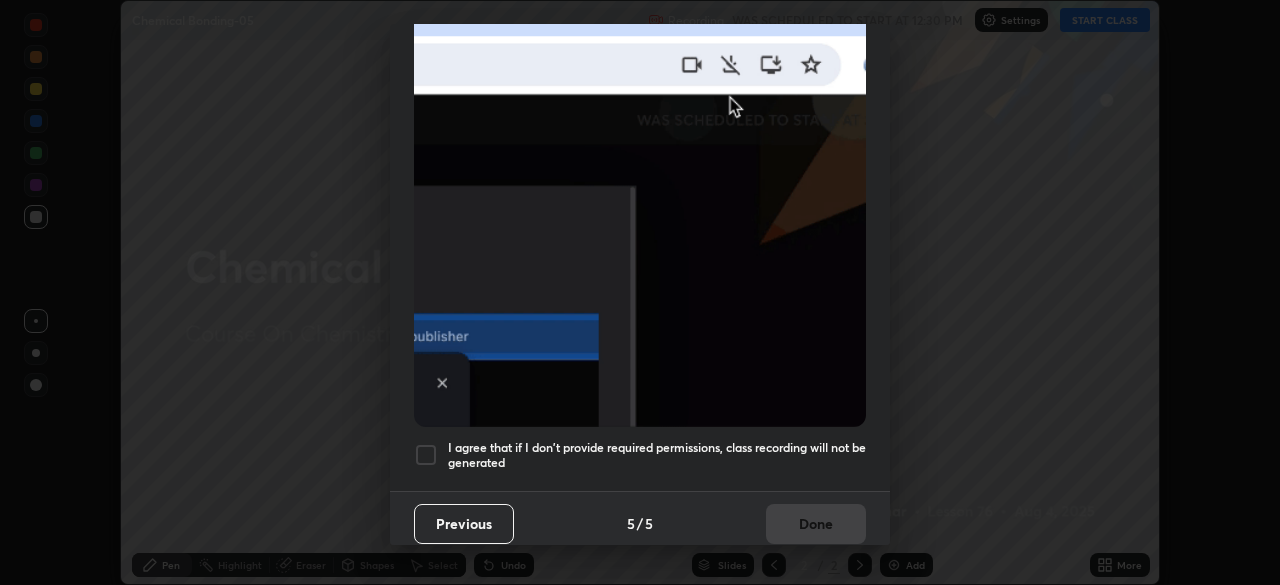 click on "I agree that if I don't provide required permissions, class recording will not be generated" at bounding box center (657, 455) 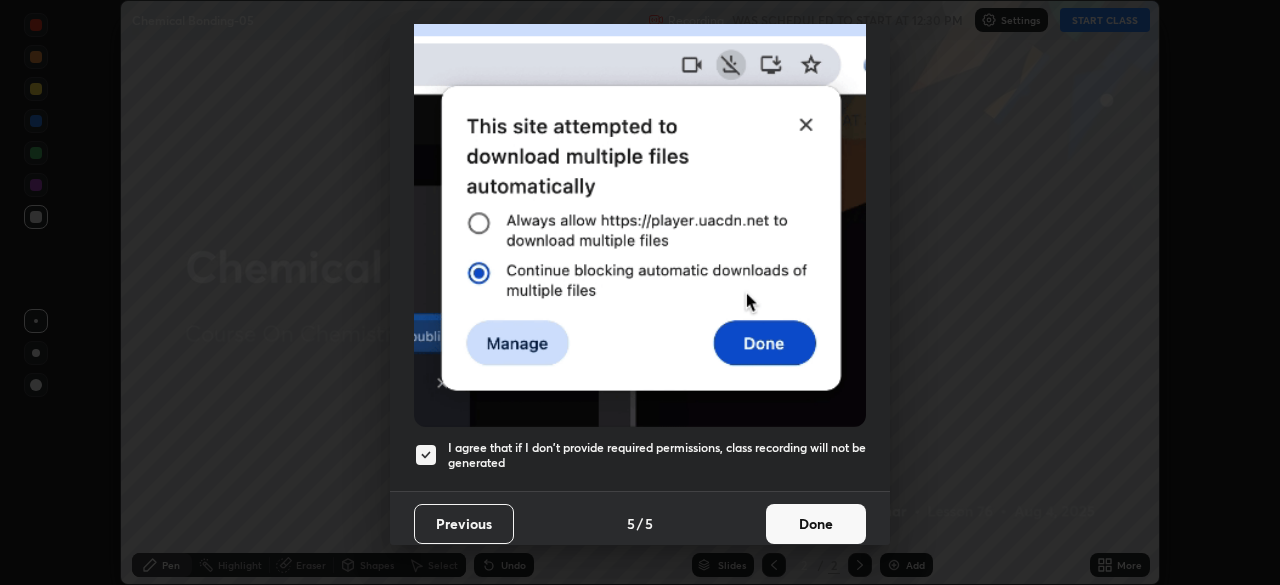 click on "Done" at bounding box center [816, 524] 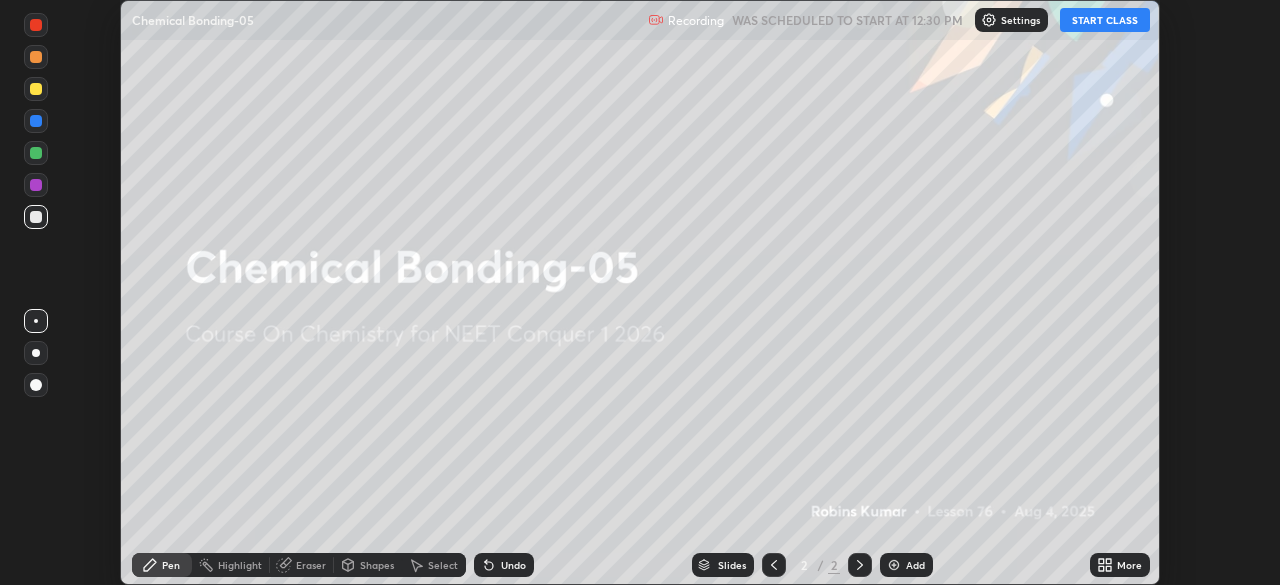 click 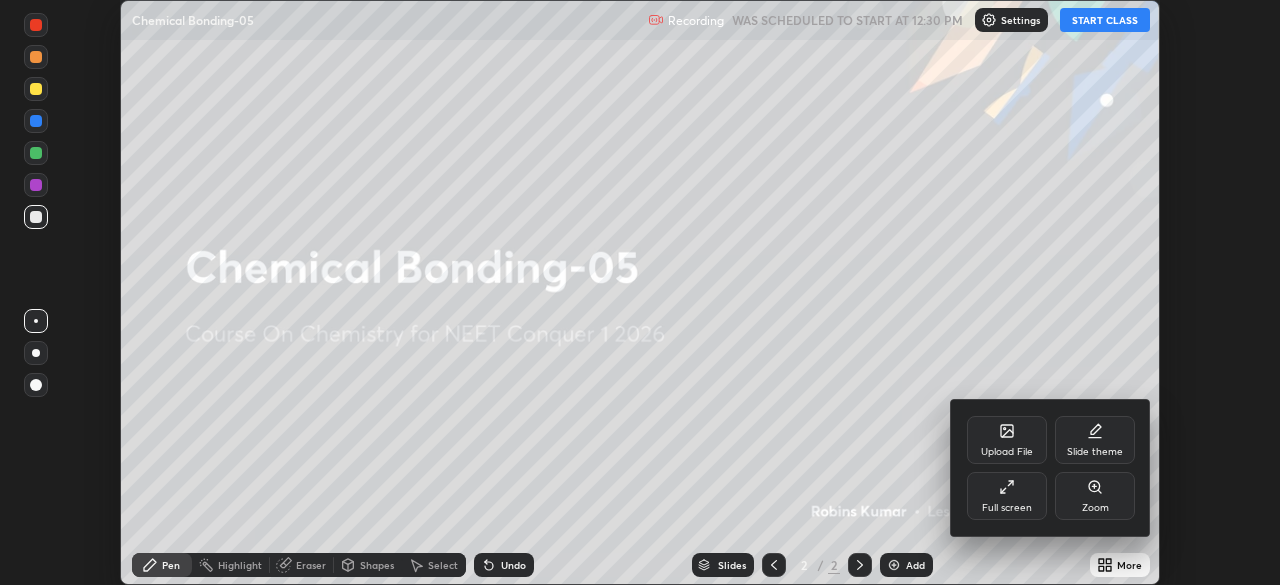 click on "Slide theme" at bounding box center (1095, 452) 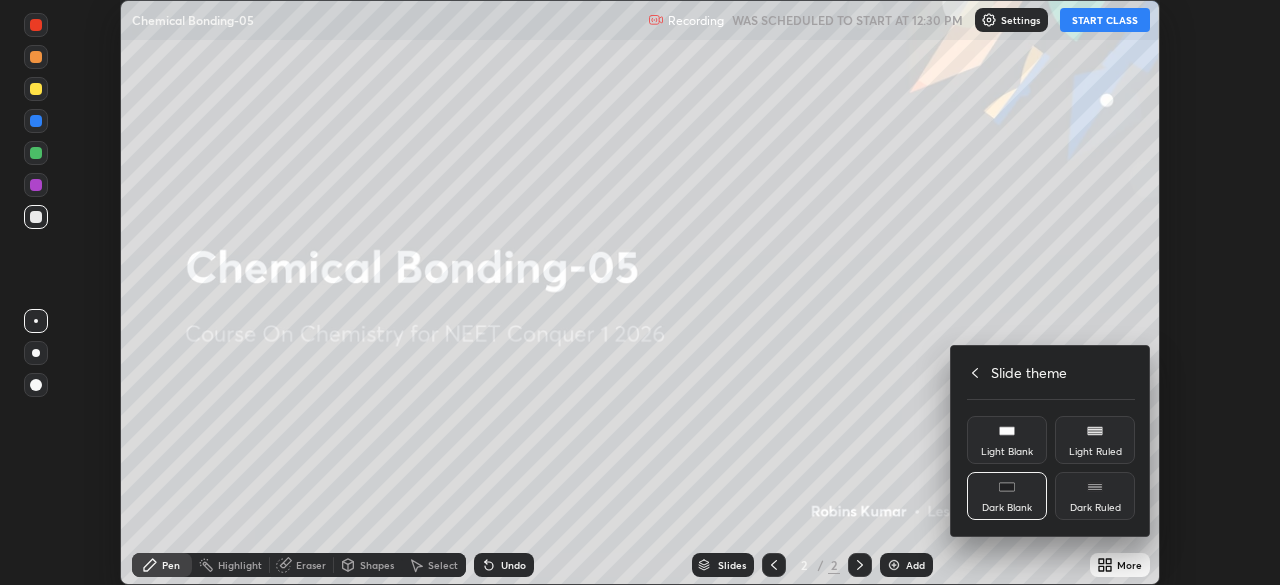 click on "Dark Ruled" at bounding box center [1095, 496] 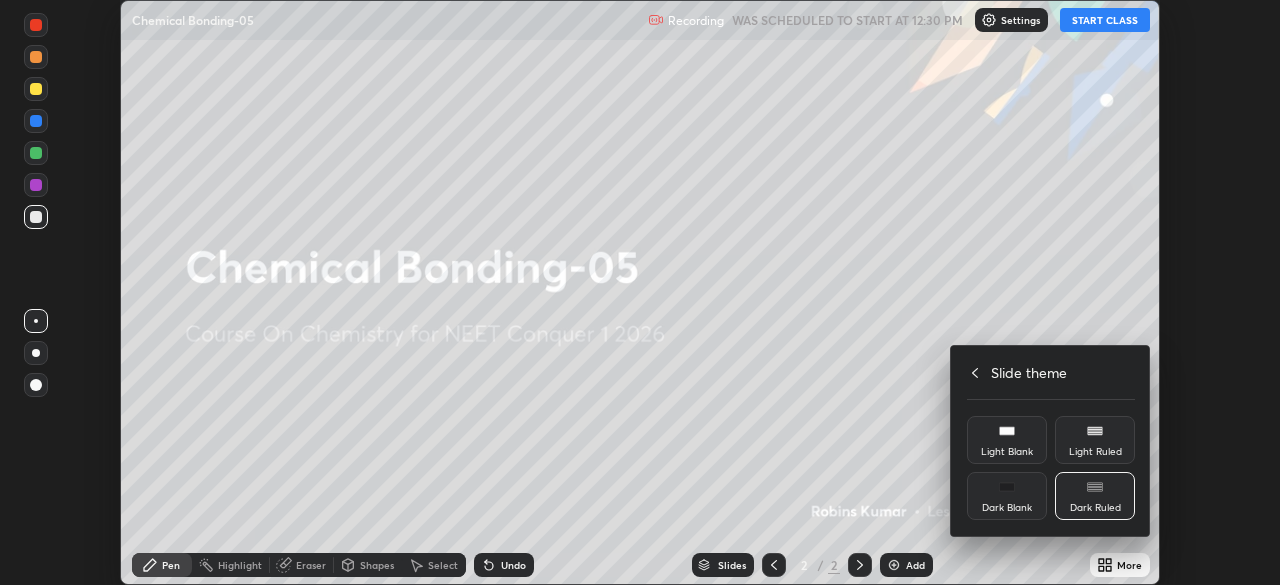 click on "Slide theme" at bounding box center [1051, 372] 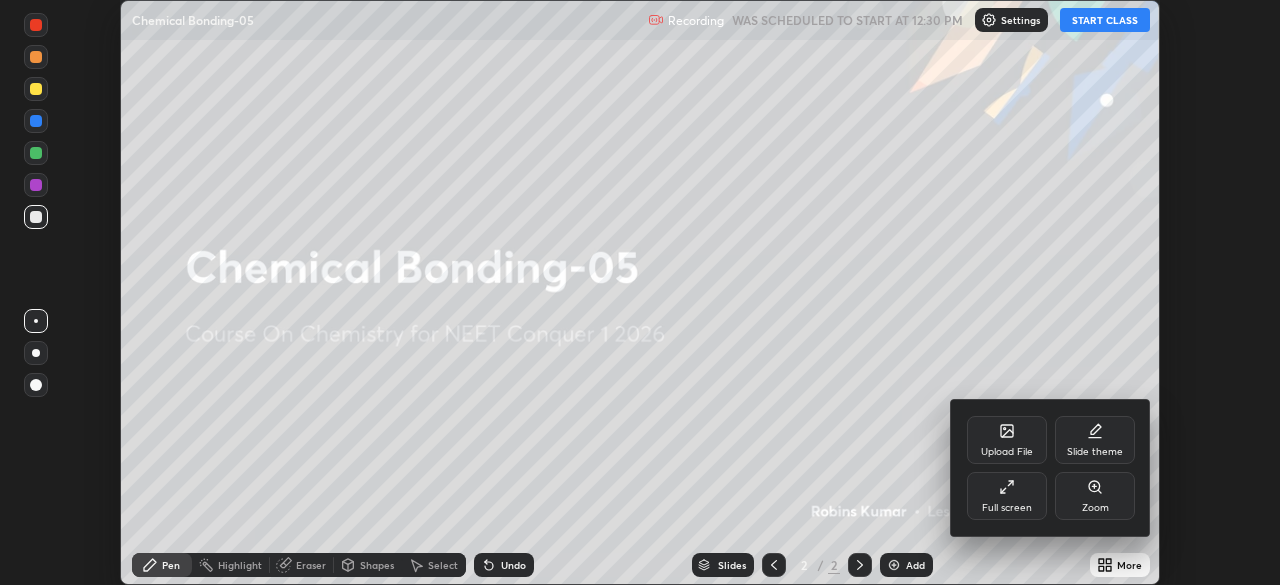 click 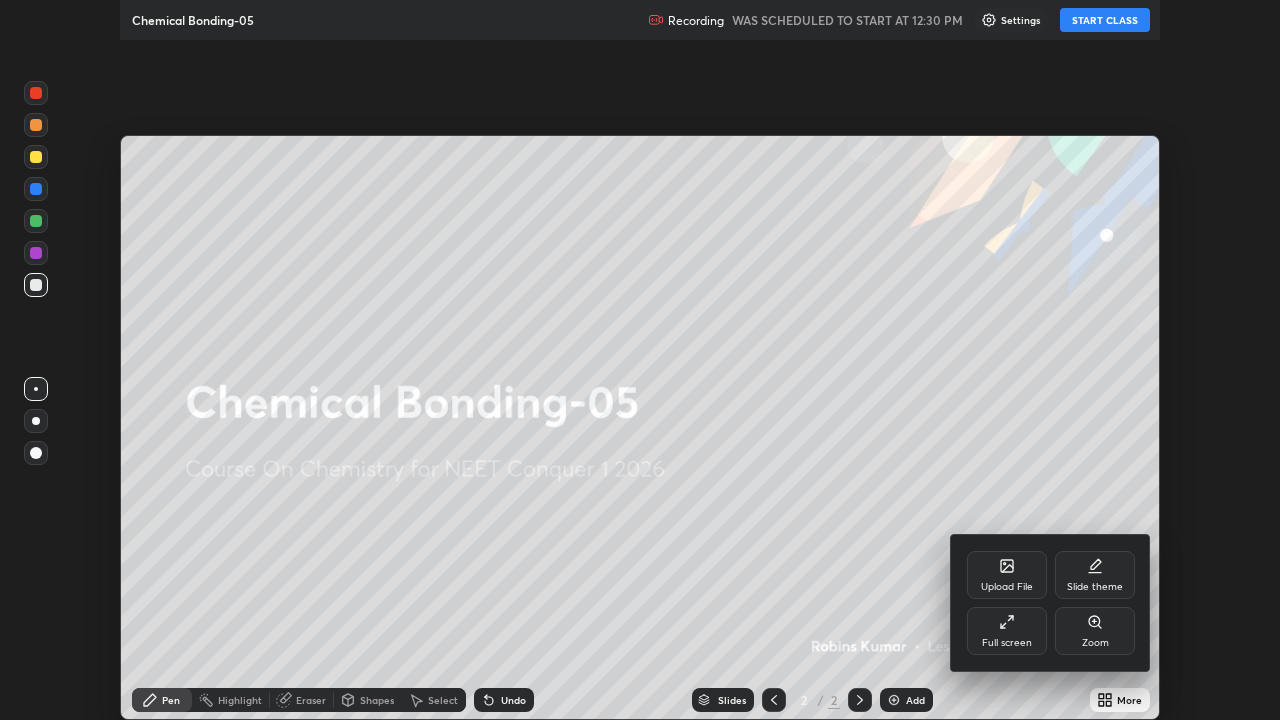 scroll, scrollTop: 99280, scrollLeft: 98720, axis: both 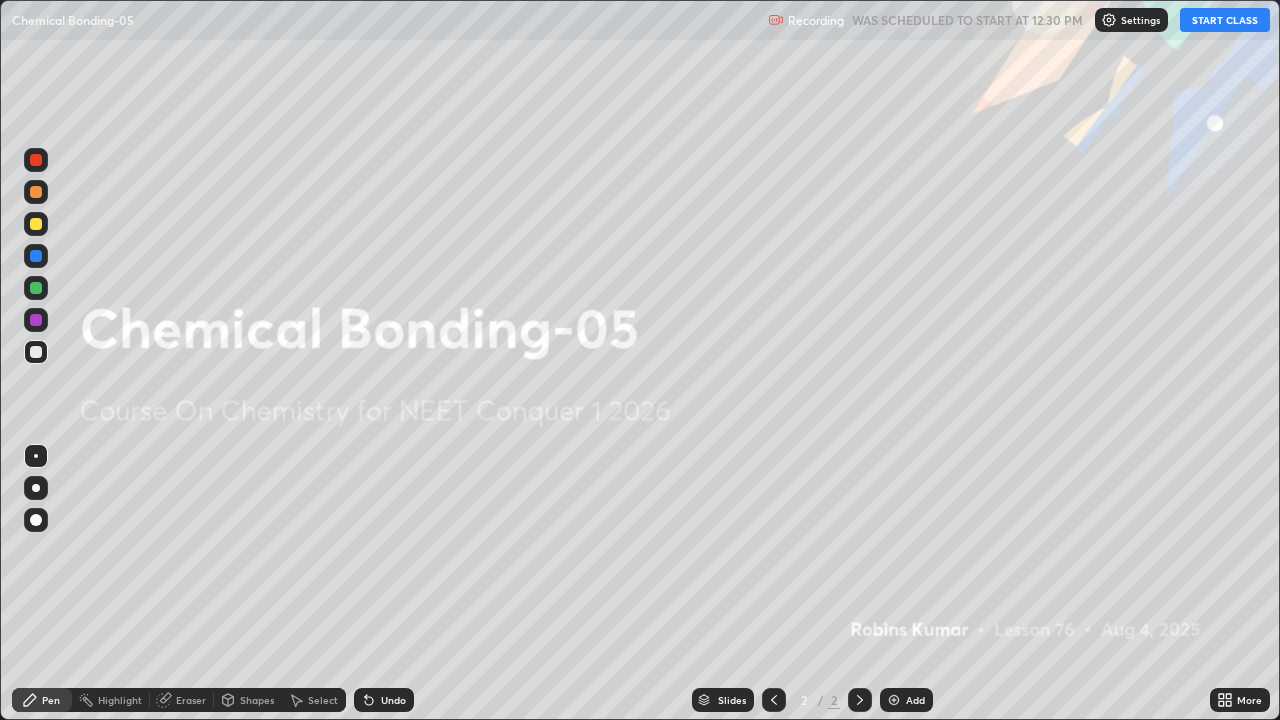 click on "START CLASS" at bounding box center (1225, 20) 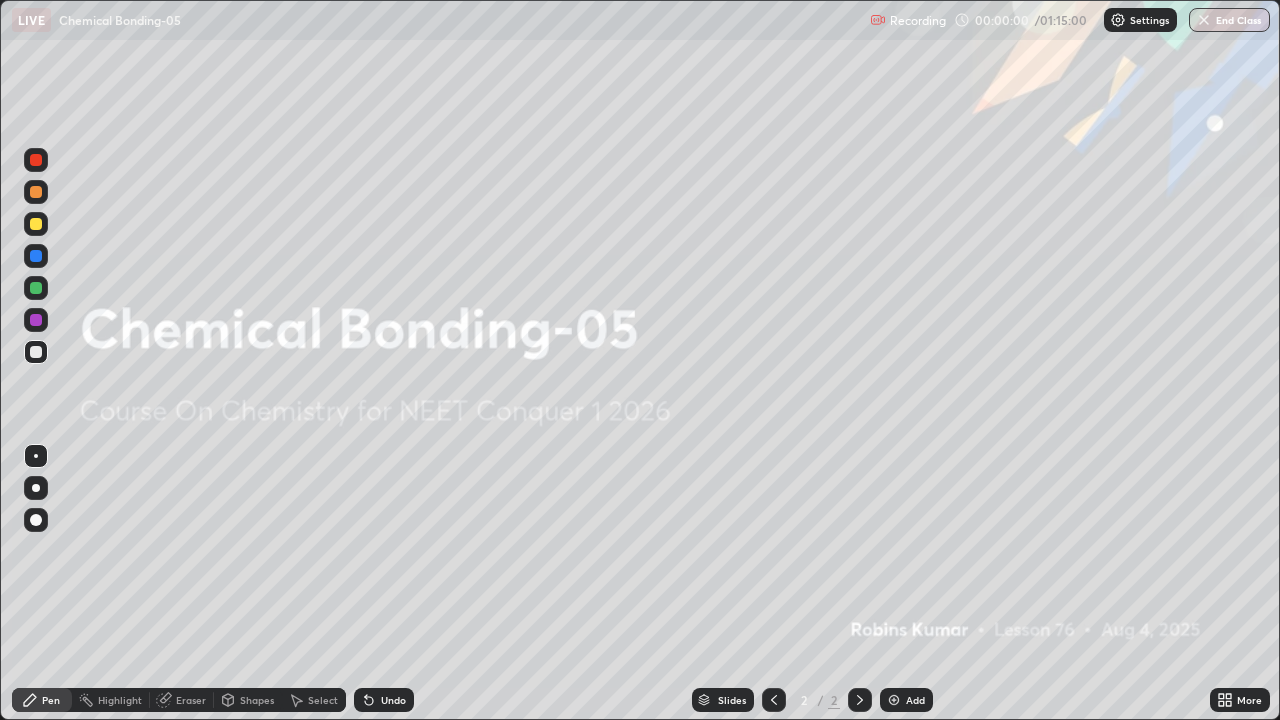 click at bounding box center [894, 700] 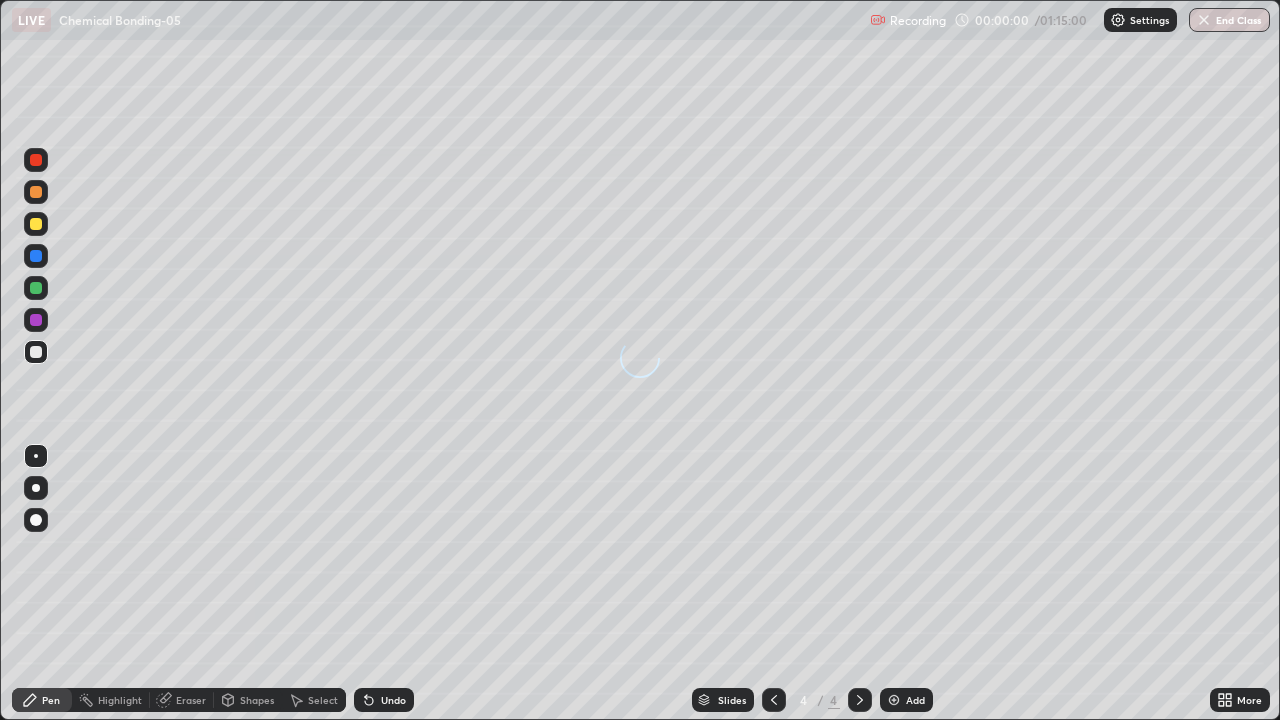 click on "Add" at bounding box center [906, 700] 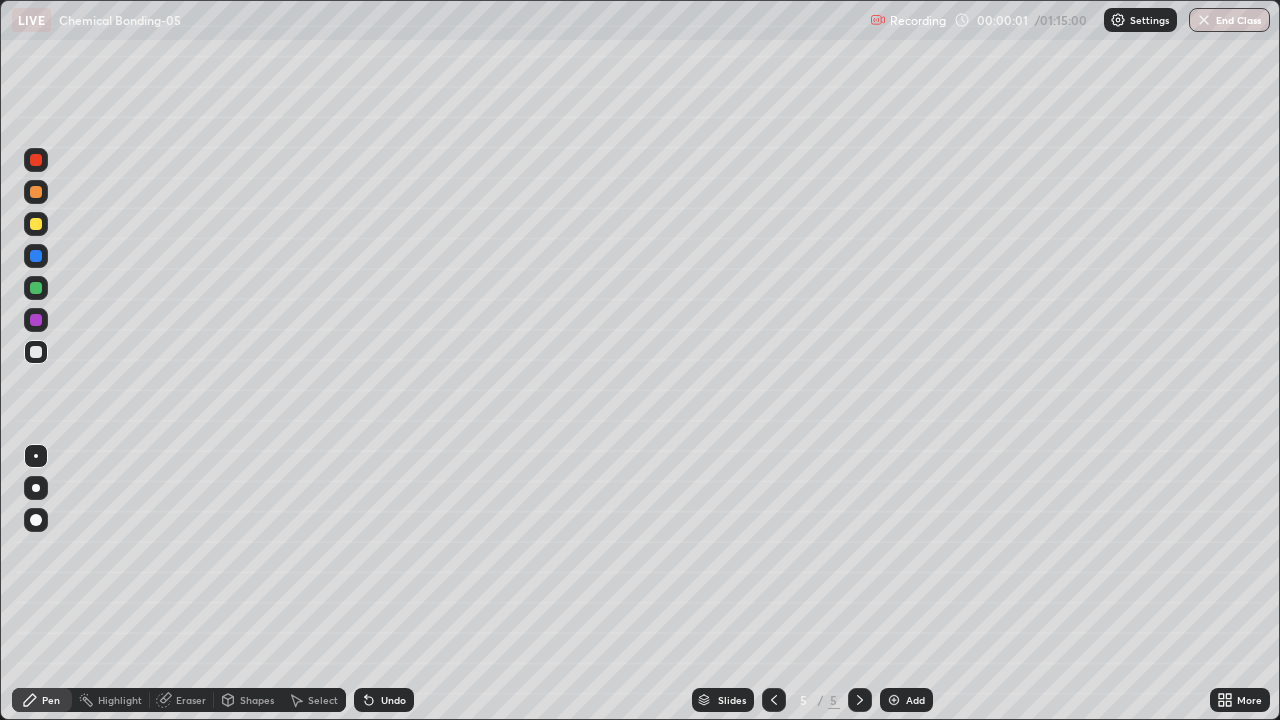 click at bounding box center (894, 700) 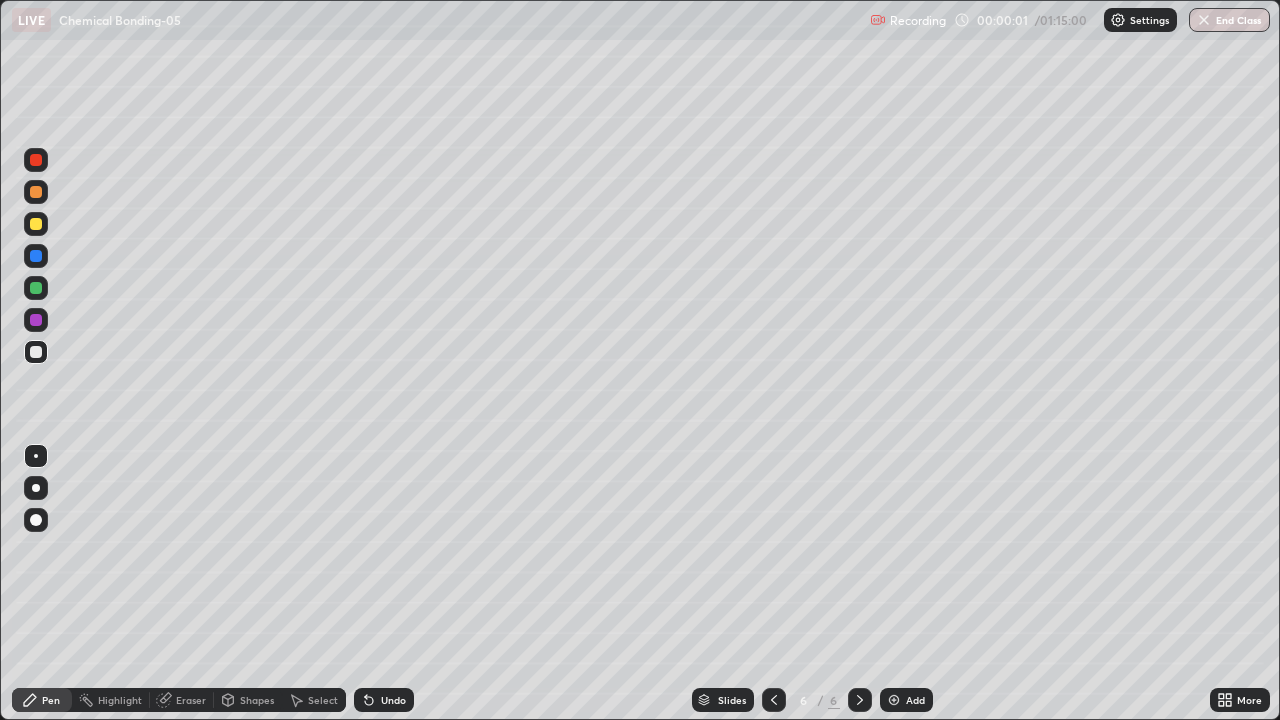 click on "Add" at bounding box center [906, 700] 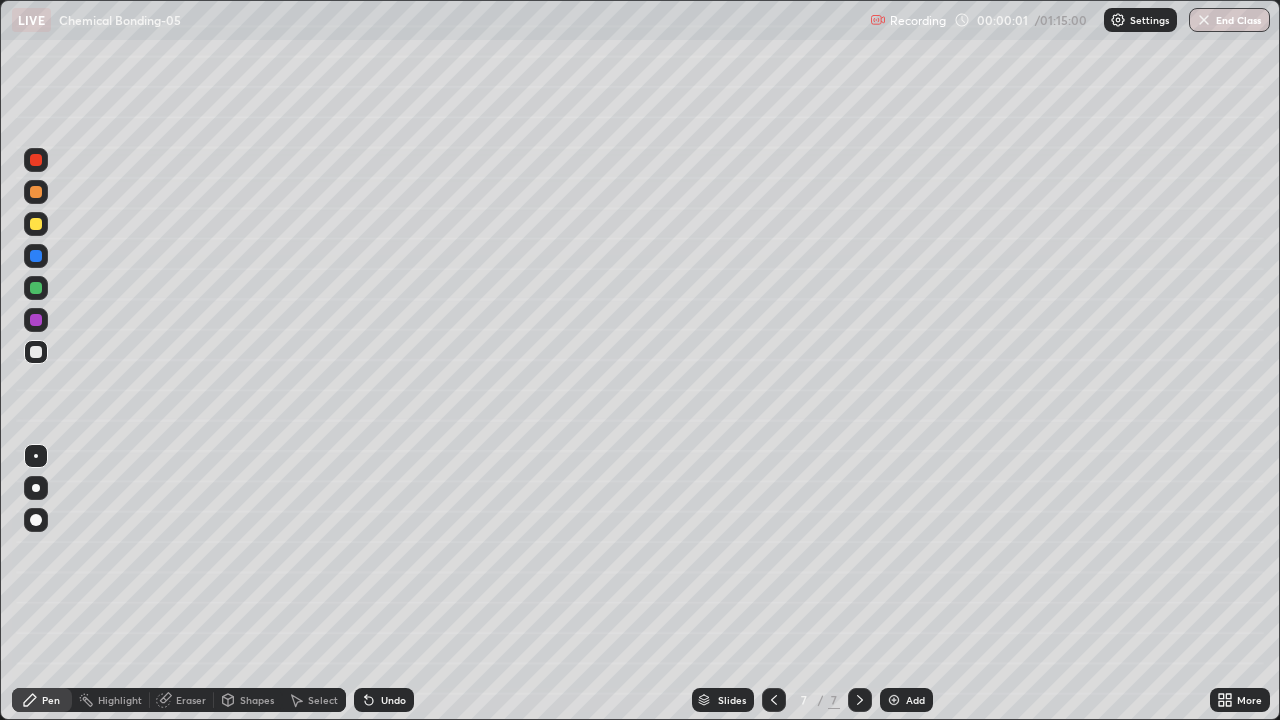 click on "Add" at bounding box center [906, 700] 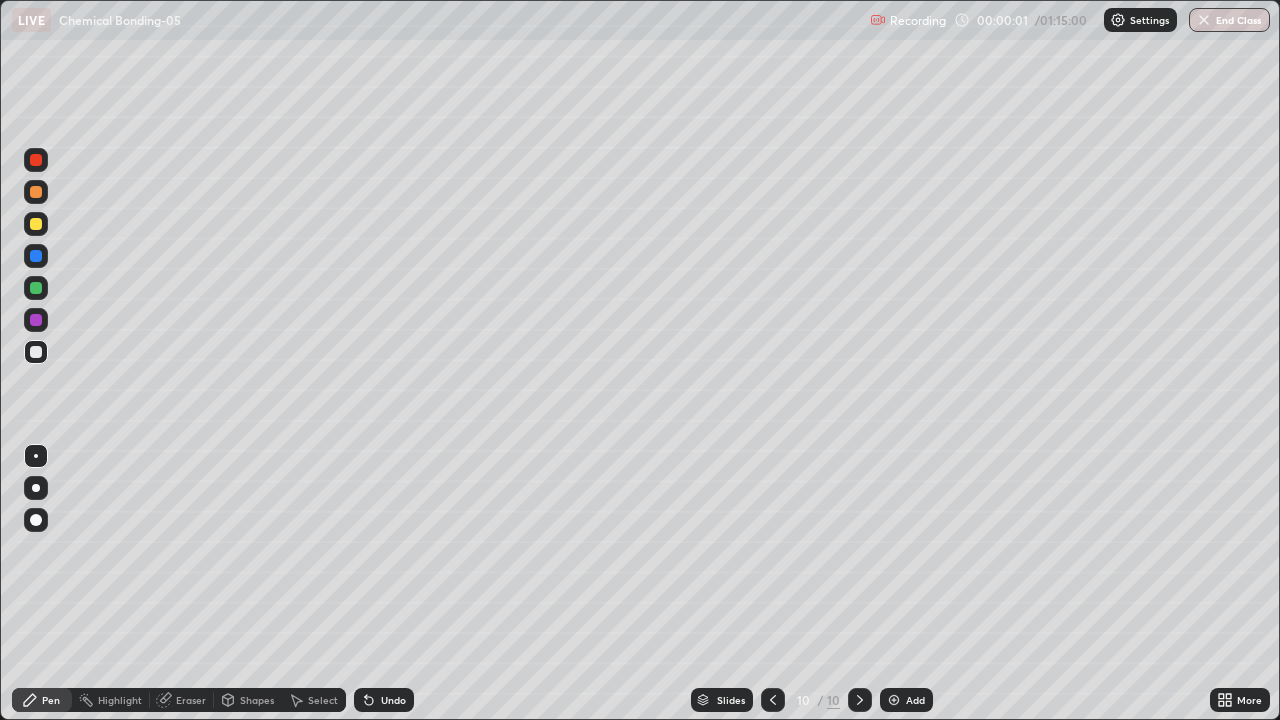 click on "Add" at bounding box center [906, 700] 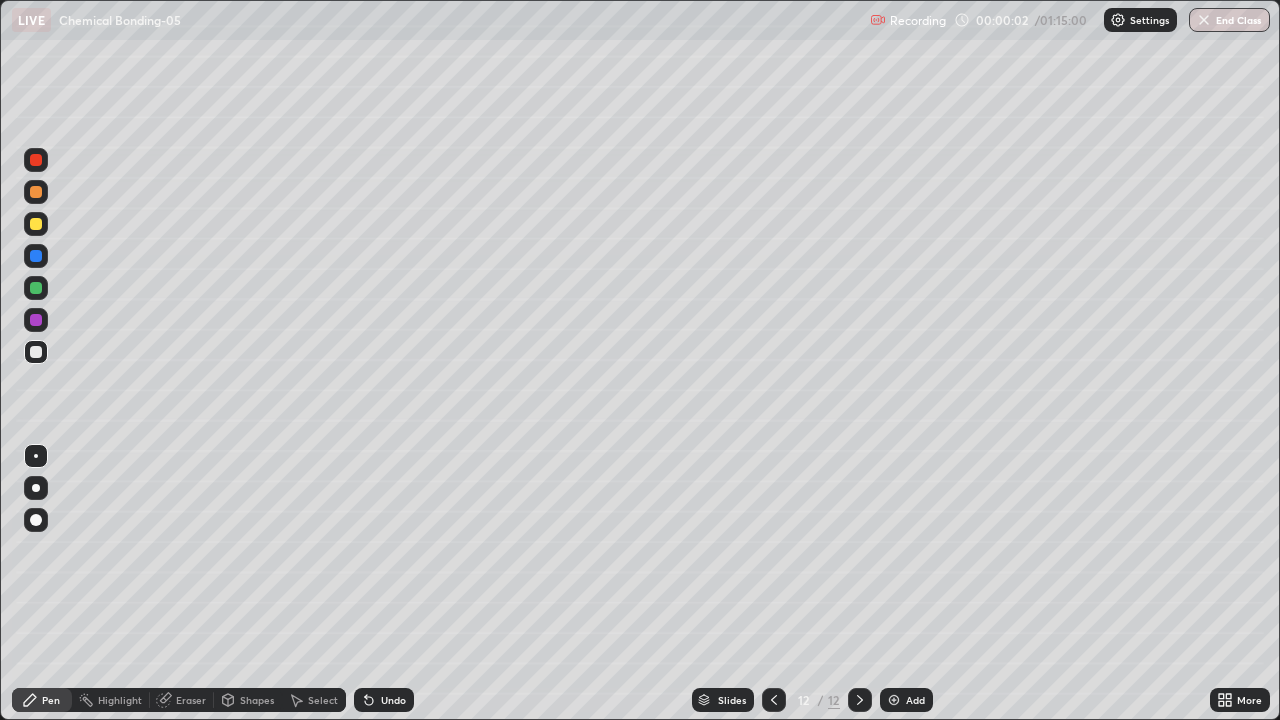 click on "Add" at bounding box center [906, 700] 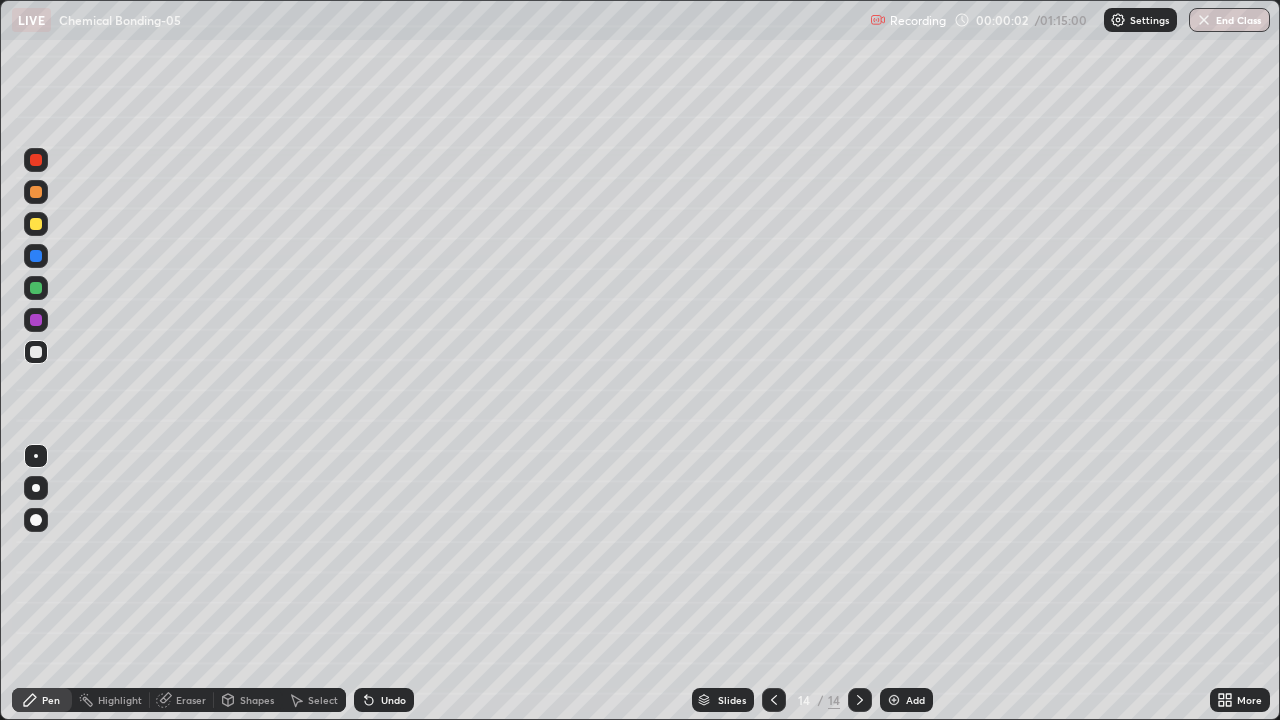 click on "Add" at bounding box center (906, 700) 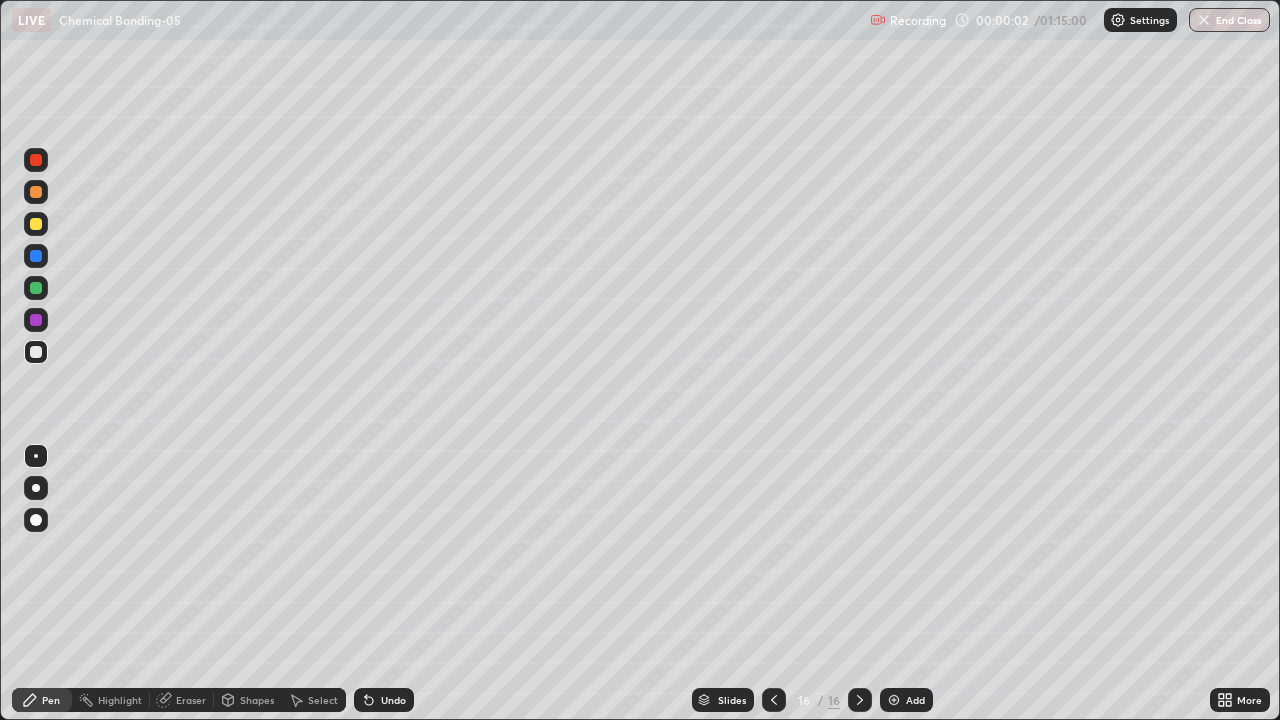 click on "Add" at bounding box center (906, 700) 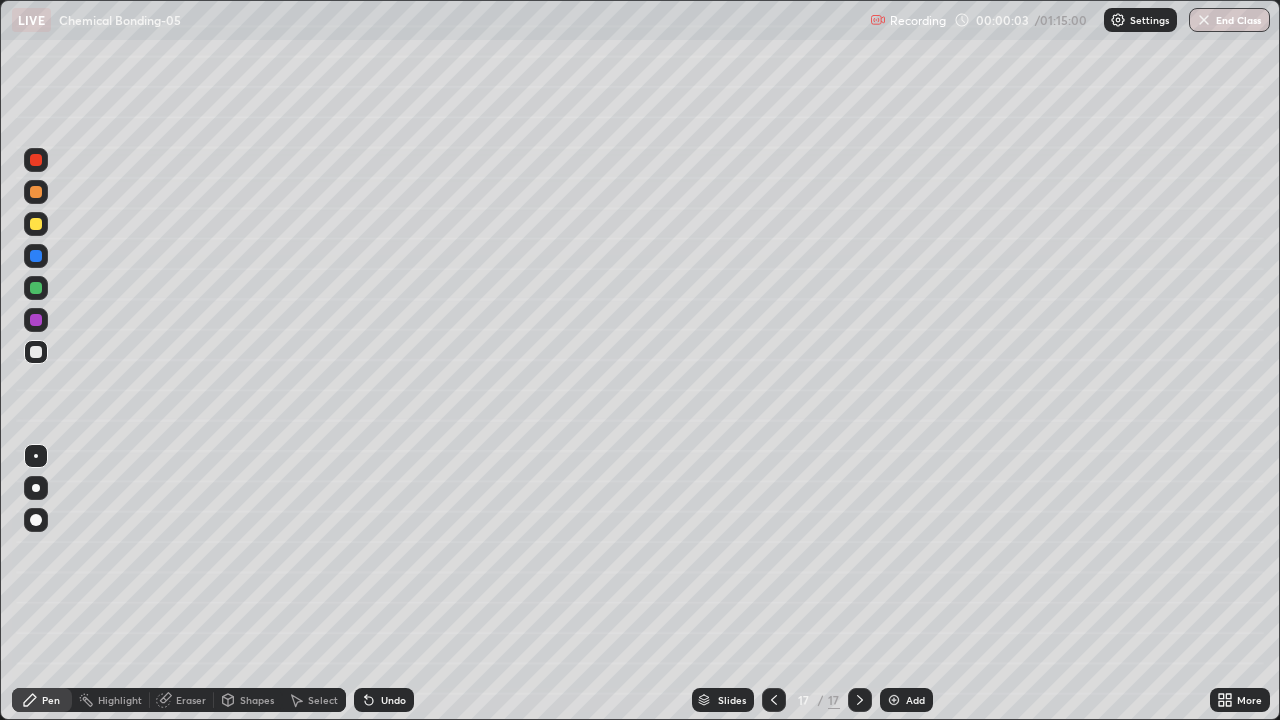 click 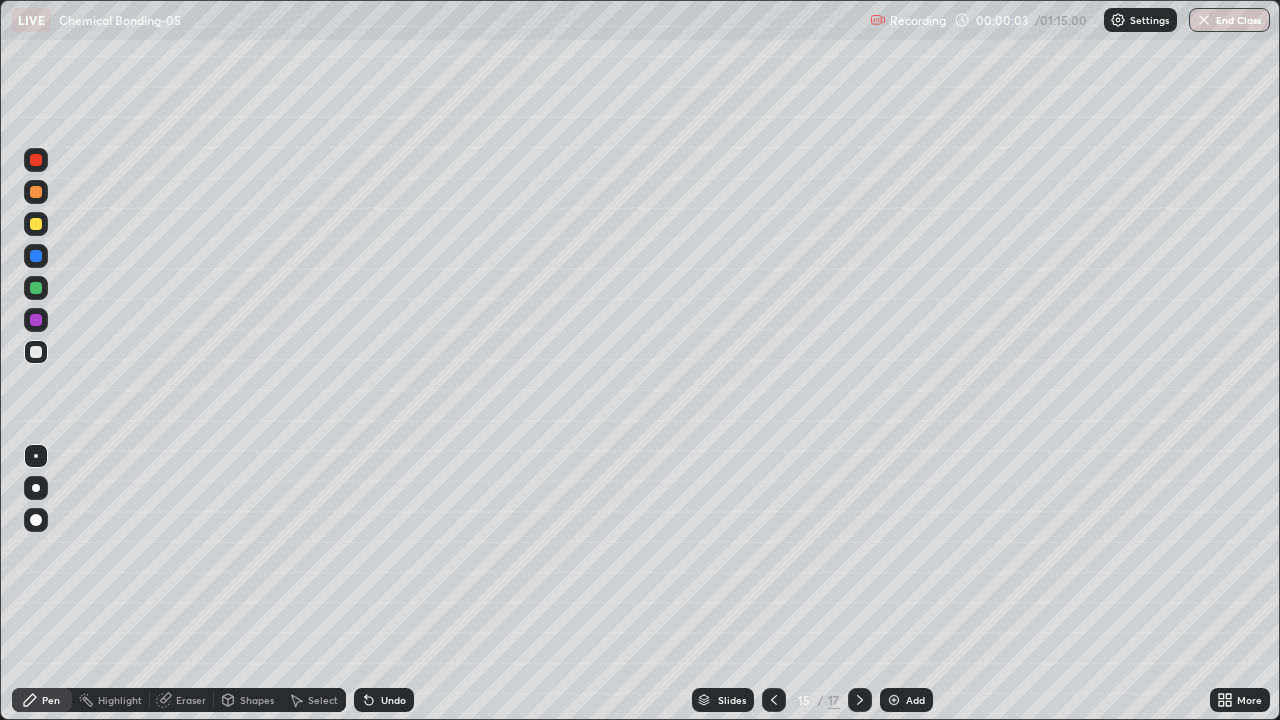 click 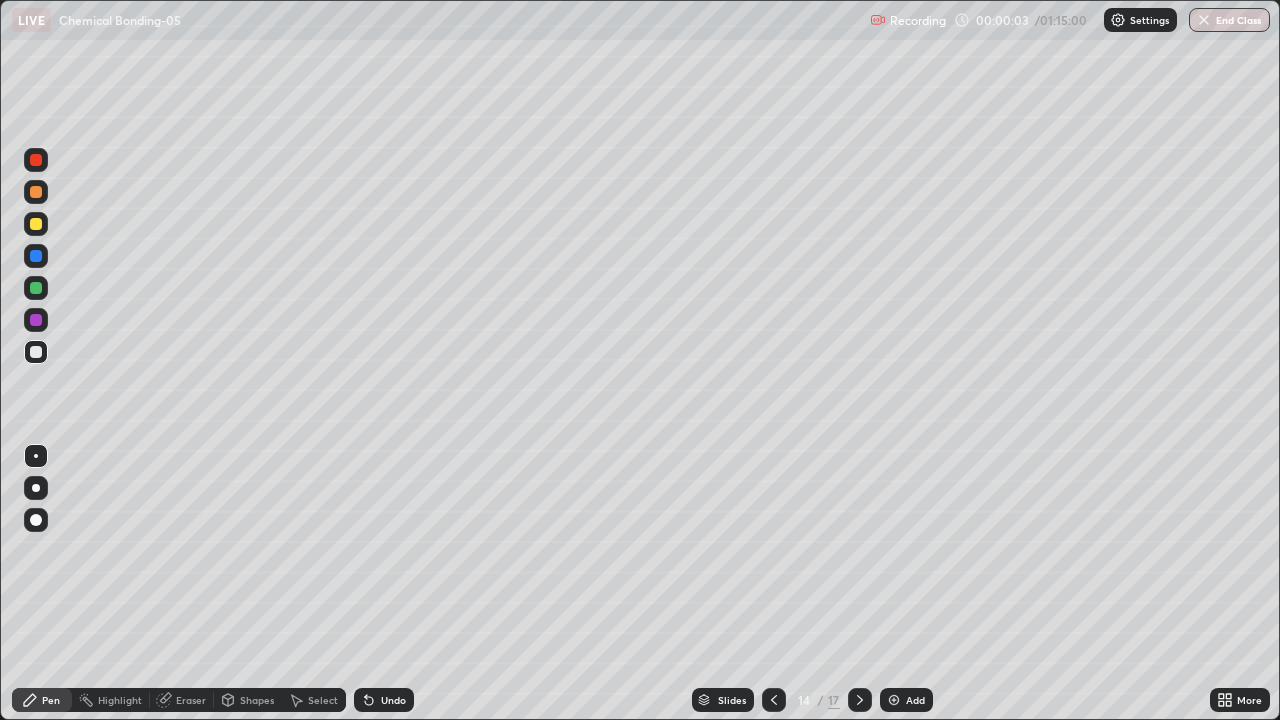 click 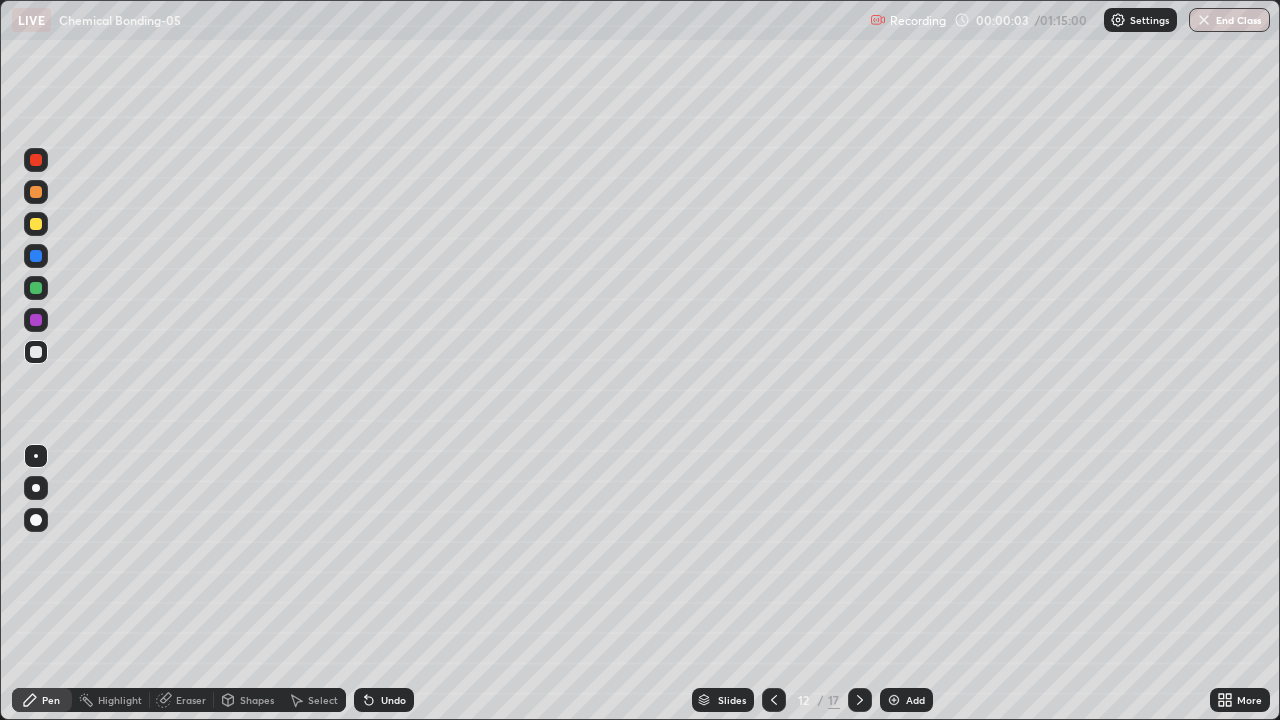 click 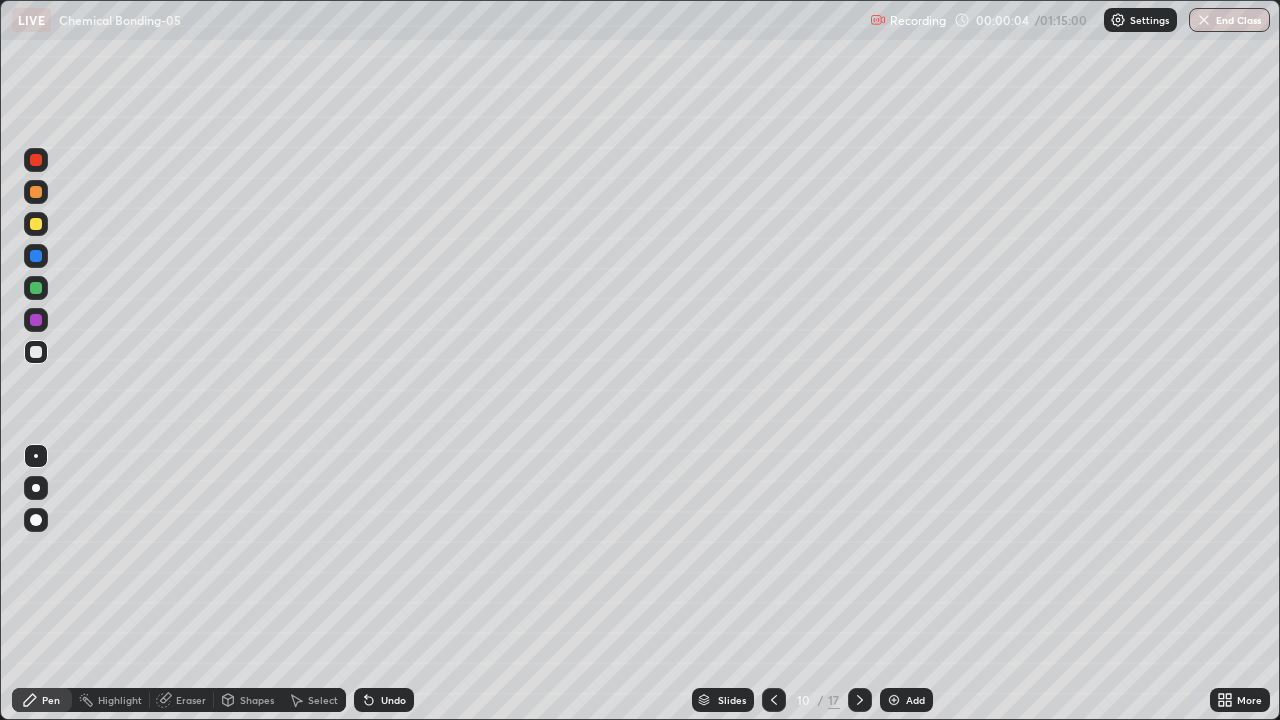 click 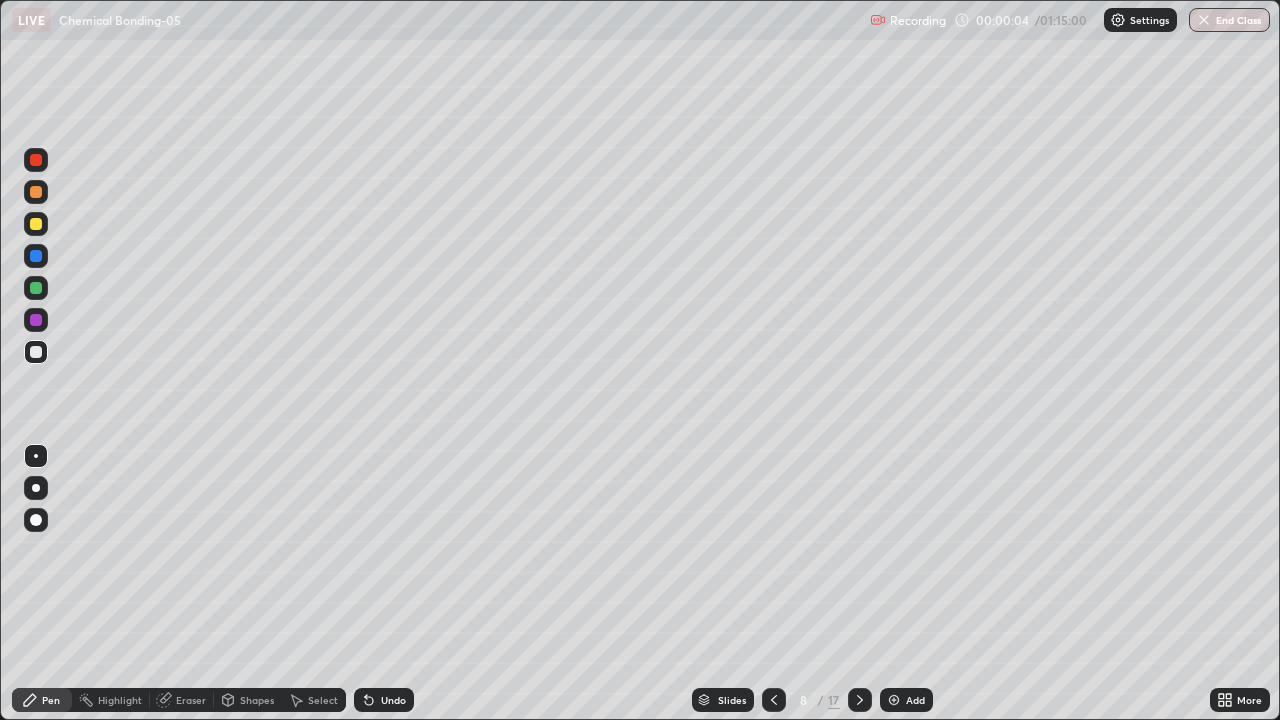 click 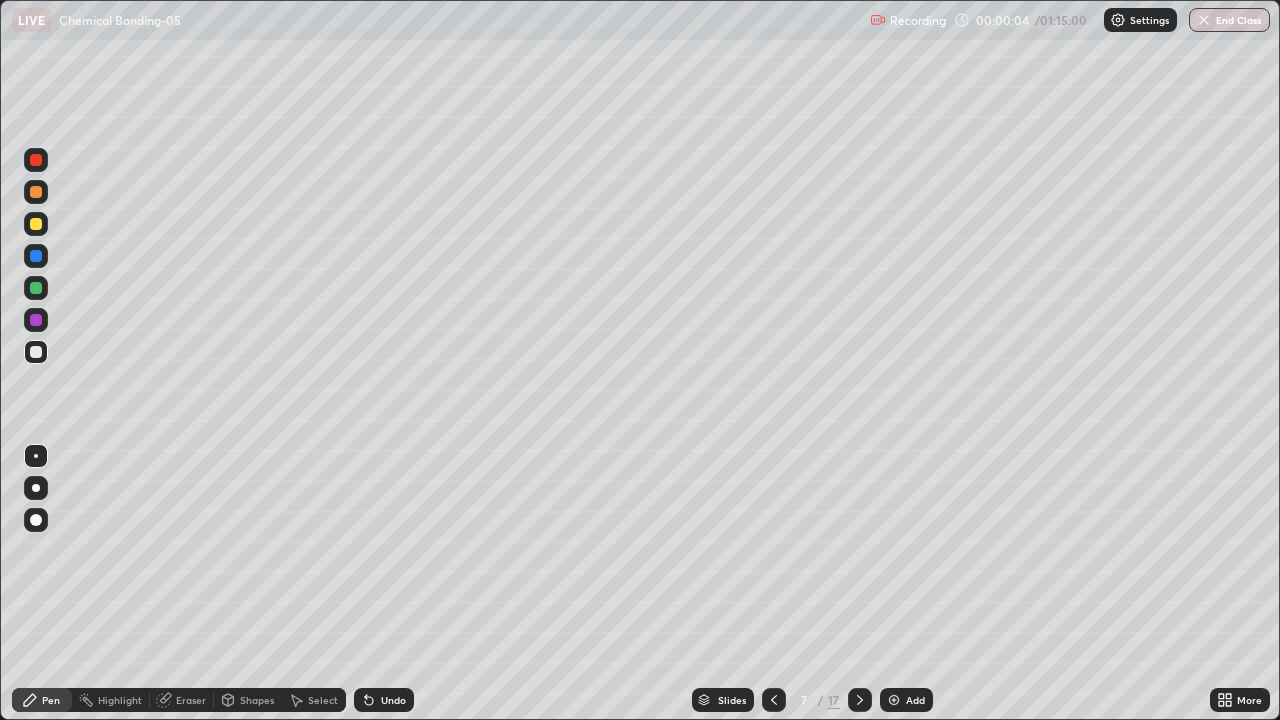 click 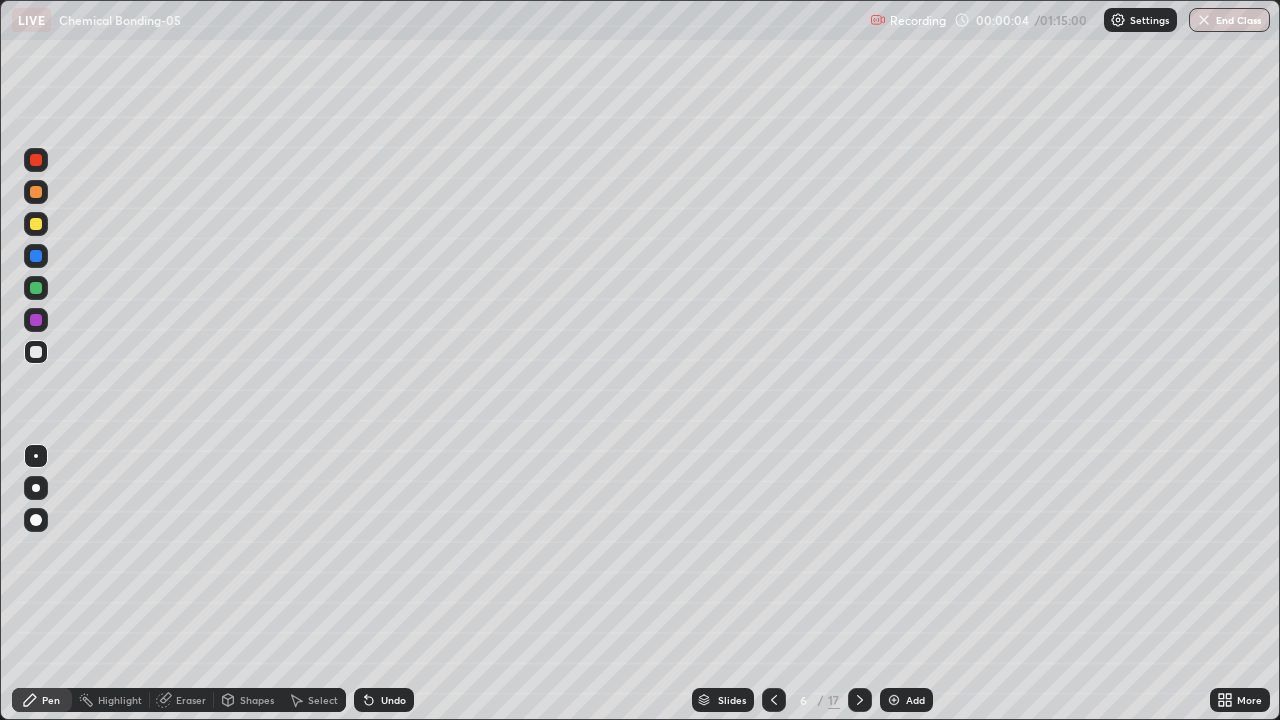 click 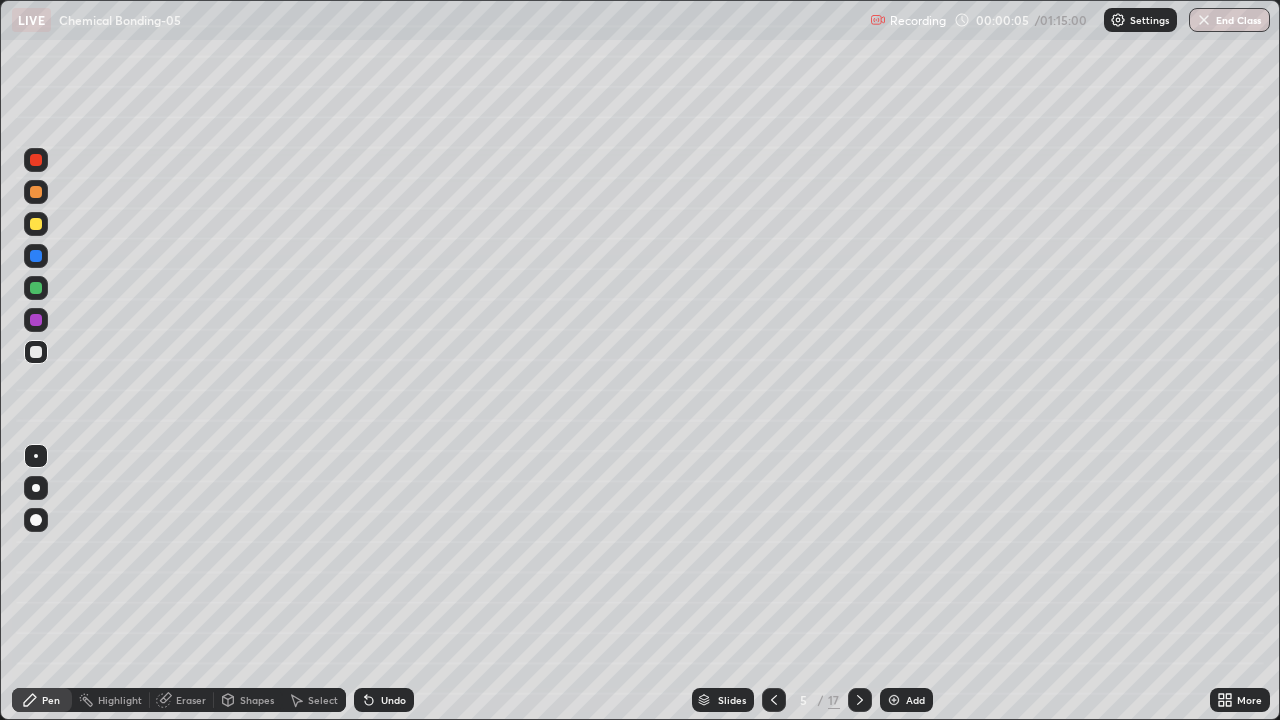 click 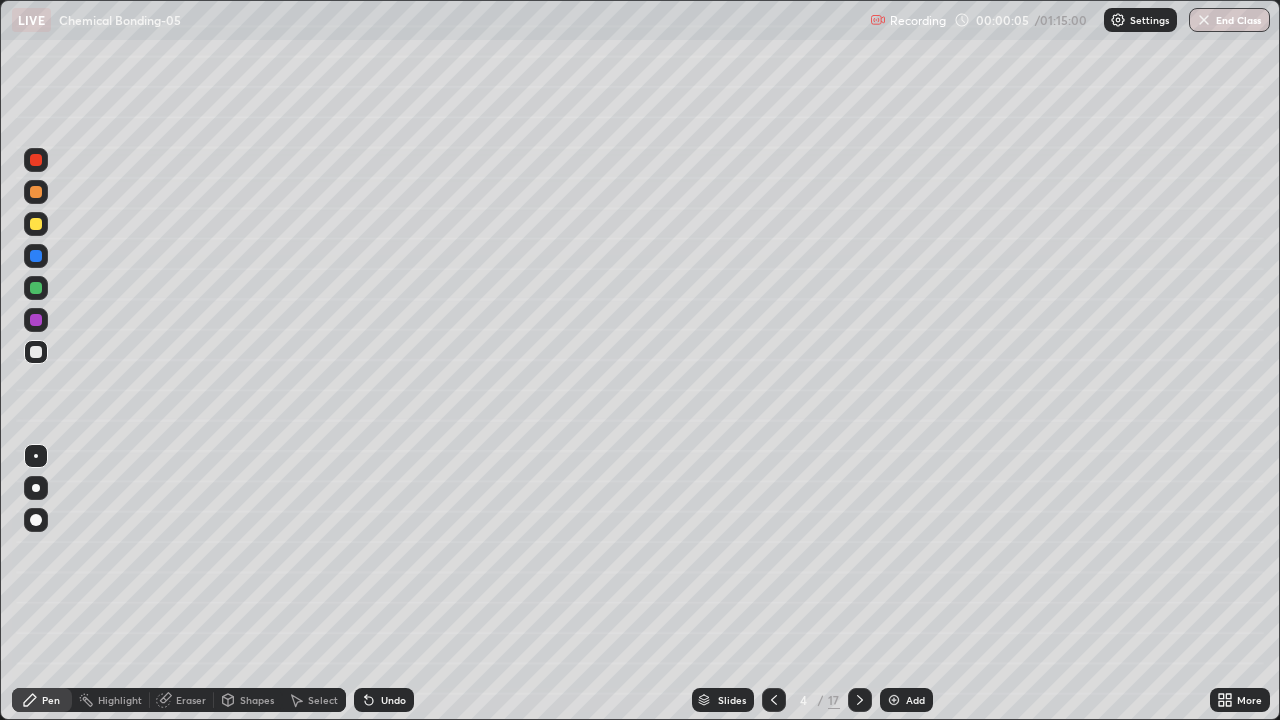 click 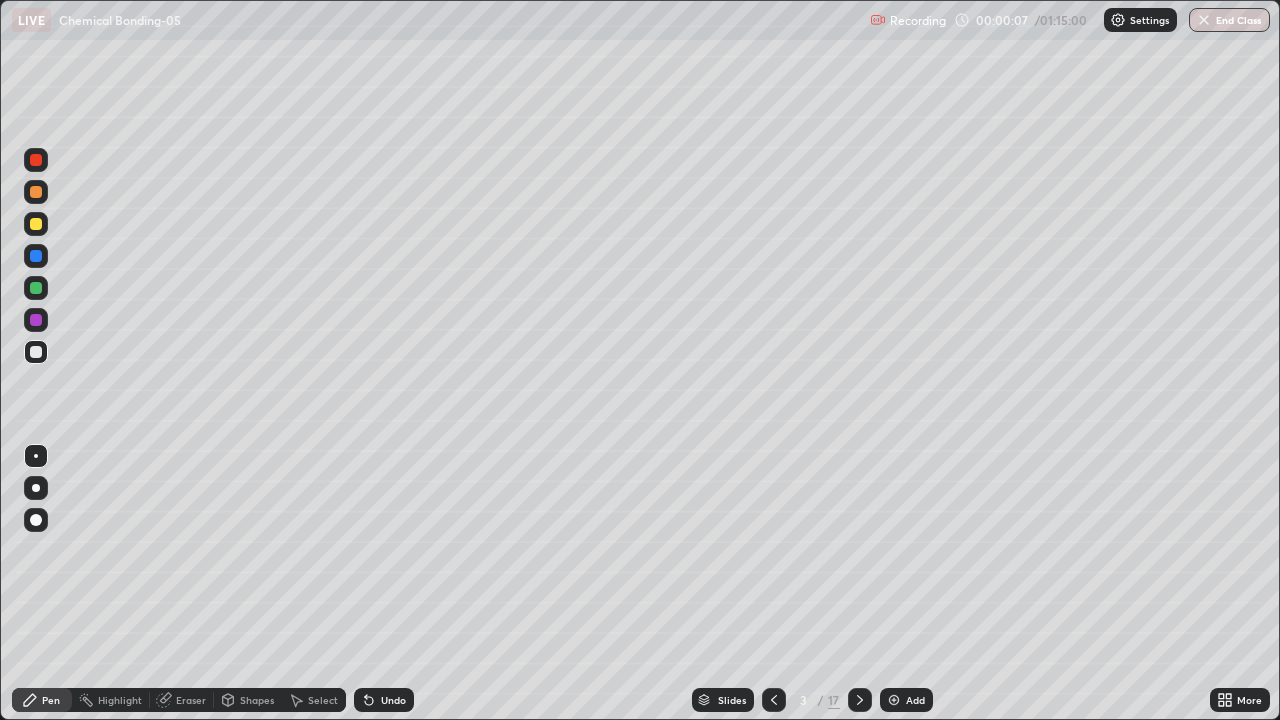 click at bounding box center (36, 224) 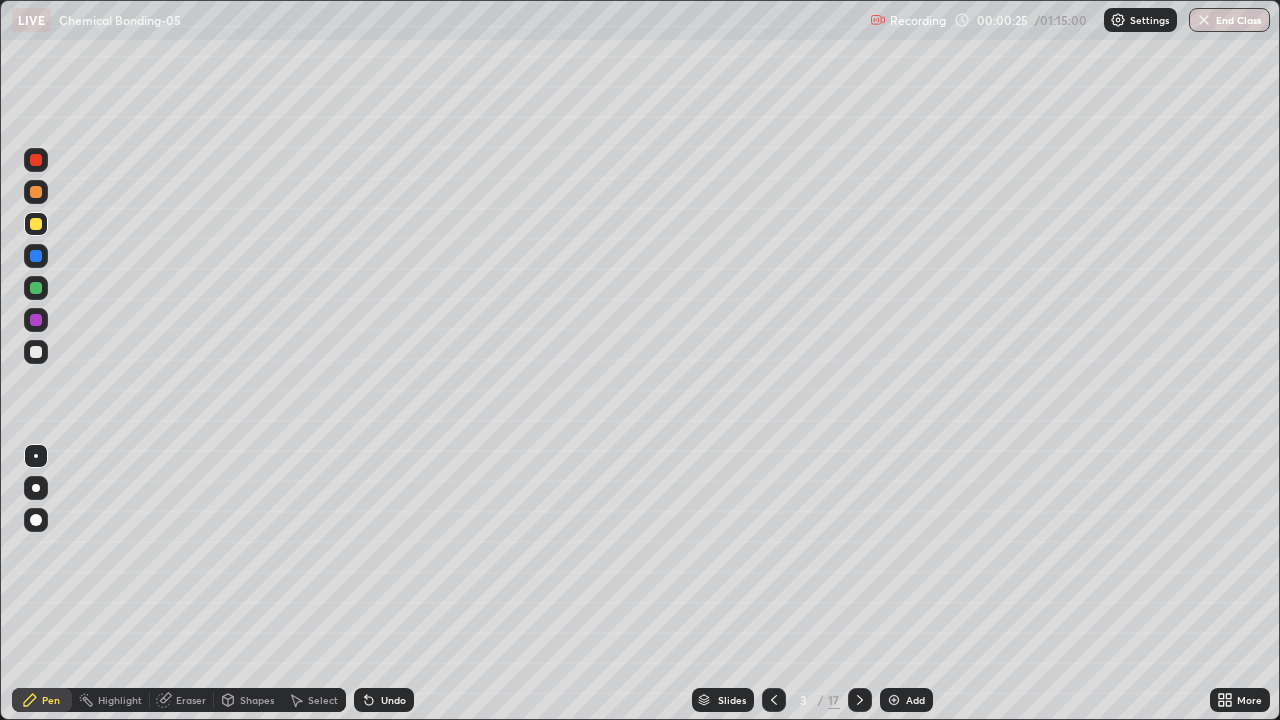 click at bounding box center [36, 192] 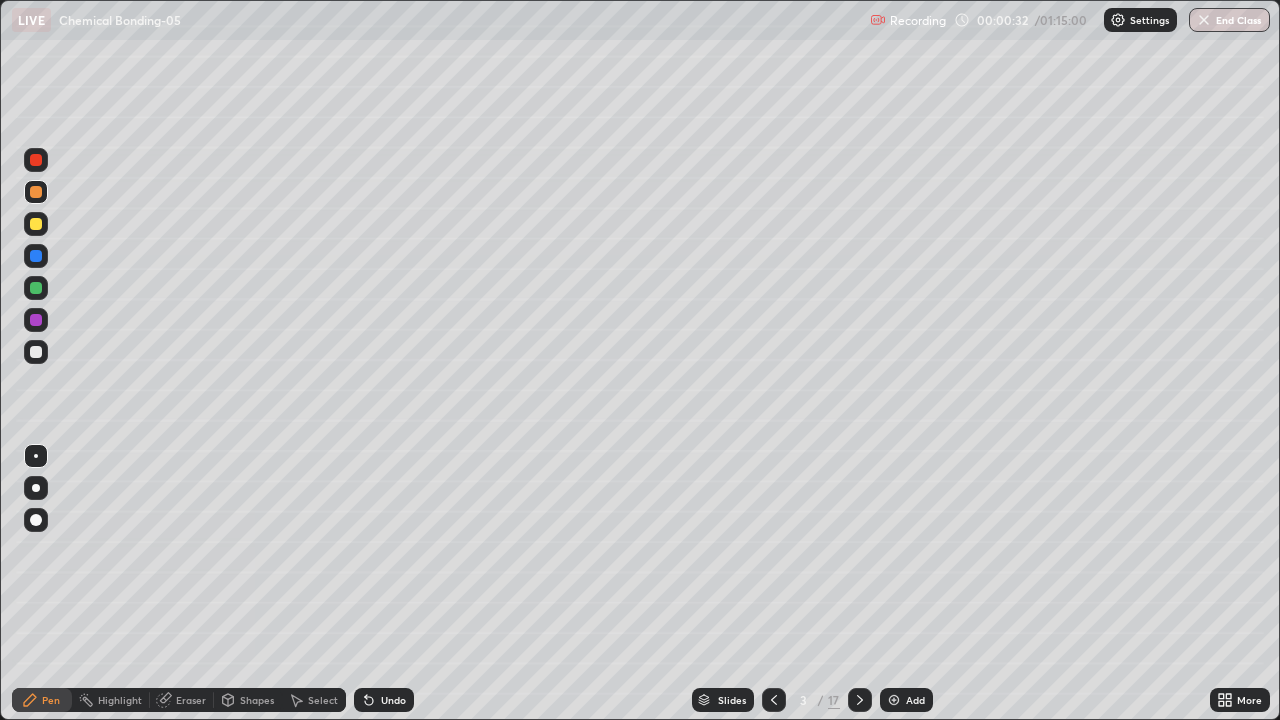 click at bounding box center (36, 352) 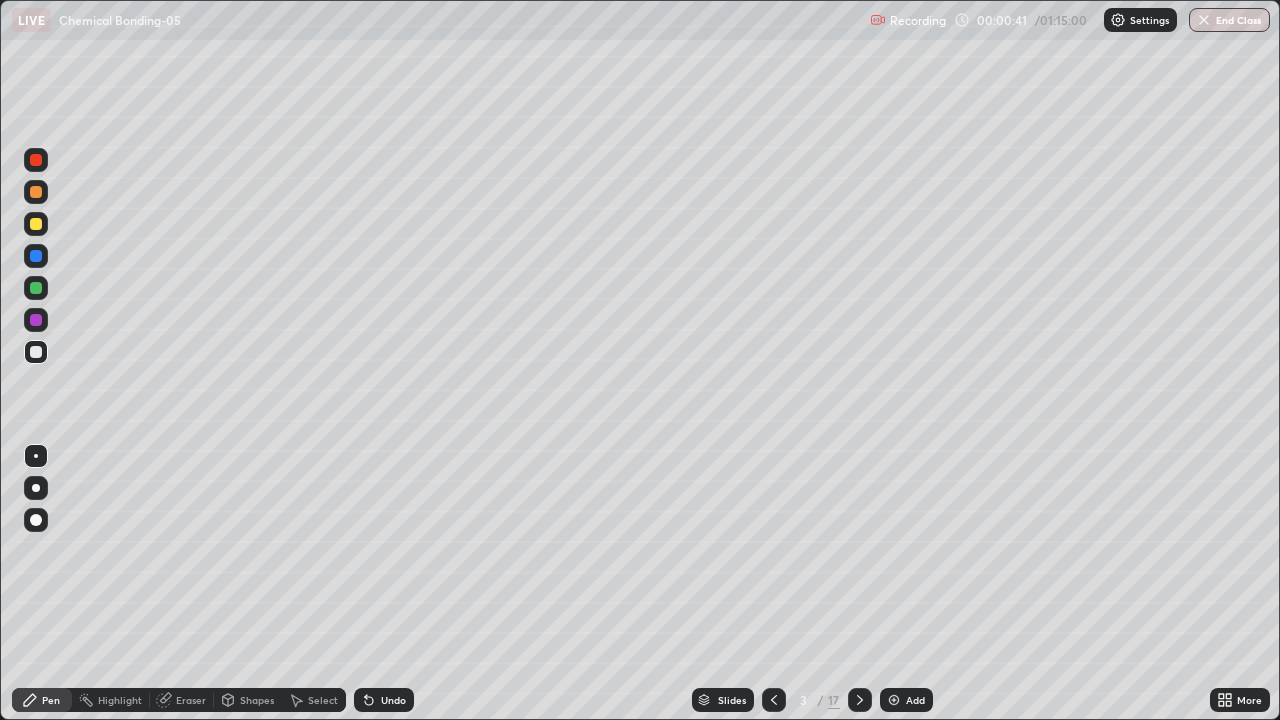 click on "Undo" at bounding box center [384, 700] 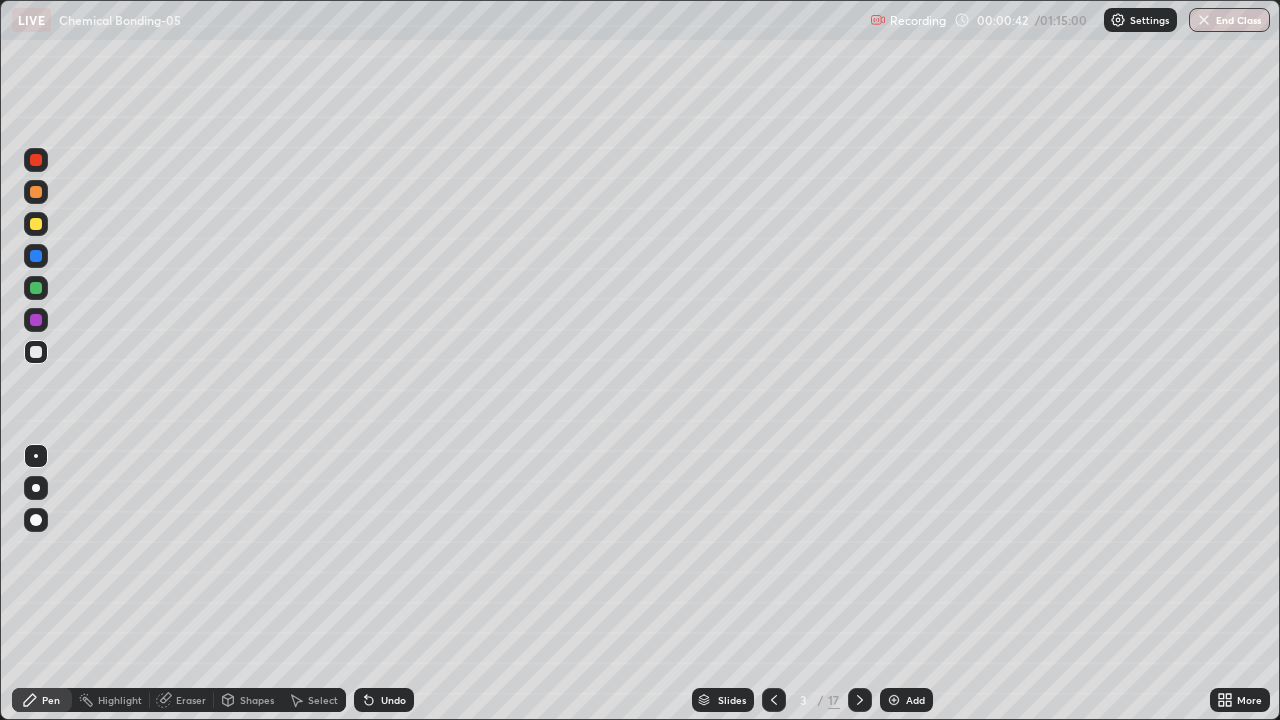 click on "Undo" at bounding box center (384, 700) 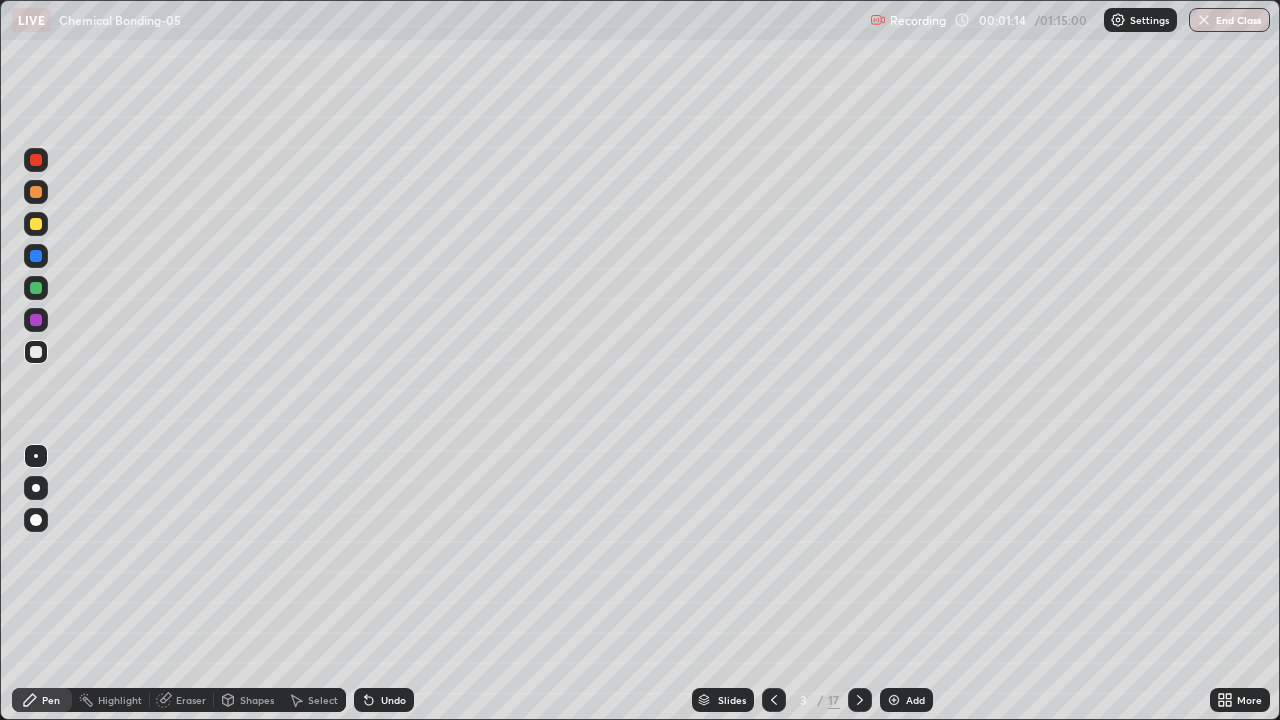 click at bounding box center (36, 256) 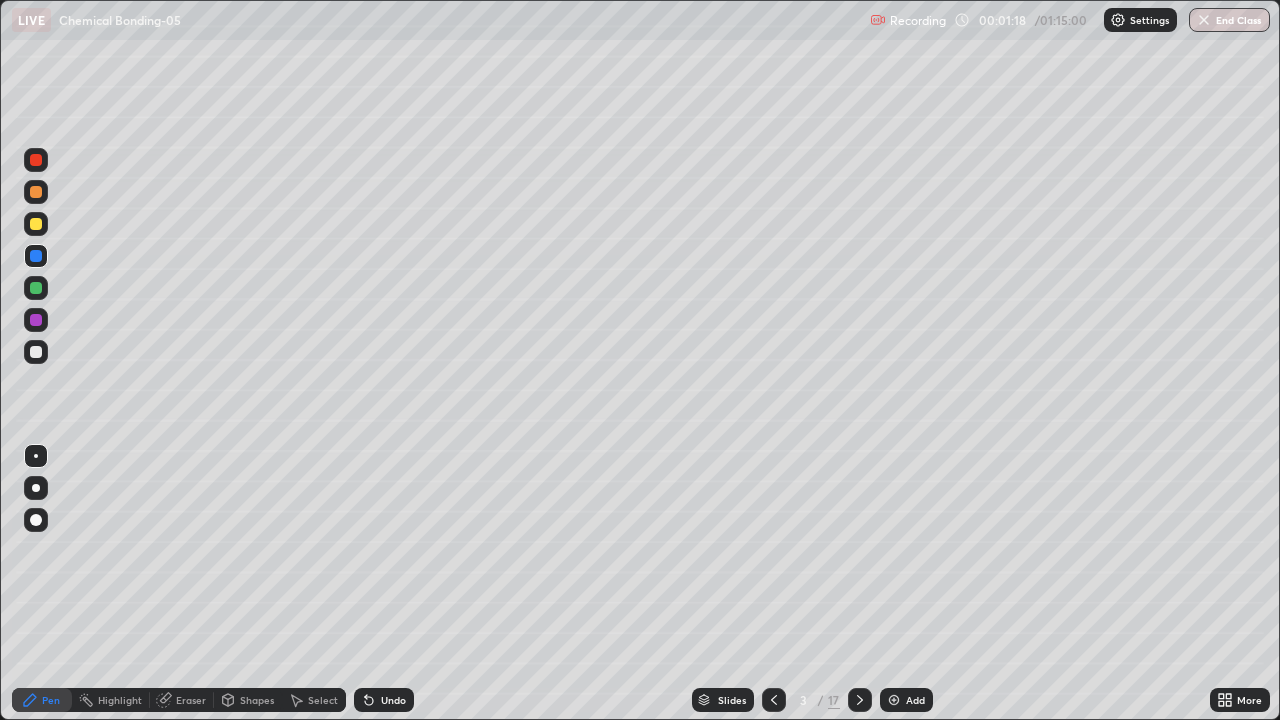 click 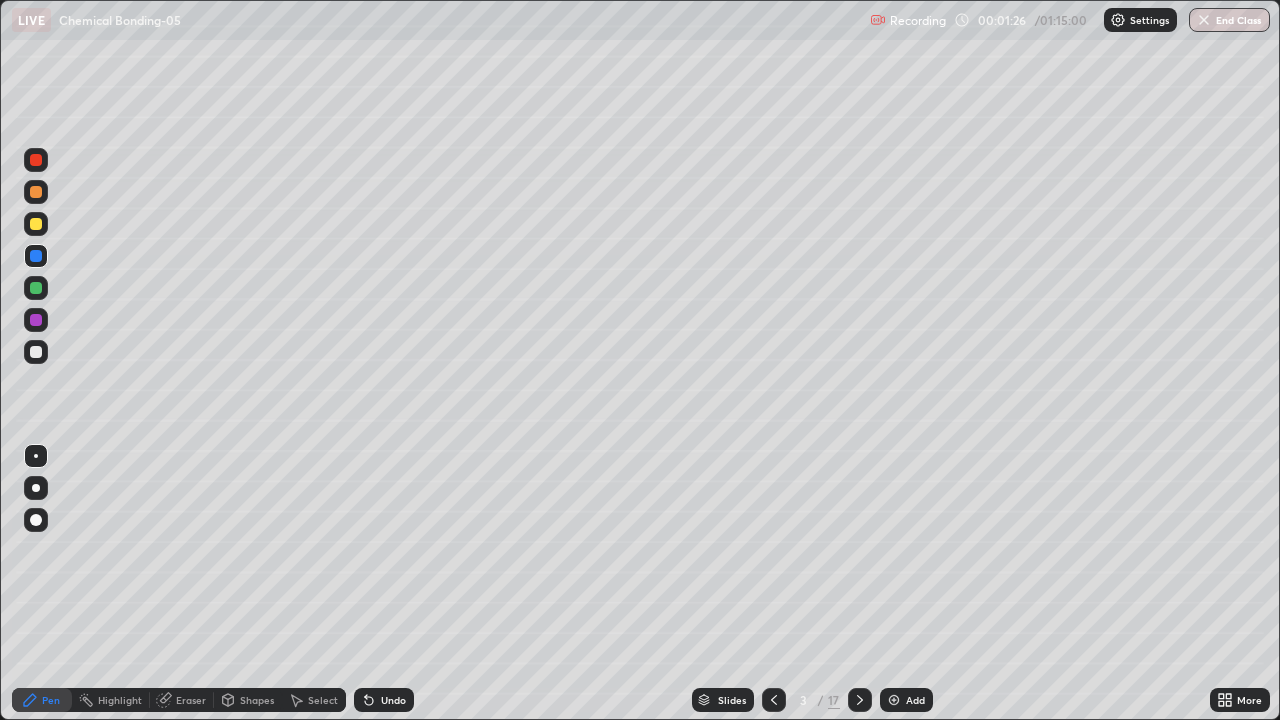 click at bounding box center (36, 288) 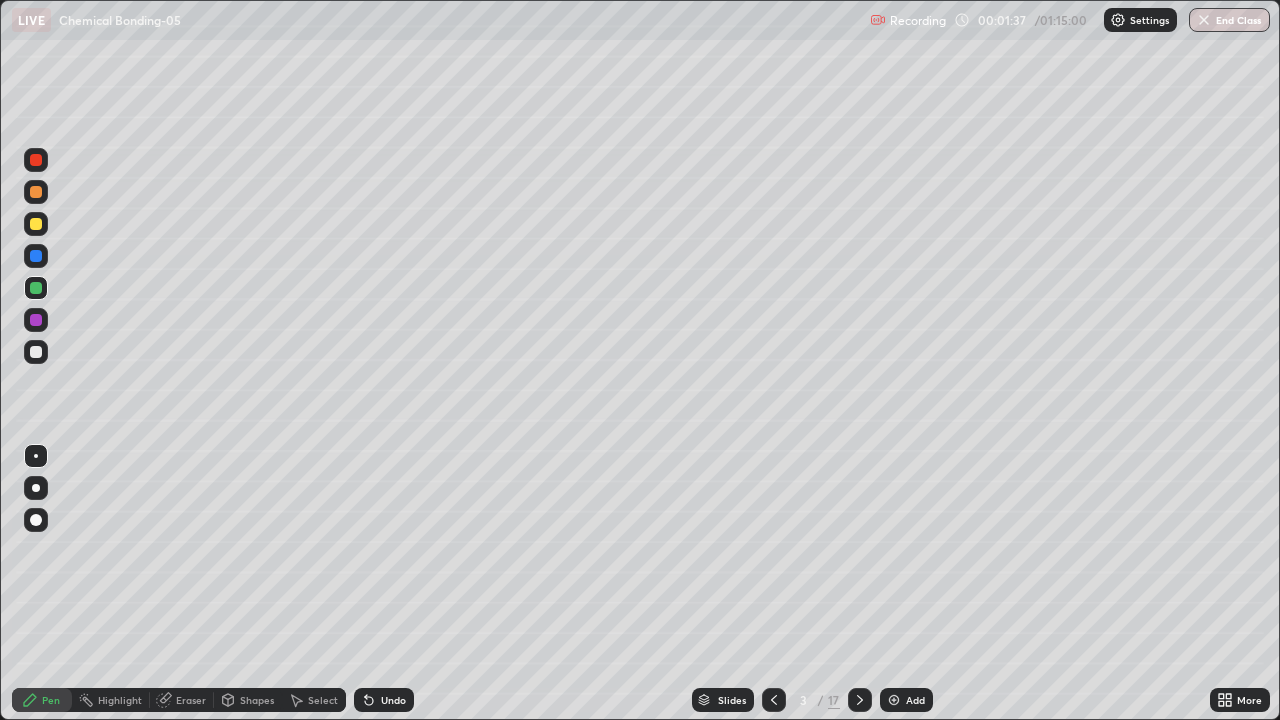 click at bounding box center [36, 352] 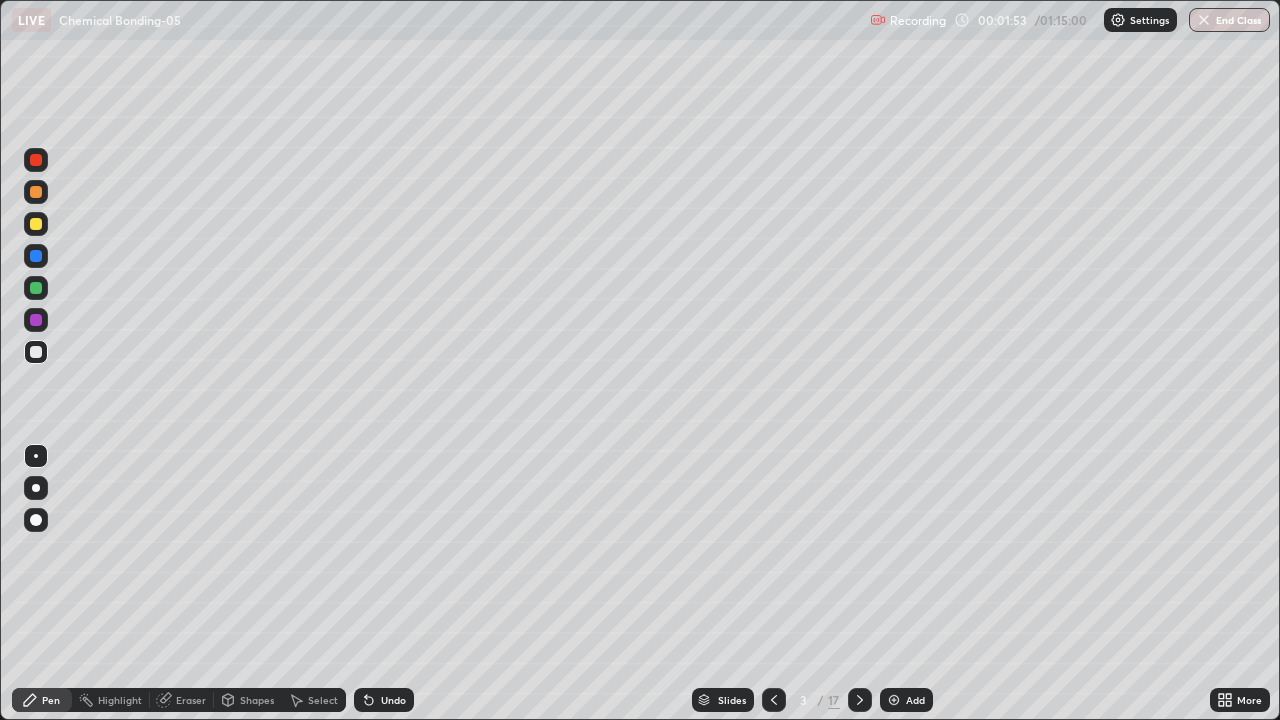 click at bounding box center [36, 224] 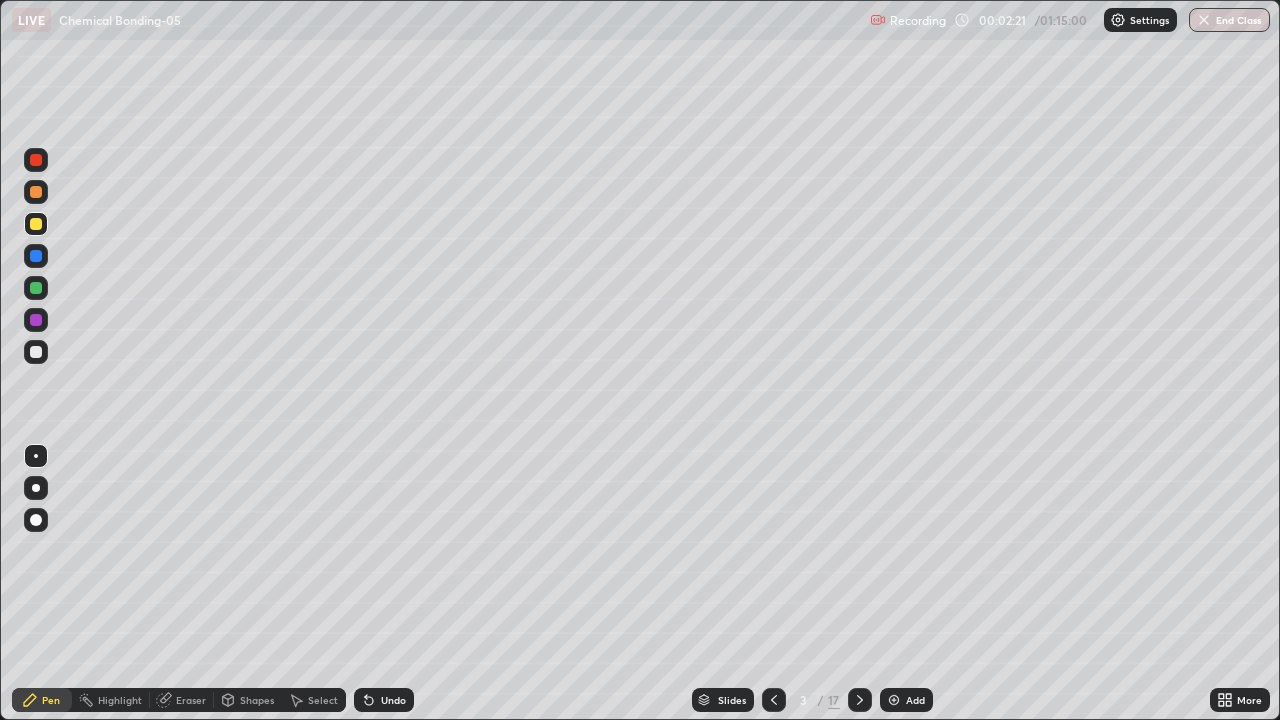 click at bounding box center [36, 256] 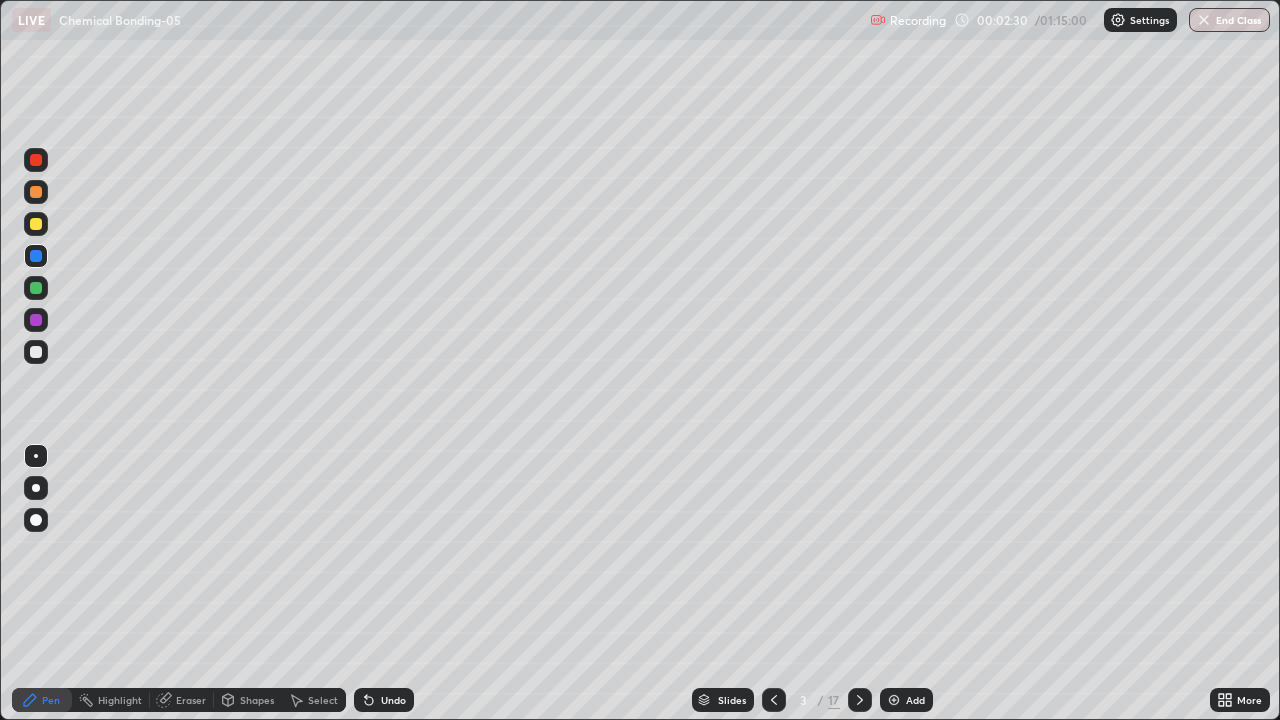 click at bounding box center [36, 352] 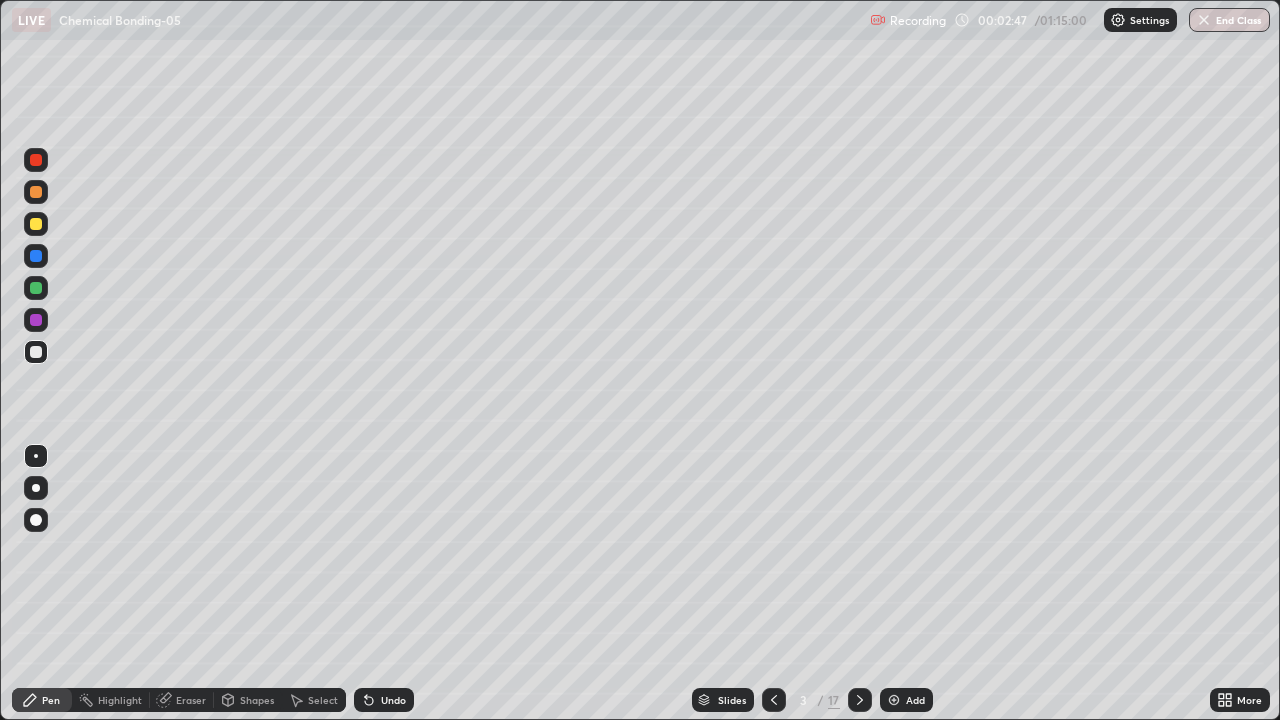 click on "Undo" at bounding box center [384, 700] 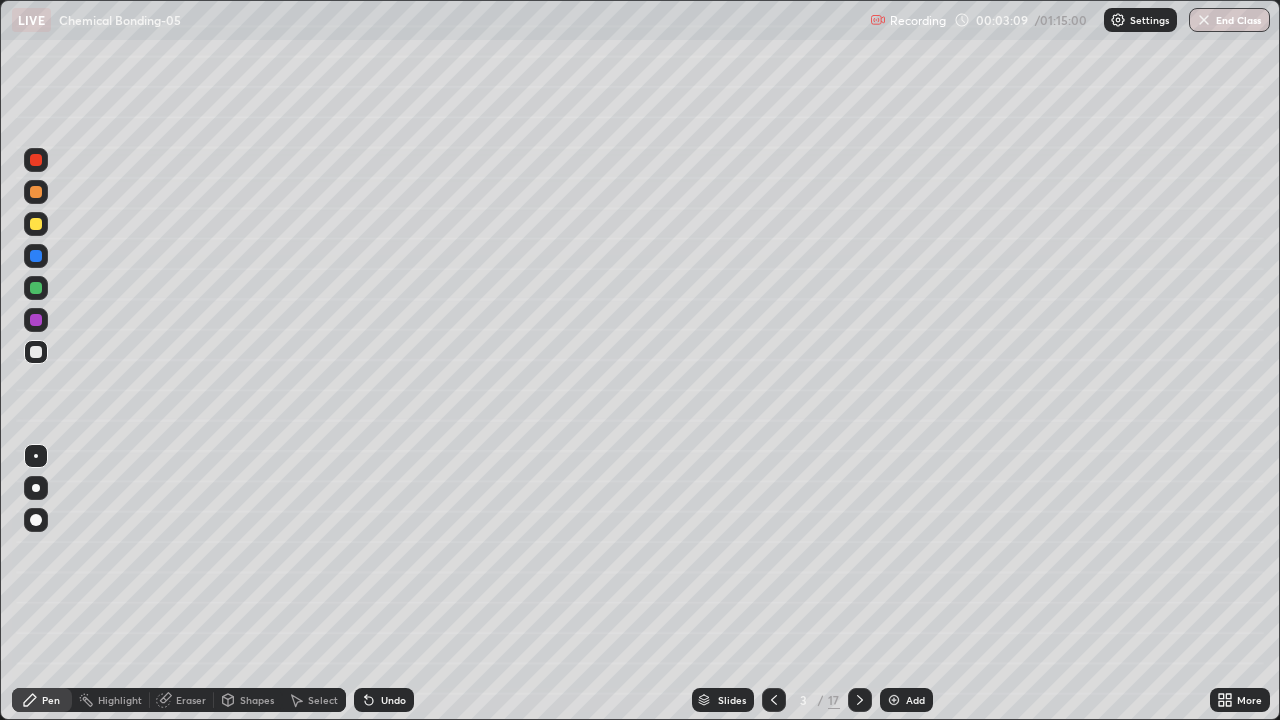 click at bounding box center (36, 256) 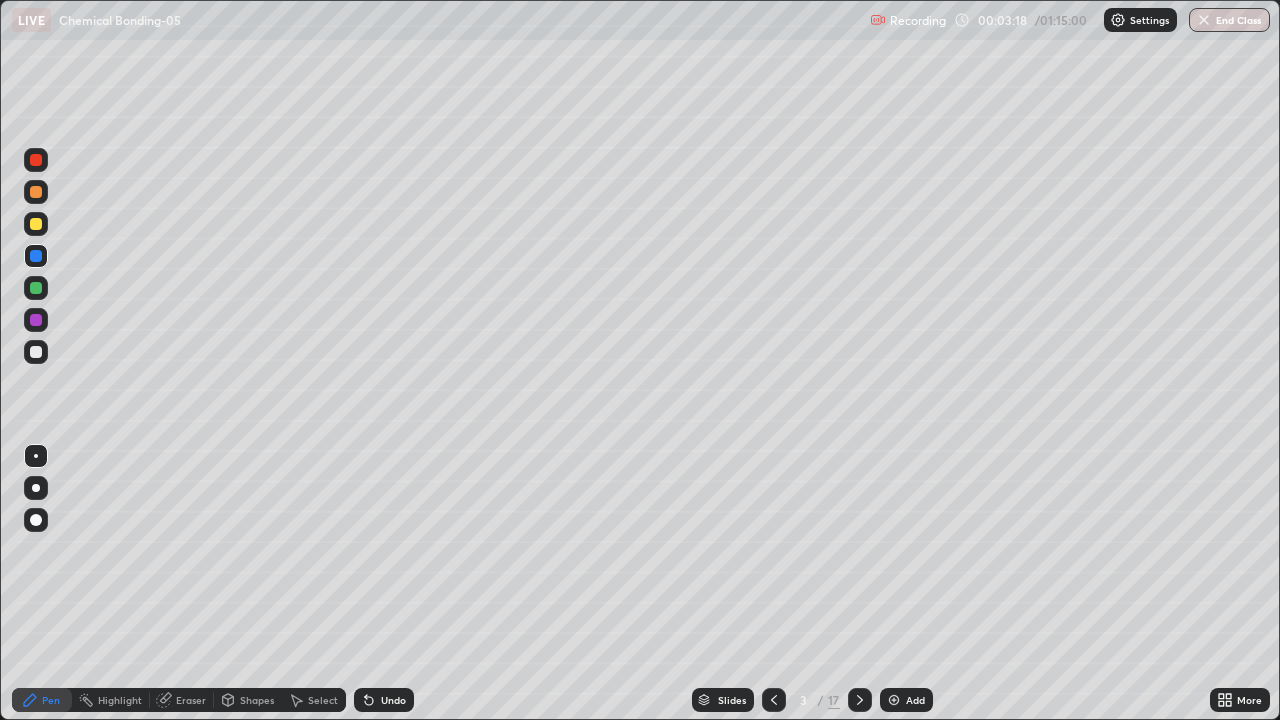 click at bounding box center (36, 352) 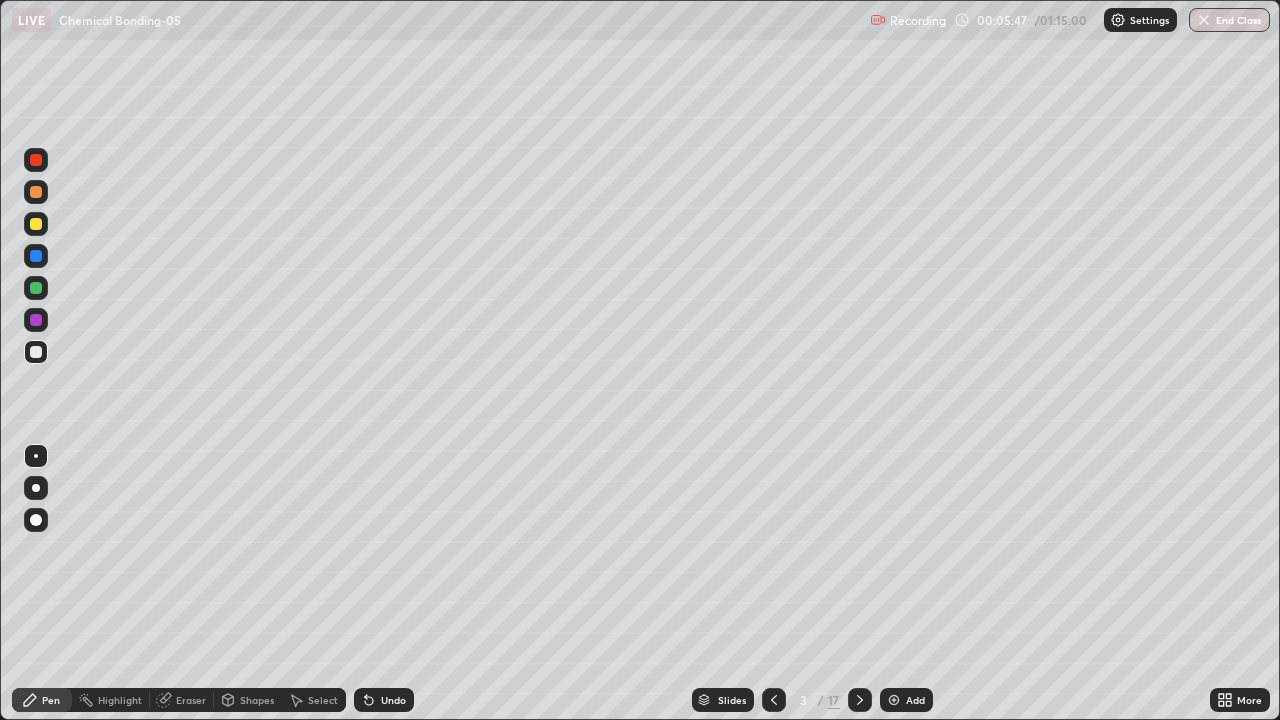click at bounding box center (860, 700) 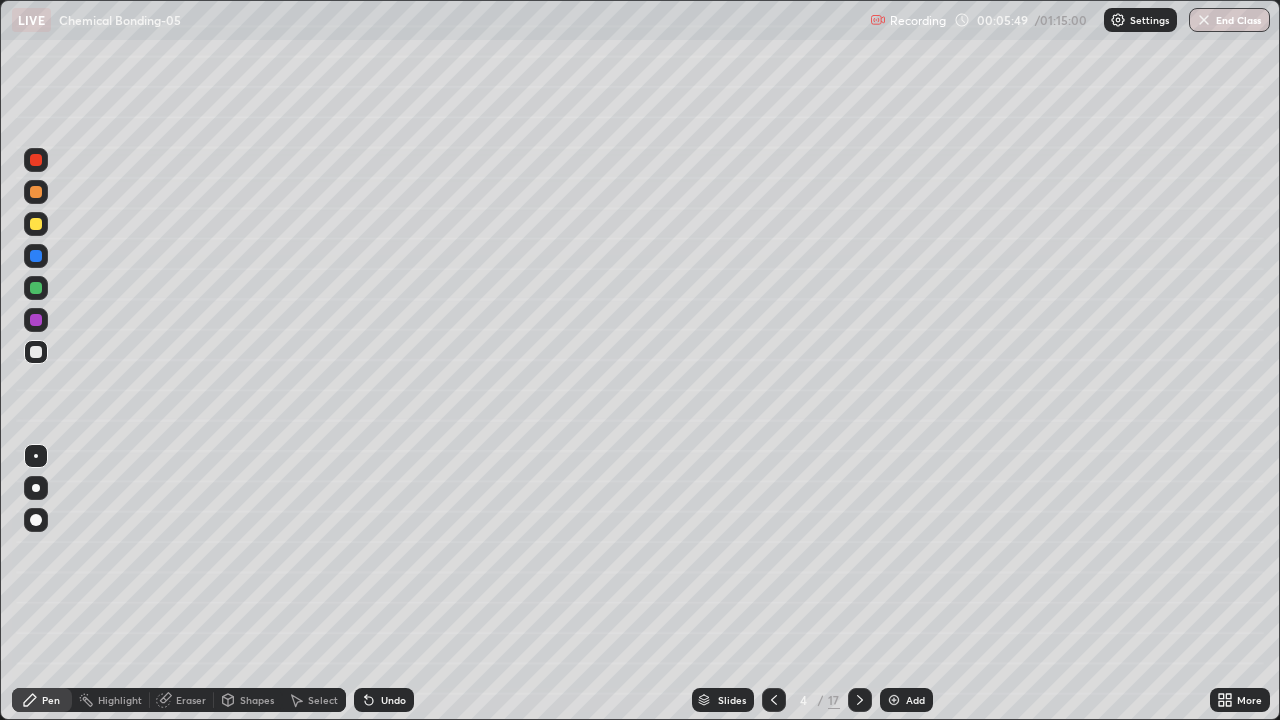 click at bounding box center (36, 192) 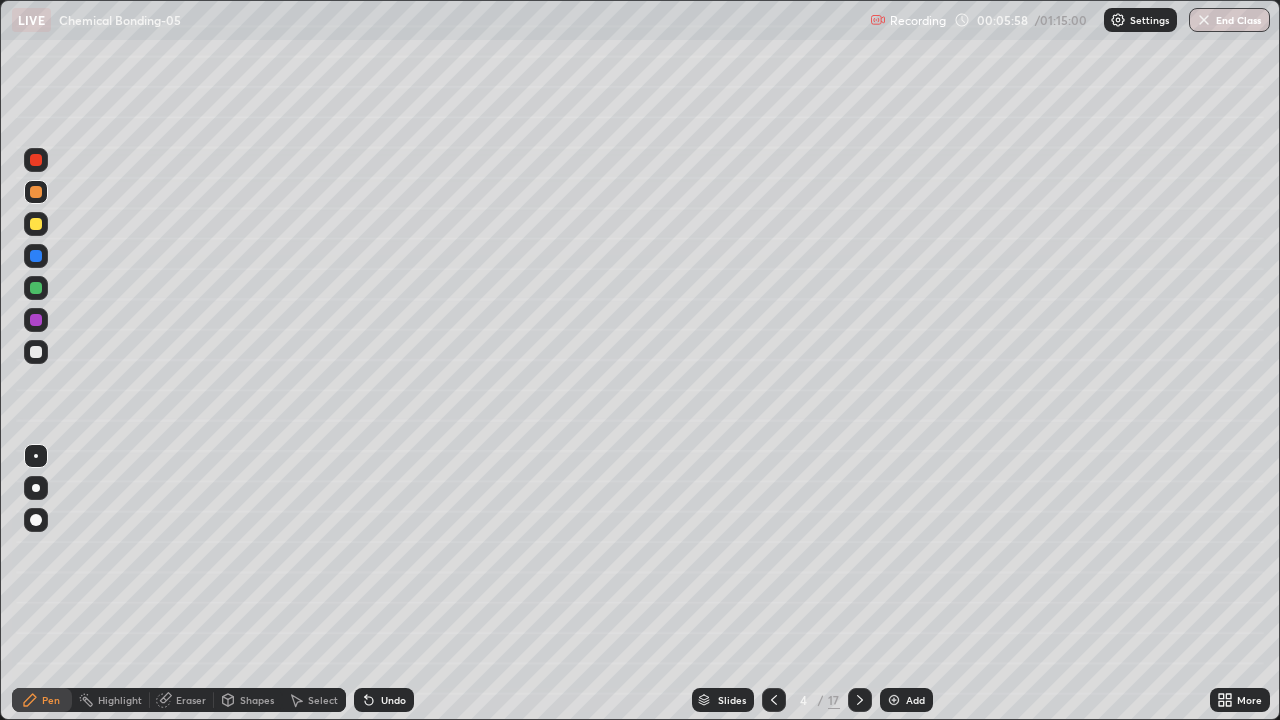 click at bounding box center [774, 700] 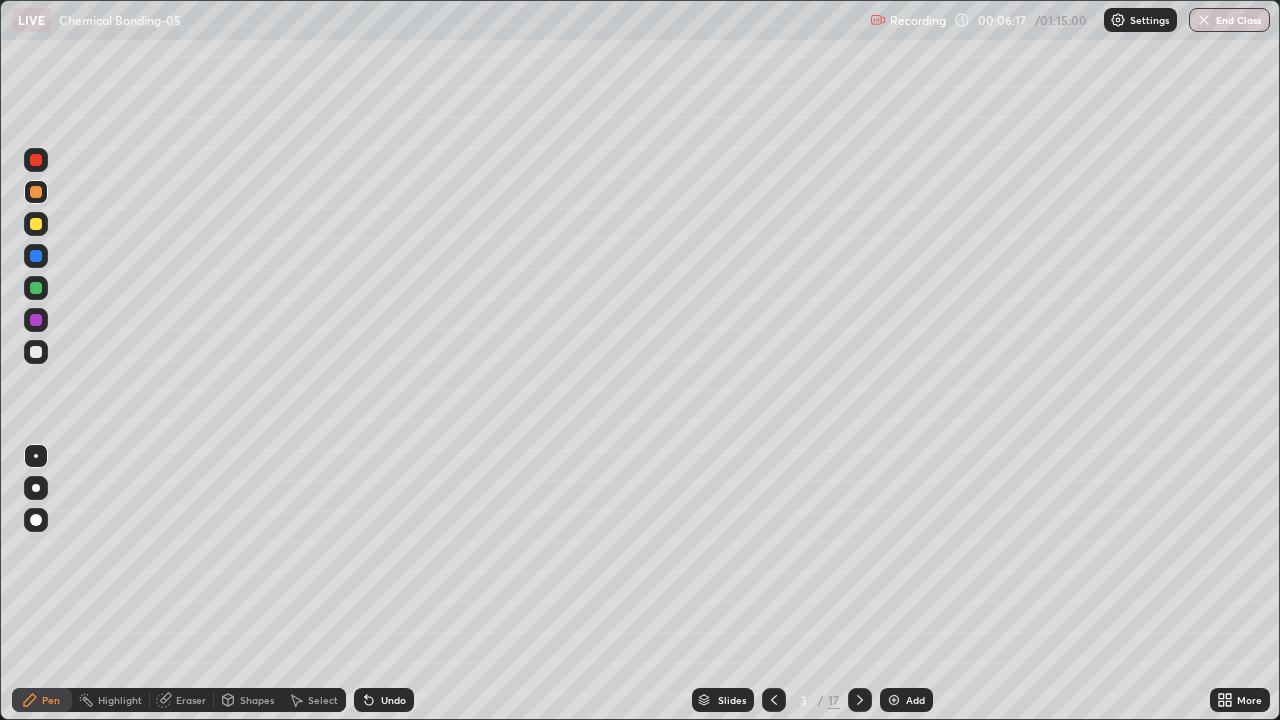 click 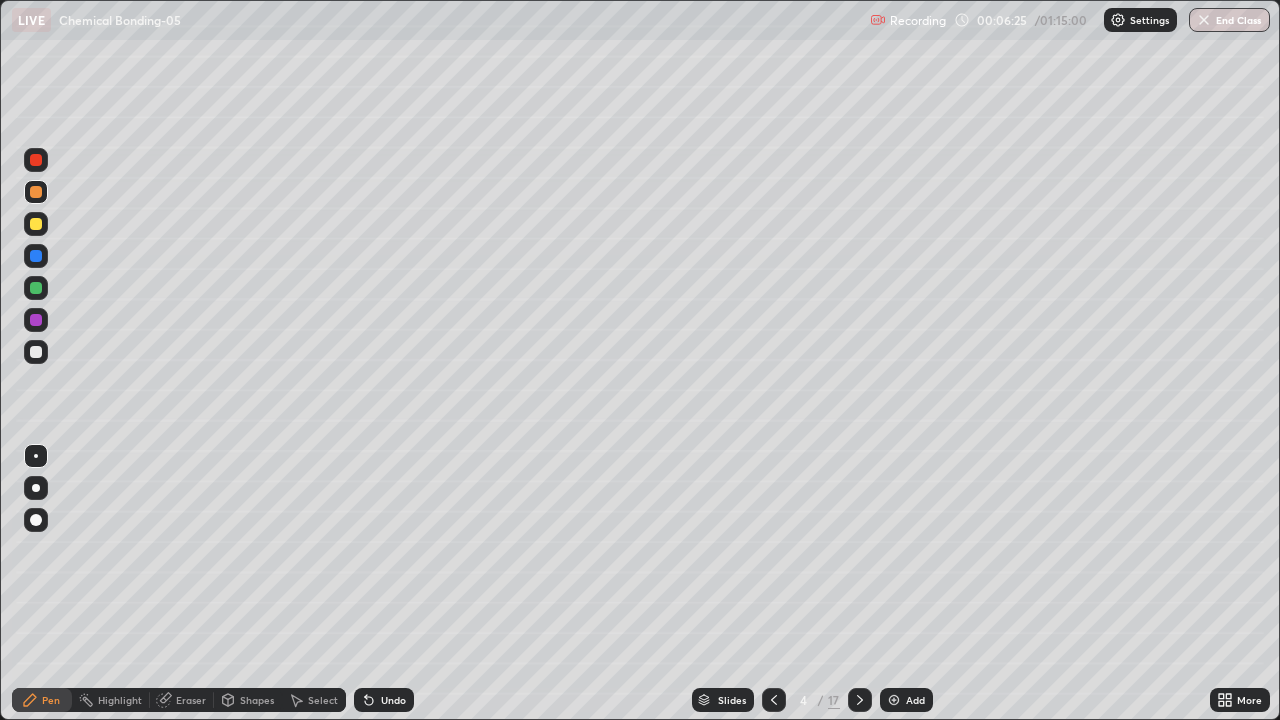 click at bounding box center (36, 352) 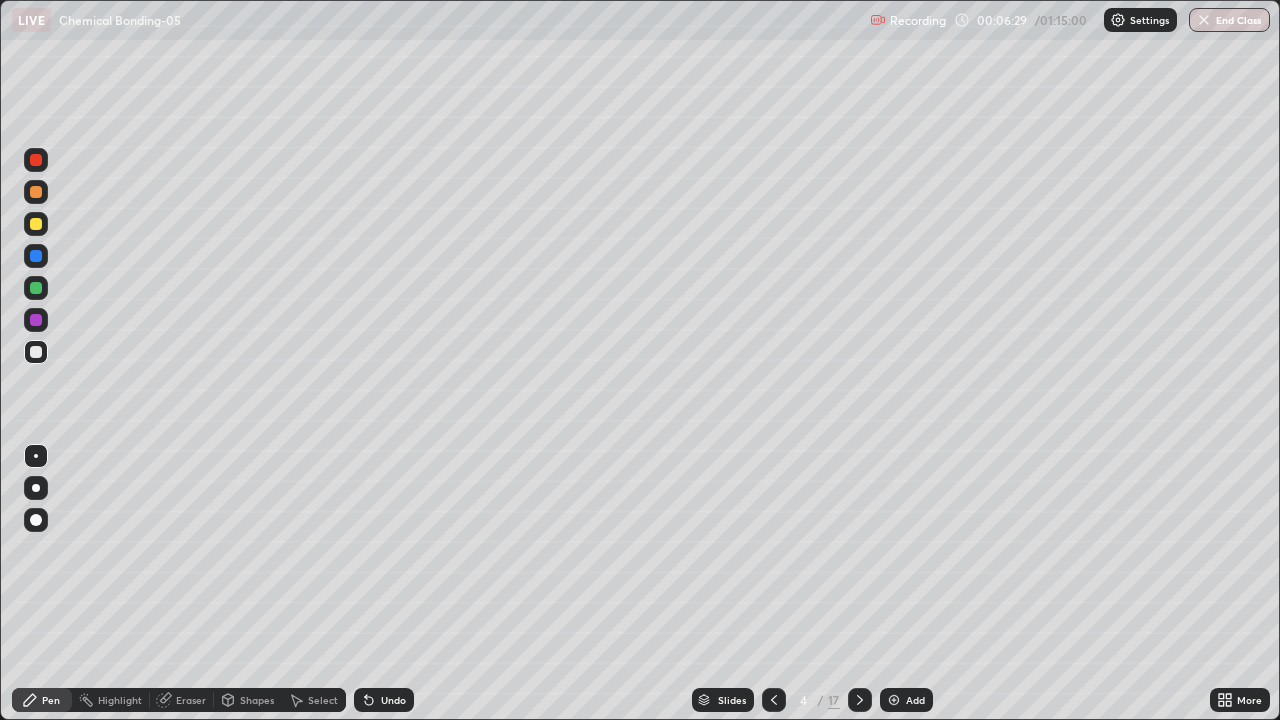 click on "Undo" at bounding box center [384, 700] 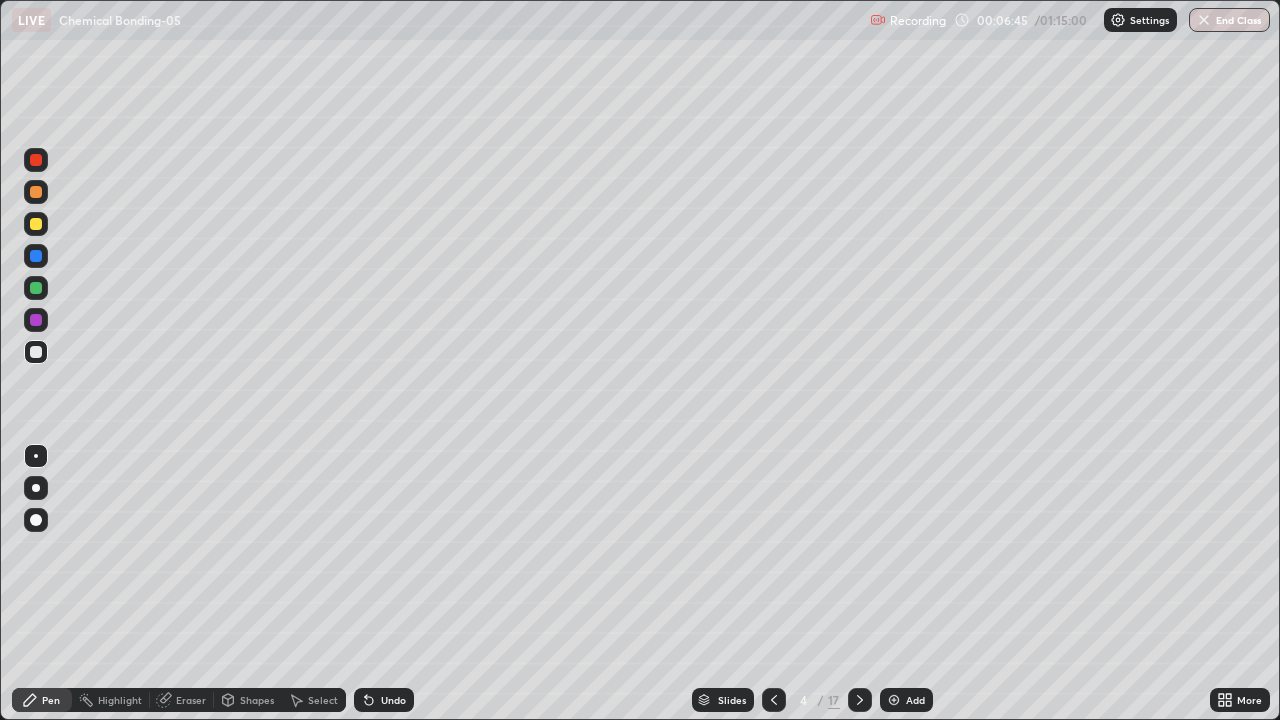 click at bounding box center [36, 256] 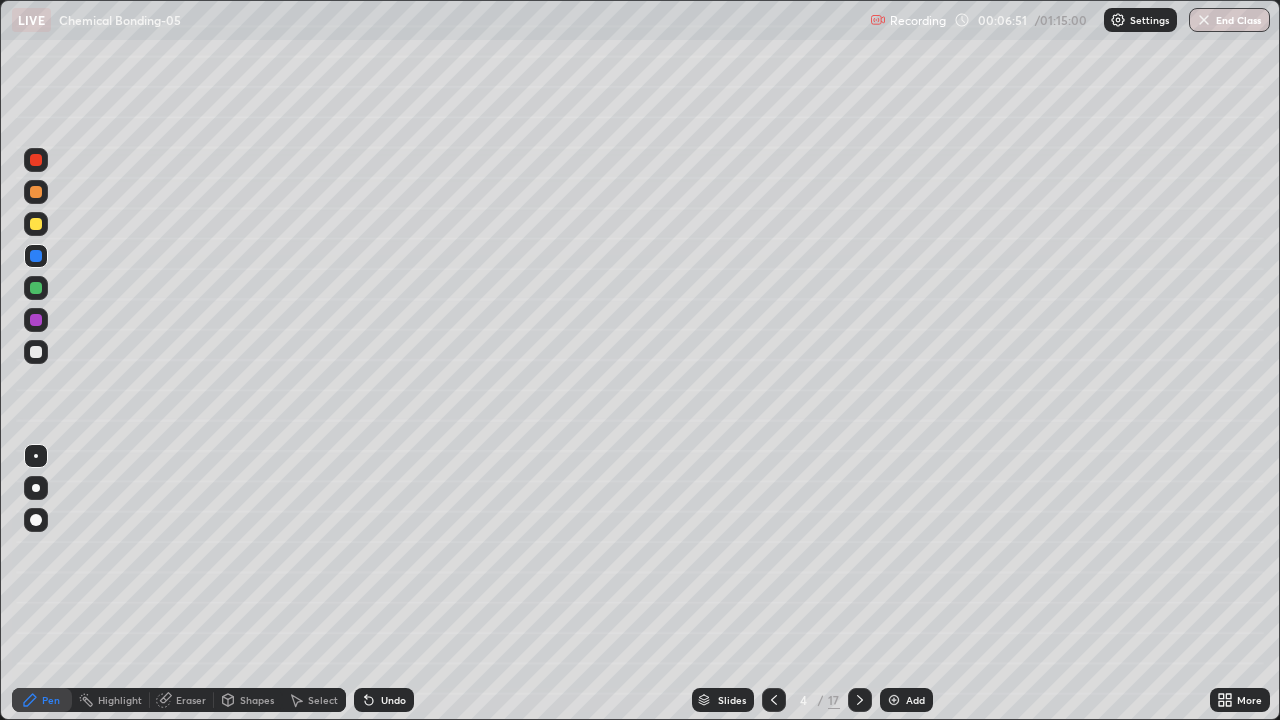 click at bounding box center (36, 352) 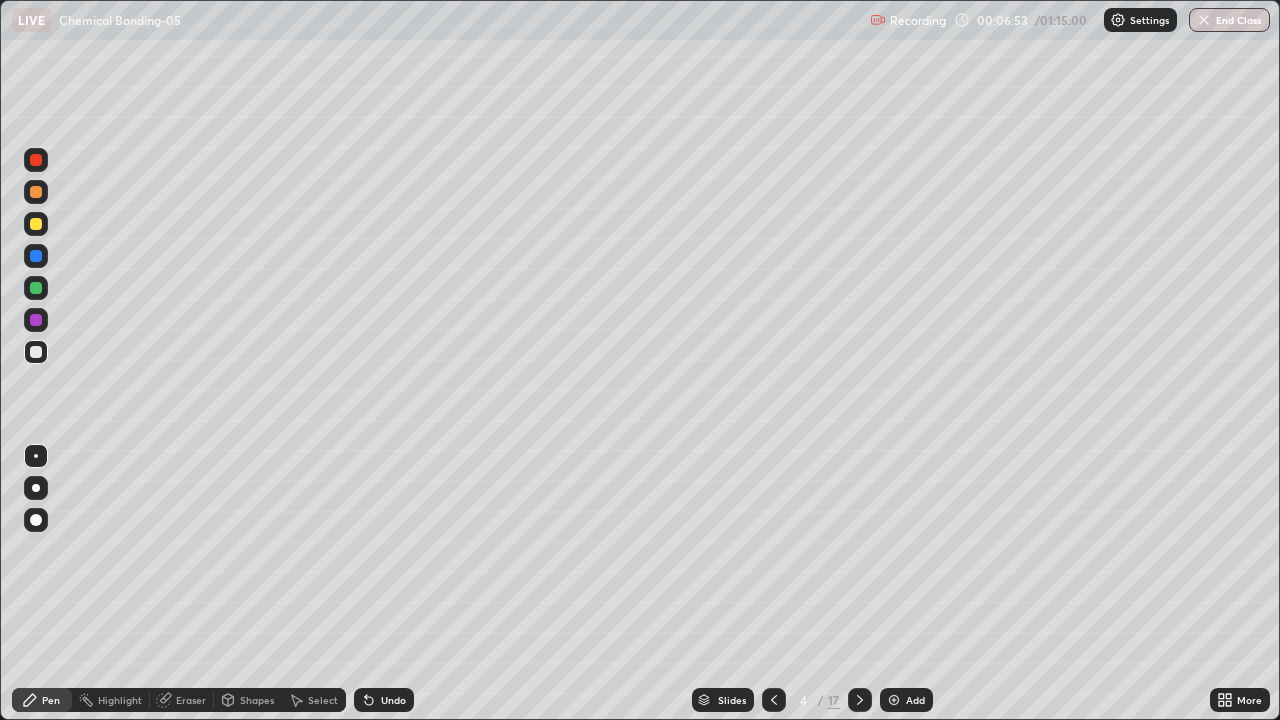 click at bounding box center (36, 288) 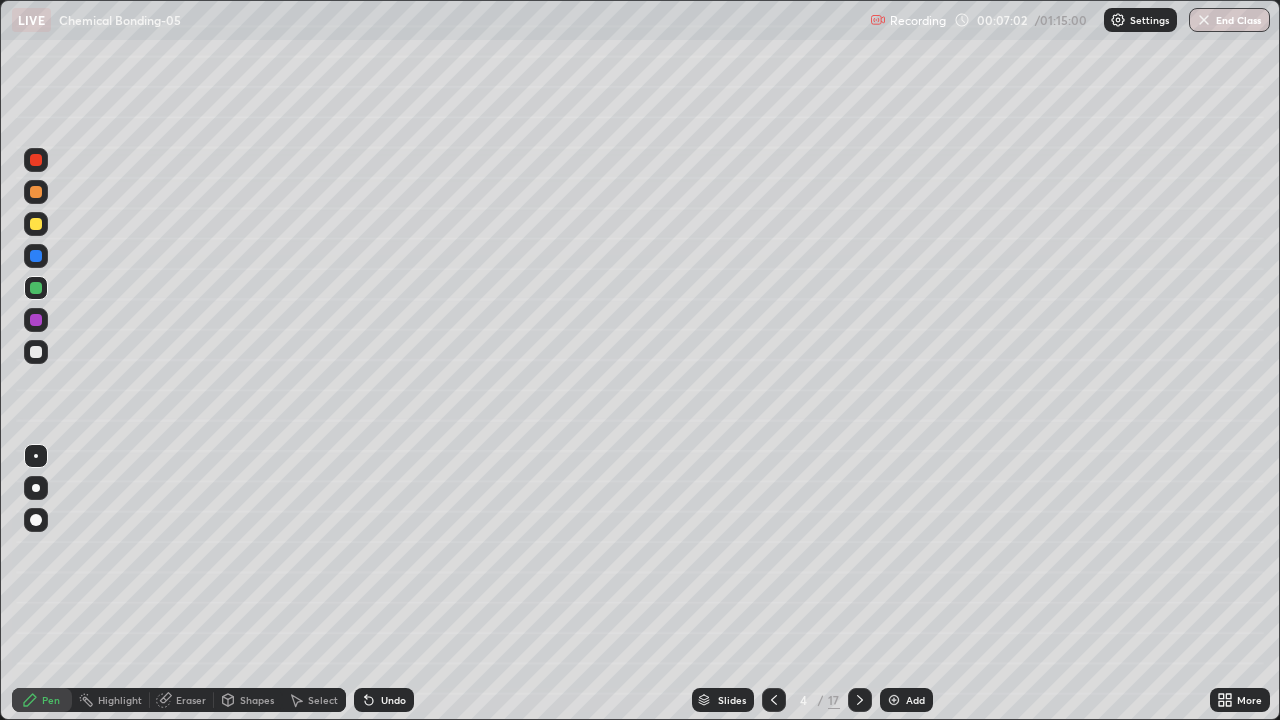 click at bounding box center (36, 256) 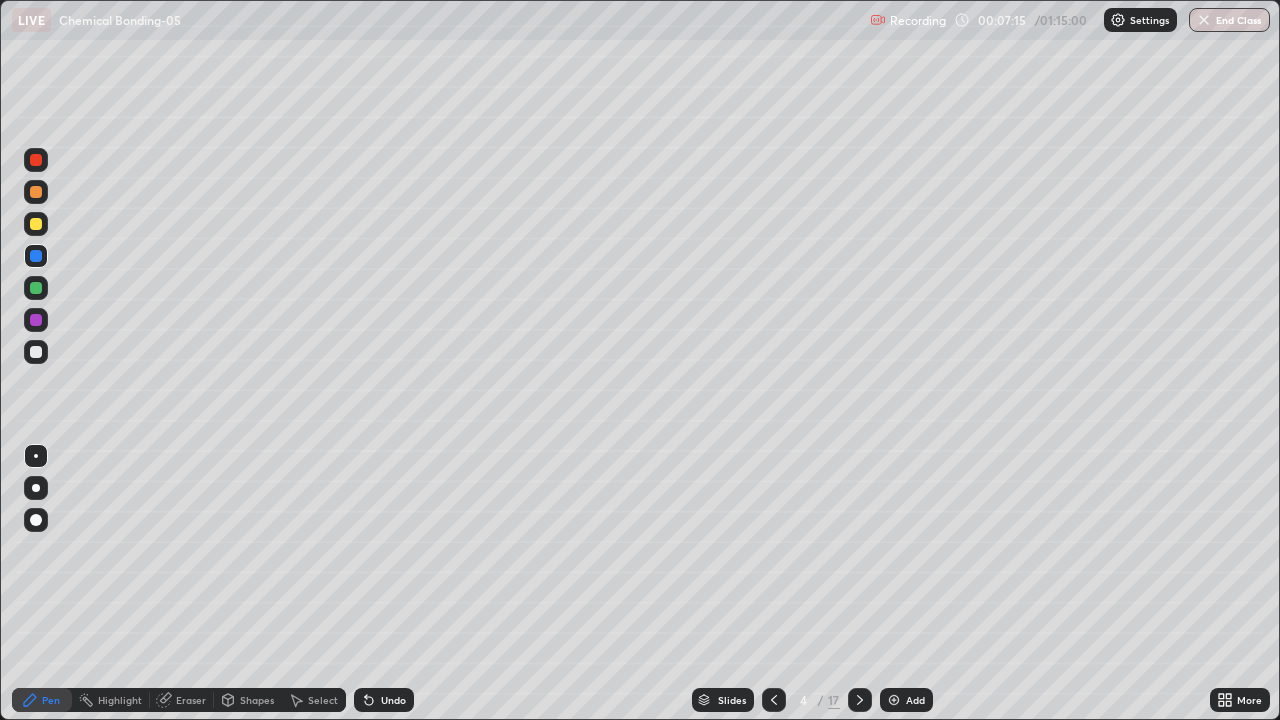 click at bounding box center [36, 352] 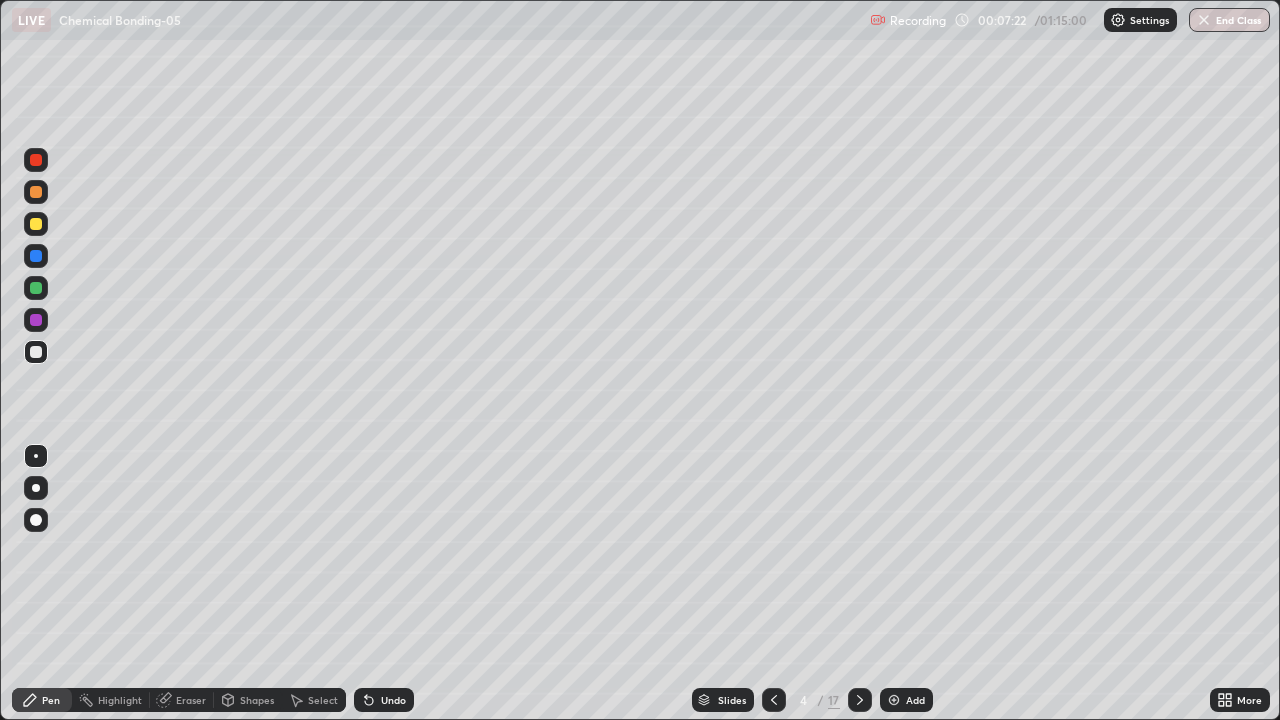 click at bounding box center (36, 192) 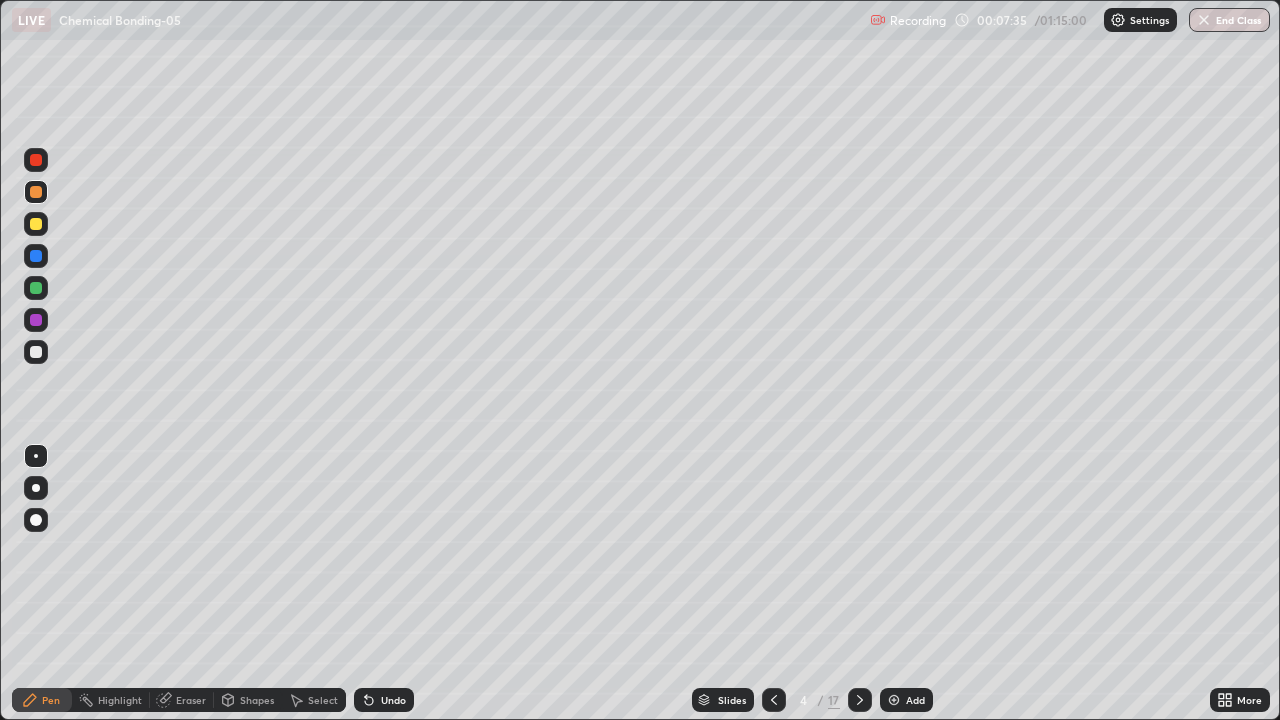click at bounding box center (36, 352) 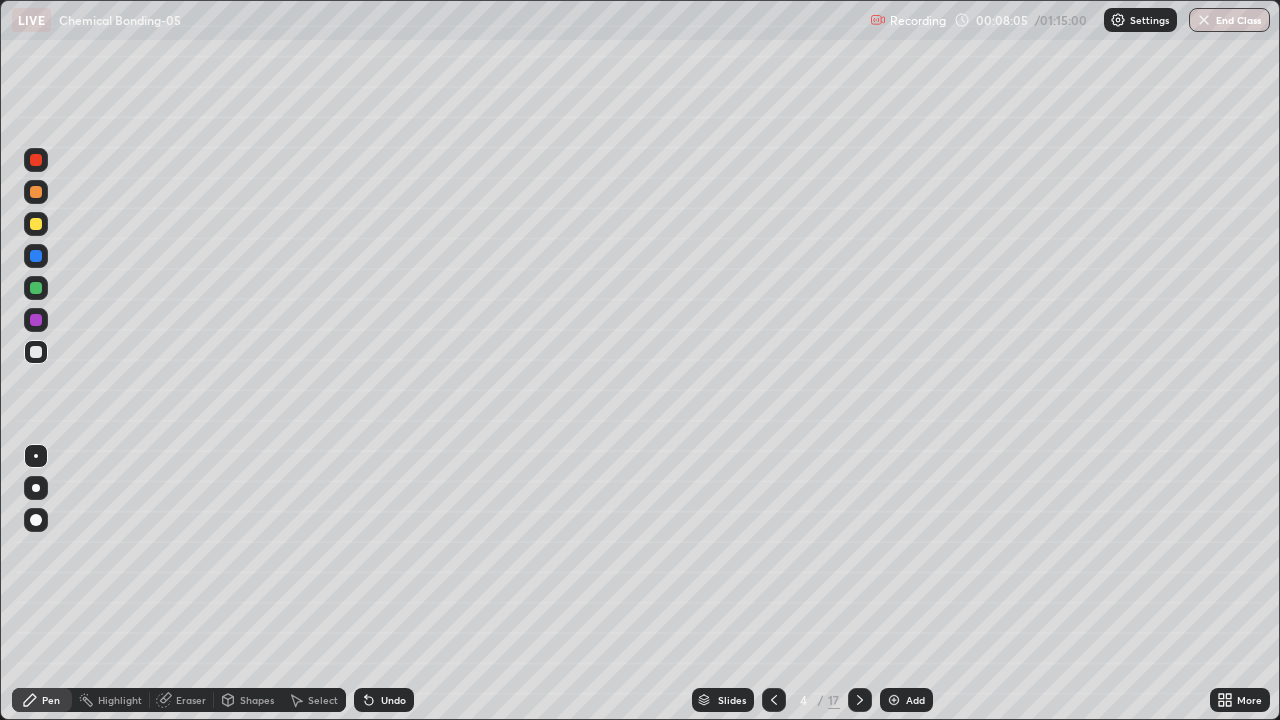 click at bounding box center (36, 288) 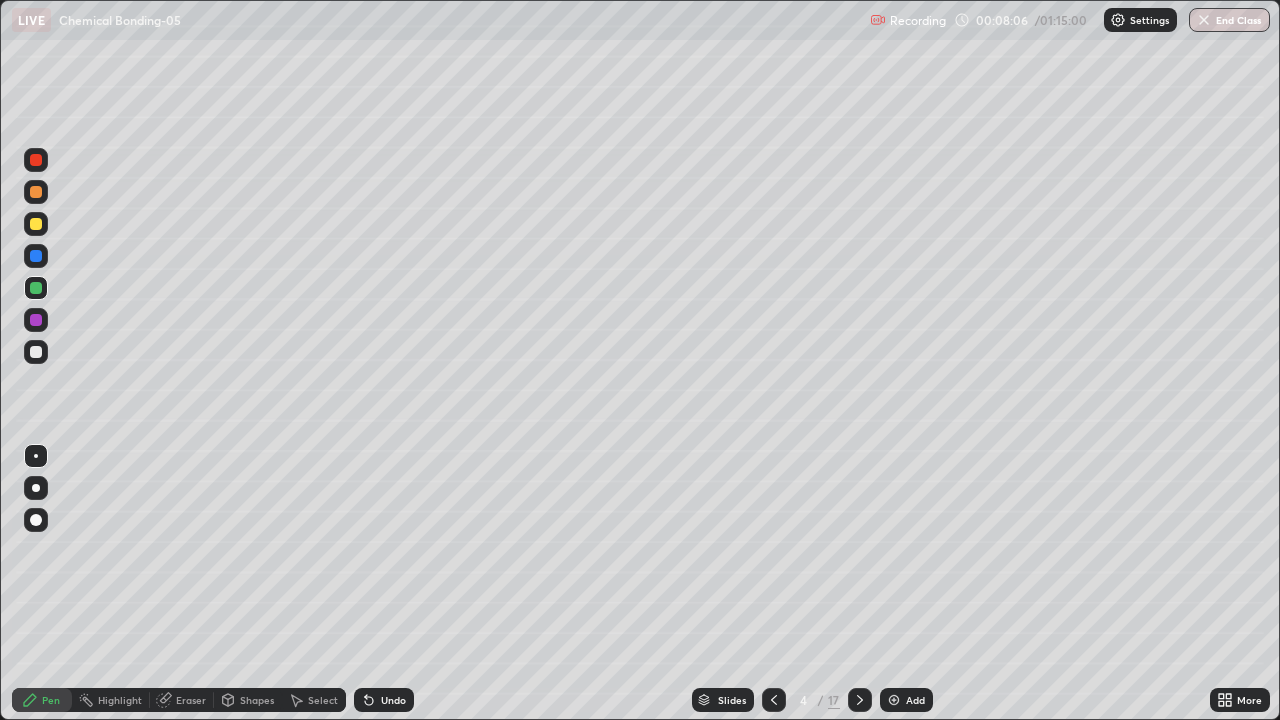 click at bounding box center (36, 256) 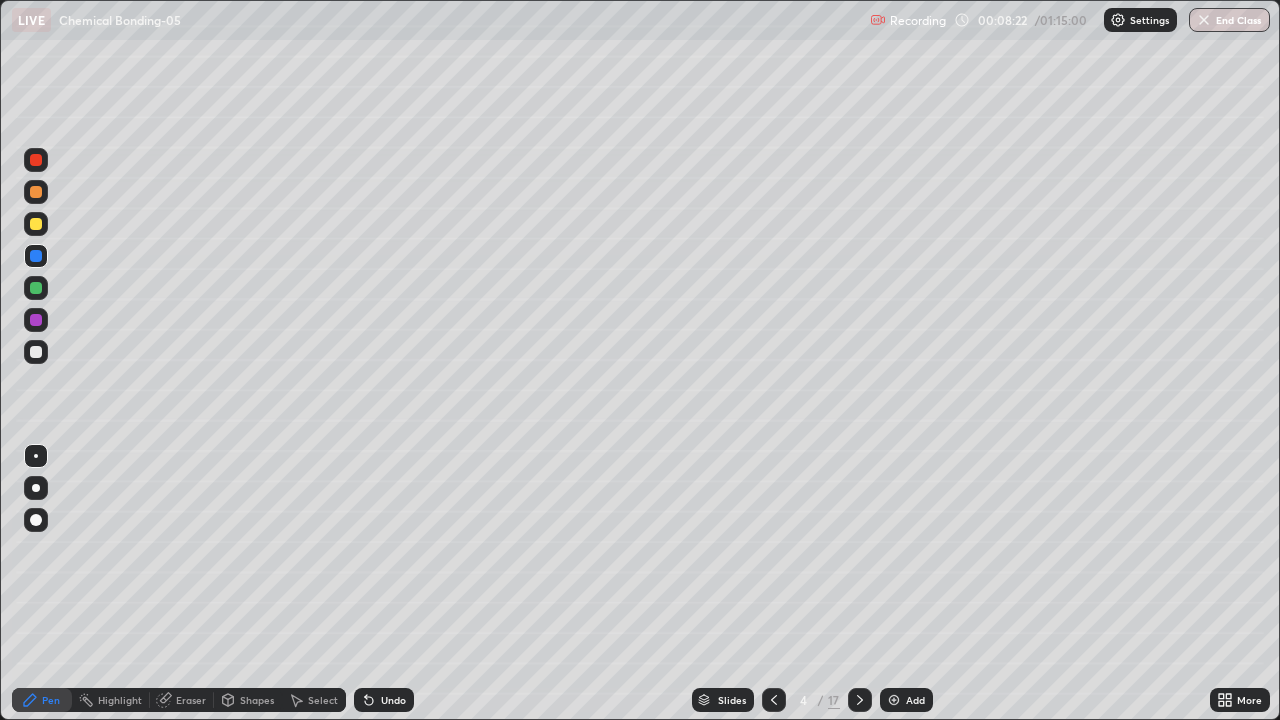 click at bounding box center (36, 352) 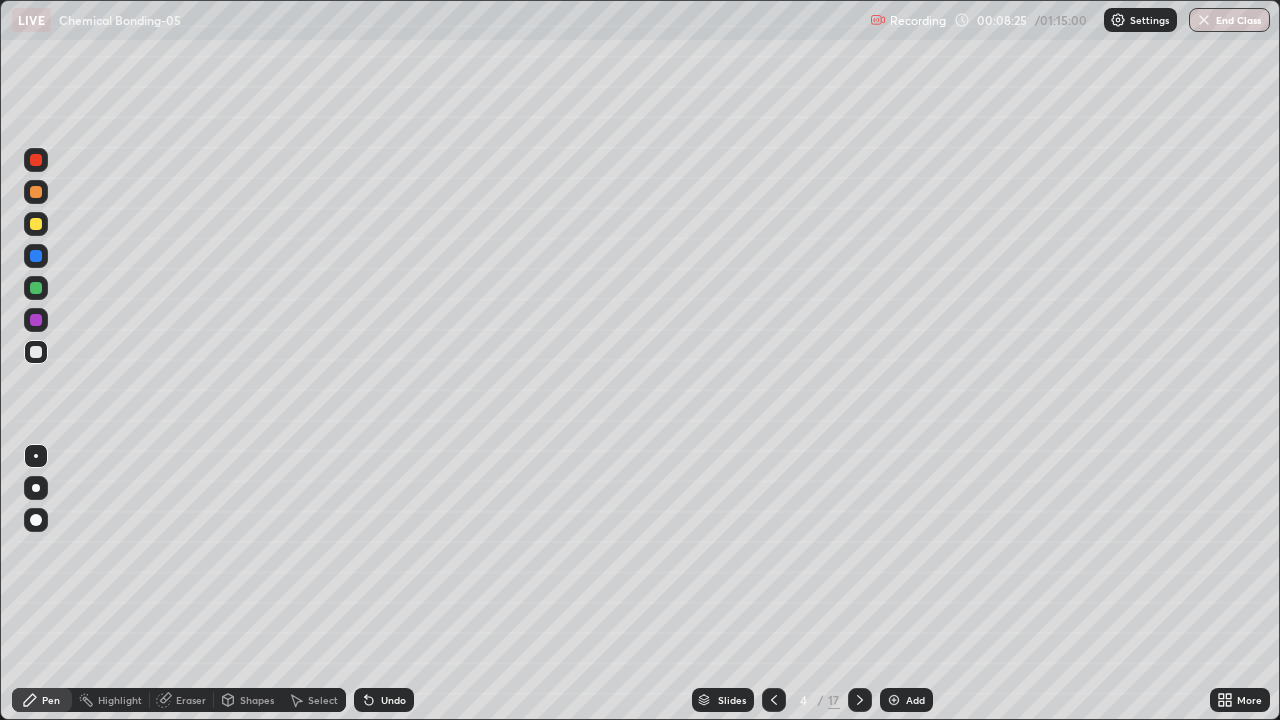 click at bounding box center (36, 288) 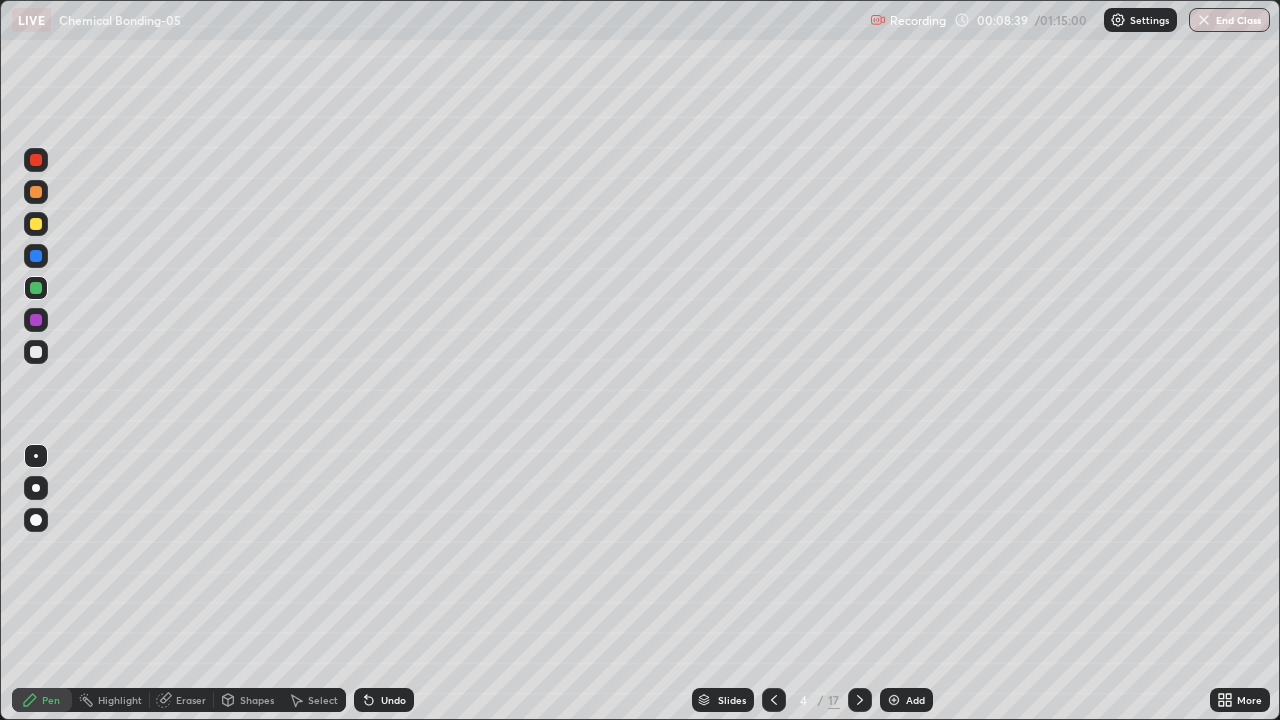 click at bounding box center (36, 256) 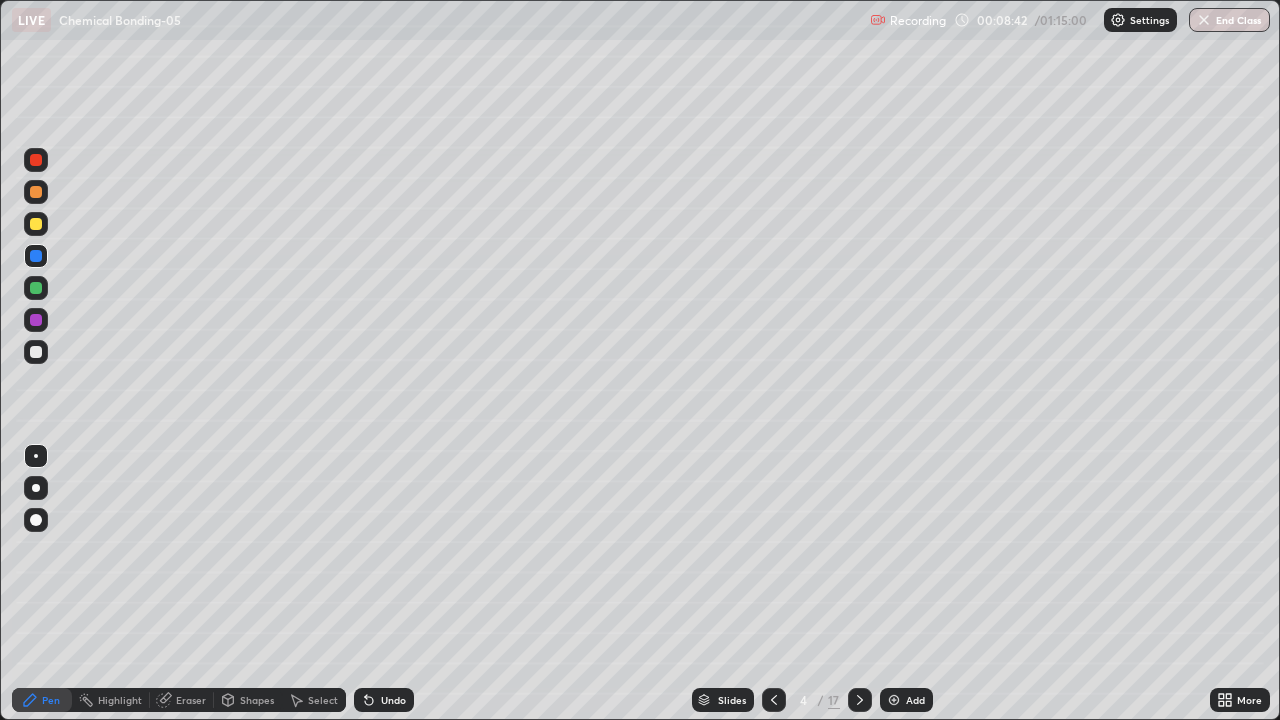 click on "Undo" at bounding box center (393, 700) 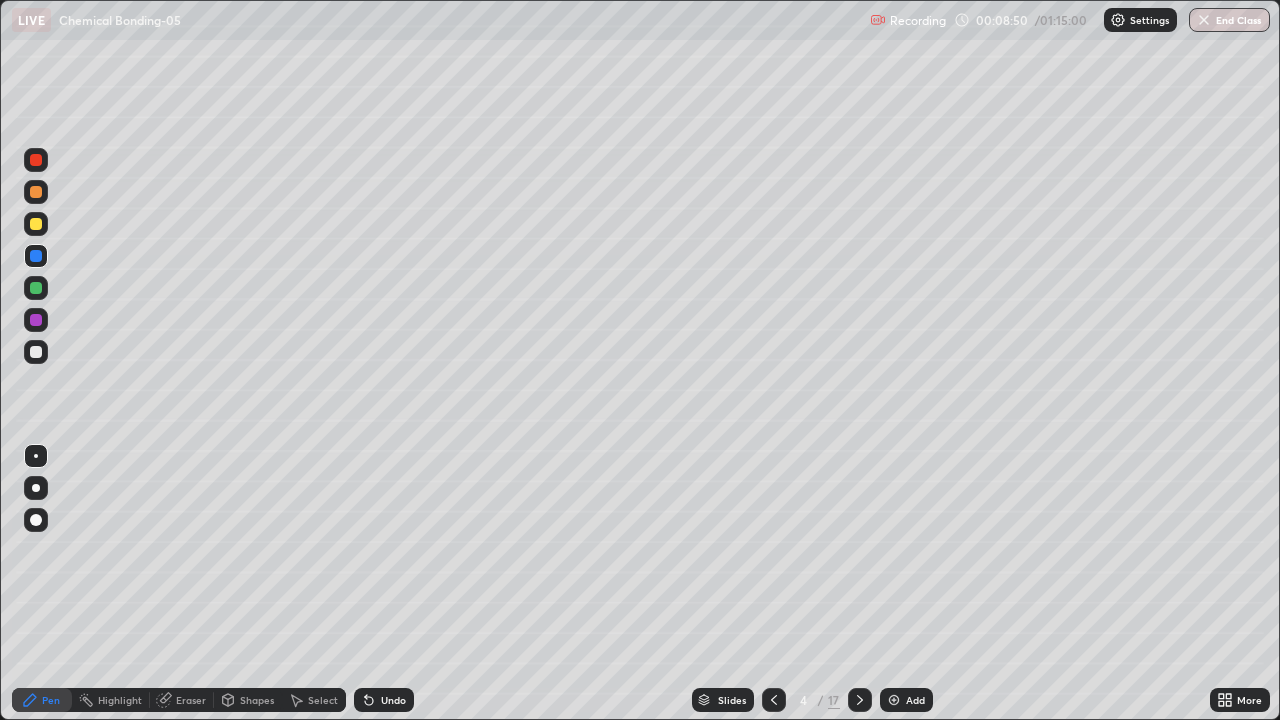 click at bounding box center (36, 288) 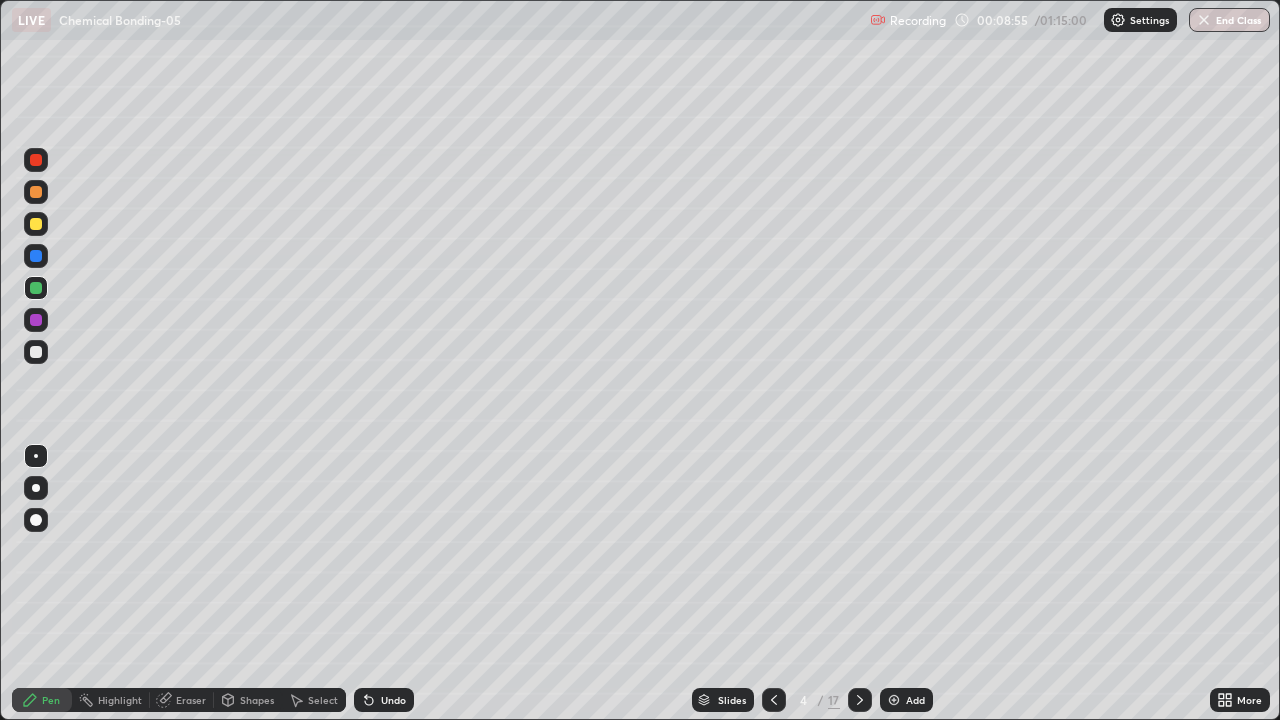 click at bounding box center (36, 256) 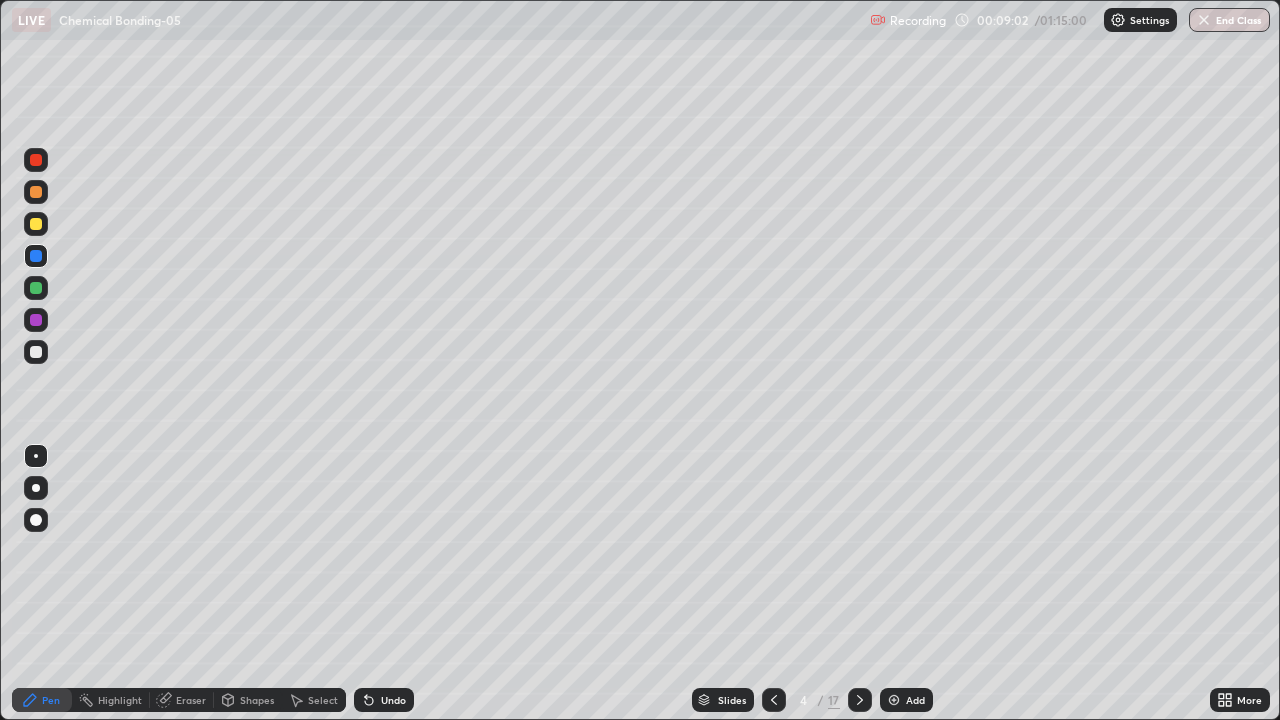 click at bounding box center [36, 288] 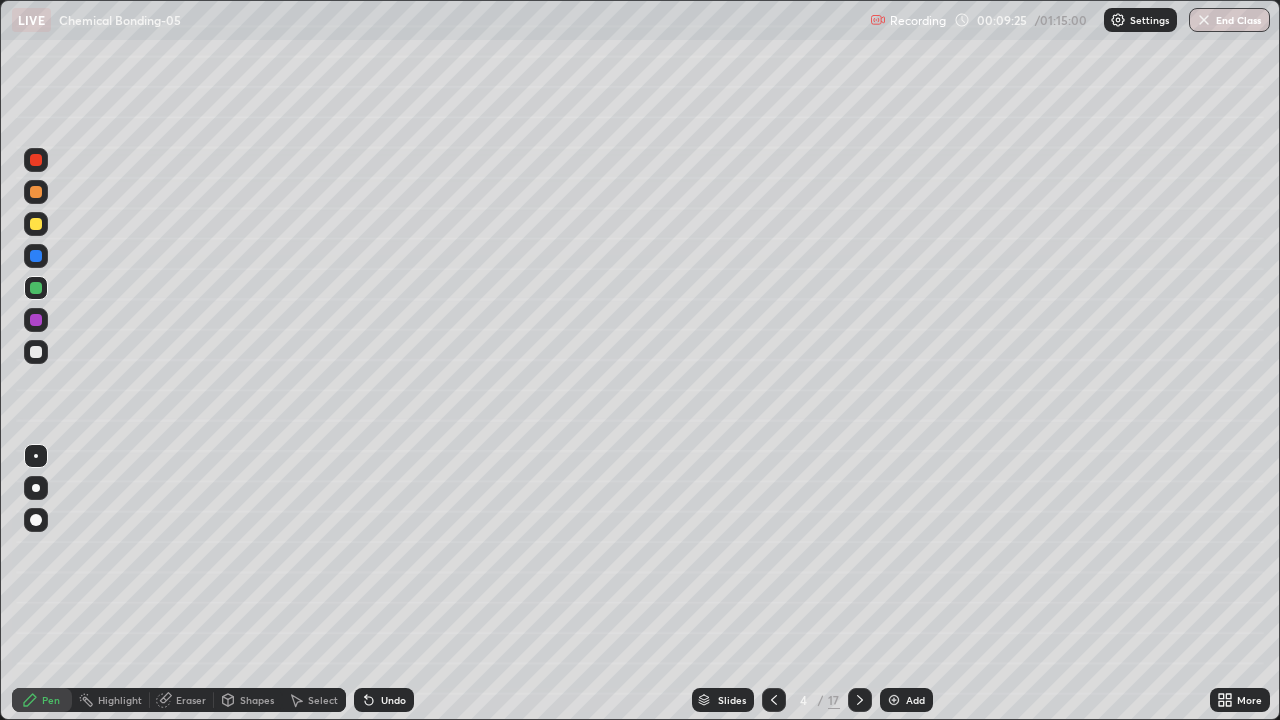 click at bounding box center (36, 320) 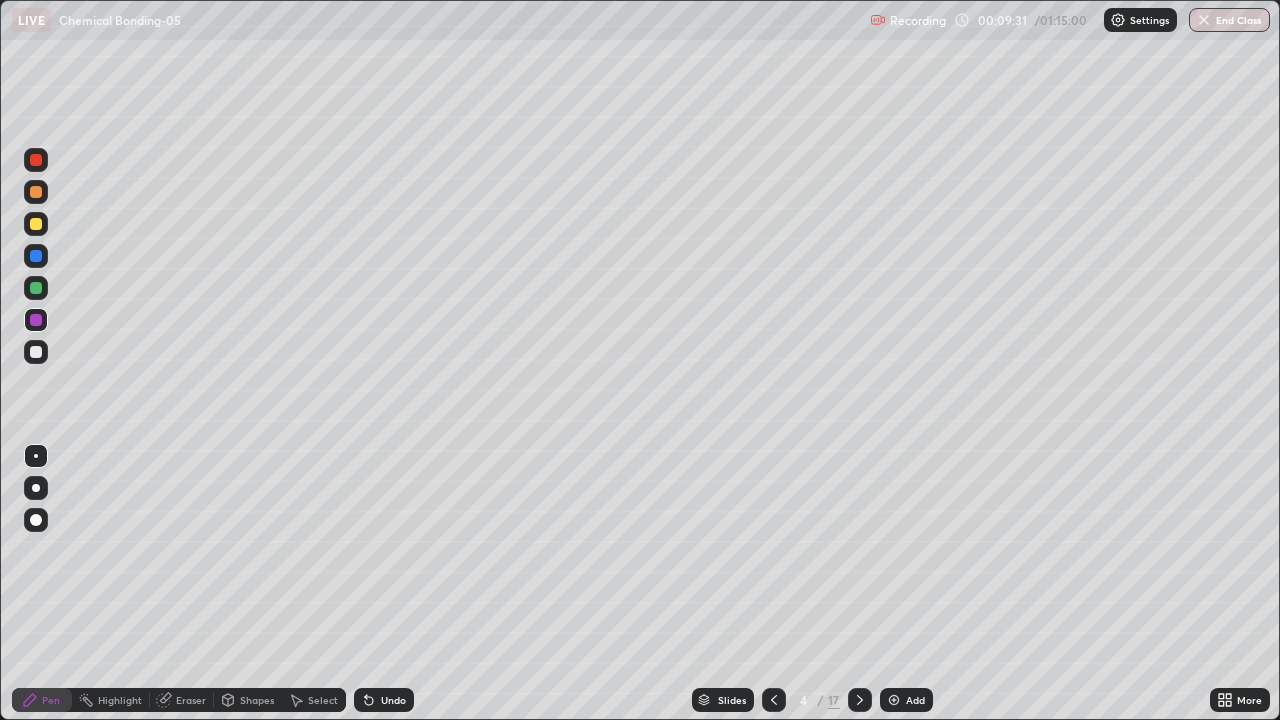click on "Undo" at bounding box center [393, 700] 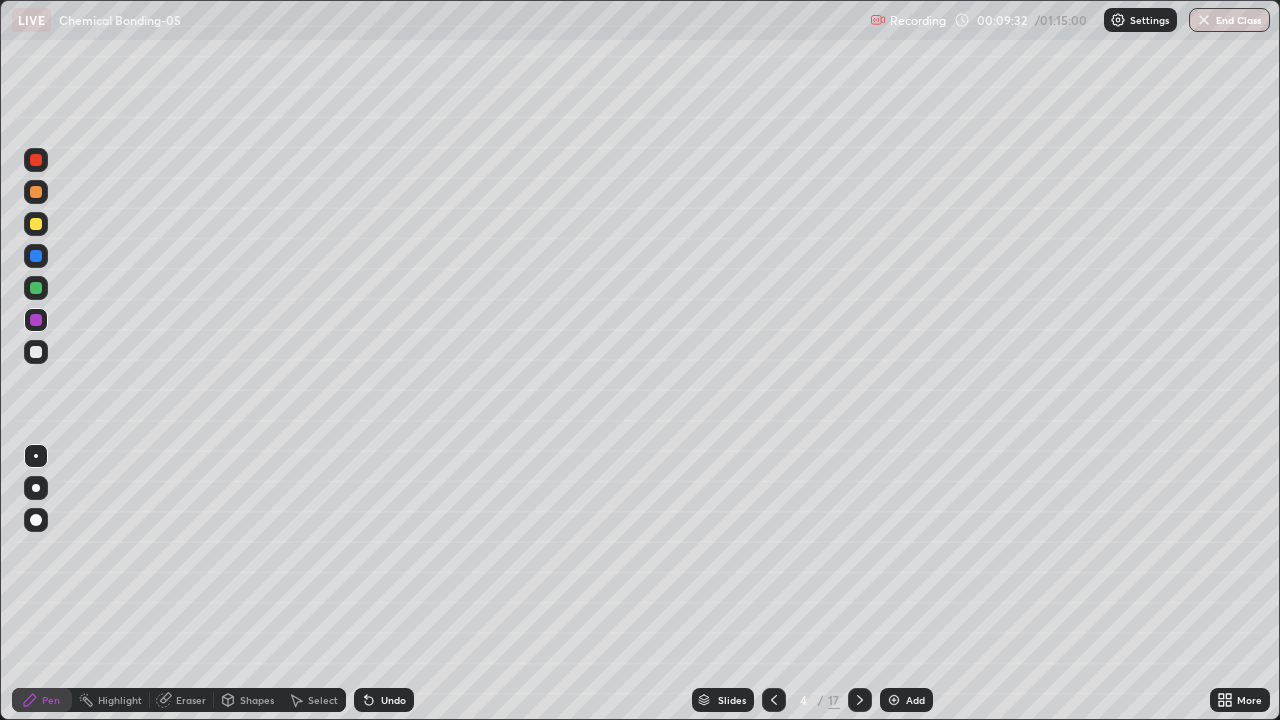 click on "Undo" at bounding box center (393, 700) 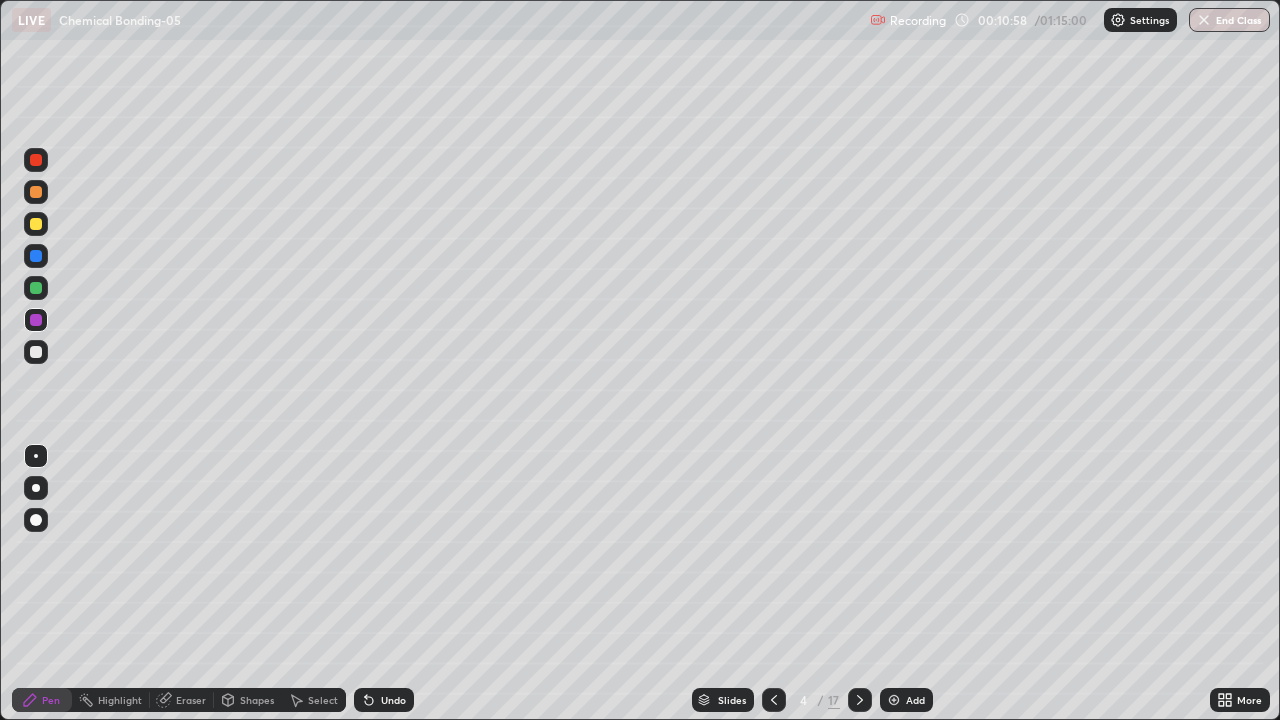 click 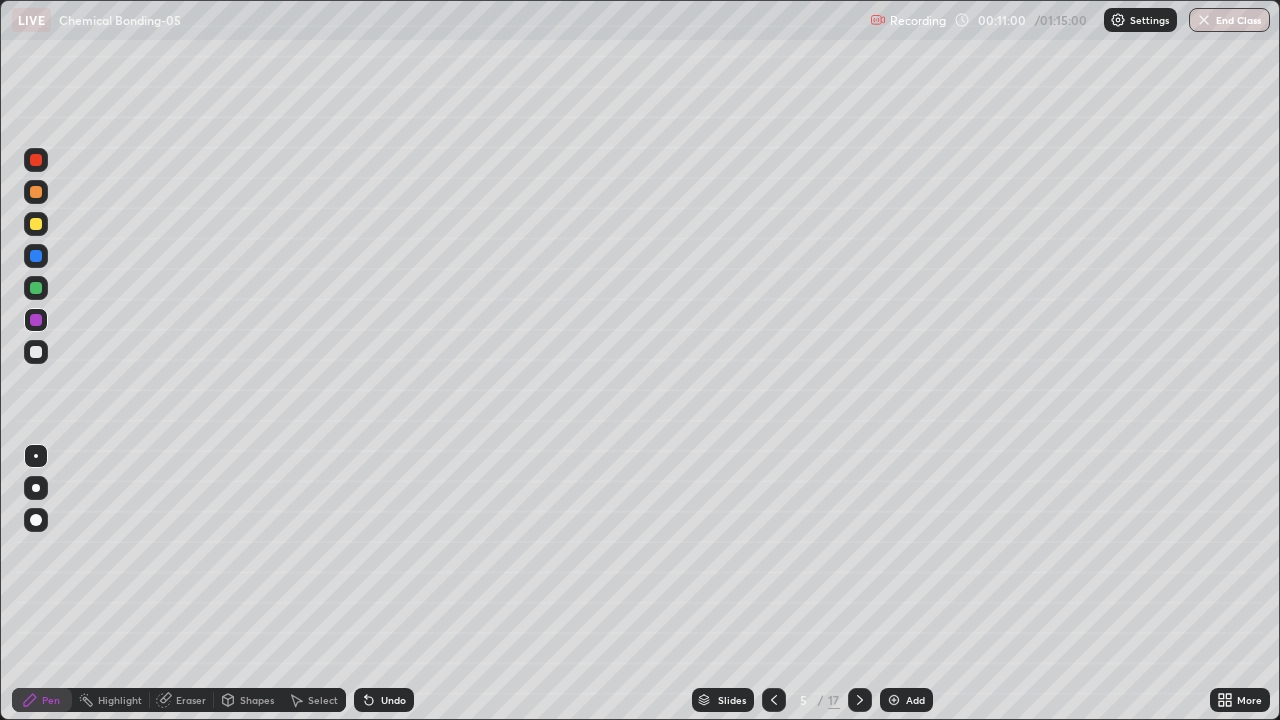 click at bounding box center (36, 192) 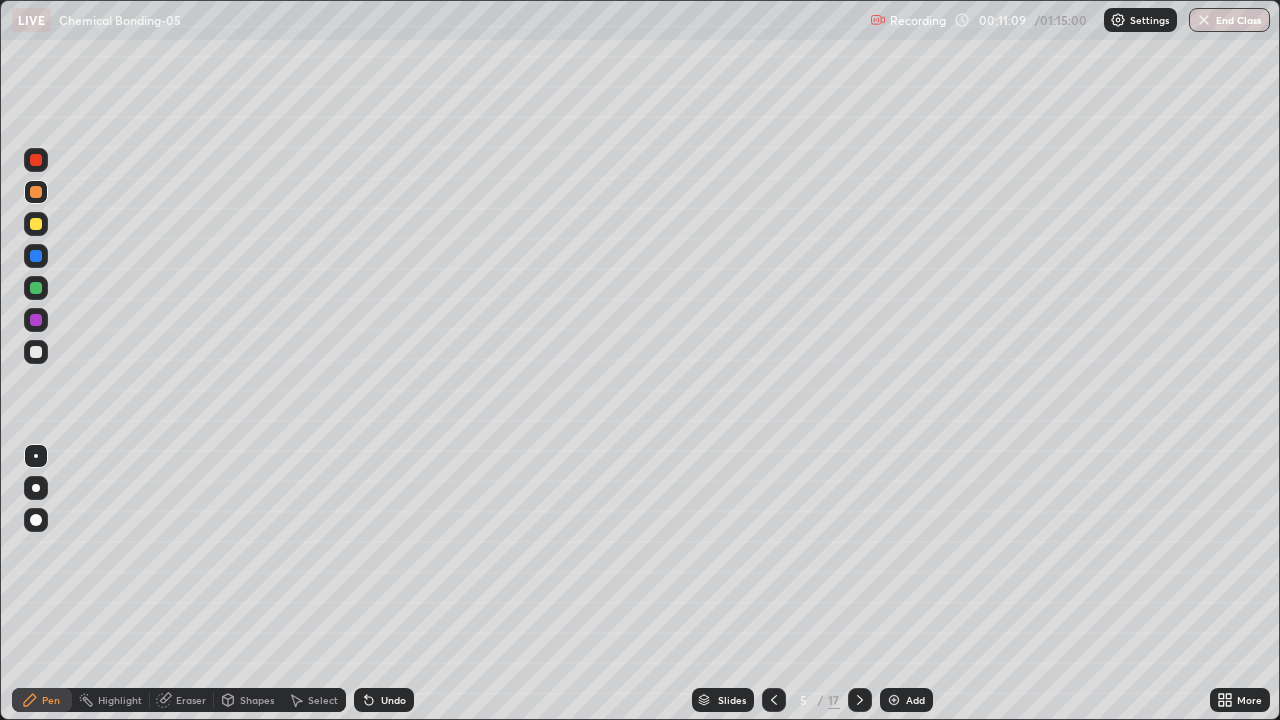 click at bounding box center [36, 352] 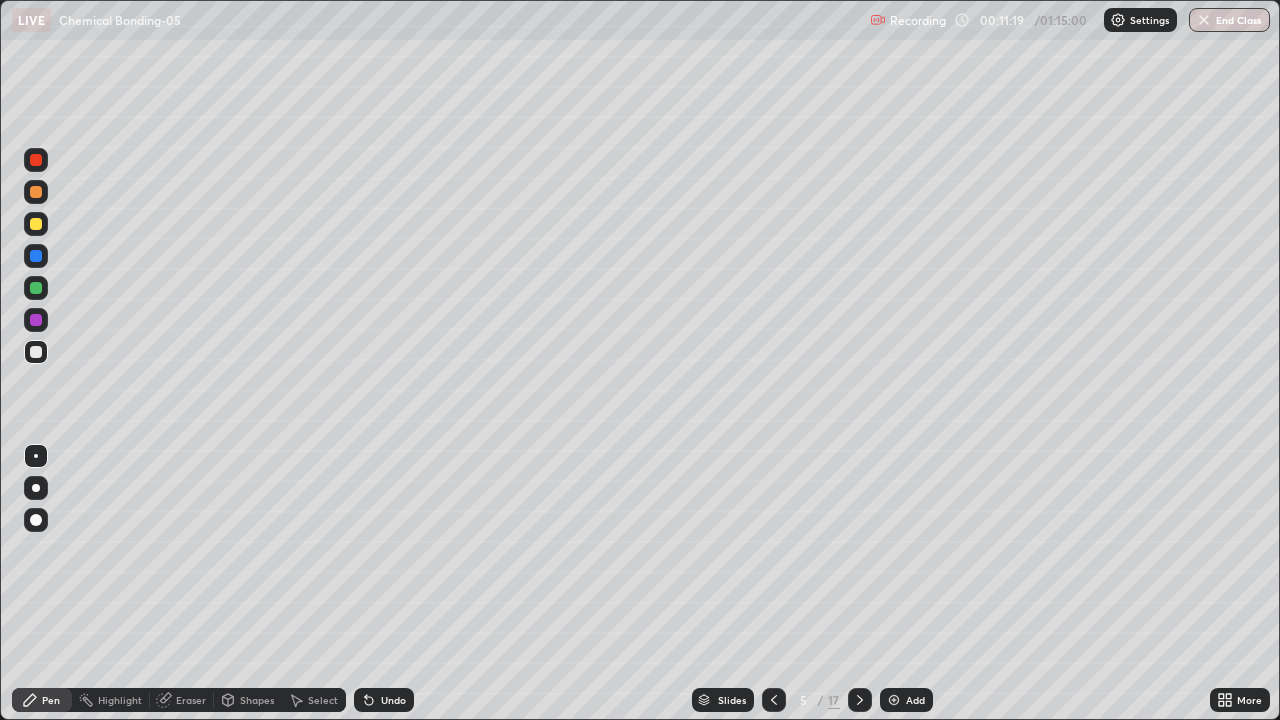 click at bounding box center [36, 288] 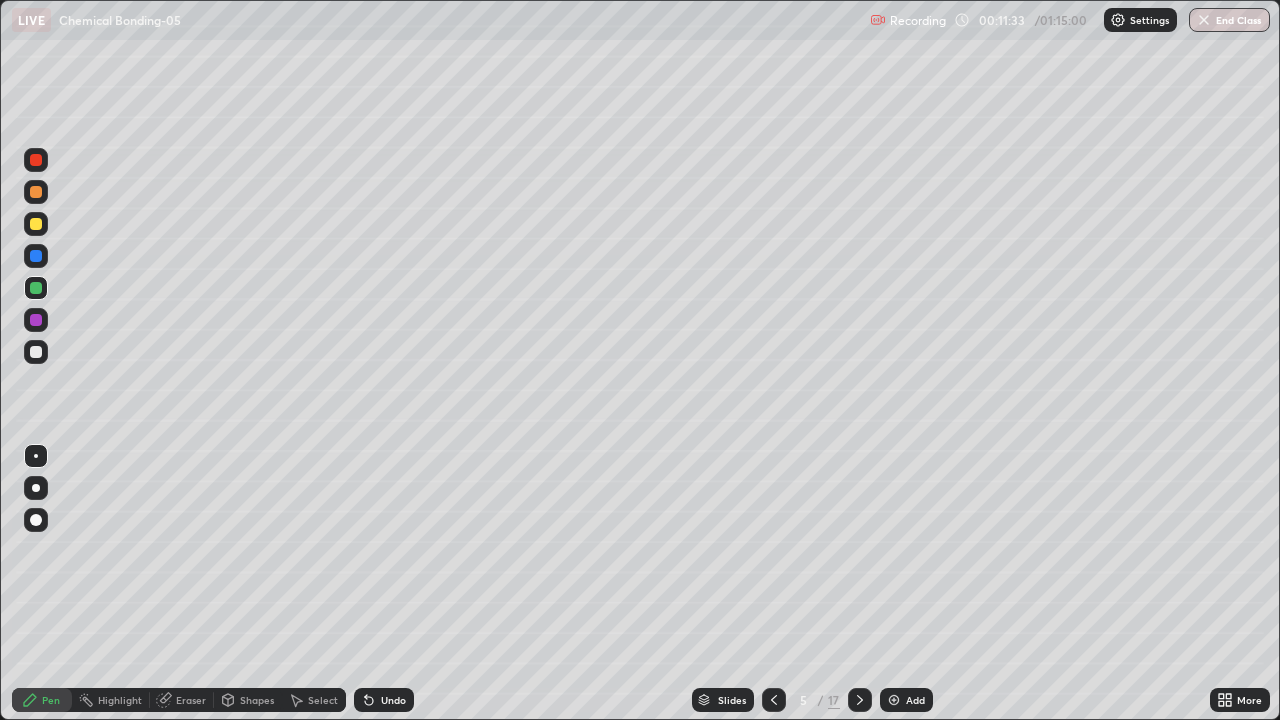 click at bounding box center [36, 352] 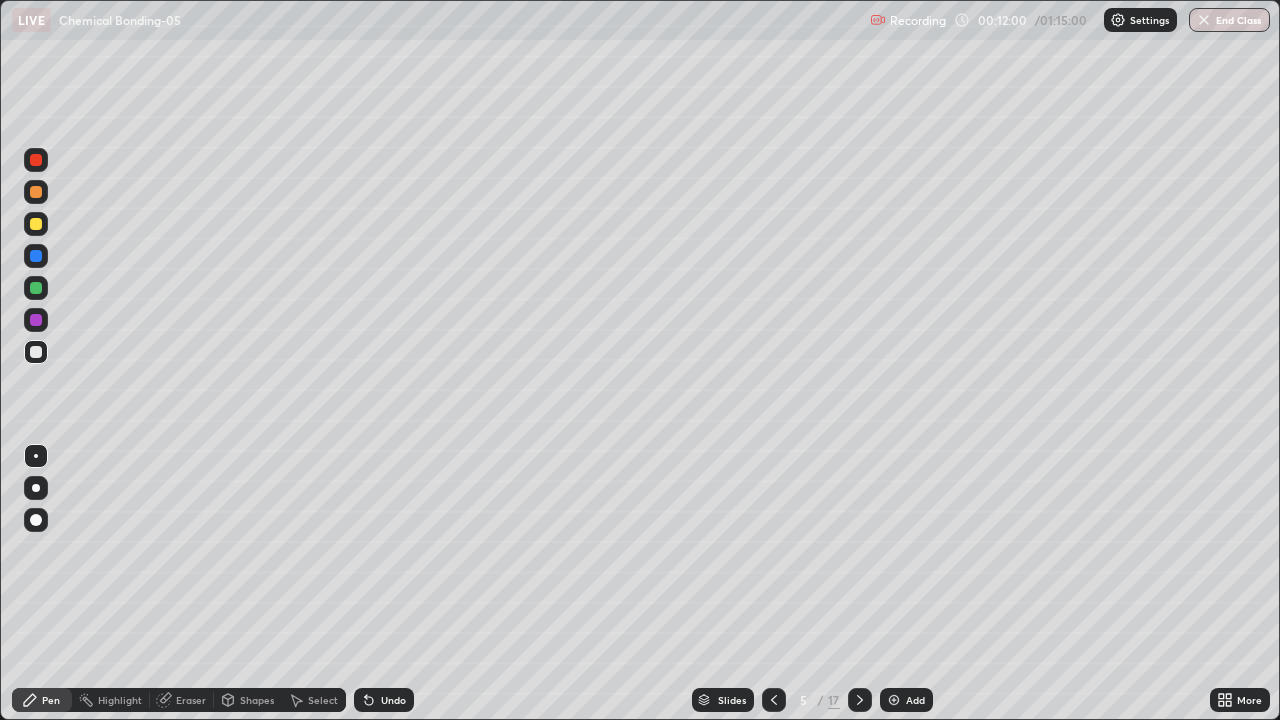 click at bounding box center (36, 224) 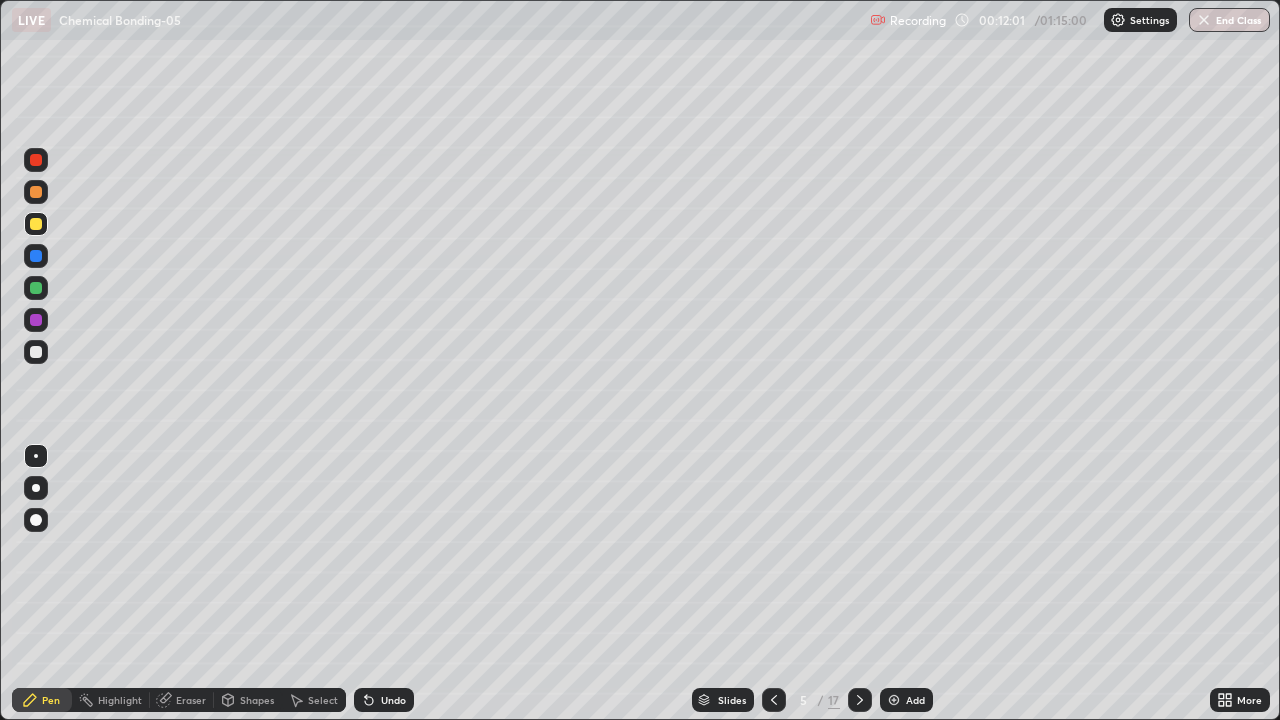 click at bounding box center (36, 352) 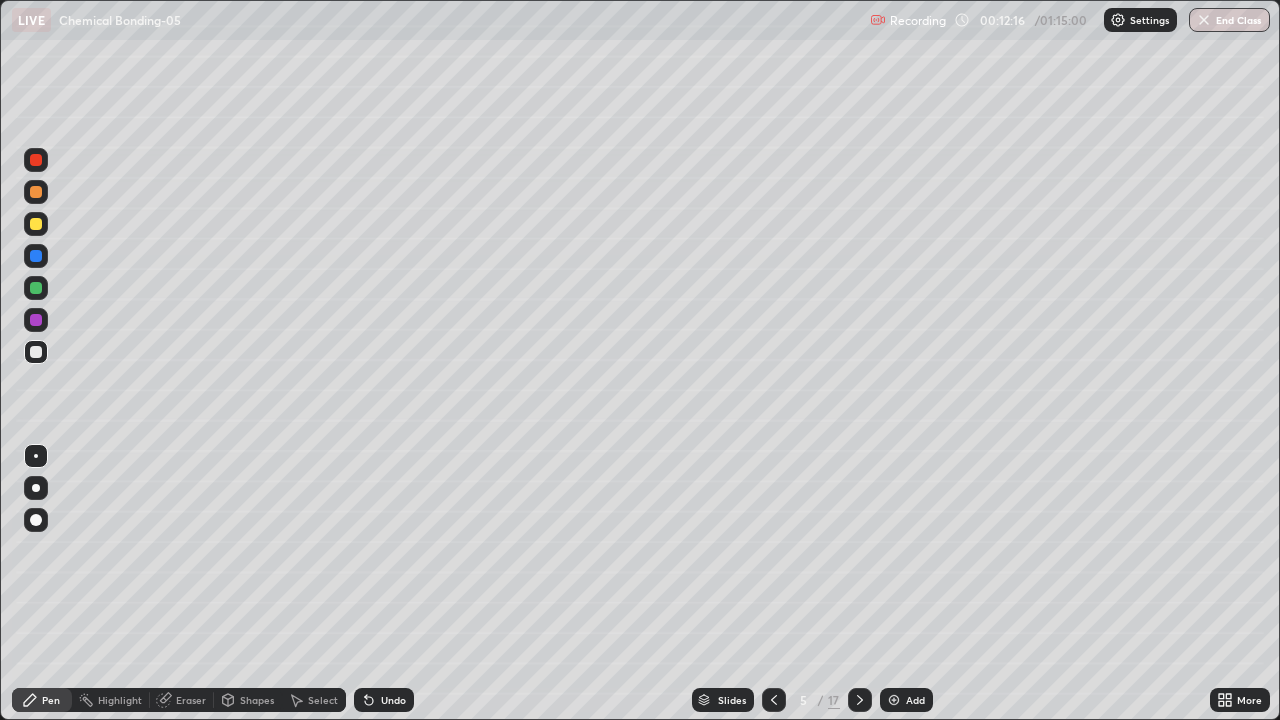 click at bounding box center (36, 256) 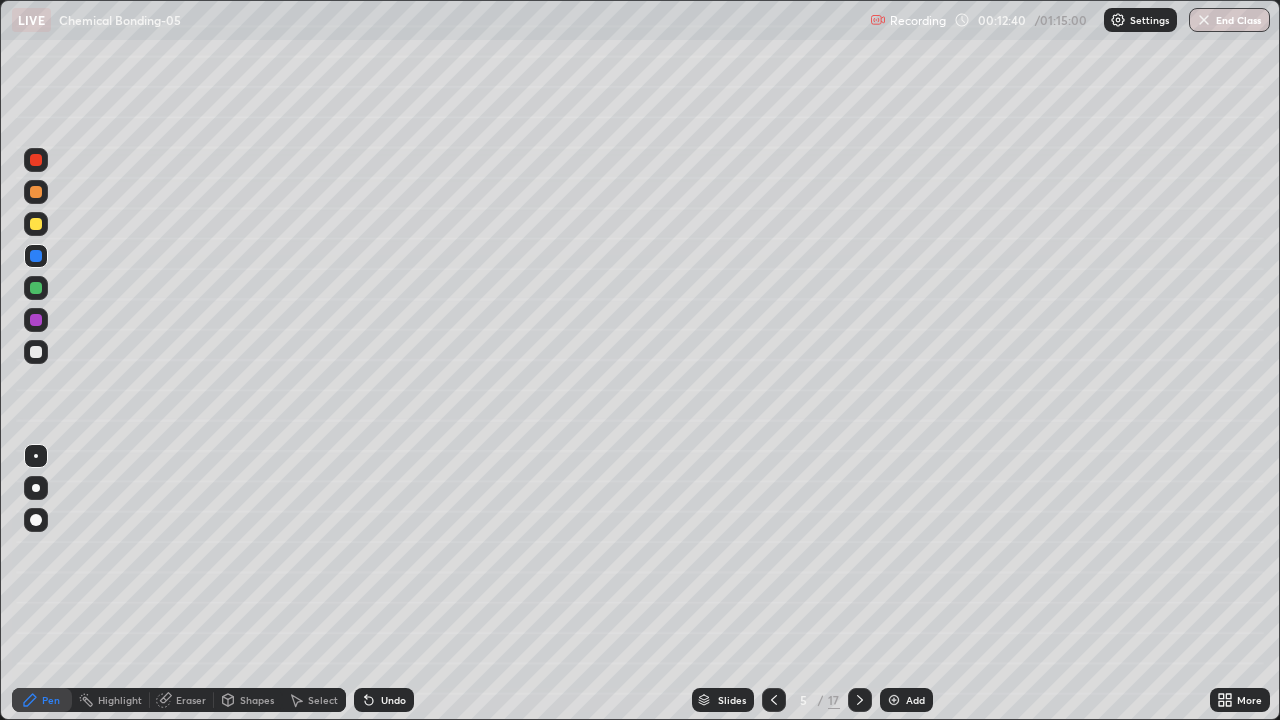 click at bounding box center (36, 288) 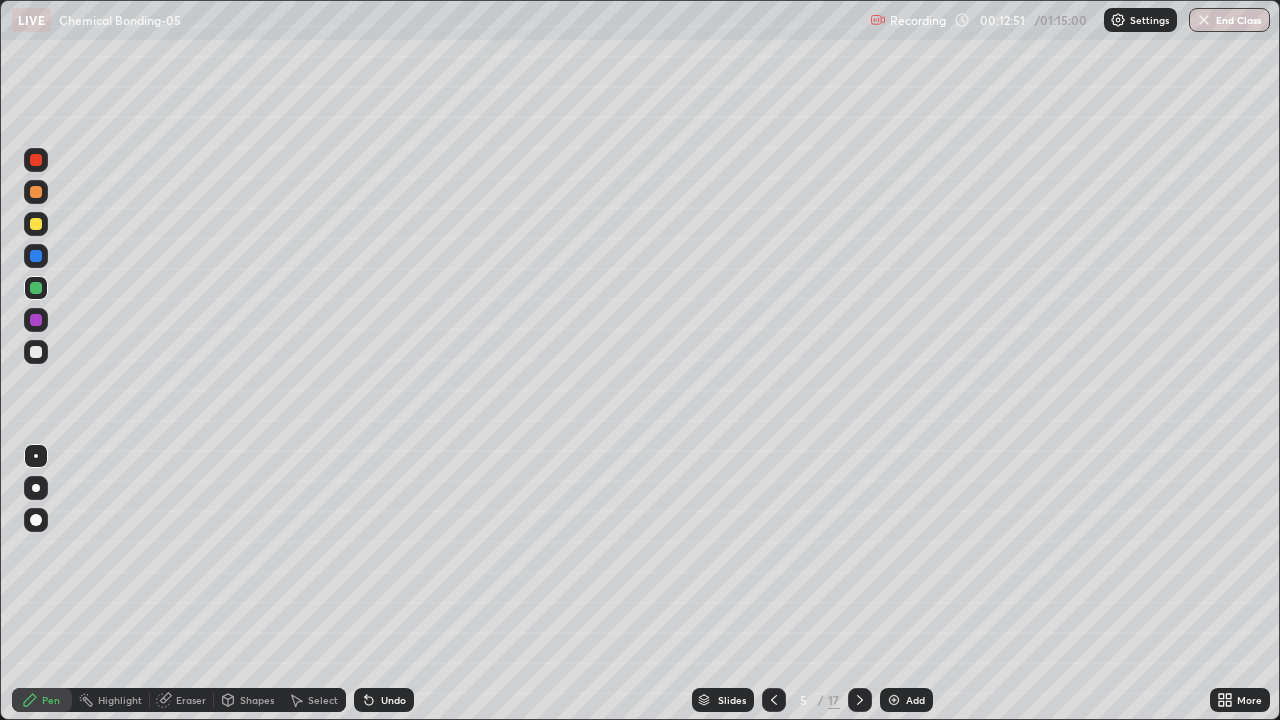 click at bounding box center (36, 352) 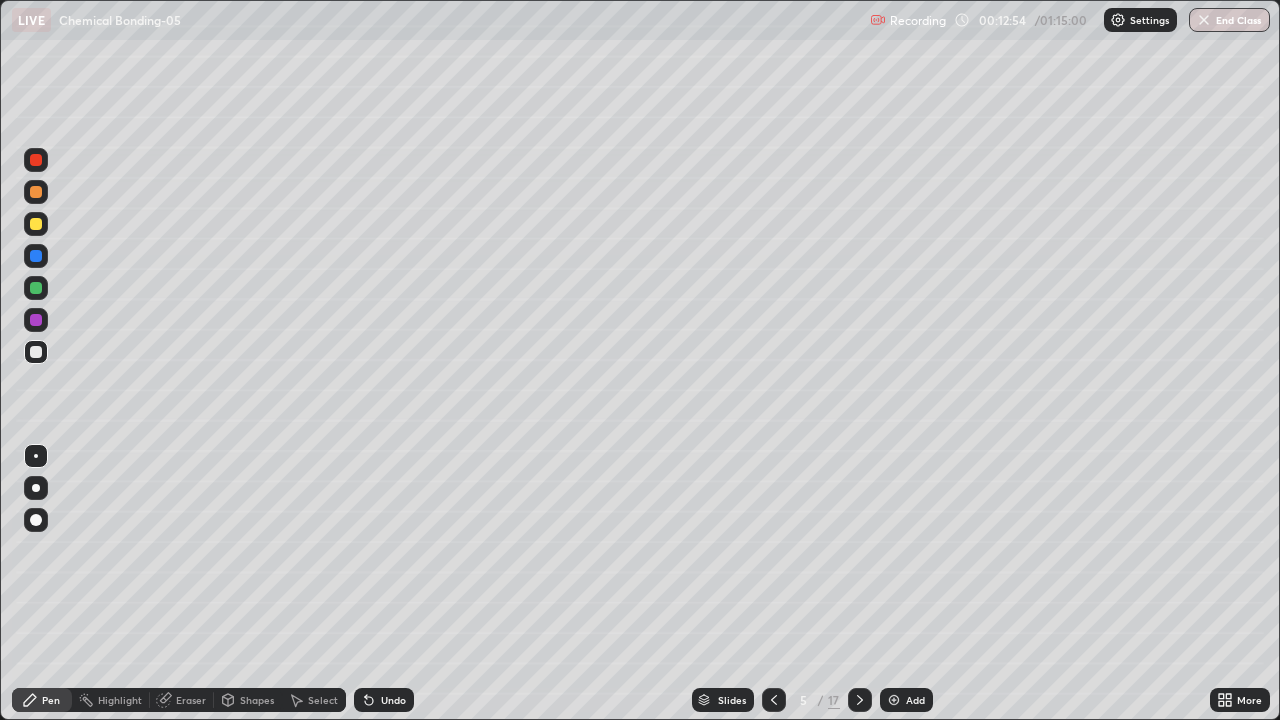 click at bounding box center (36, 320) 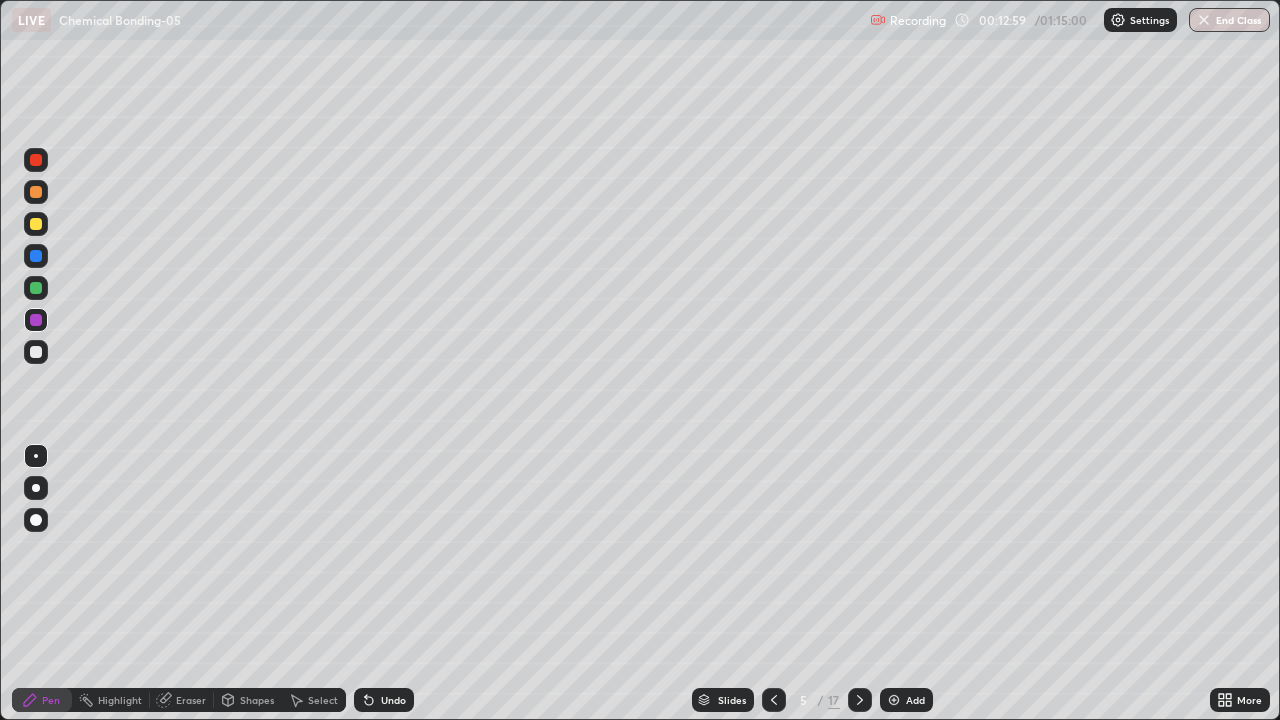 click at bounding box center [36, 352] 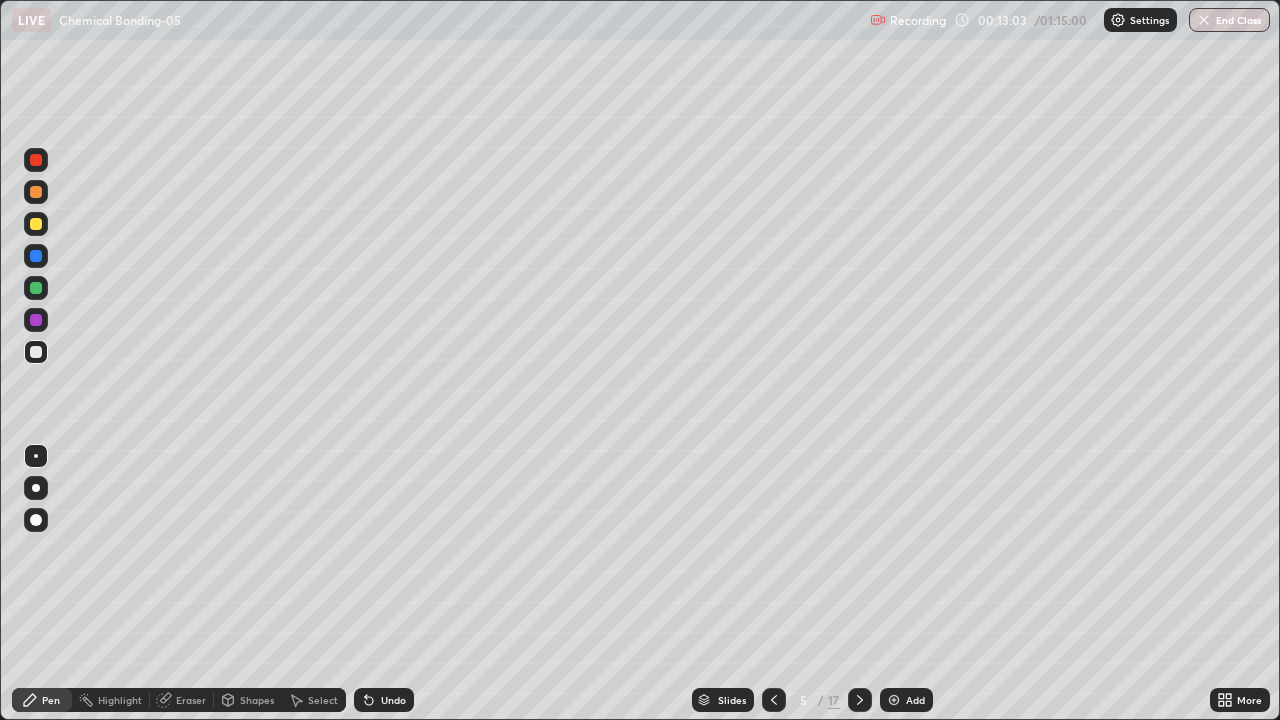 click at bounding box center (36, 288) 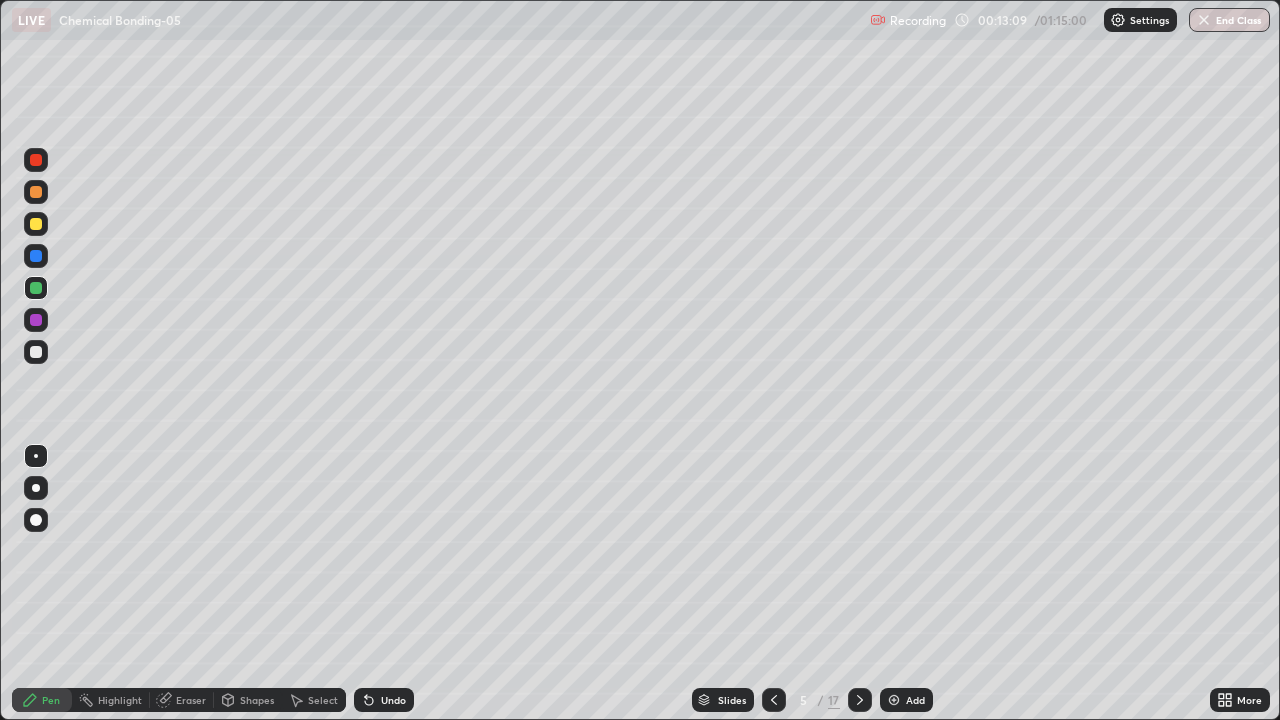 click at bounding box center [36, 256] 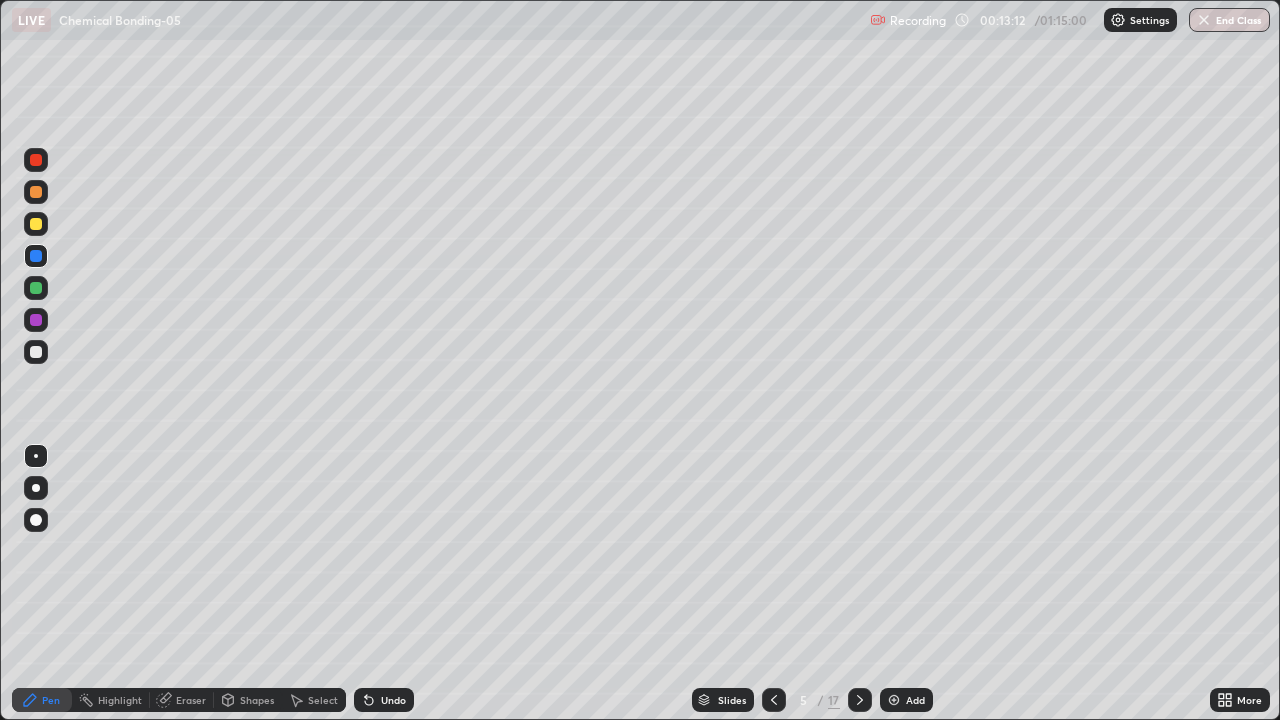 click on "Shapes" at bounding box center (257, 700) 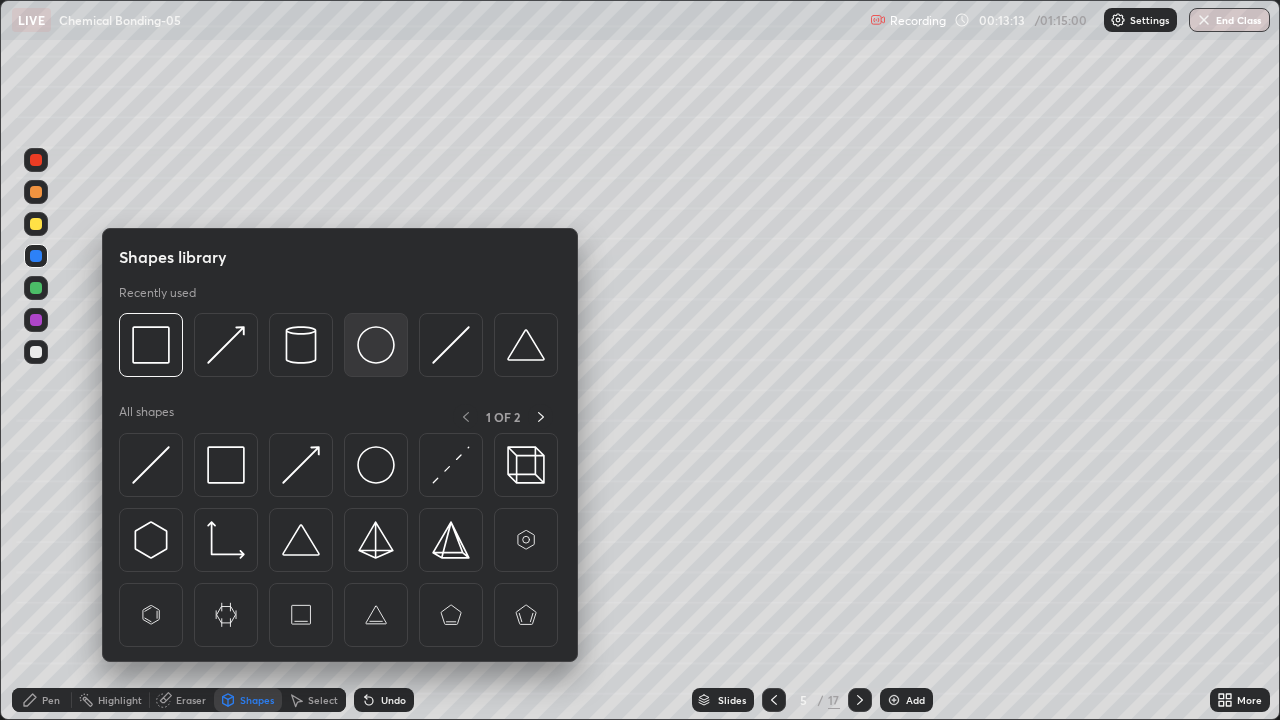 click at bounding box center [376, 345] 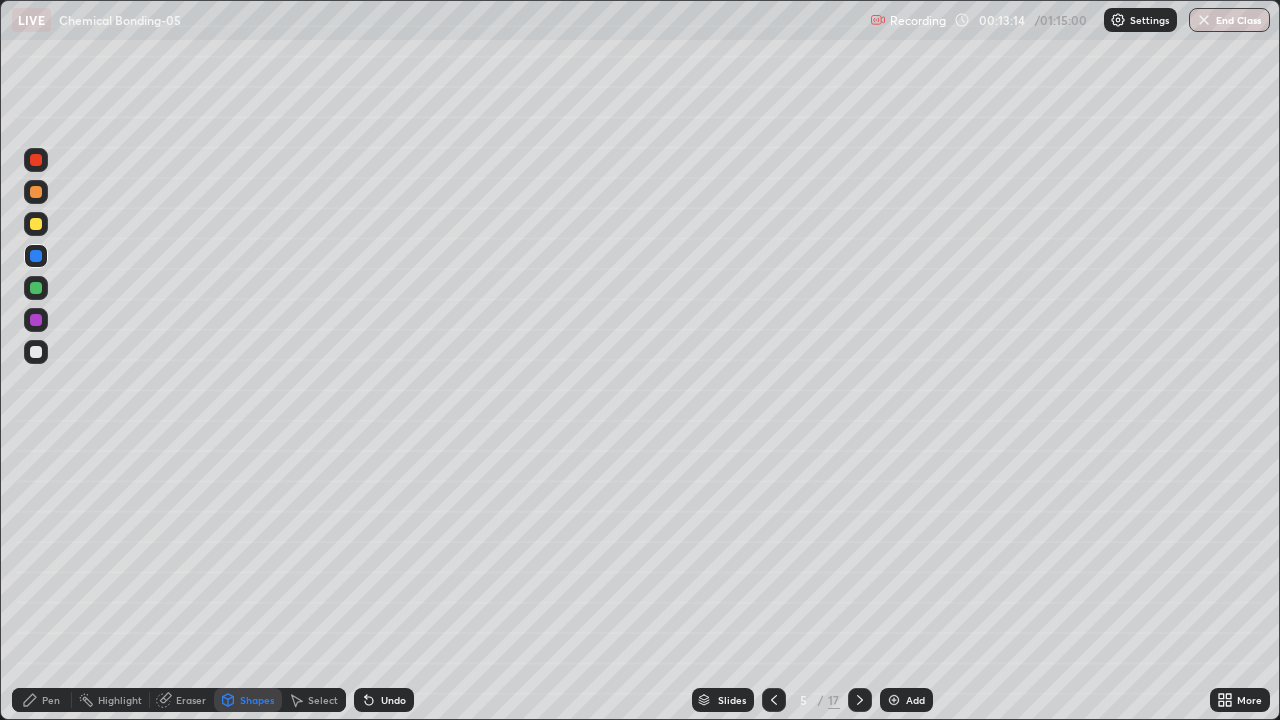 click at bounding box center [36, 192] 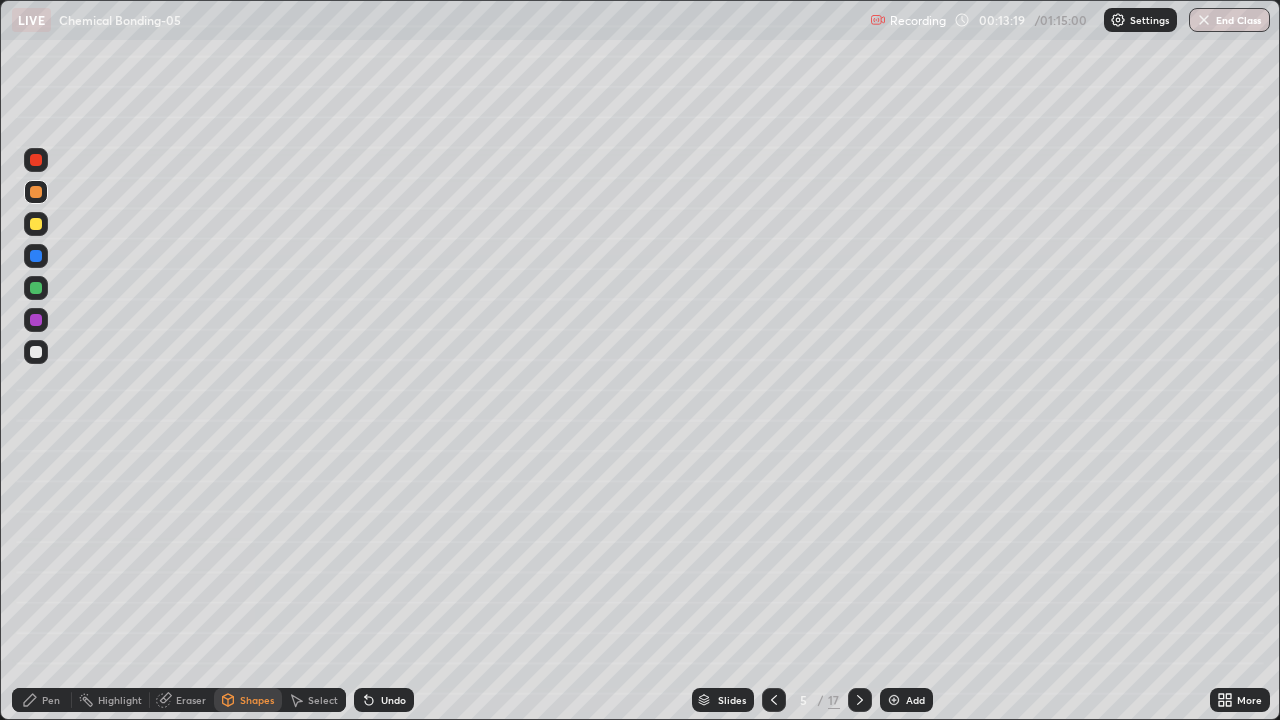 click on "Undo" at bounding box center (384, 700) 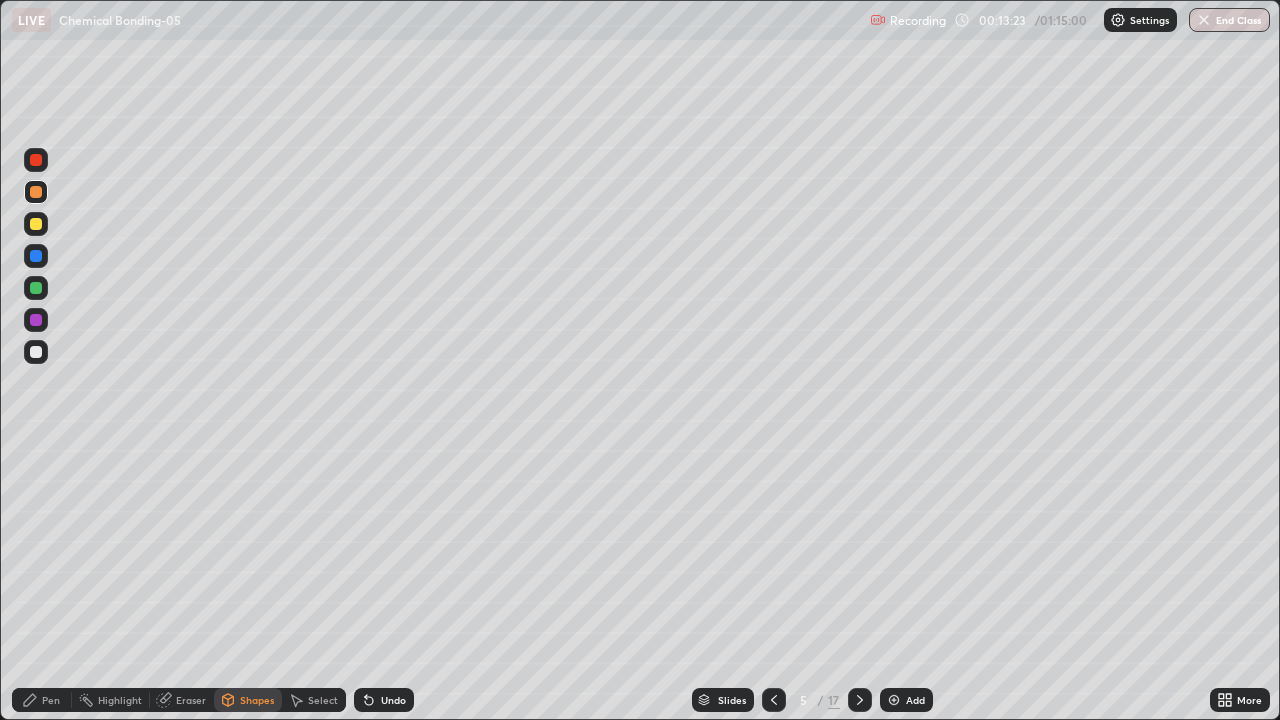 click on "Pen" at bounding box center (42, 700) 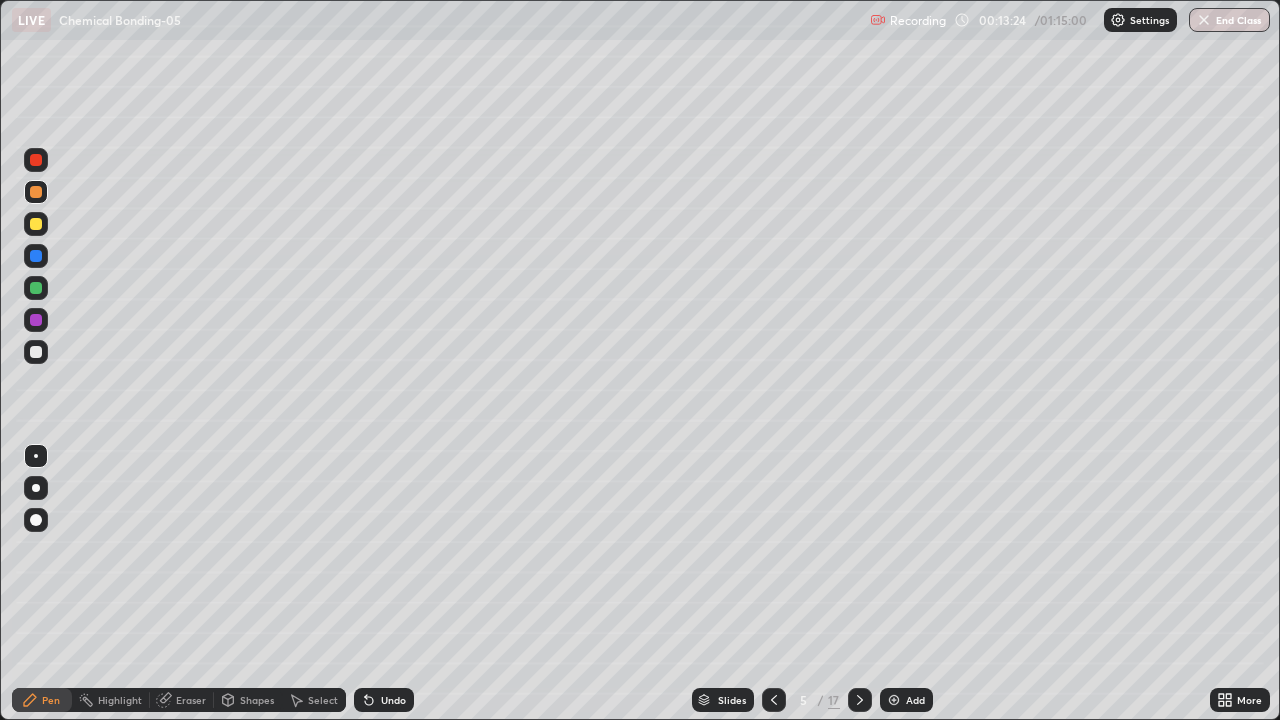 click at bounding box center (36, 320) 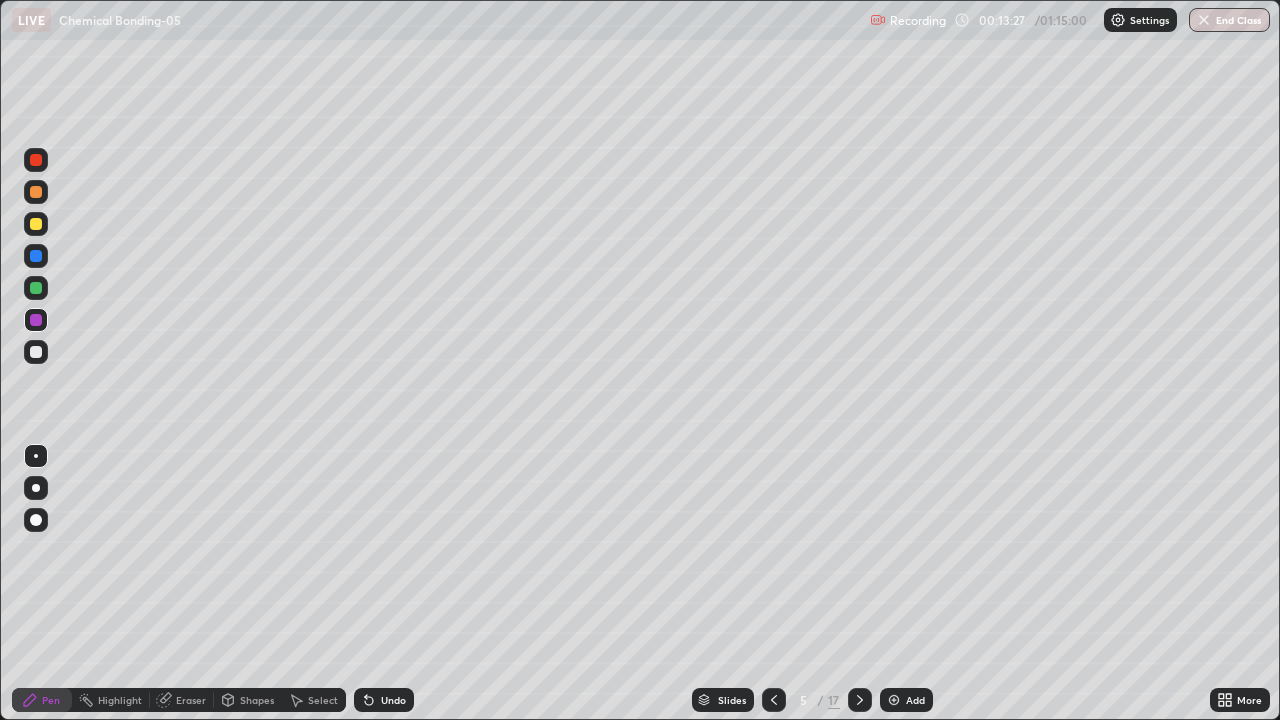 click at bounding box center (36, 160) 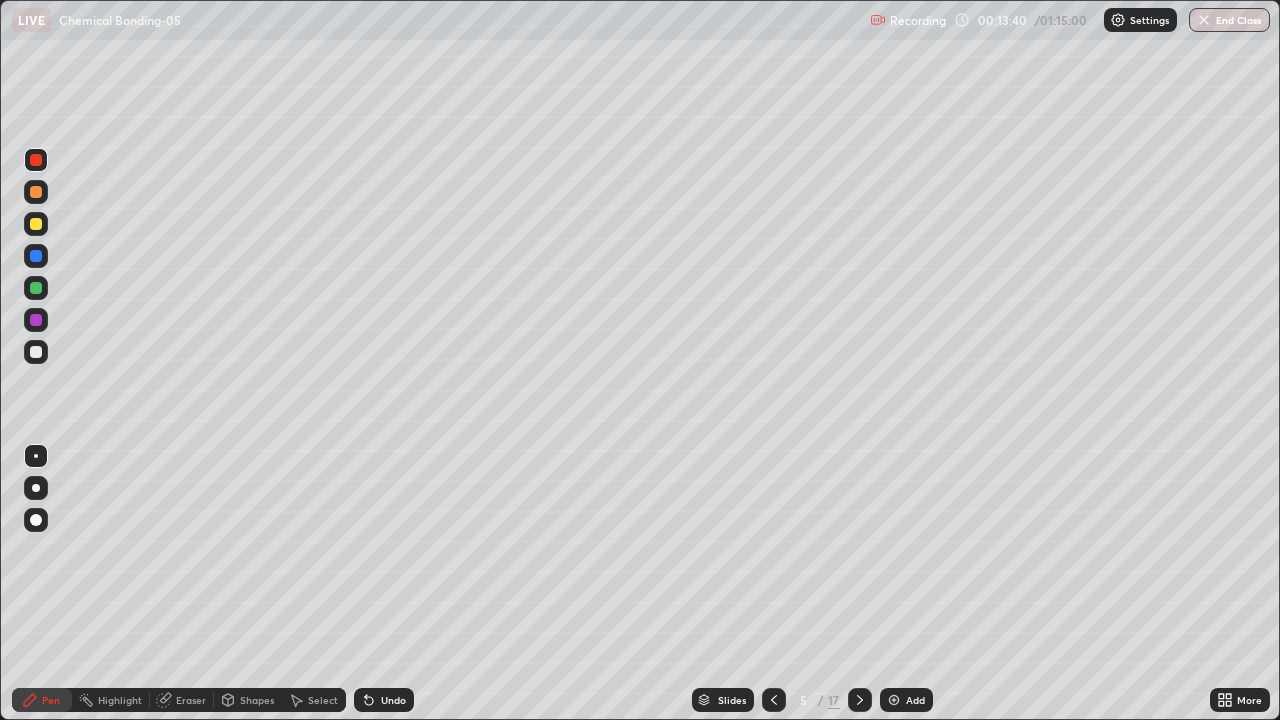 click at bounding box center [36, 288] 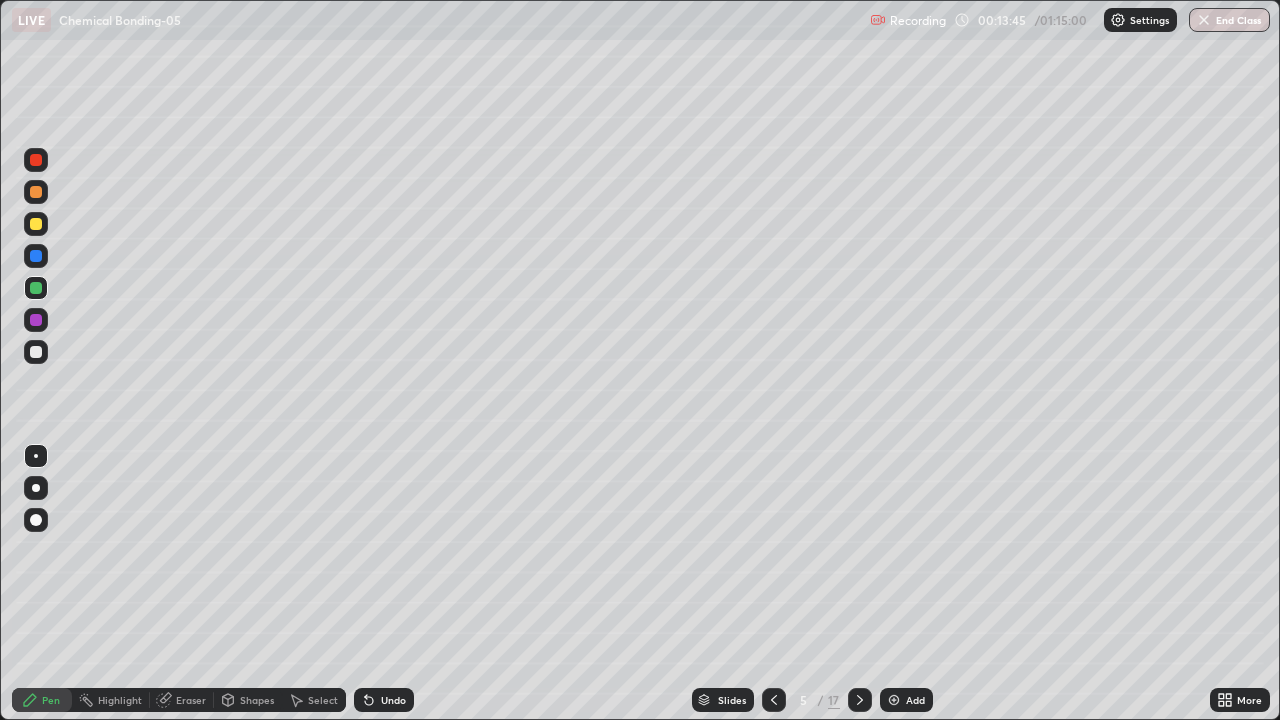 click at bounding box center [36, 352] 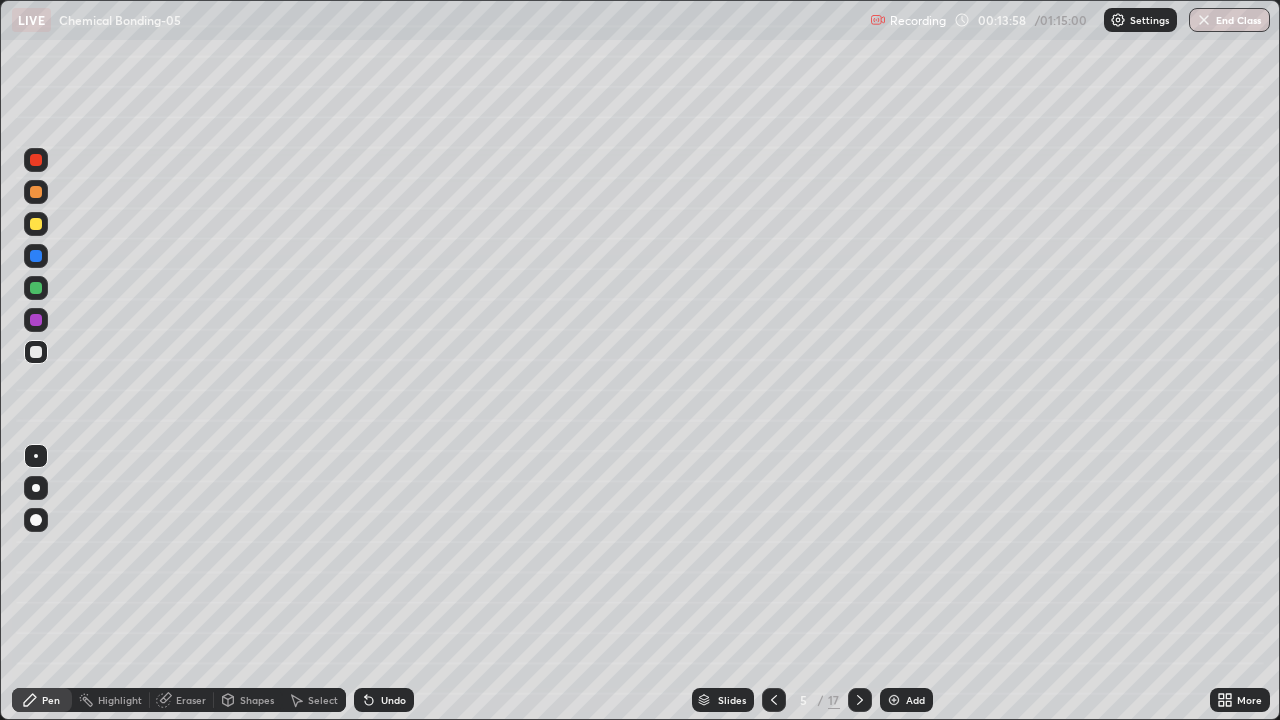 click on "Shapes" at bounding box center [257, 700] 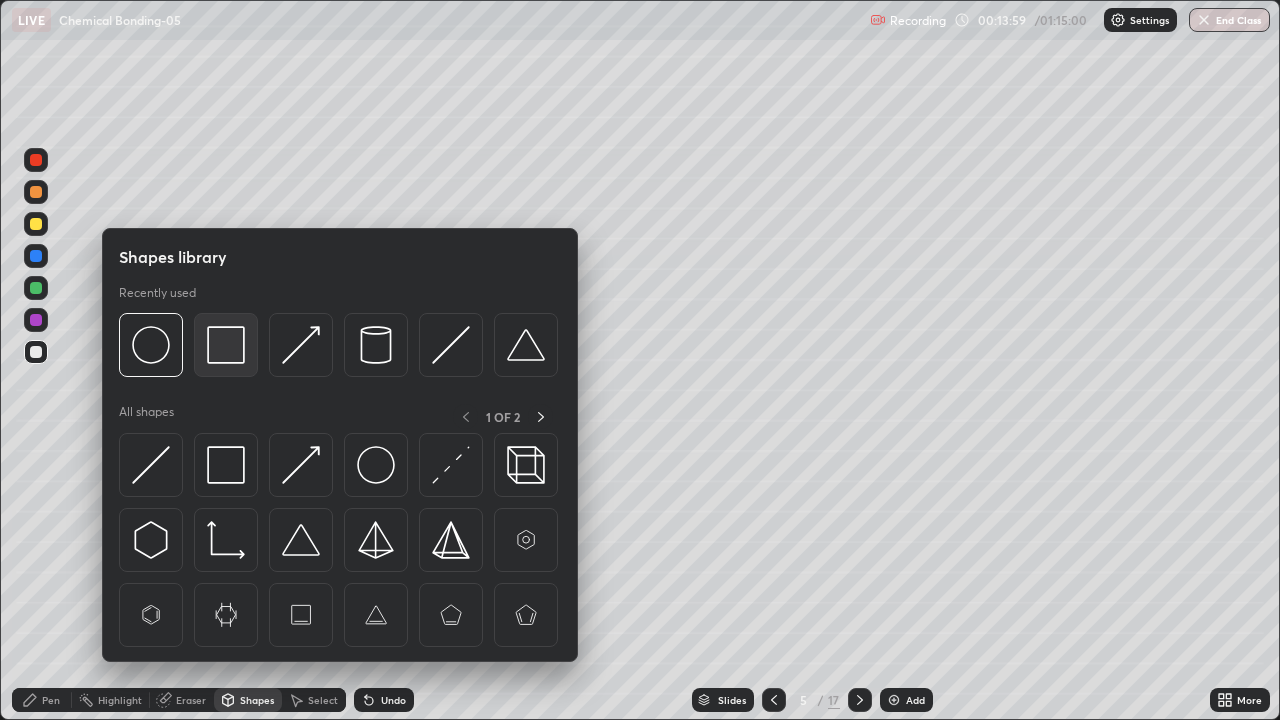 click at bounding box center (226, 345) 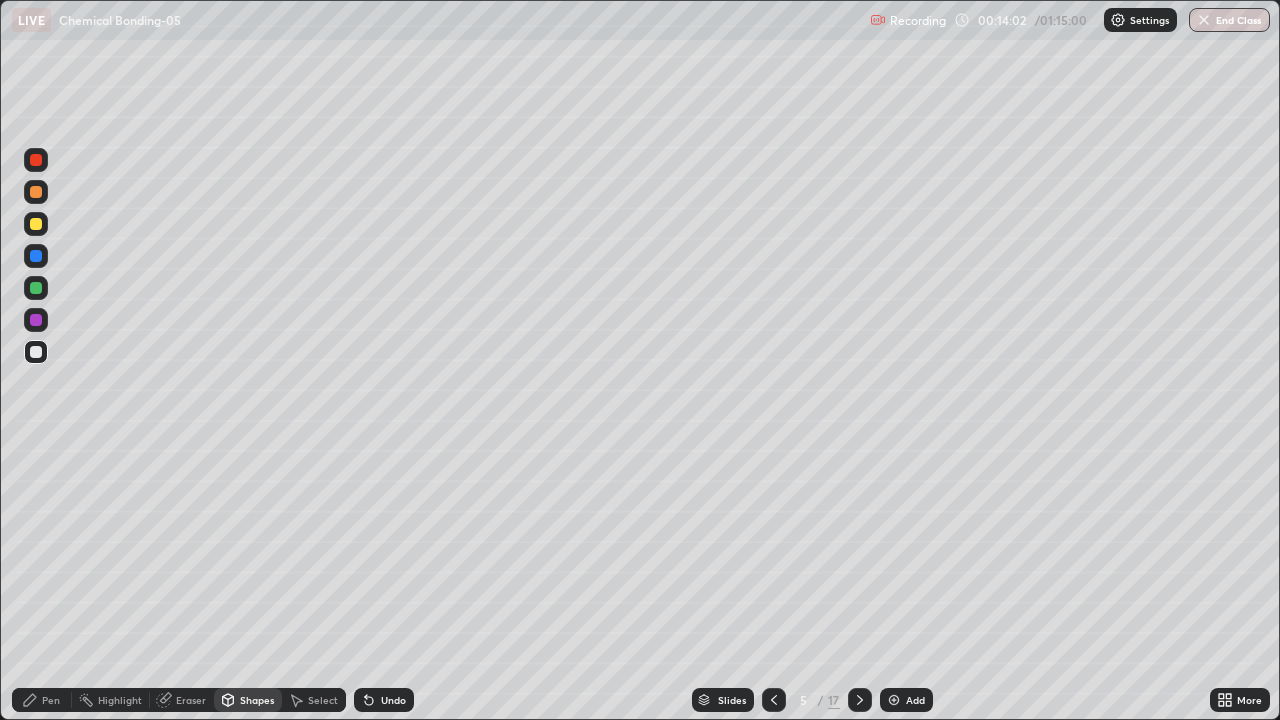 click on "Undo" at bounding box center (393, 700) 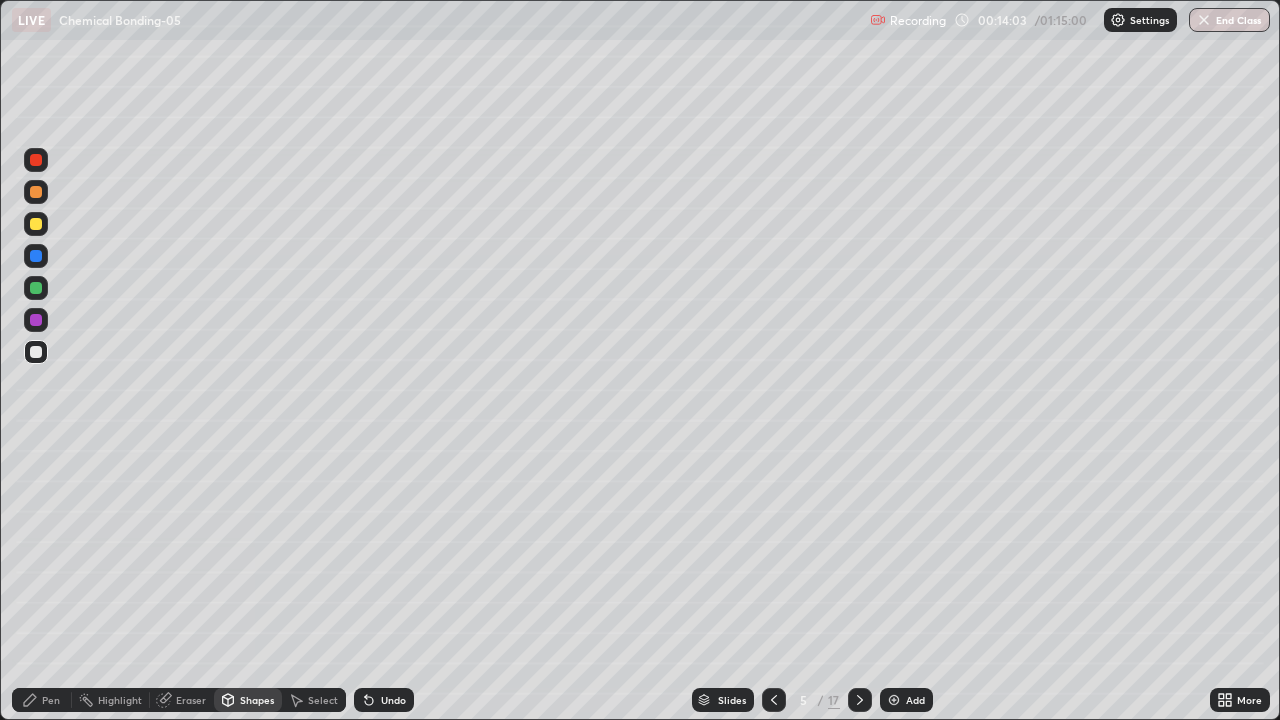 click at bounding box center [36, 320] 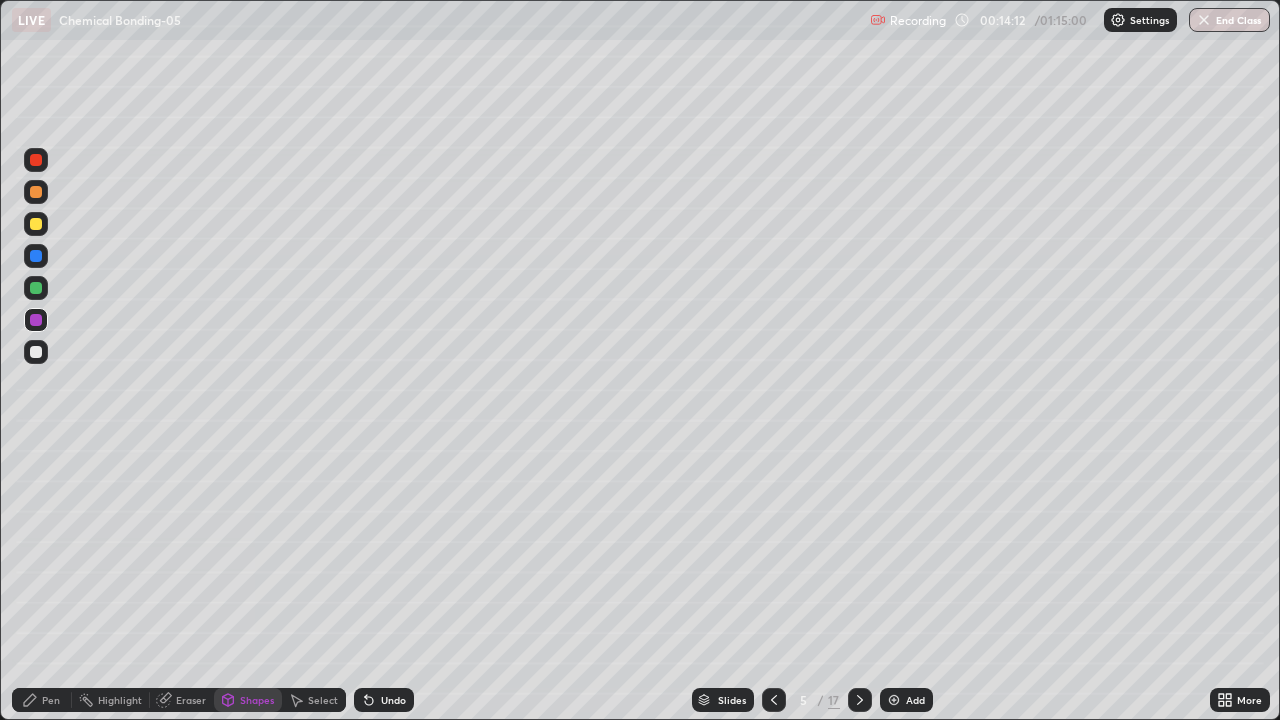click on "Pen" at bounding box center [42, 700] 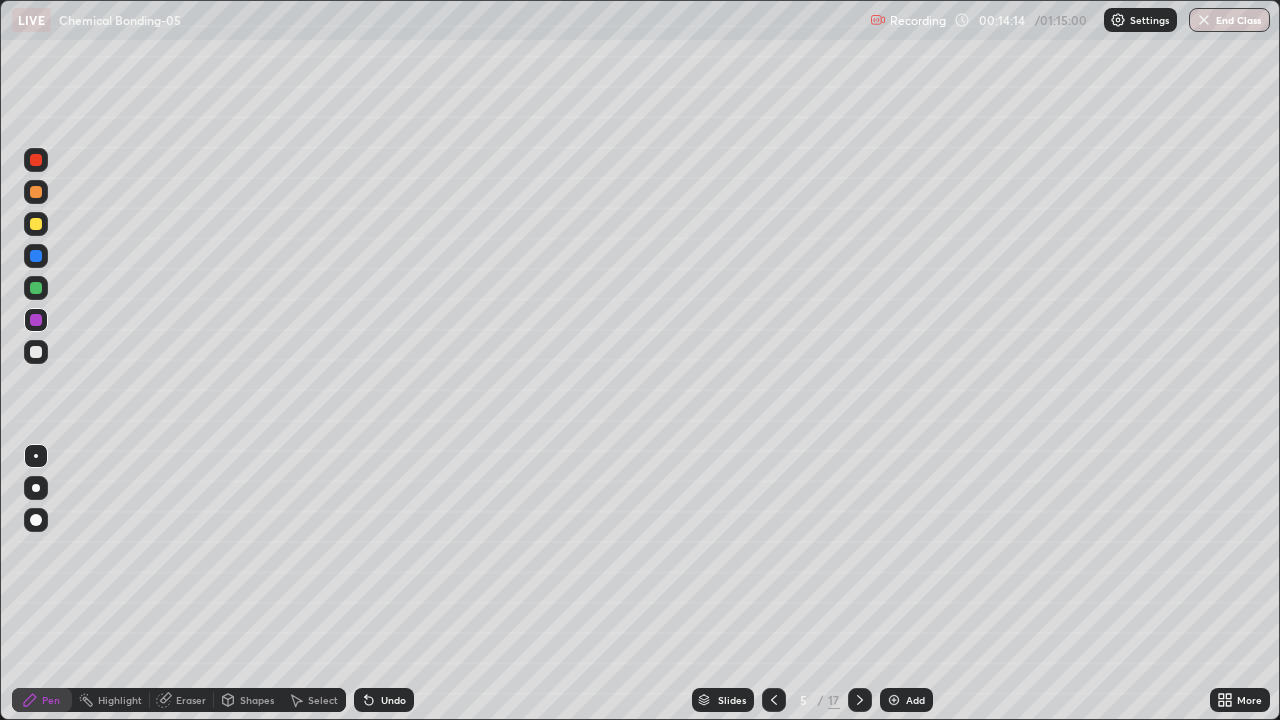 click at bounding box center (36, 256) 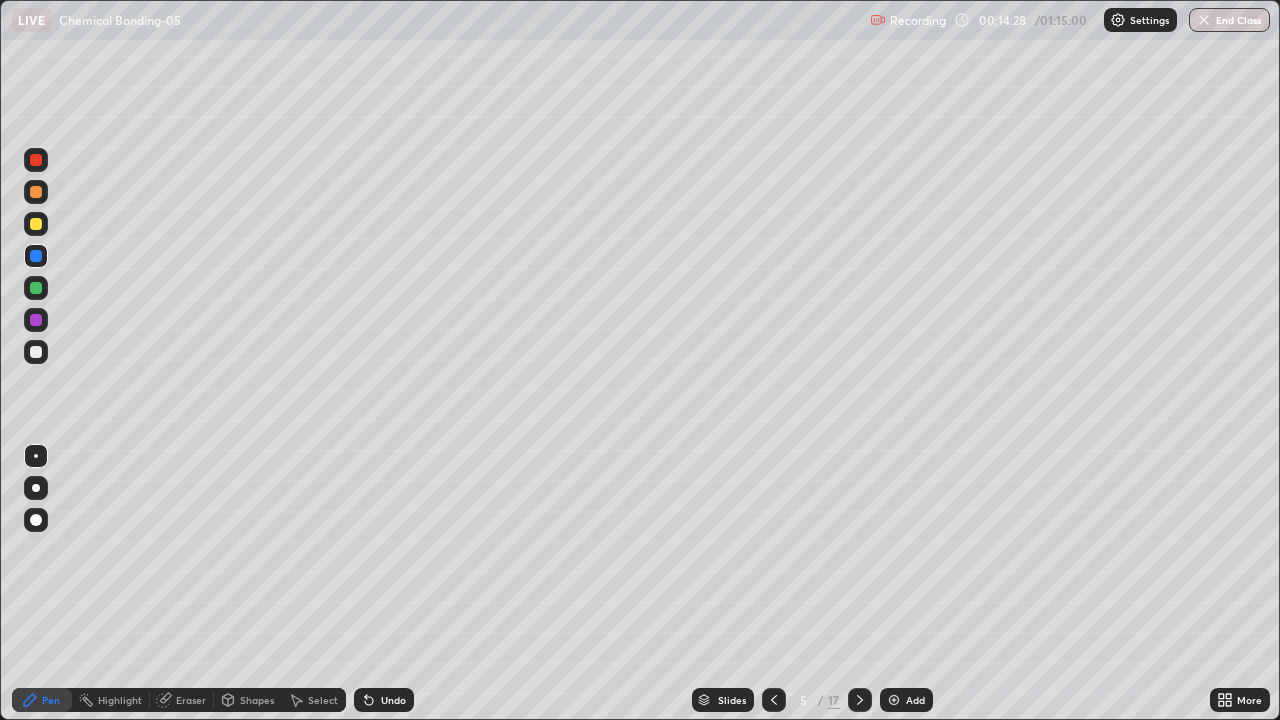 click at bounding box center (36, 288) 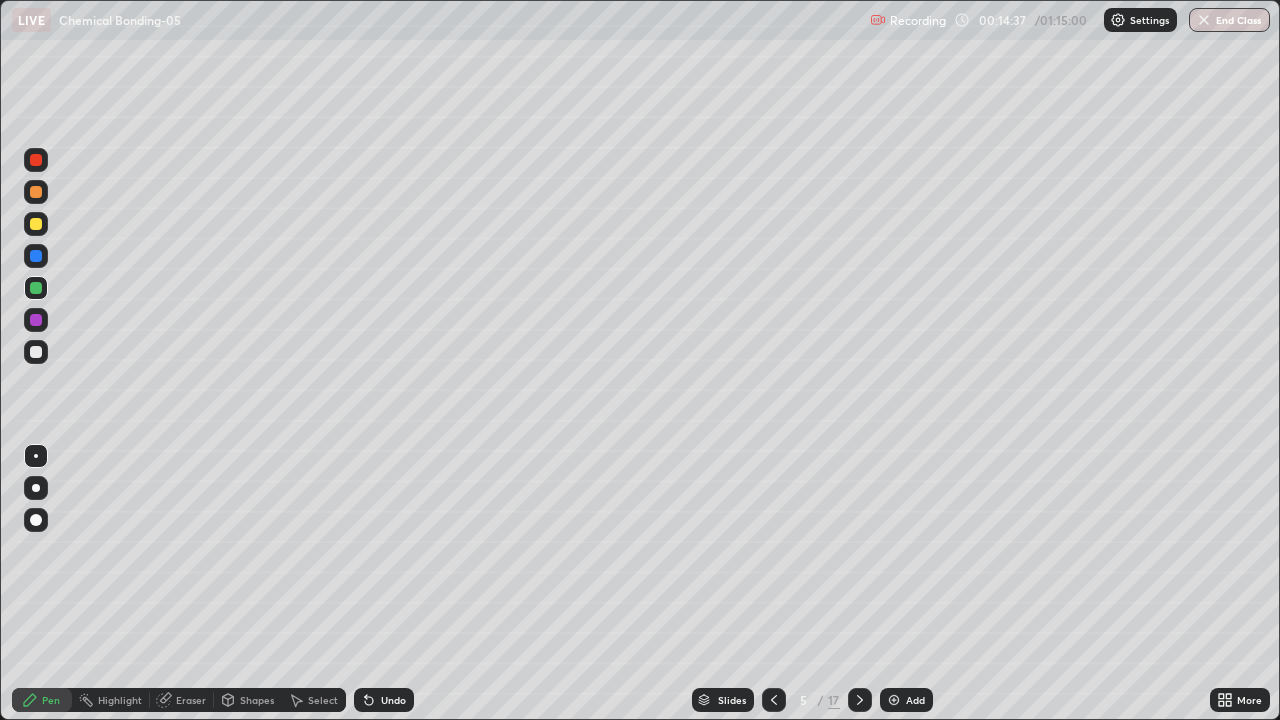 click 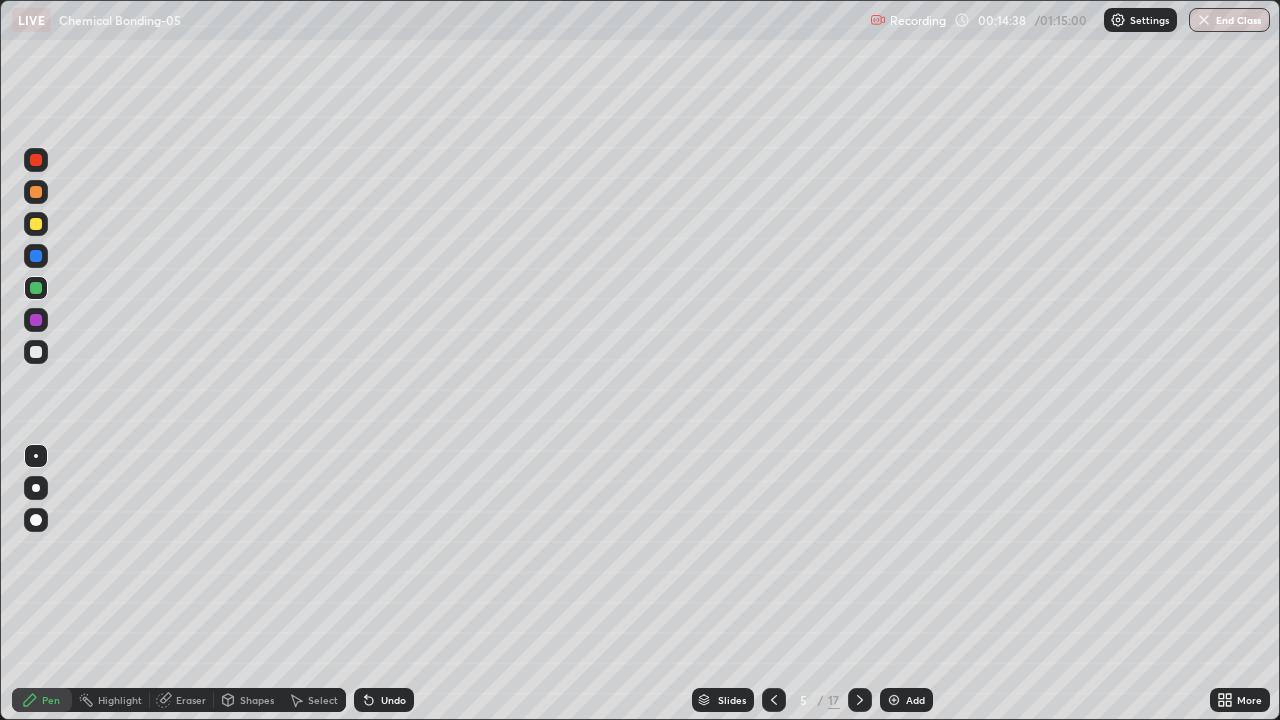 click on "Undo" at bounding box center (384, 700) 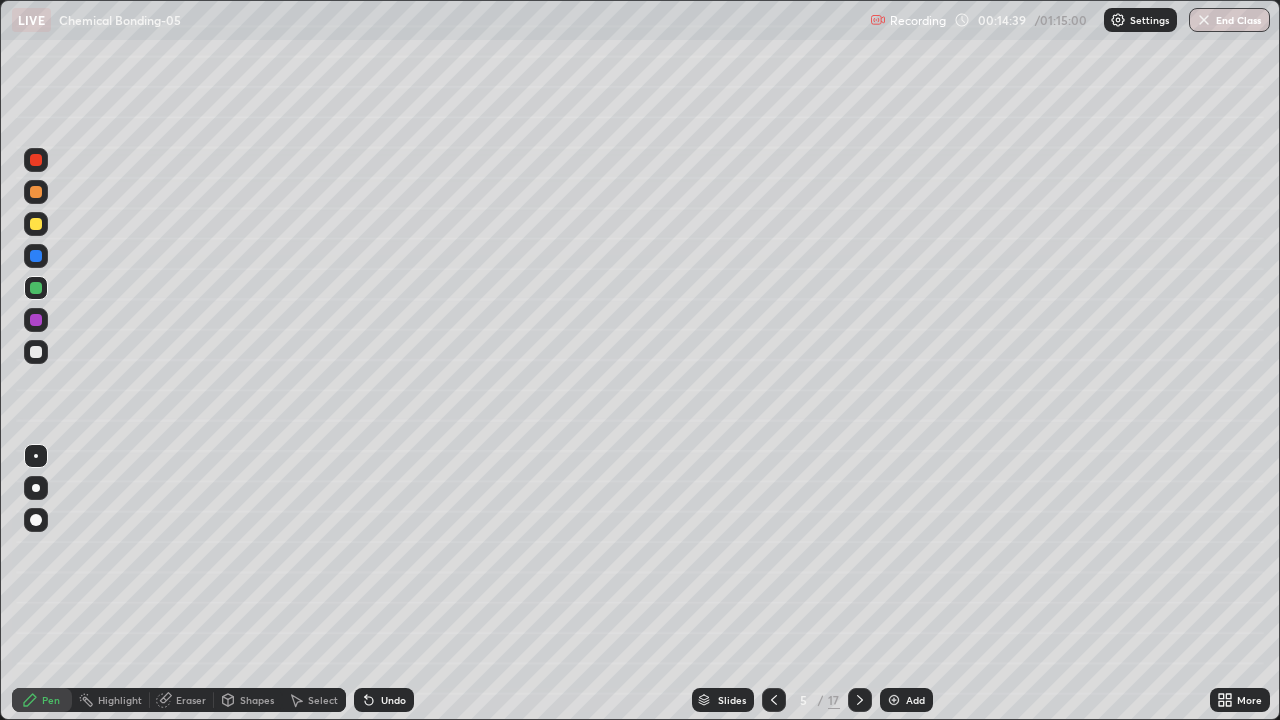 click at bounding box center (36, 256) 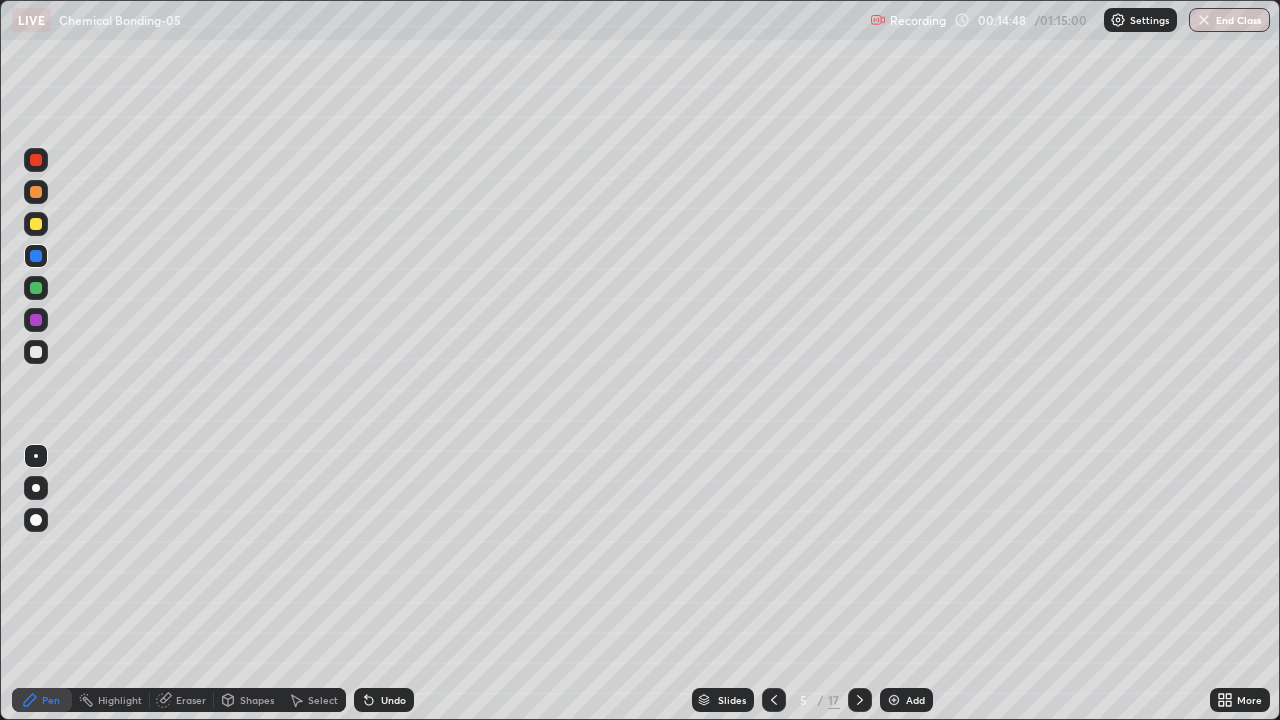 click at bounding box center (36, 320) 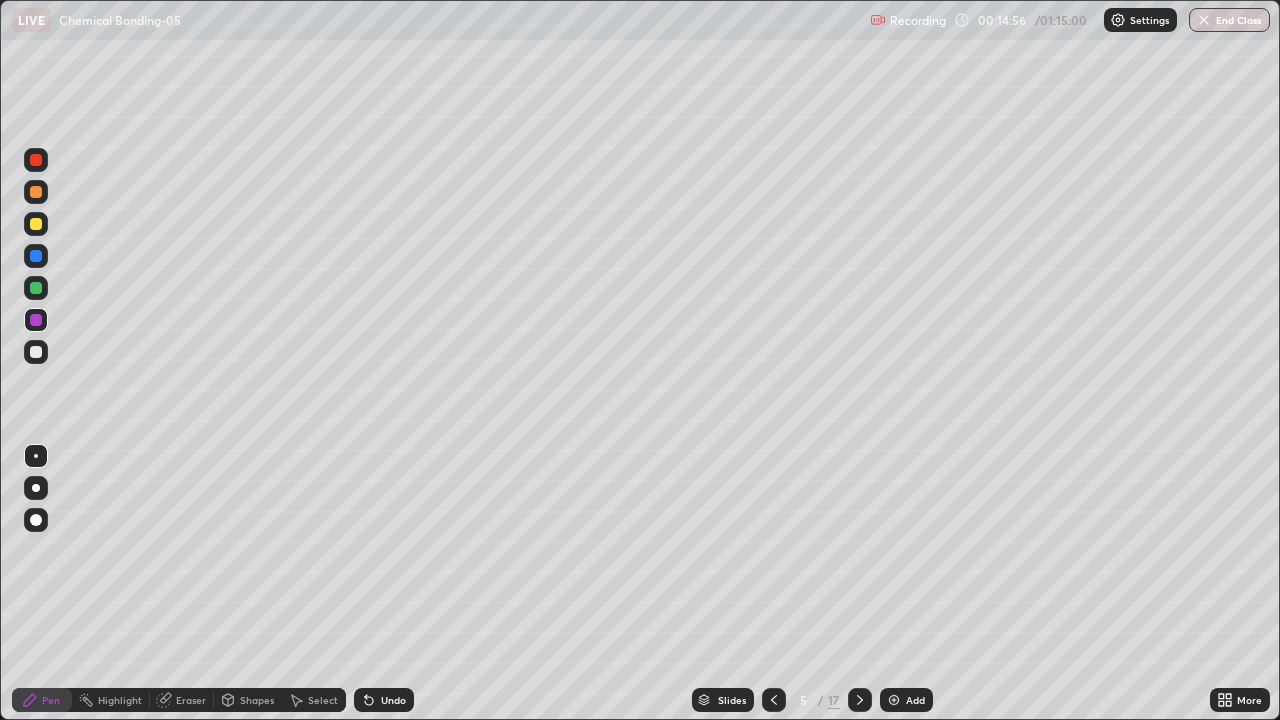 click at bounding box center (36, 192) 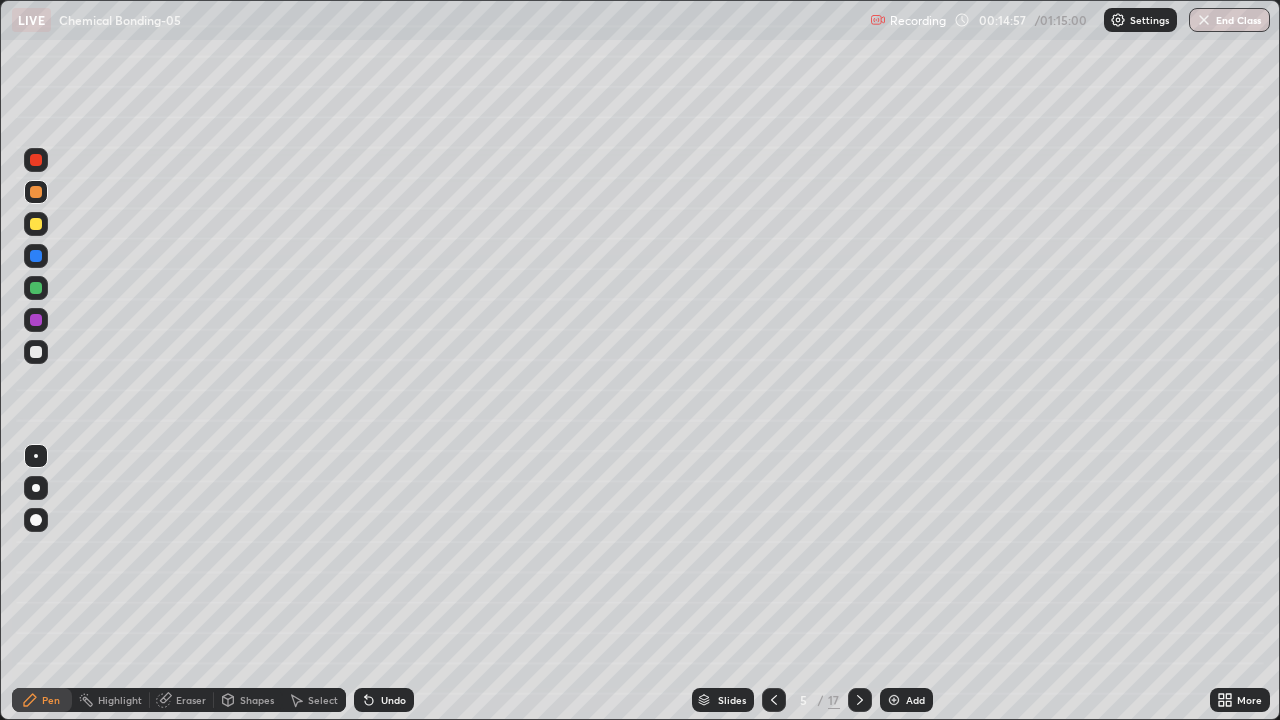 click on "Shapes" at bounding box center [257, 700] 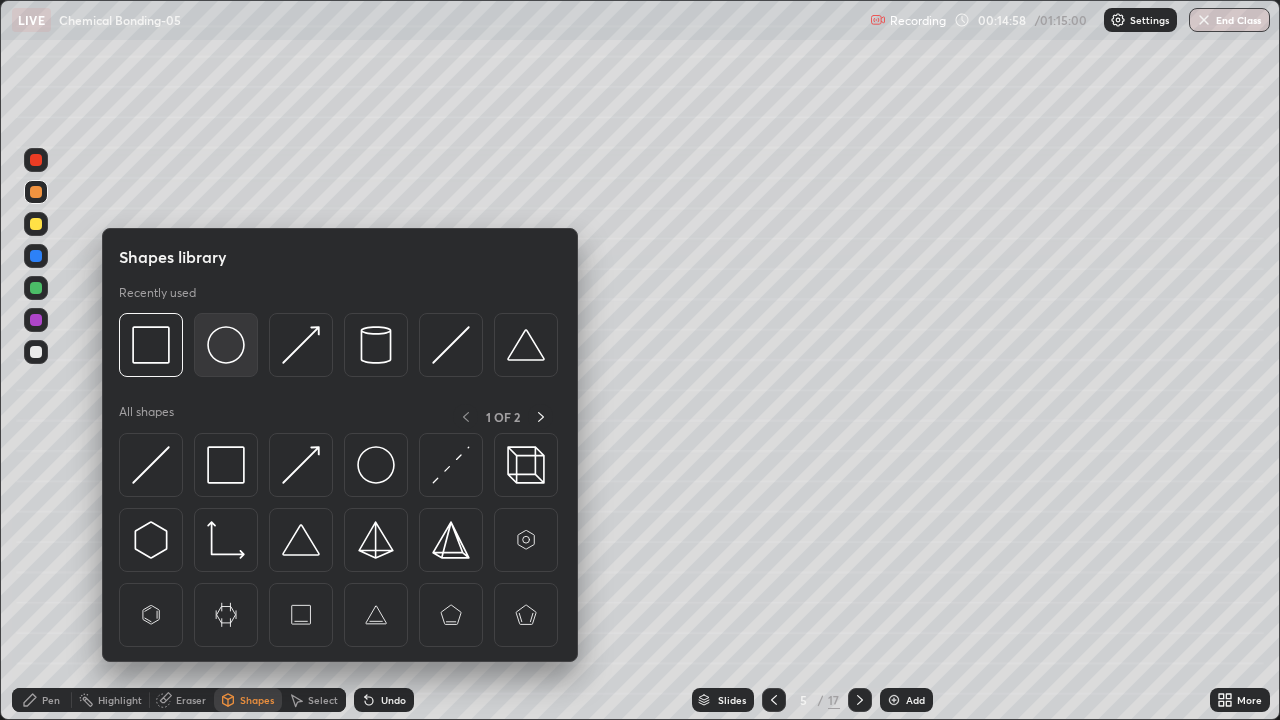 click at bounding box center [226, 345] 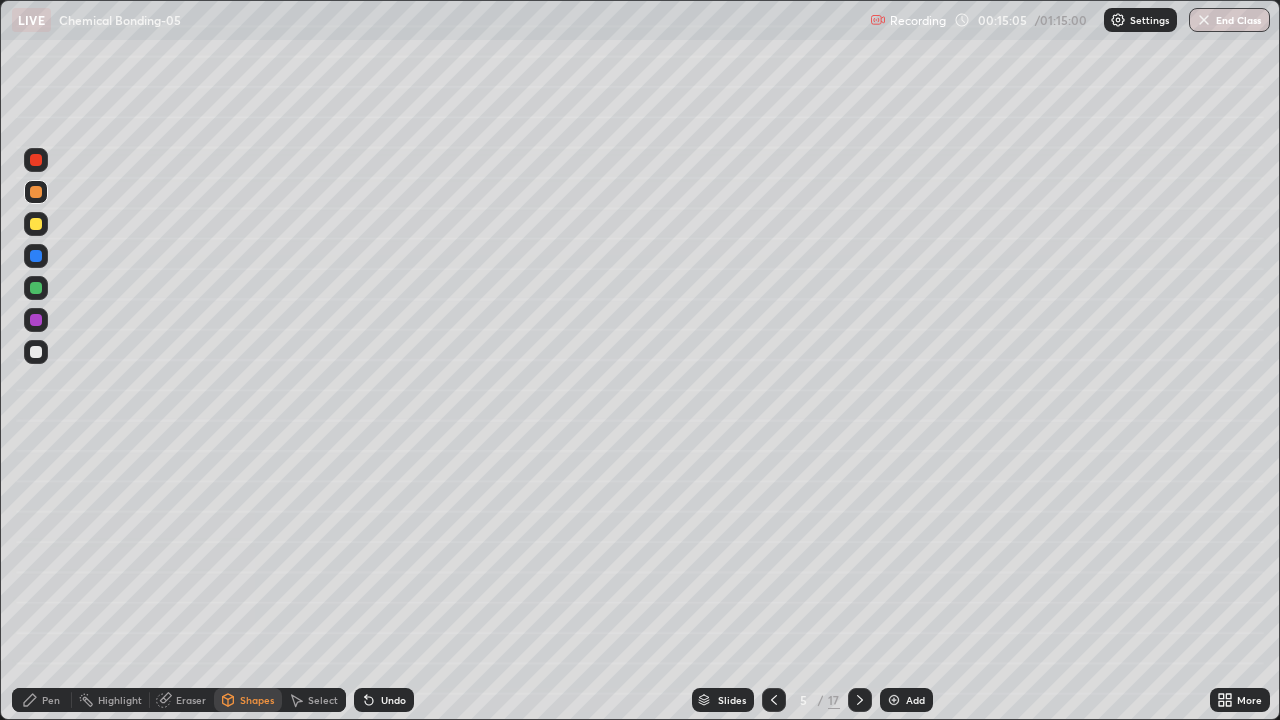 click on "Undo" at bounding box center (384, 700) 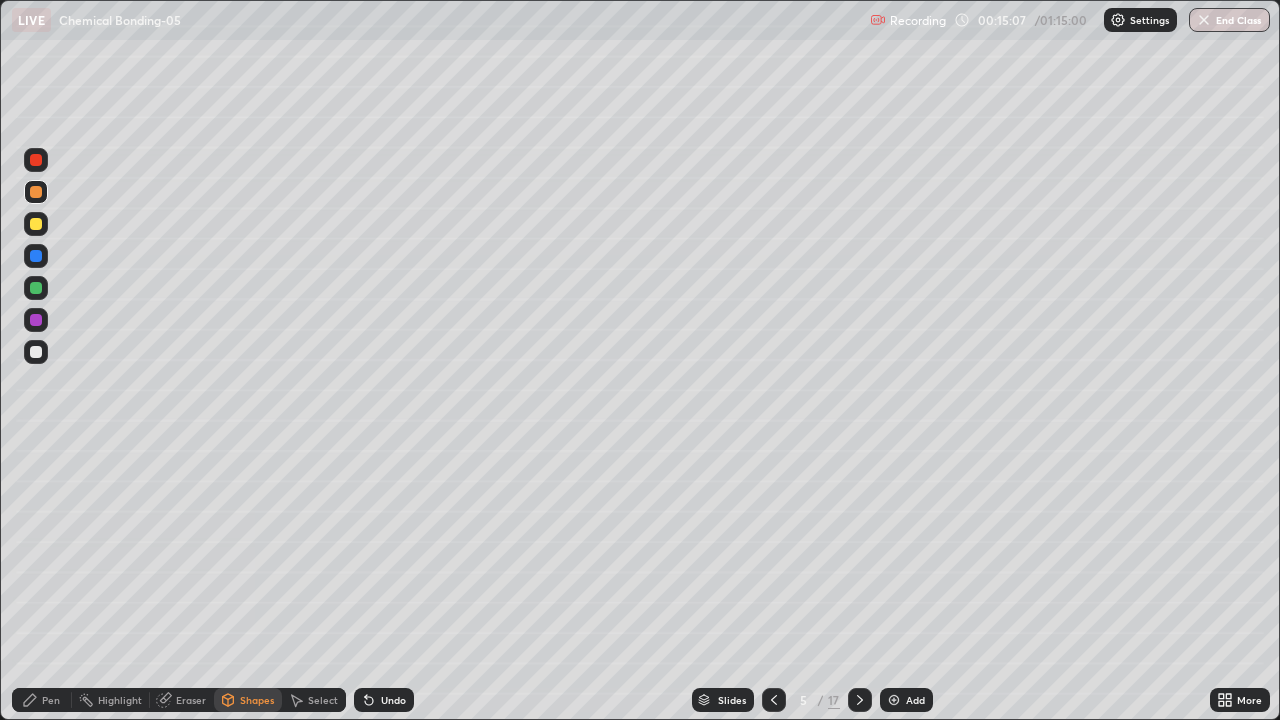 click on "Undo" at bounding box center (393, 700) 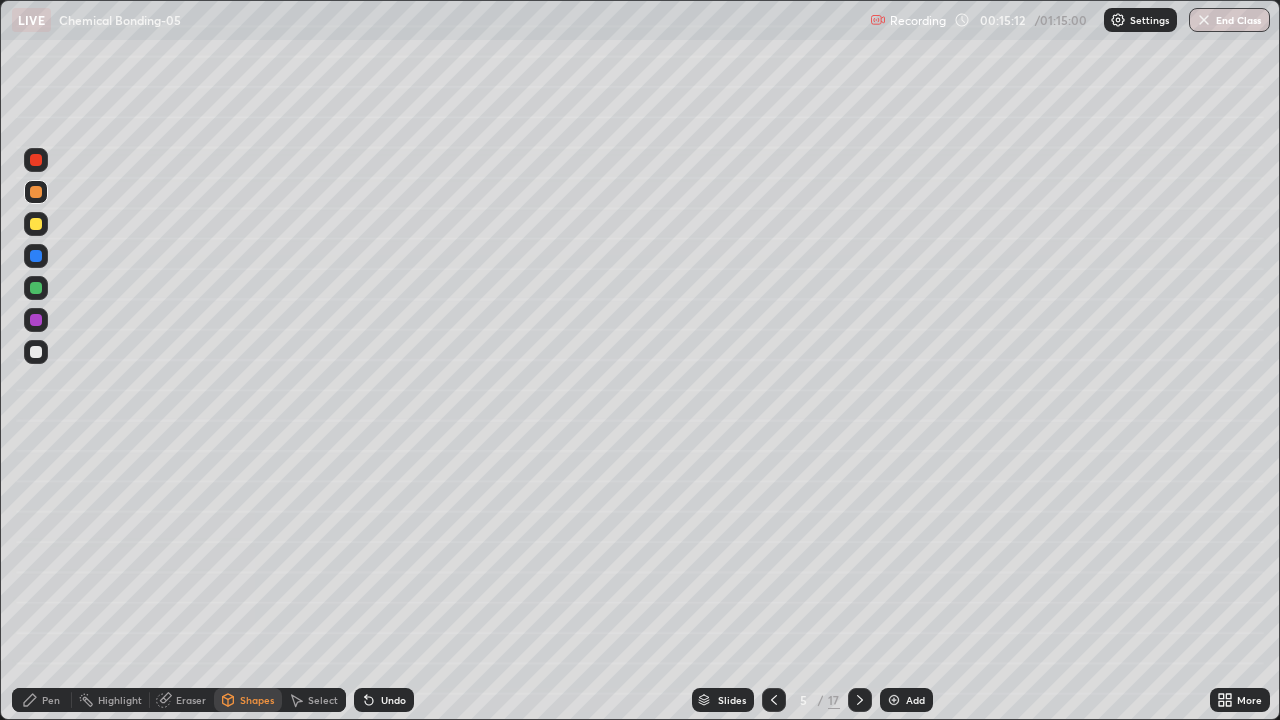 click on "Undo" at bounding box center [393, 700] 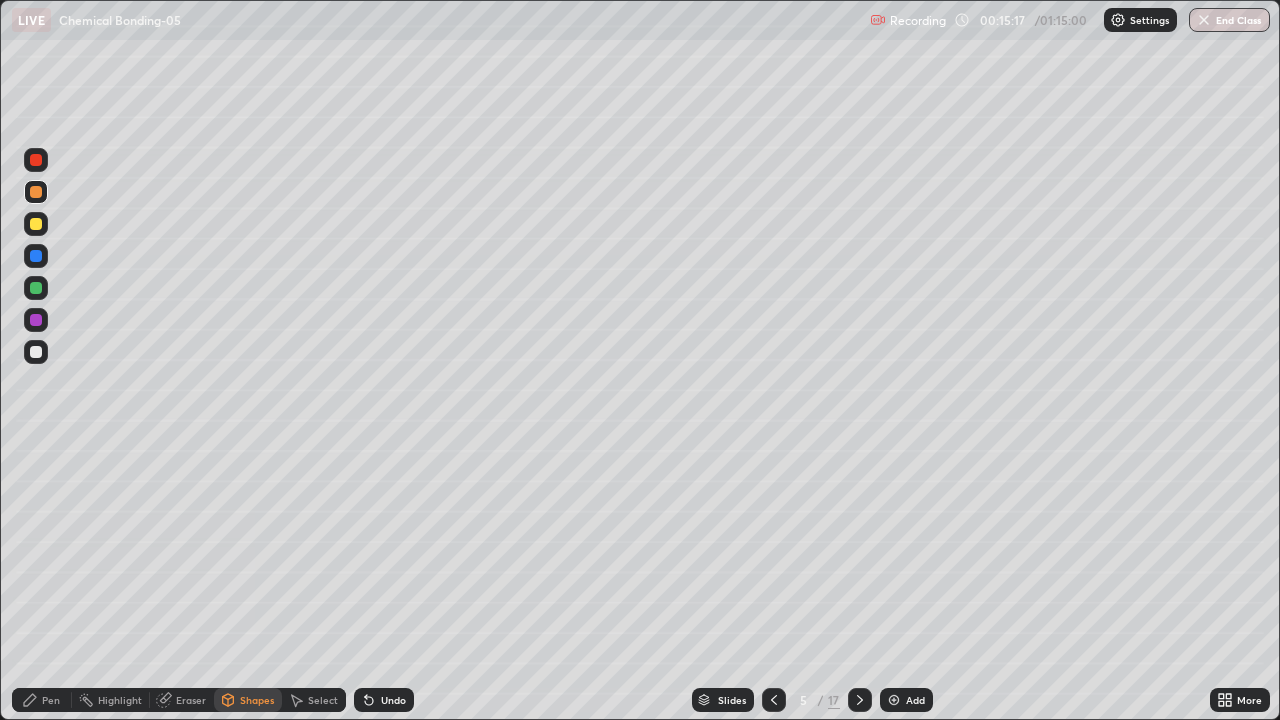 click on "Select" at bounding box center (323, 700) 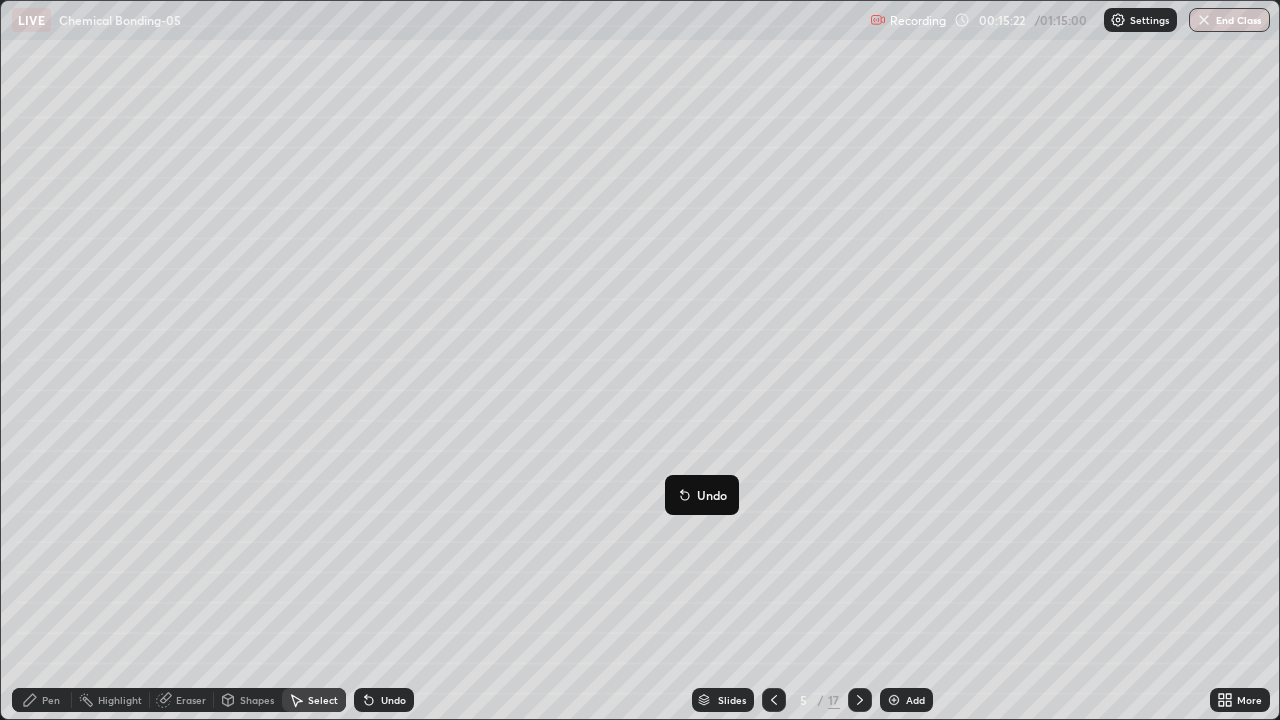 click on "0 ° Undo Copy Duplicate Duplicate to new slide Delete" at bounding box center [640, 360] 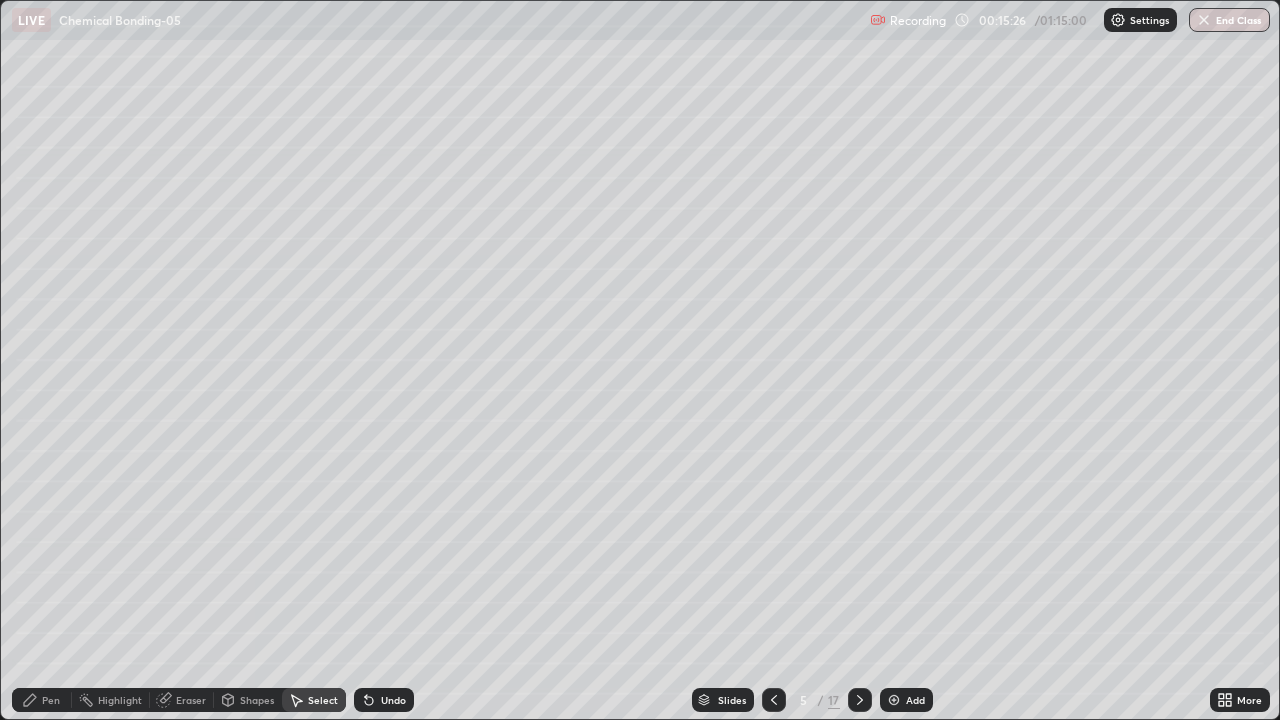 click on "Pen" at bounding box center (42, 700) 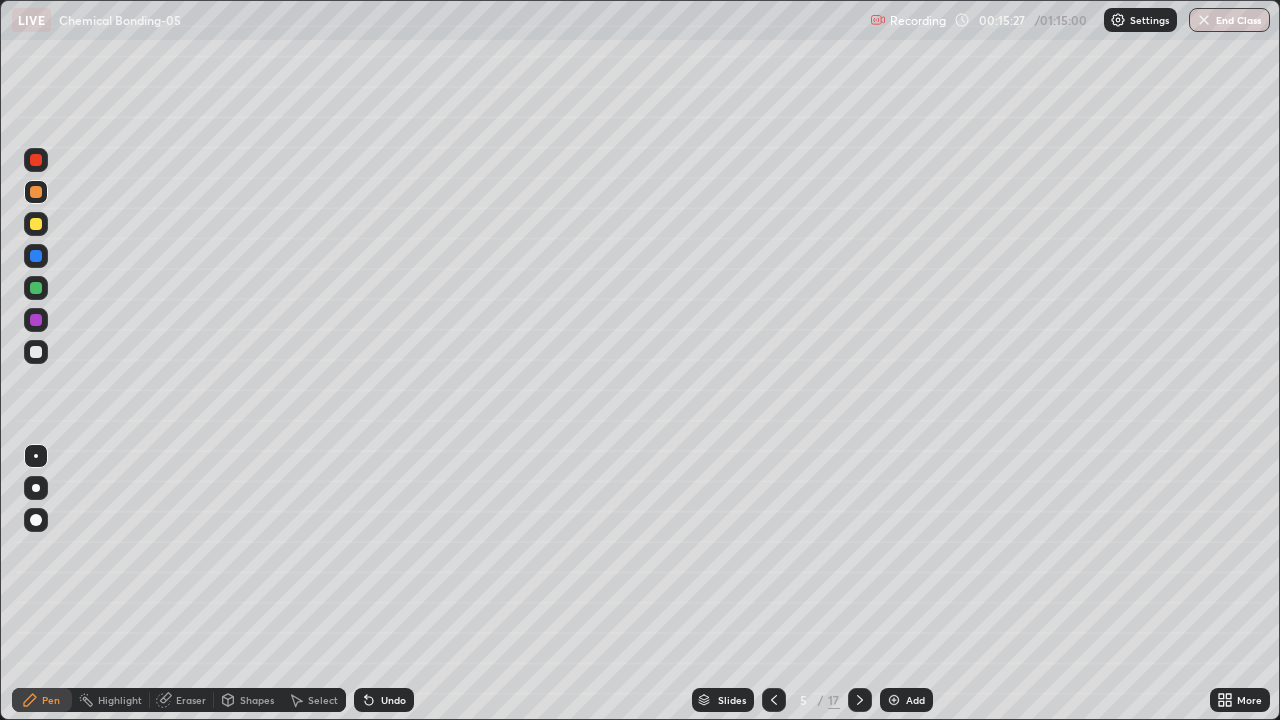 click at bounding box center [36, 160] 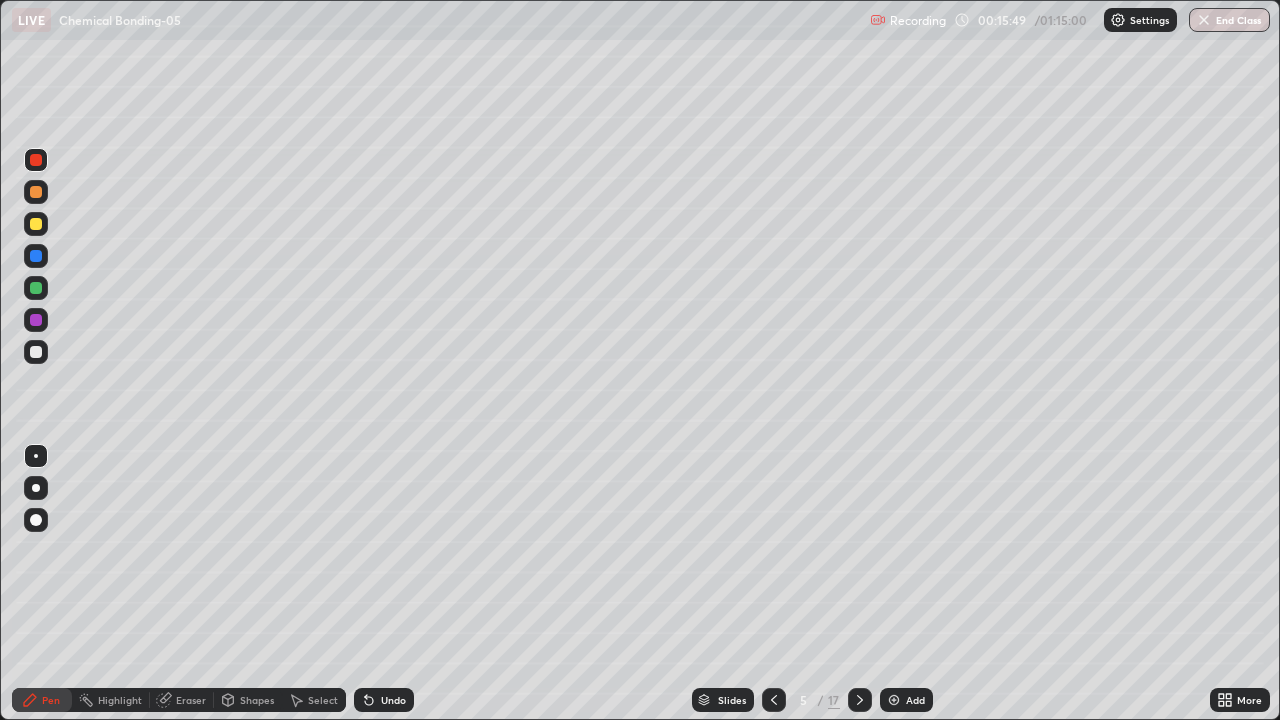 click at bounding box center (36, 288) 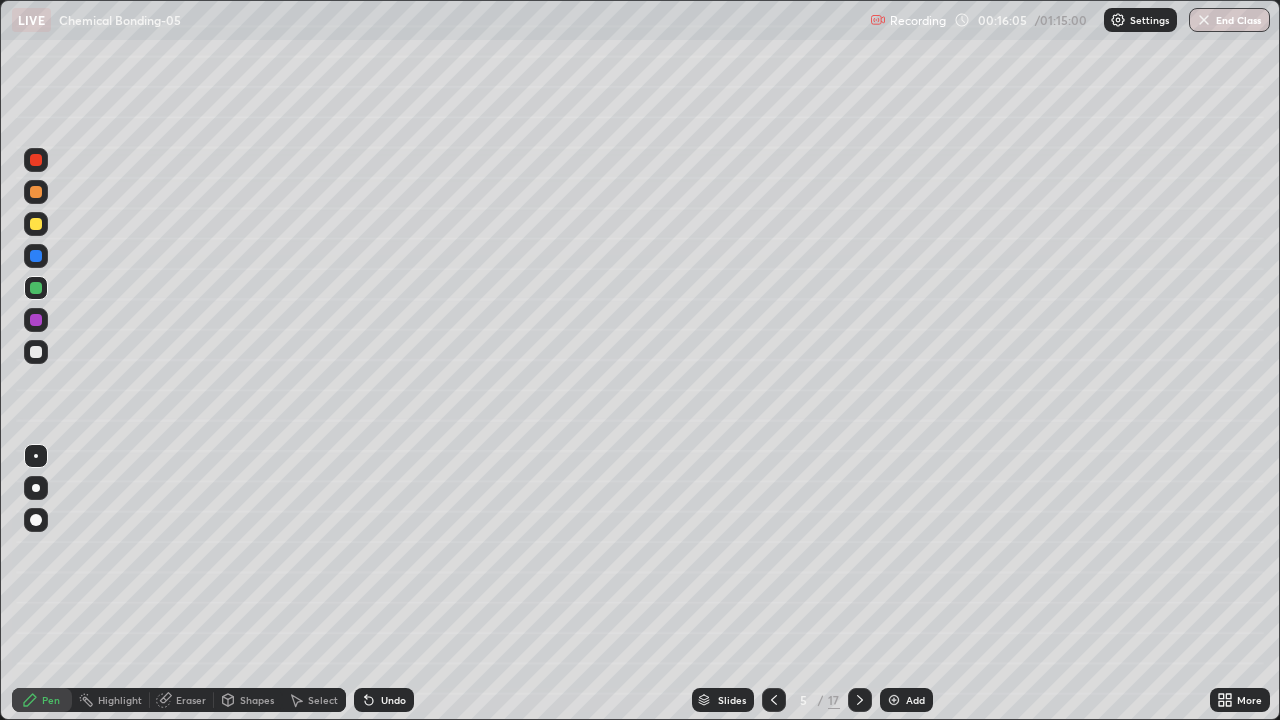 click at bounding box center (36, 320) 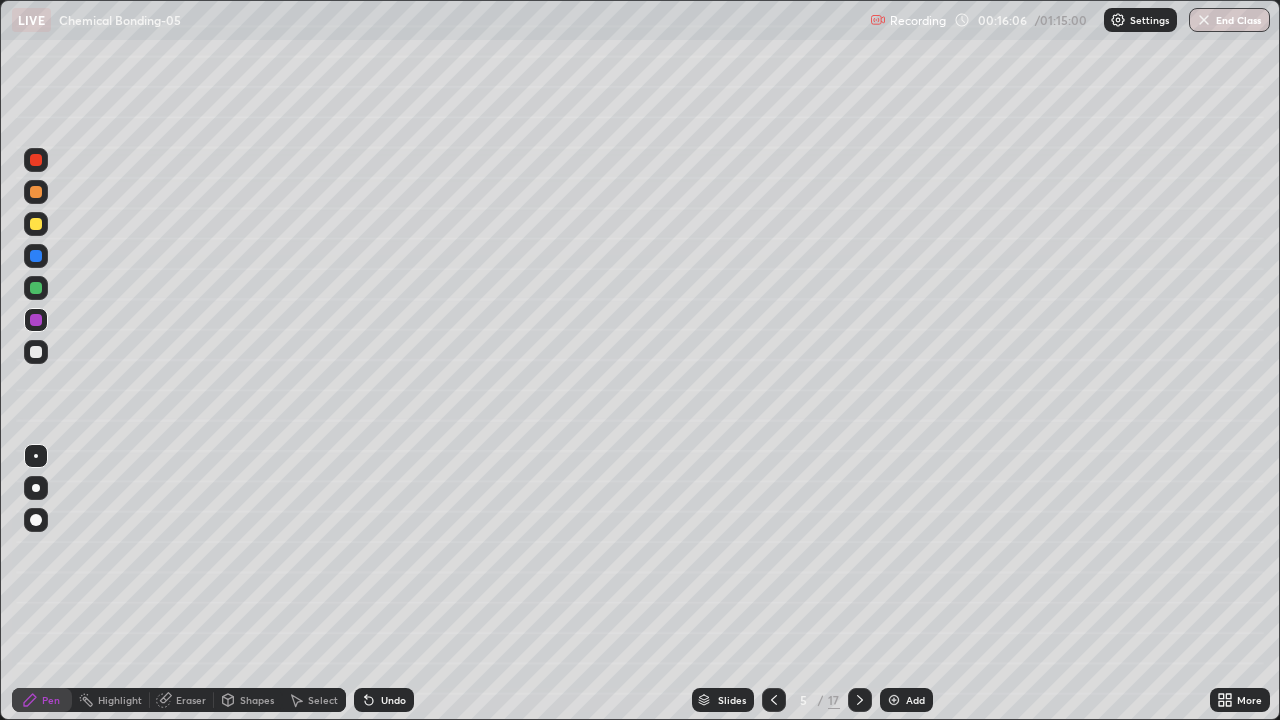 click at bounding box center [36, 256] 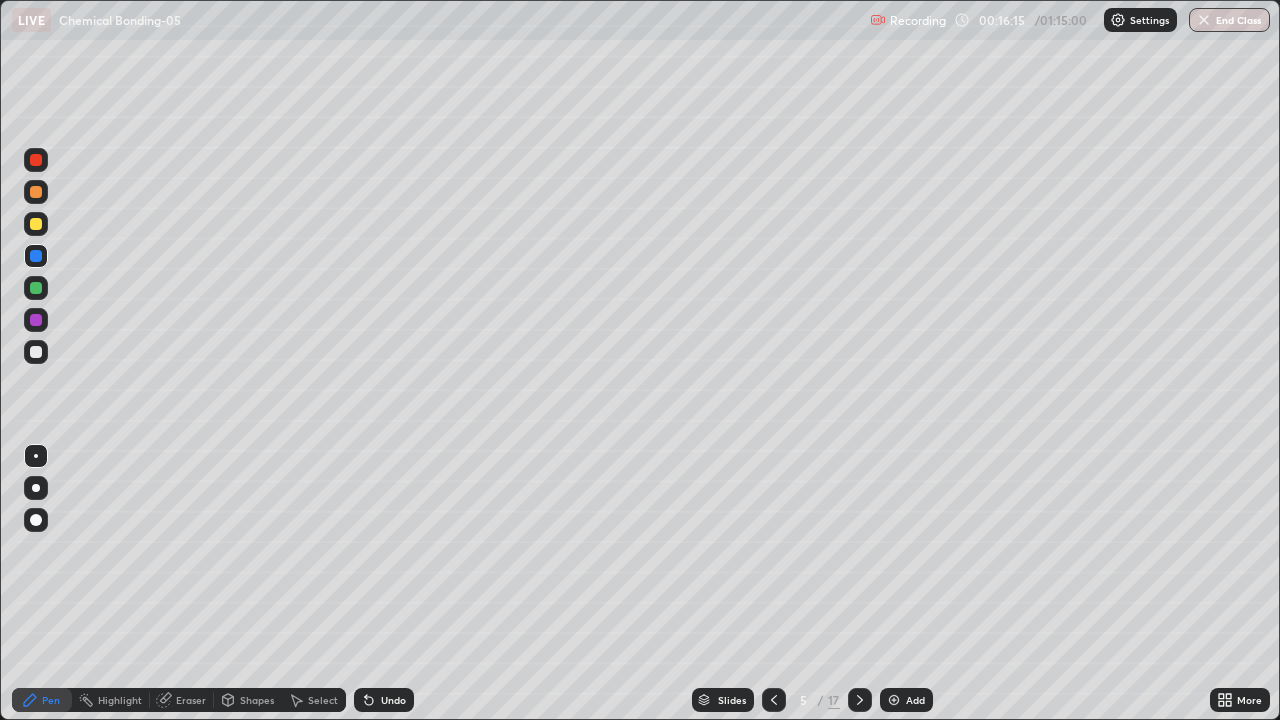 click at bounding box center [36, 160] 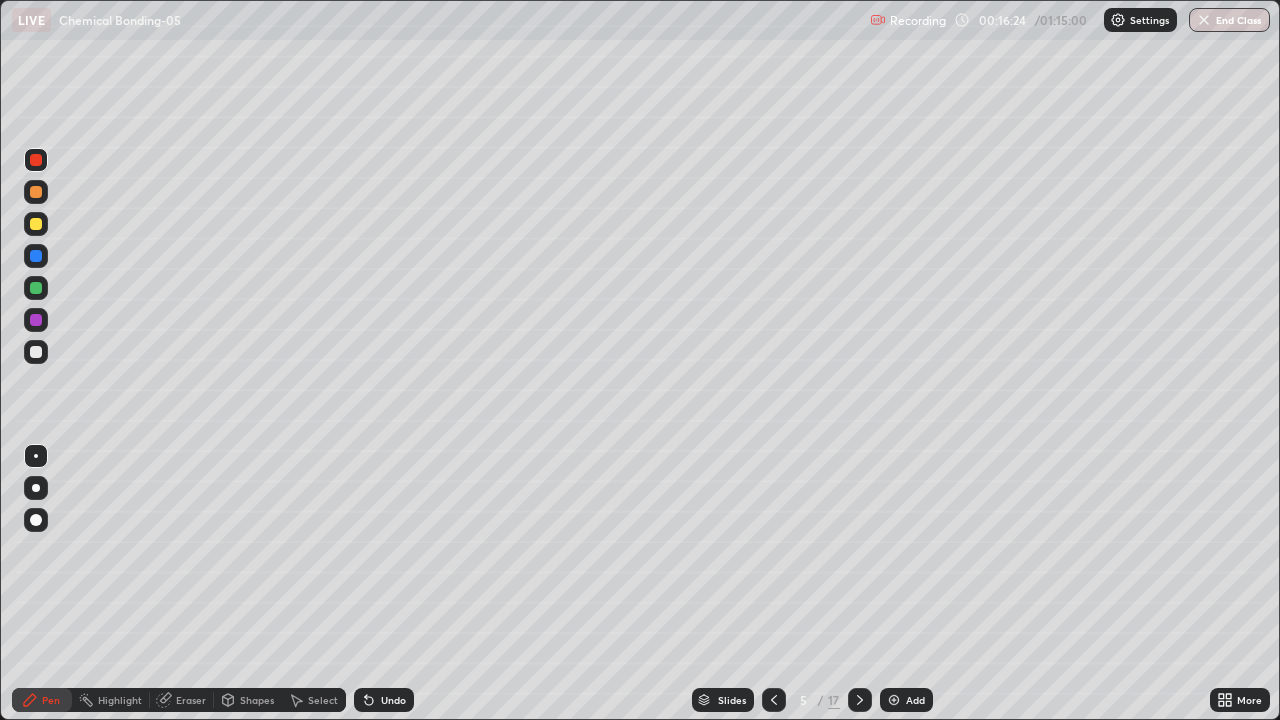 click at bounding box center [36, 224] 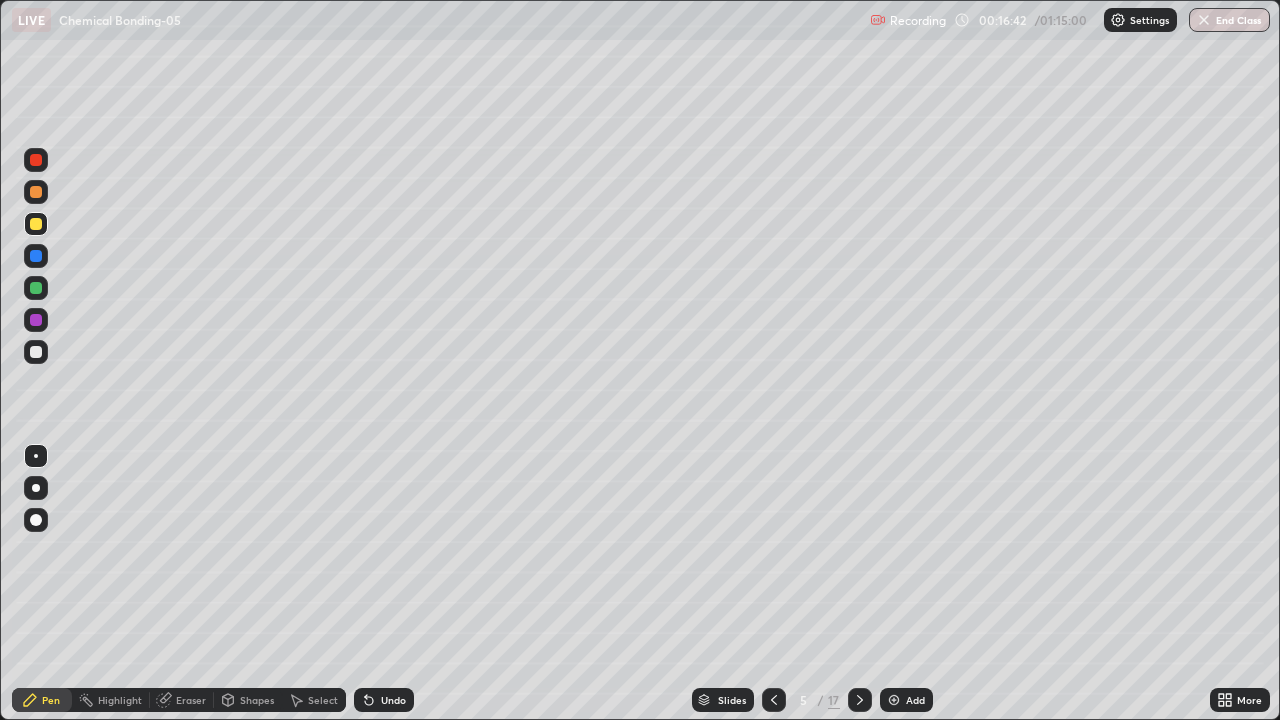 click on "Undo" at bounding box center [393, 700] 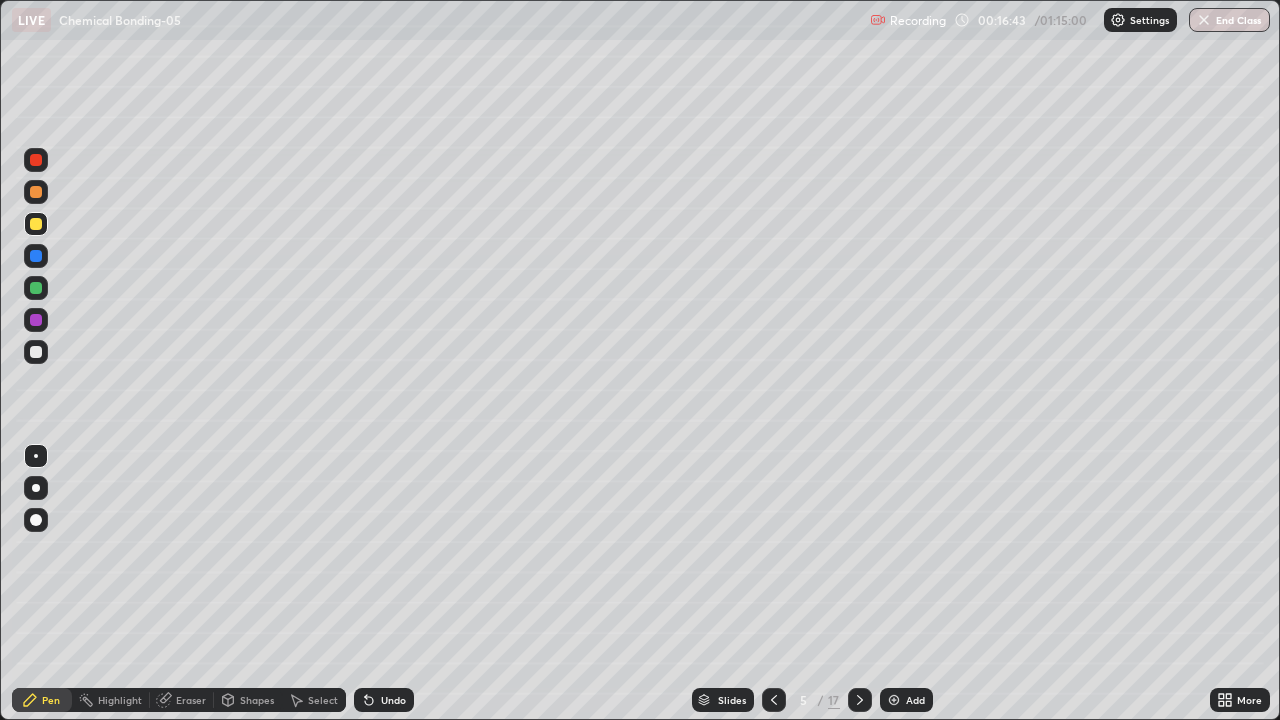 click at bounding box center (36, 352) 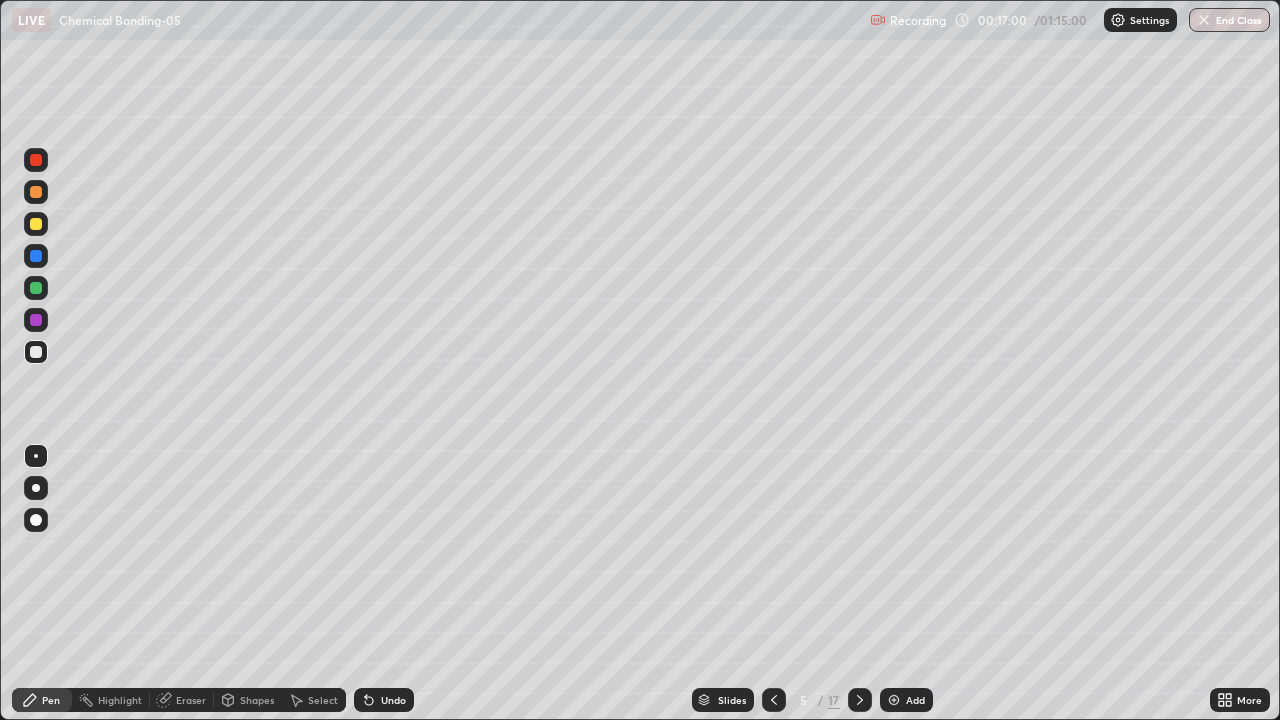 click at bounding box center (36, 160) 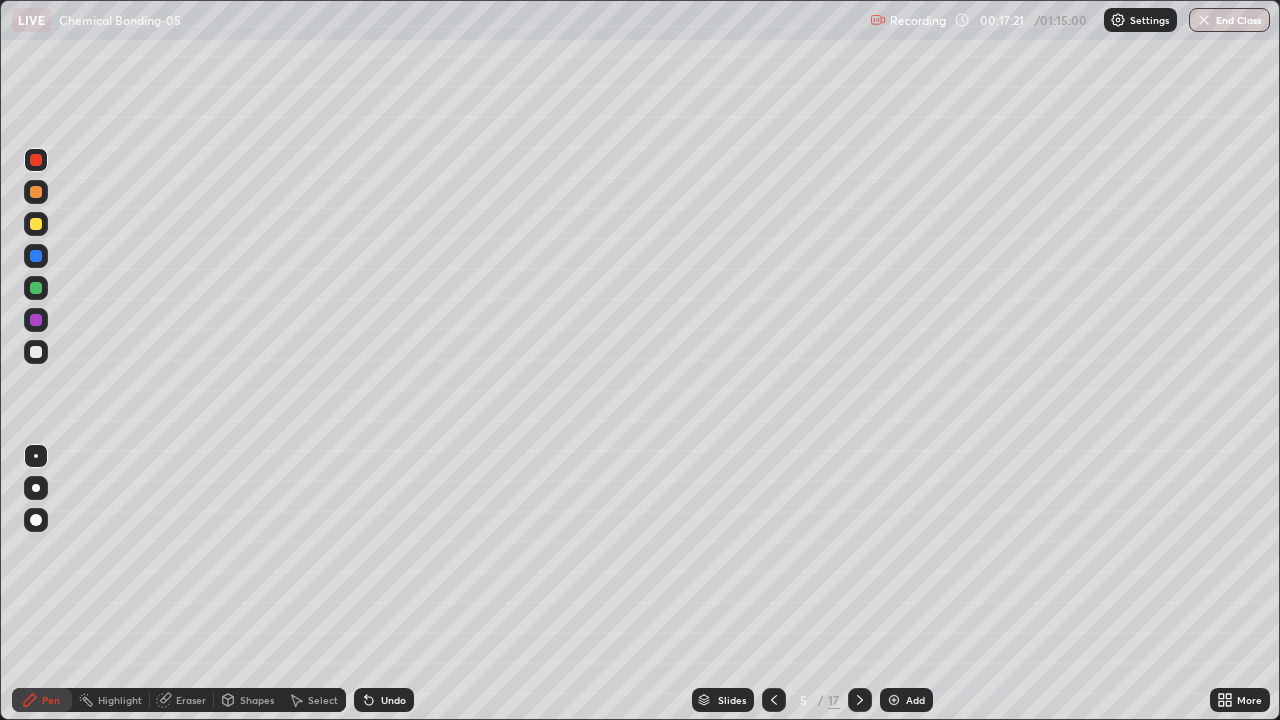 click at bounding box center [36, 352] 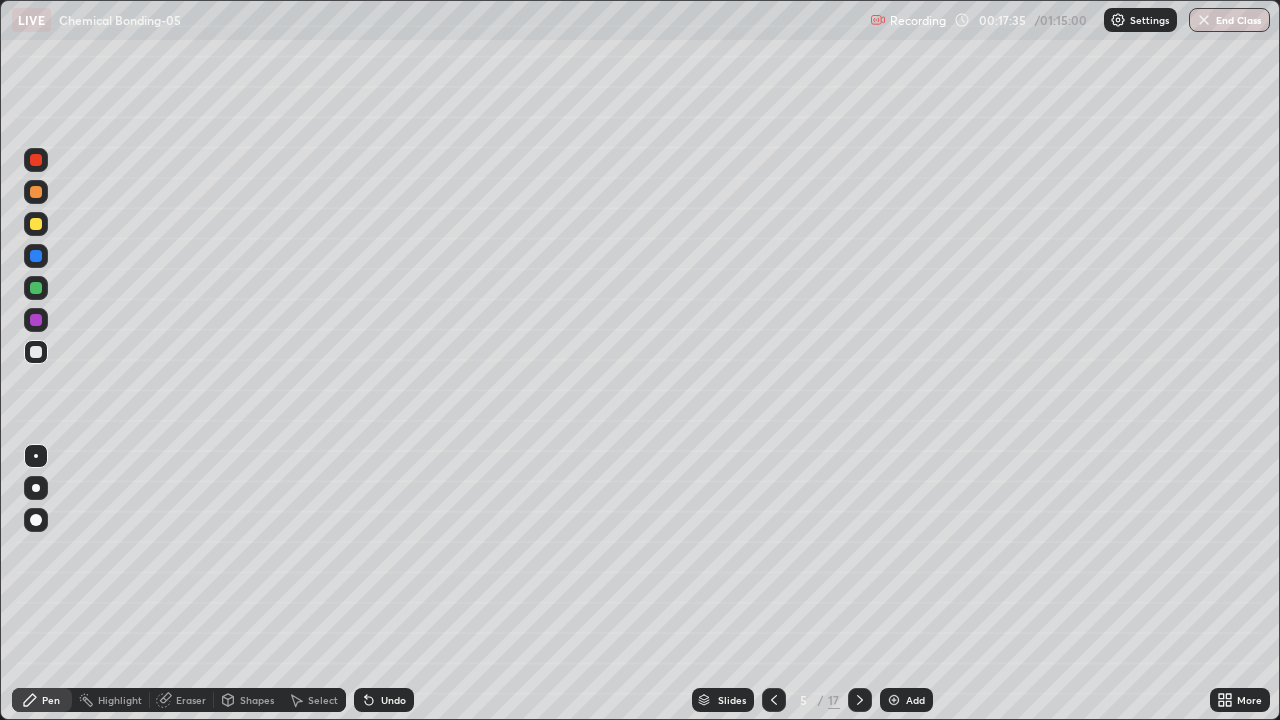 click on "Select" at bounding box center (323, 700) 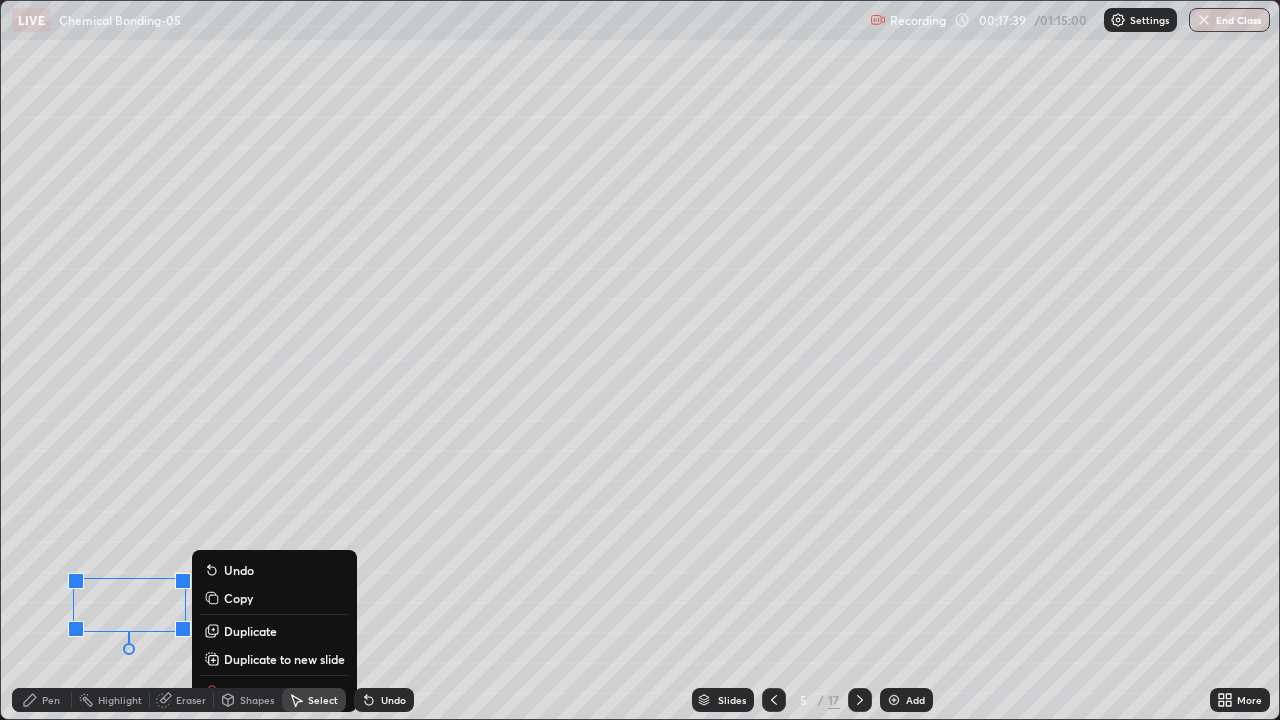 click on "Pen" at bounding box center [51, 700] 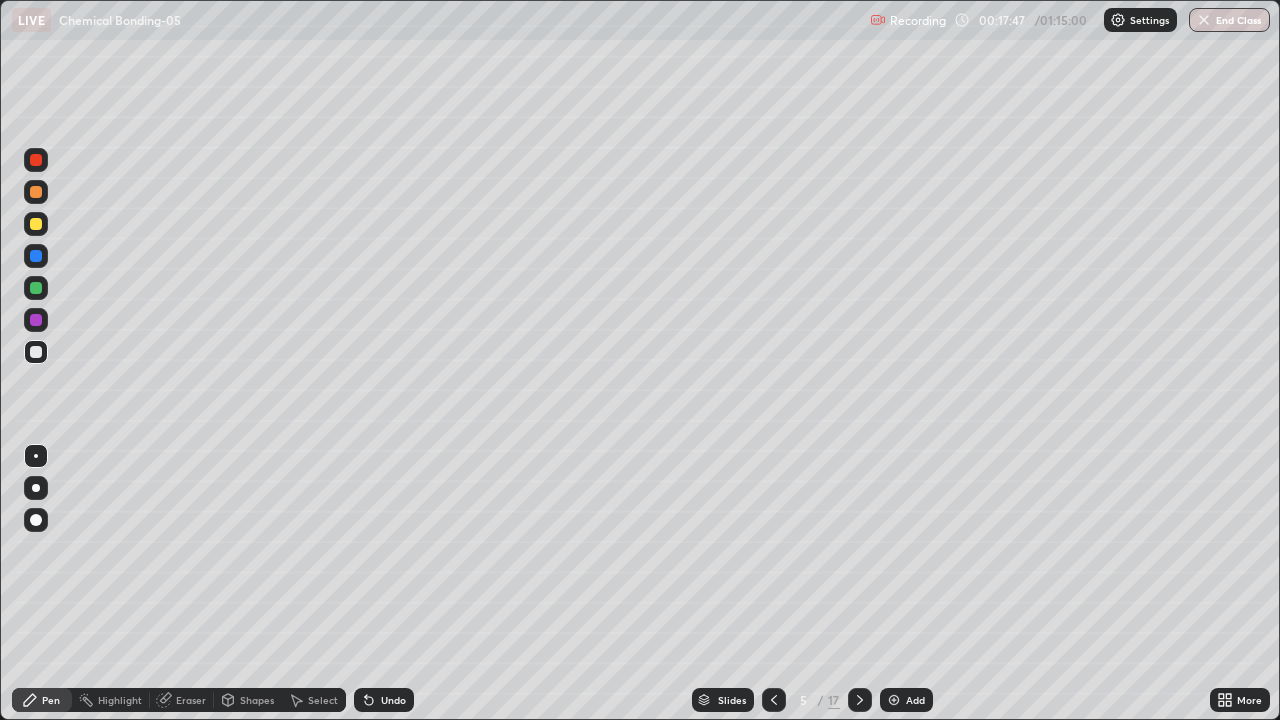 click at bounding box center [36, 160] 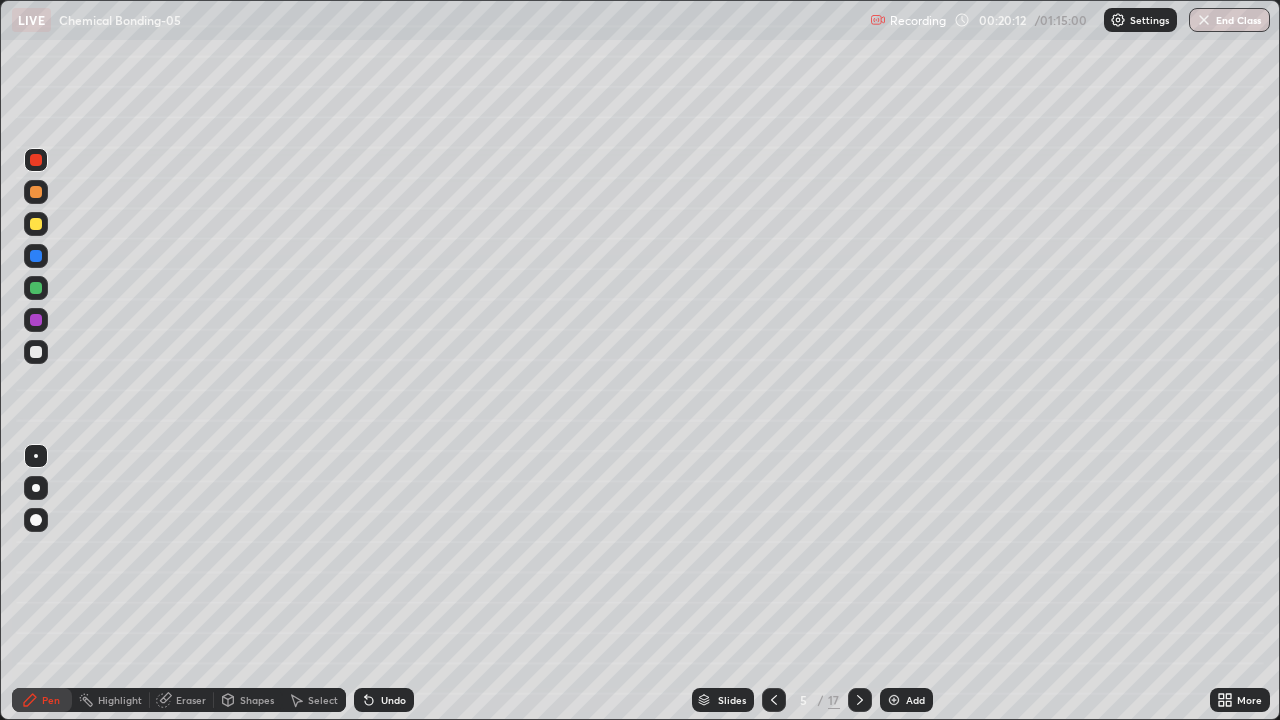 click on "Highlight" at bounding box center (120, 700) 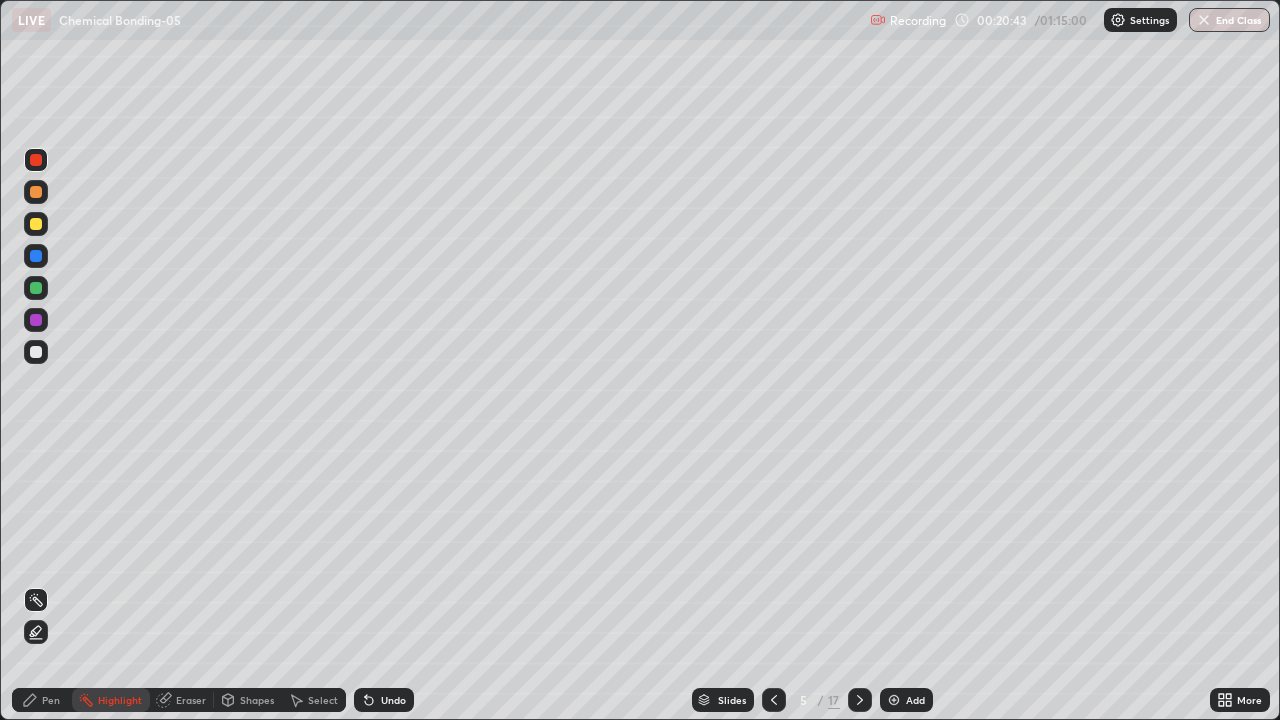 click on "Eraser" at bounding box center (182, 700) 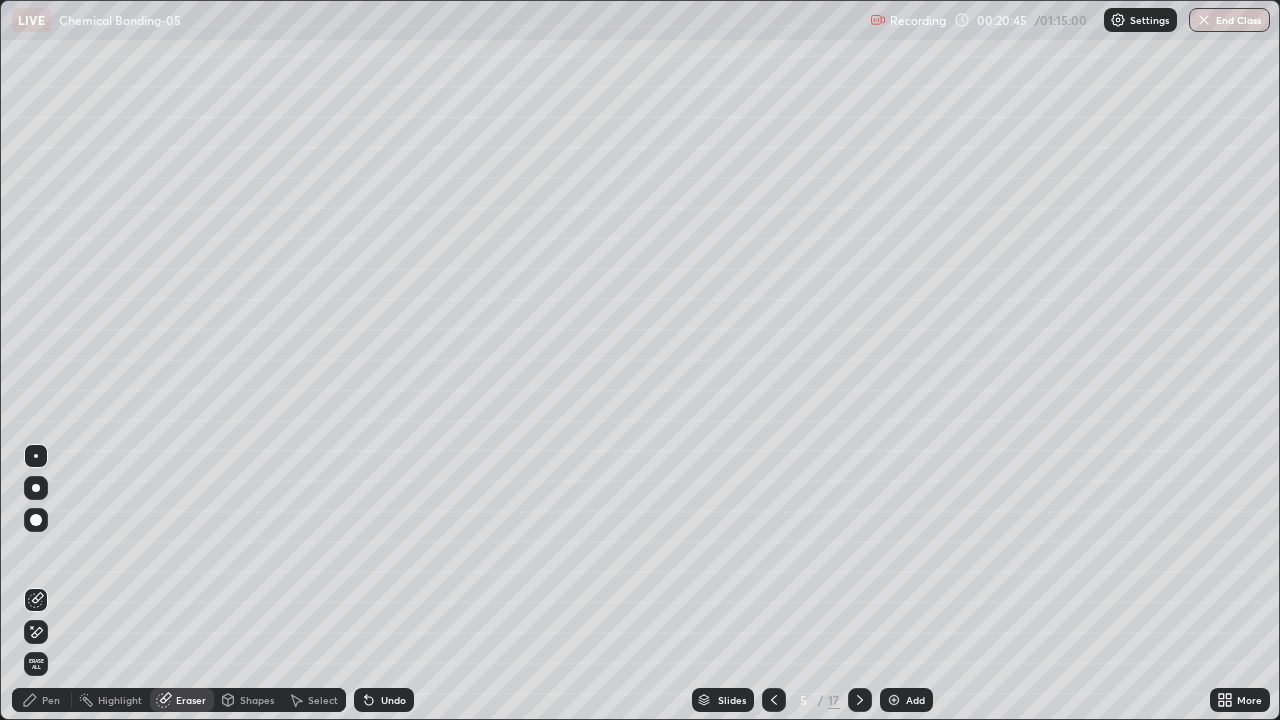 click on "Pen" at bounding box center (51, 700) 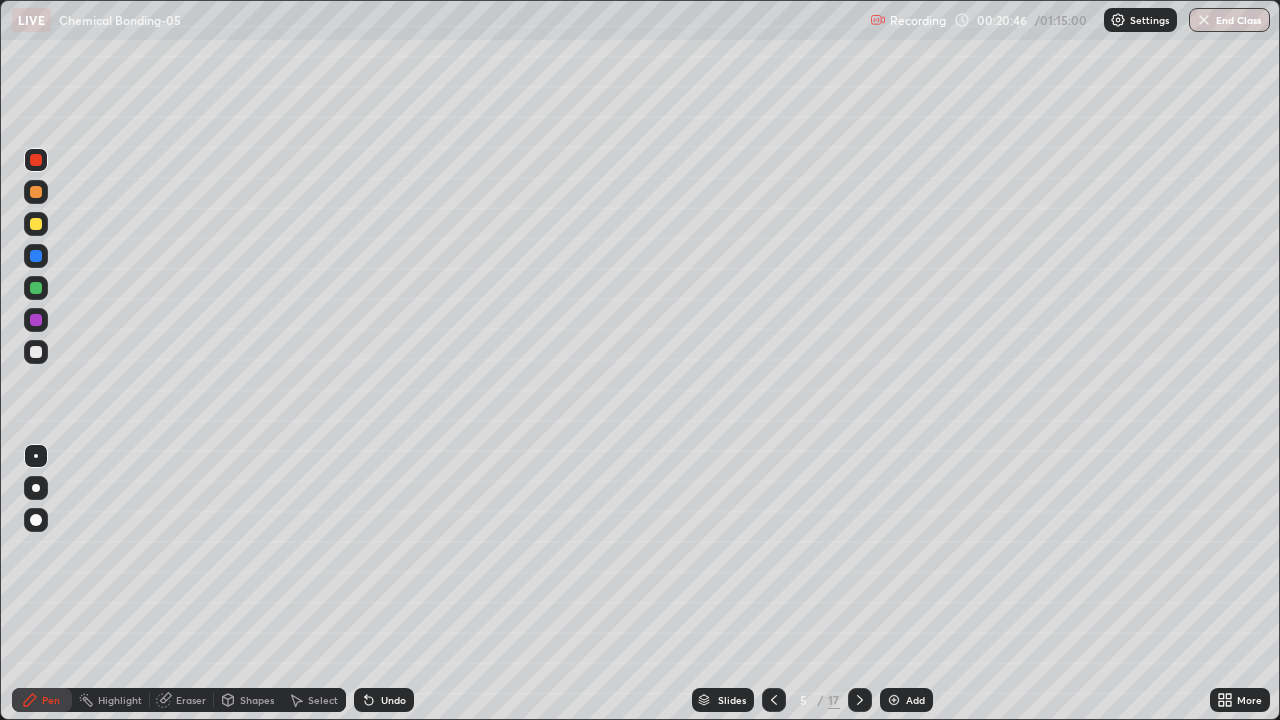click at bounding box center (36, 352) 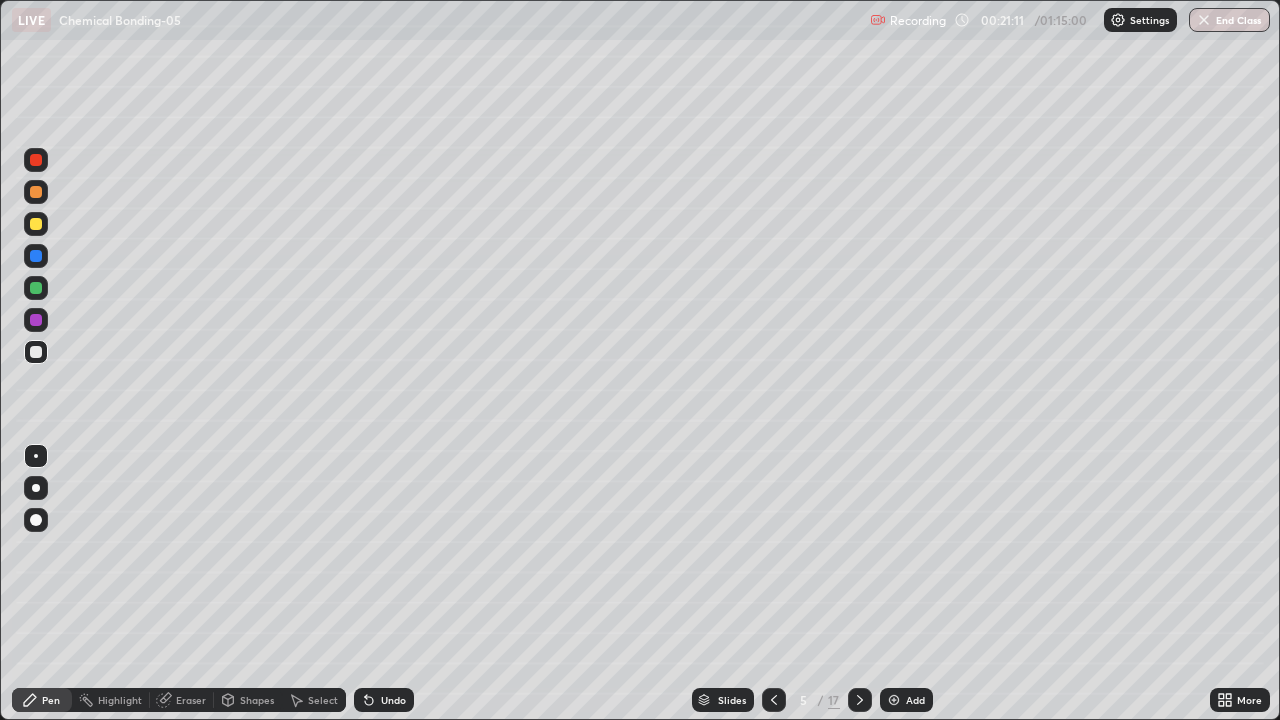 click on "Highlight" at bounding box center (120, 700) 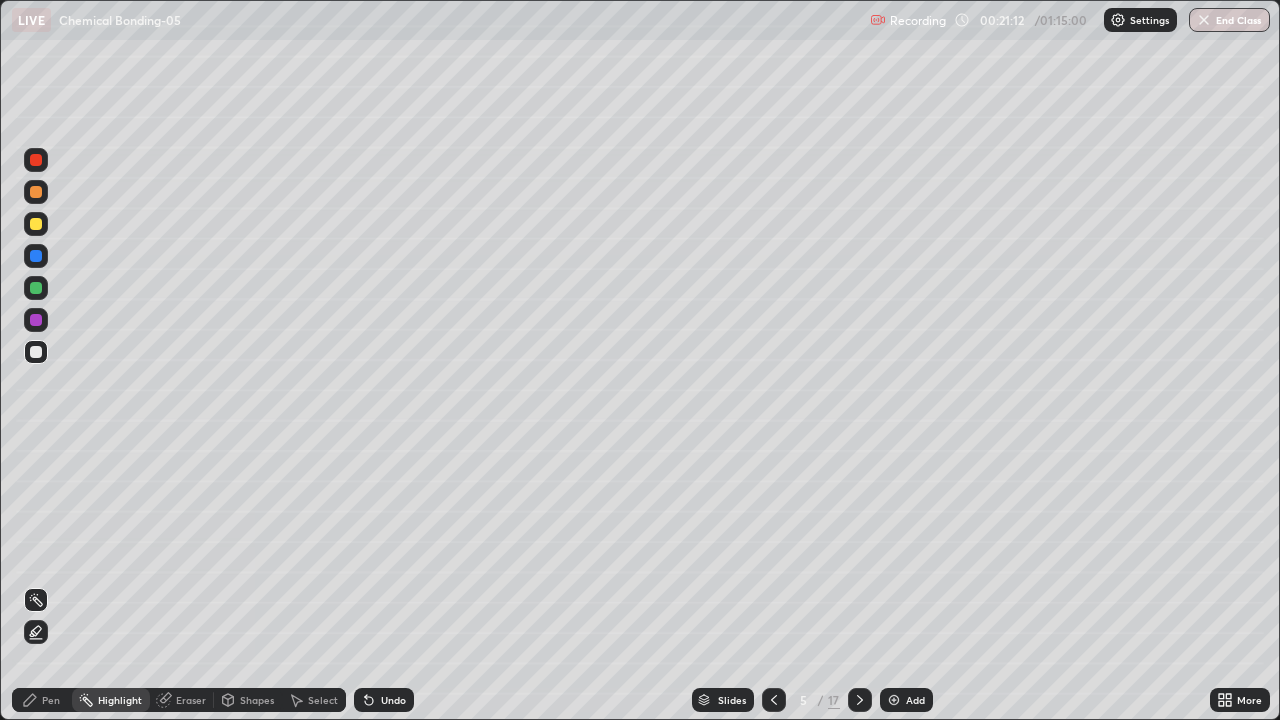 click at bounding box center (36, 288) 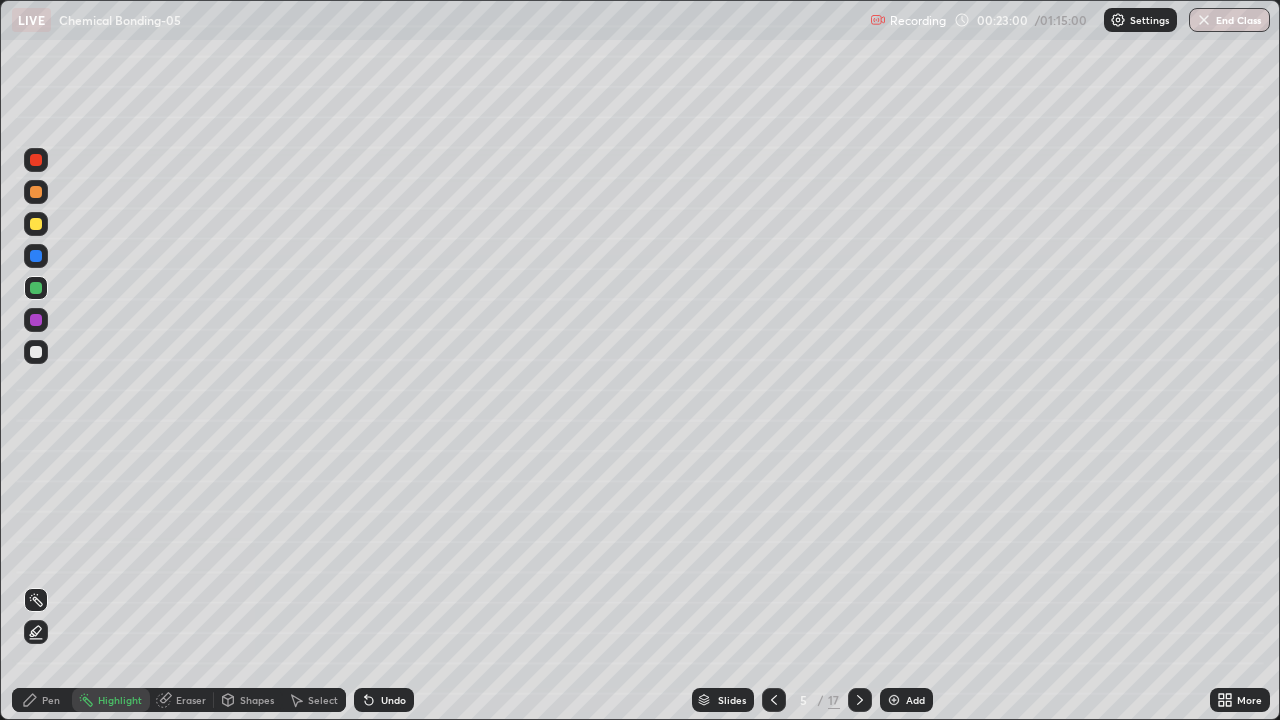 click at bounding box center [860, 700] 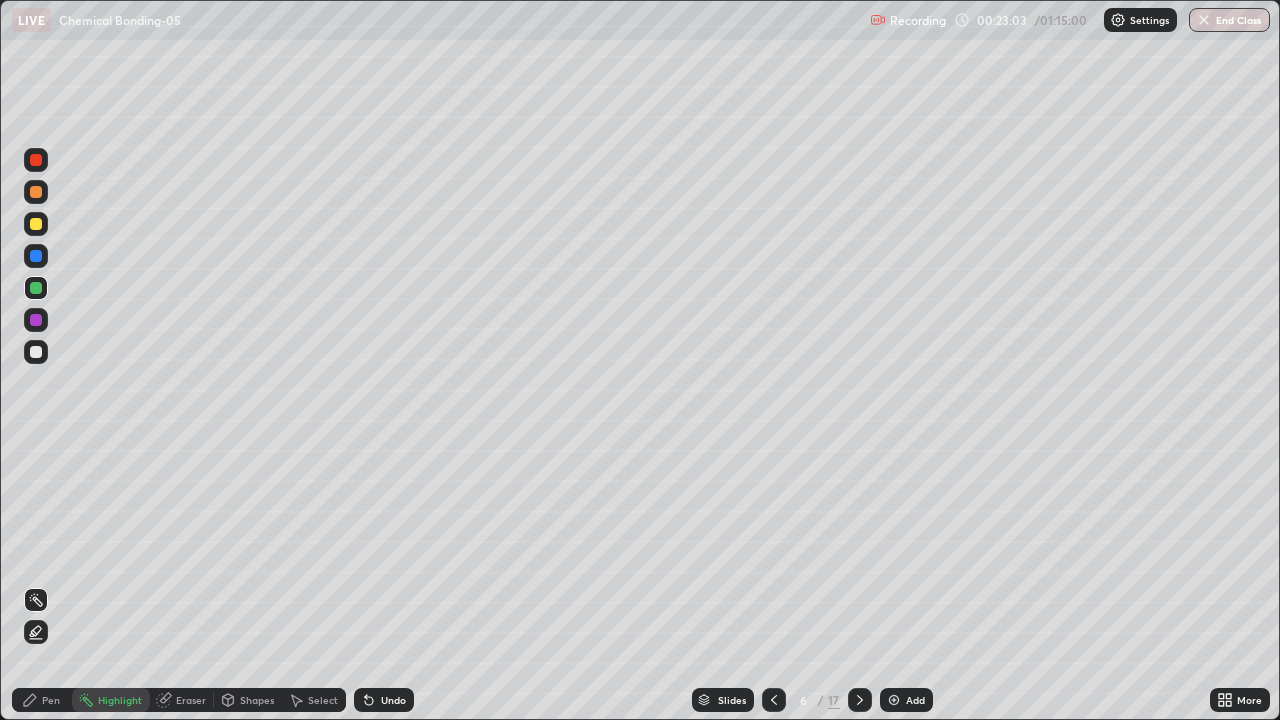 click on "Pen" at bounding box center [42, 700] 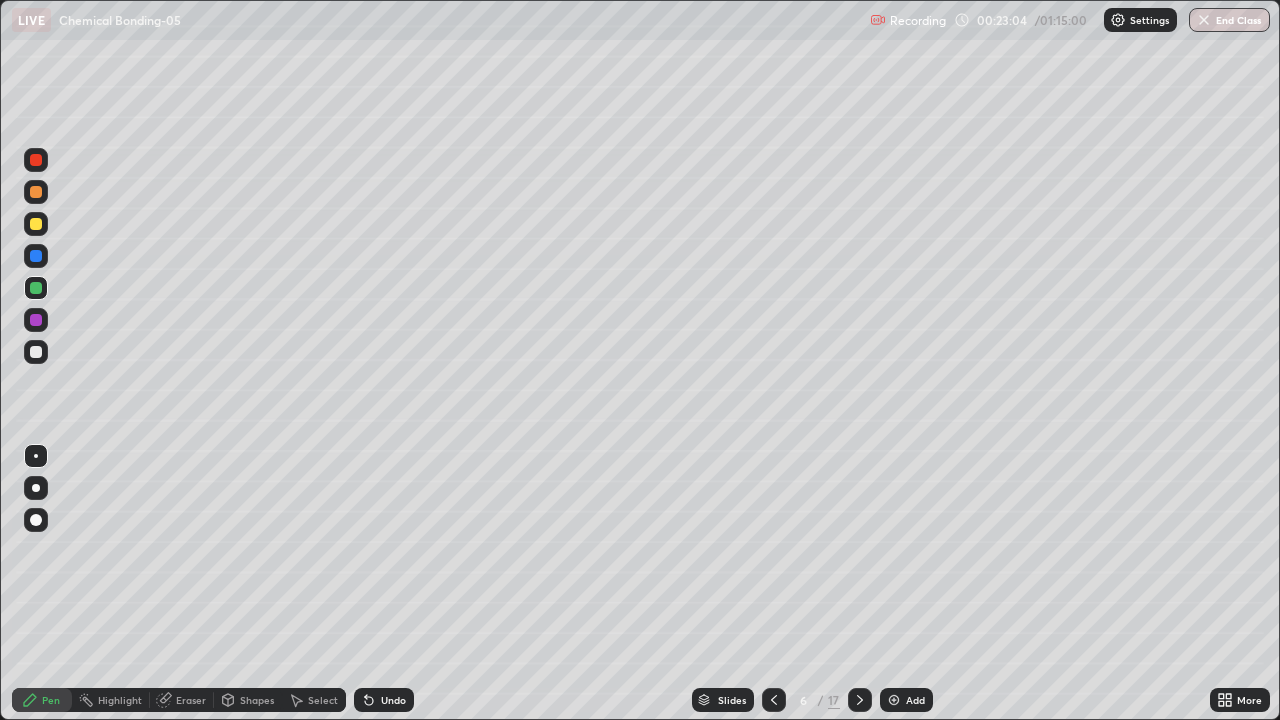 click at bounding box center (36, 192) 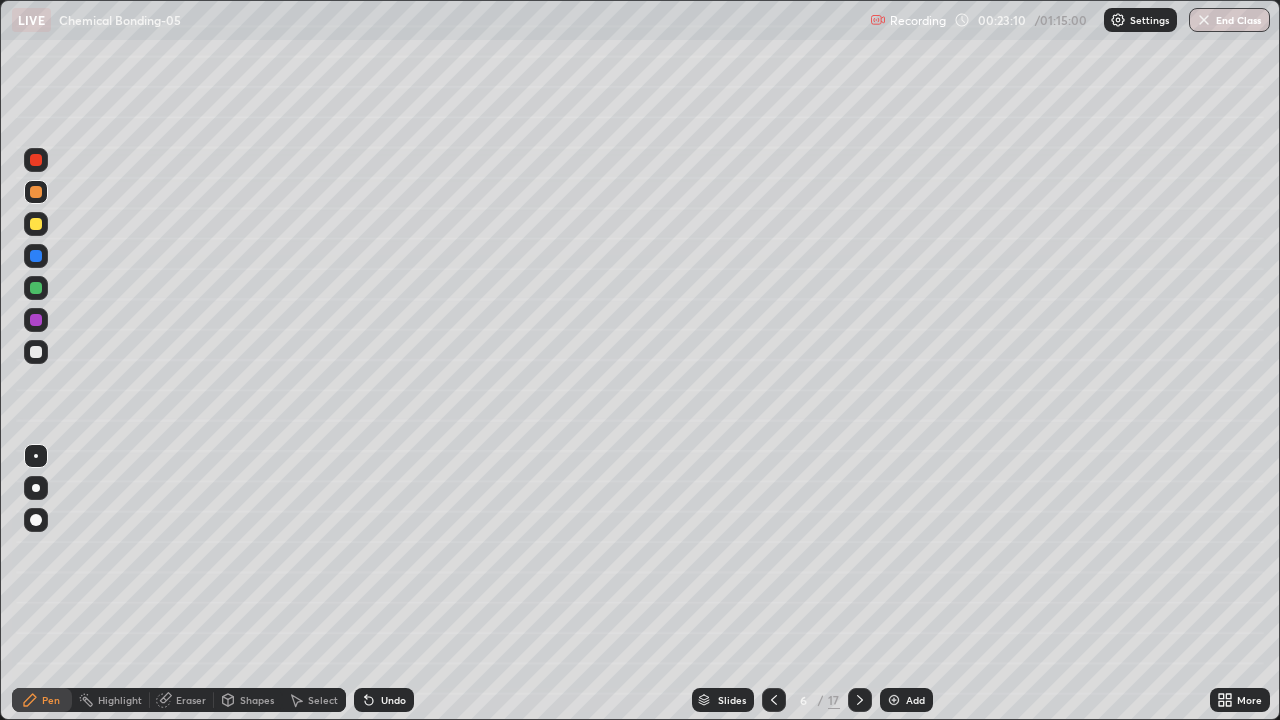 click at bounding box center [36, 352] 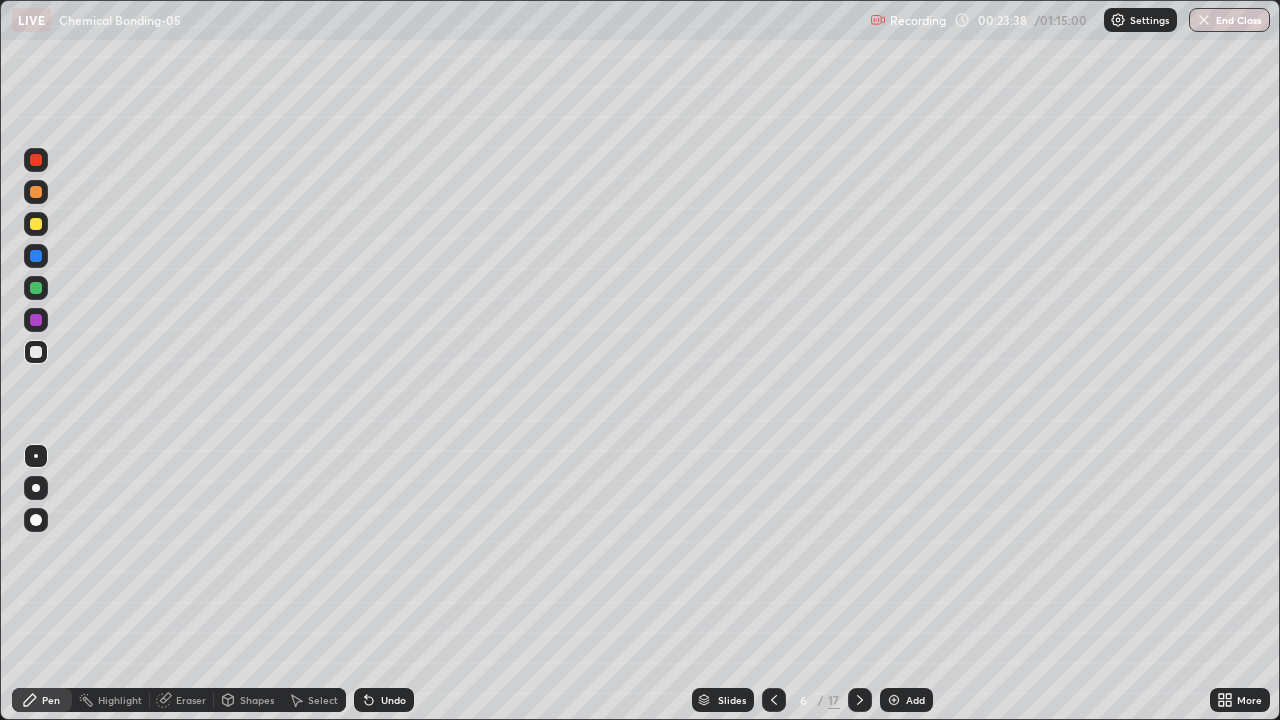 click at bounding box center (36, 256) 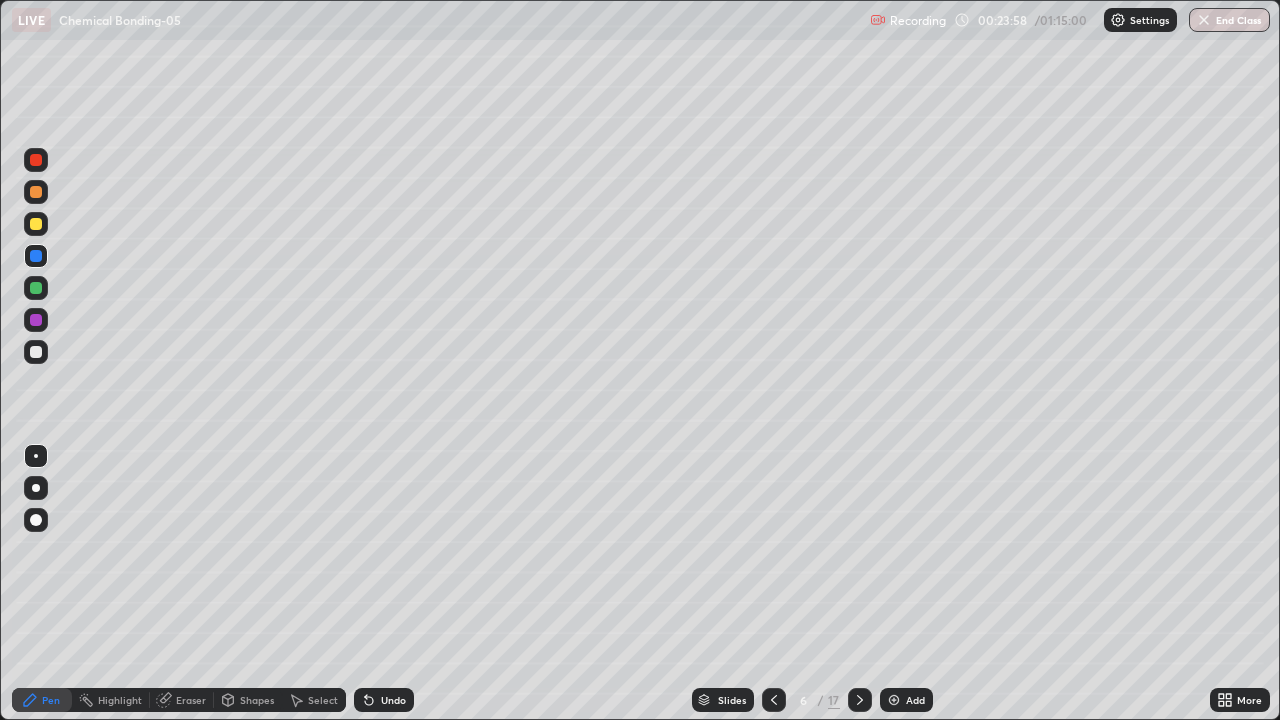 click at bounding box center (36, 224) 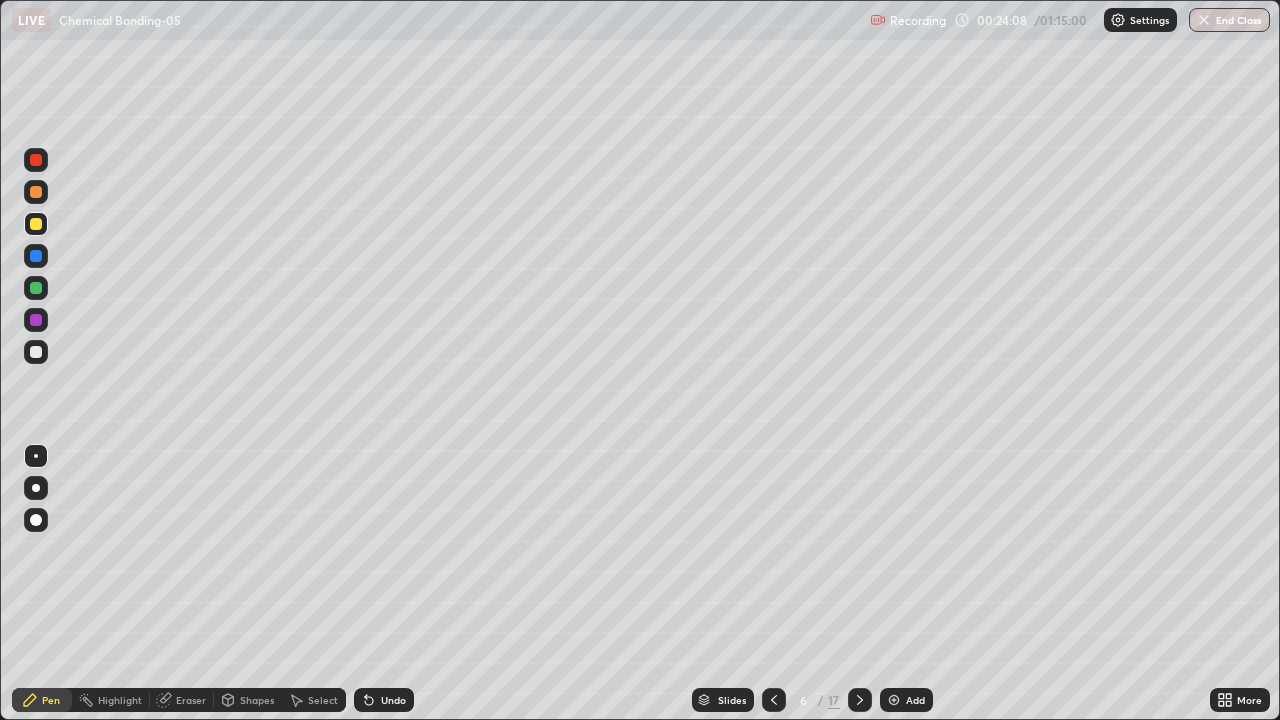 click at bounding box center (36, 288) 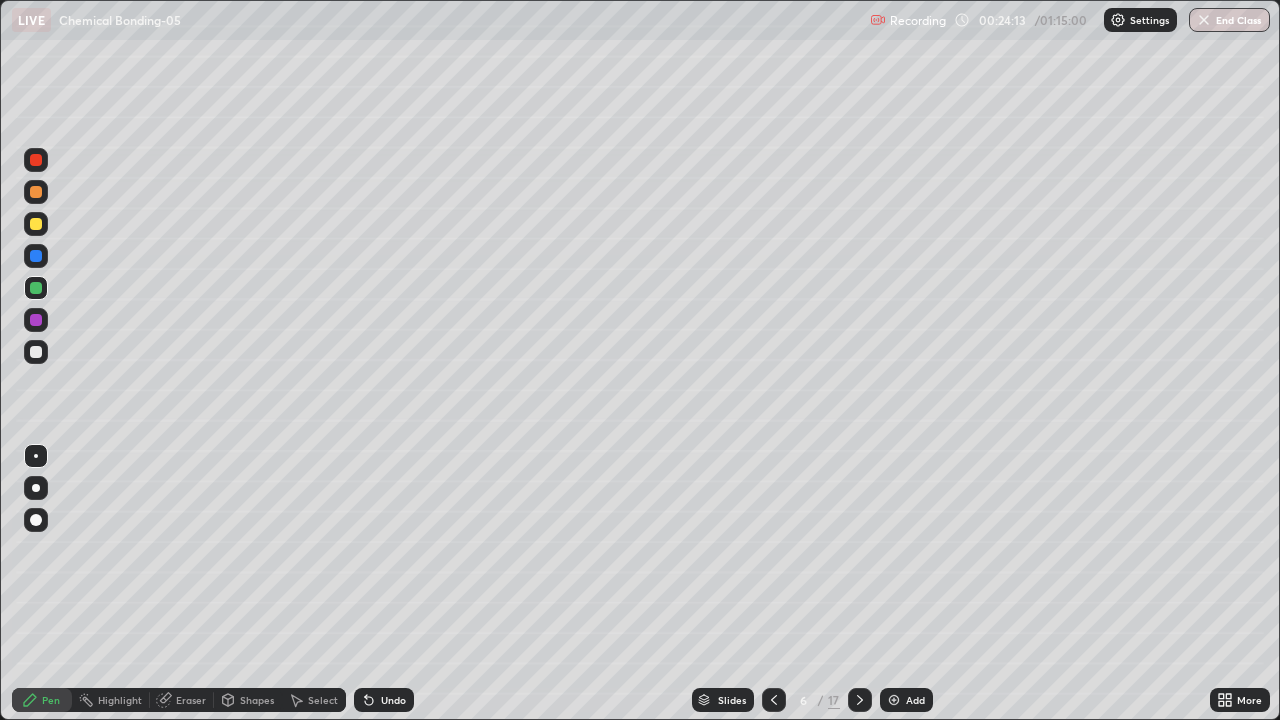 click at bounding box center [36, 352] 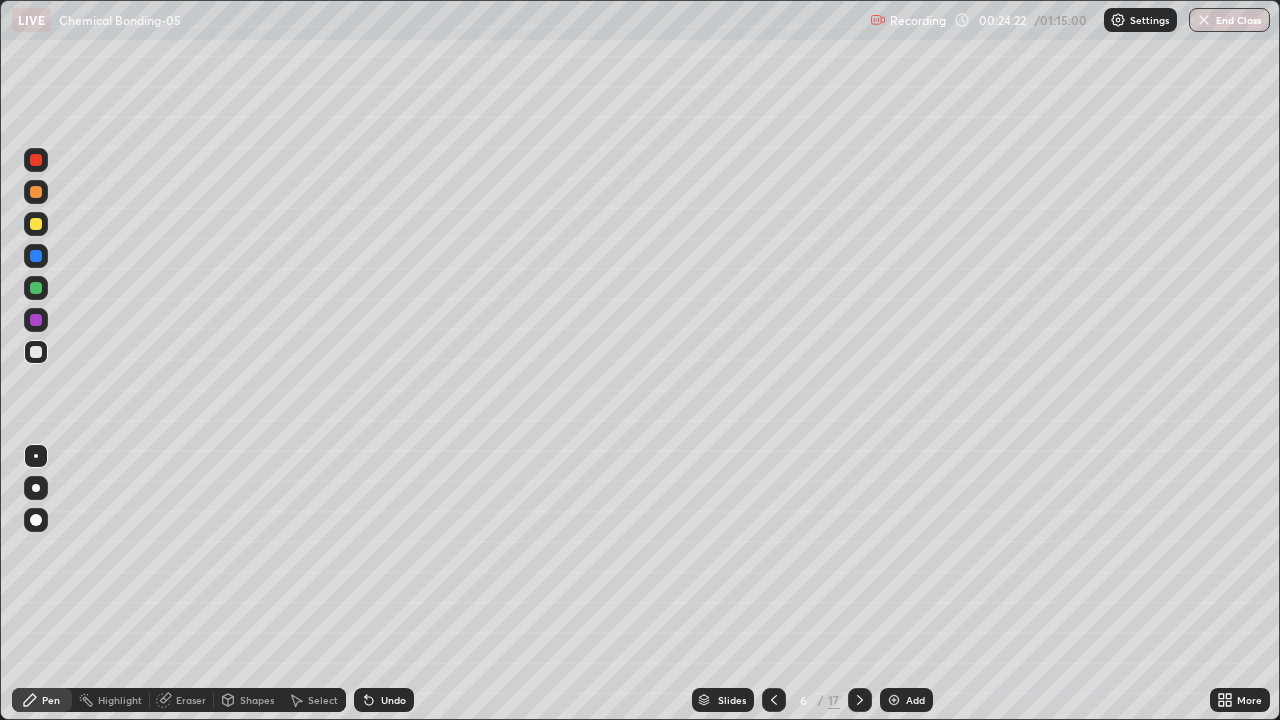 click at bounding box center [36, 320] 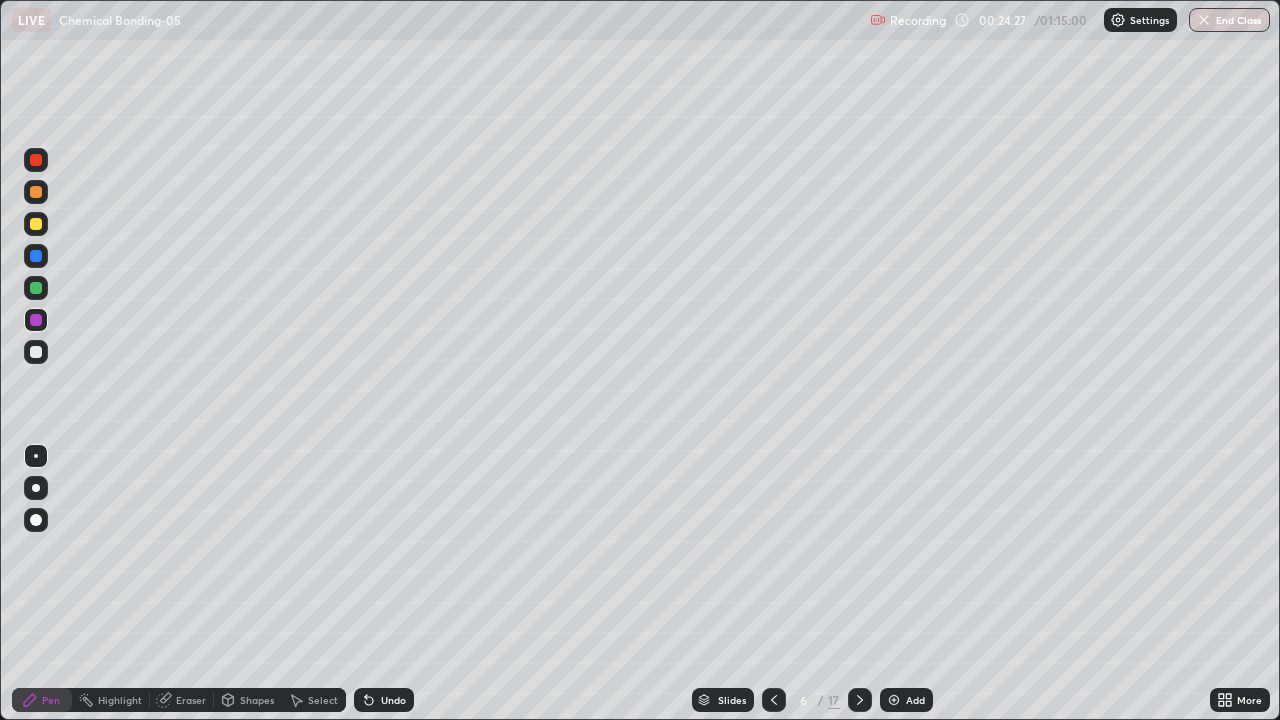 click 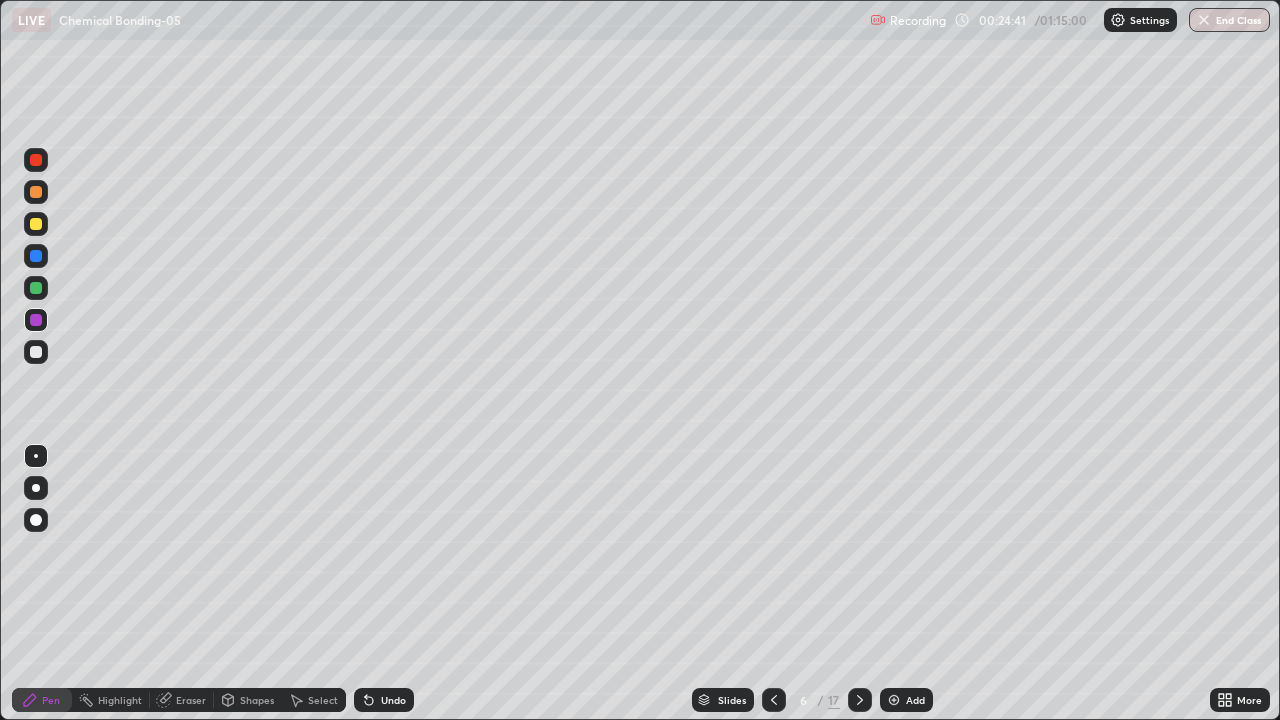 click at bounding box center [36, 256] 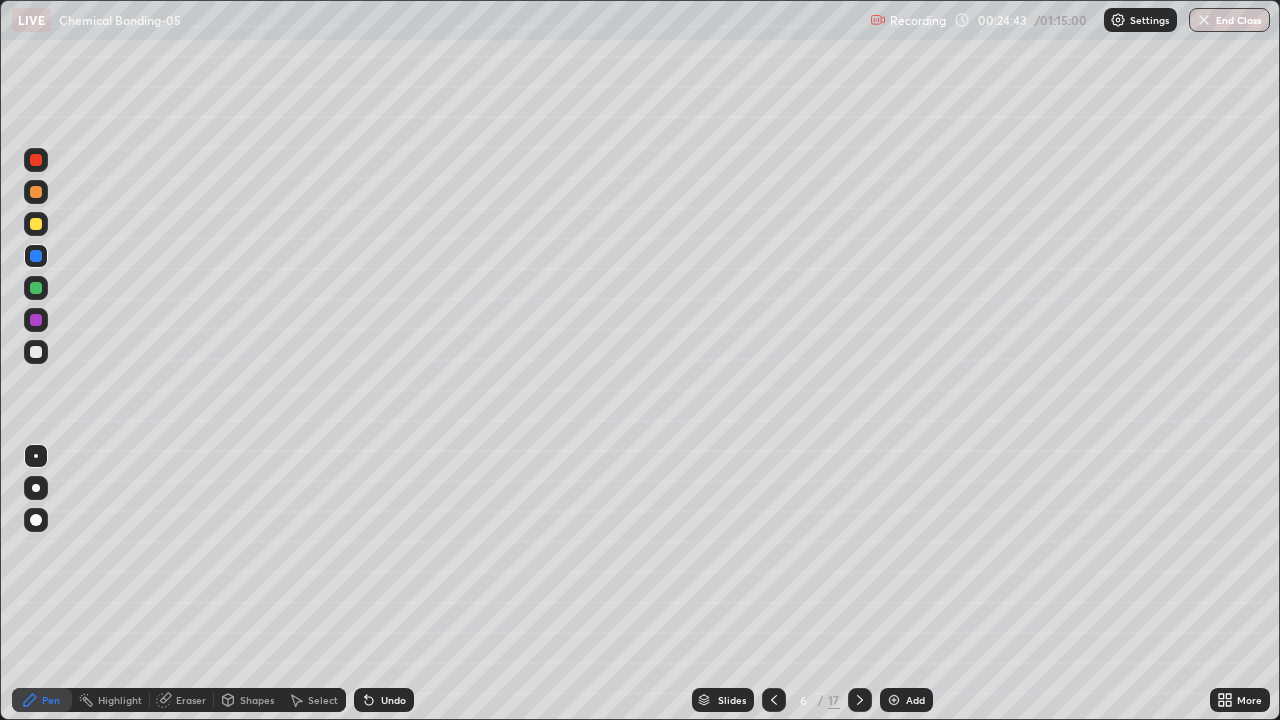click on "Undo" at bounding box center (384, 700) 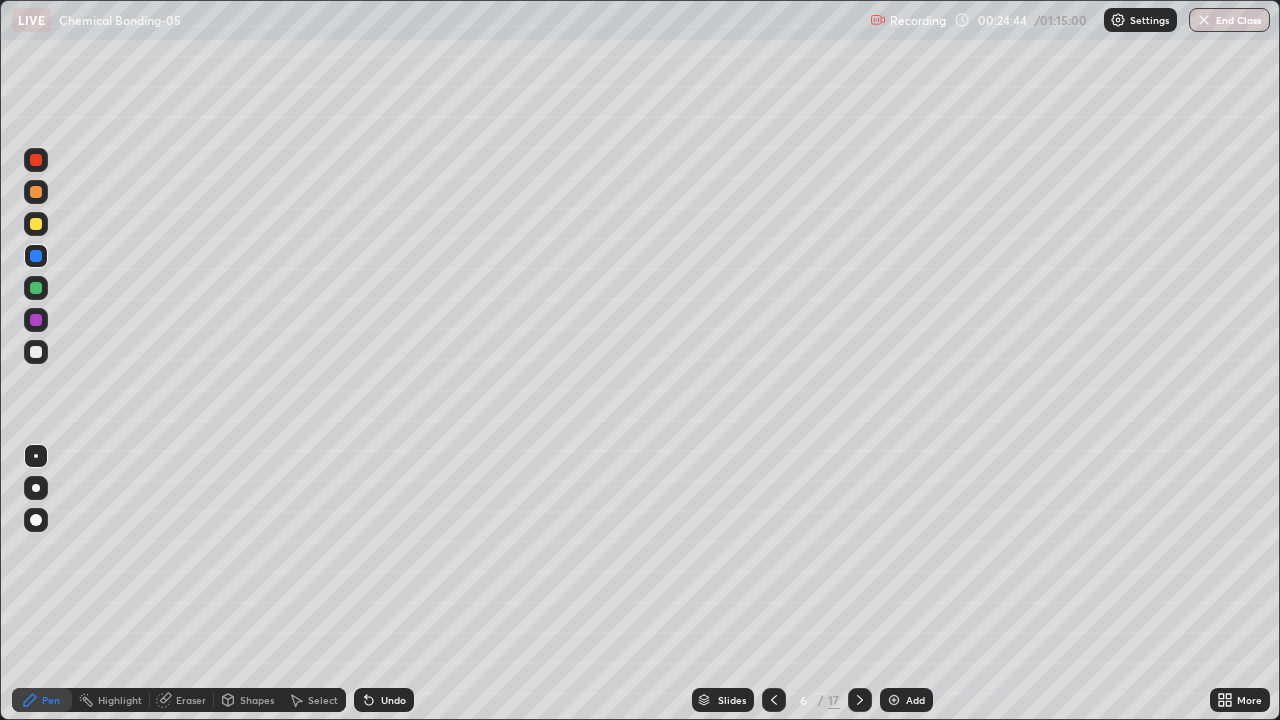 click 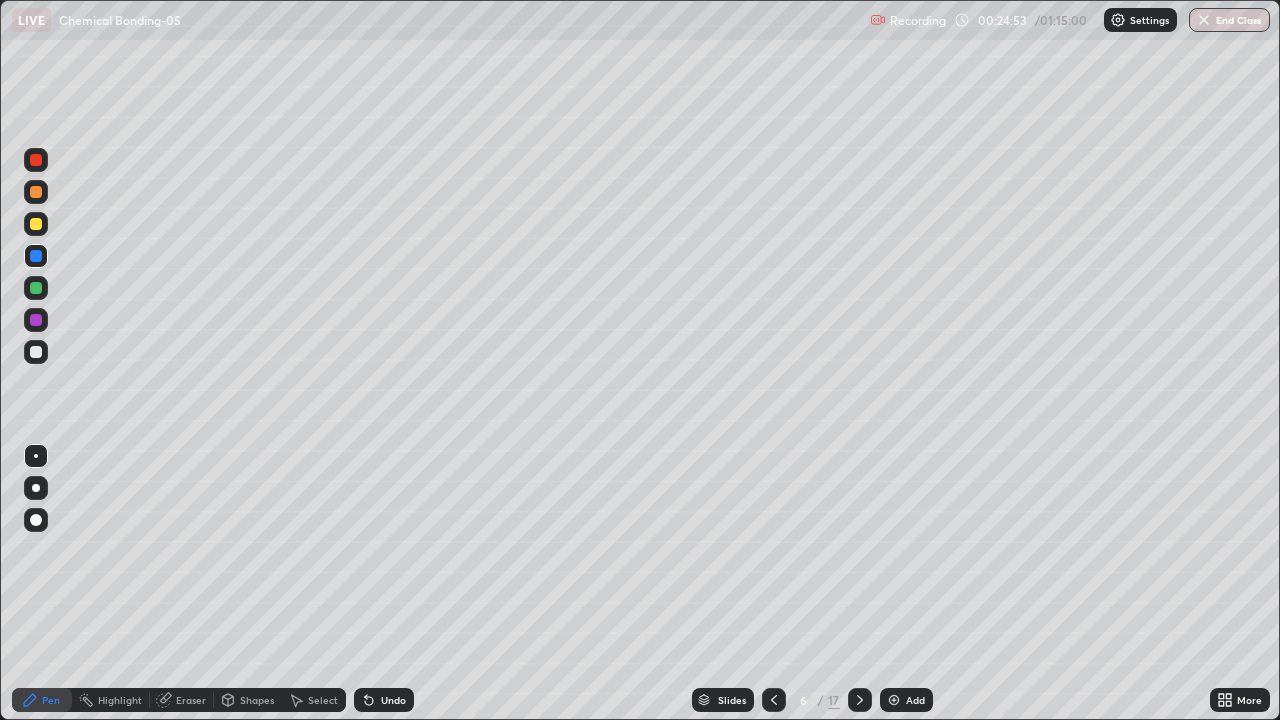 click at bounding box center (36, 352) 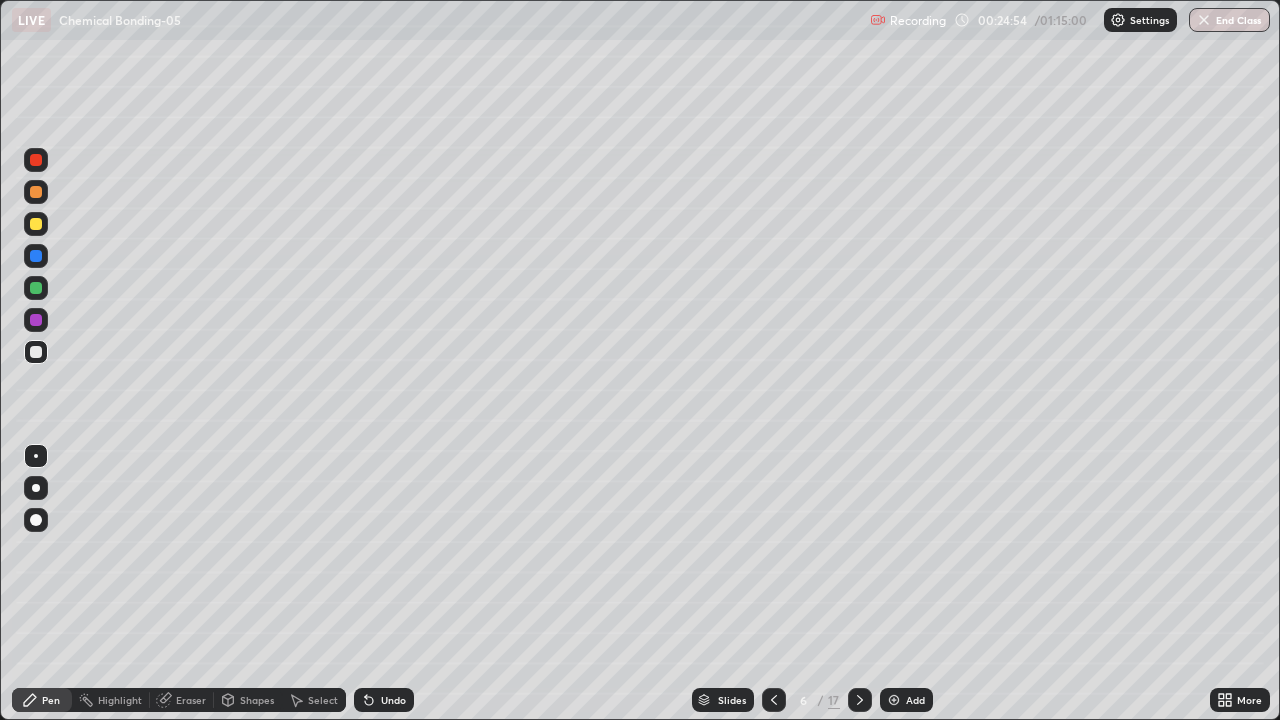 click on "Shapes" at bounding box center (257, 700) 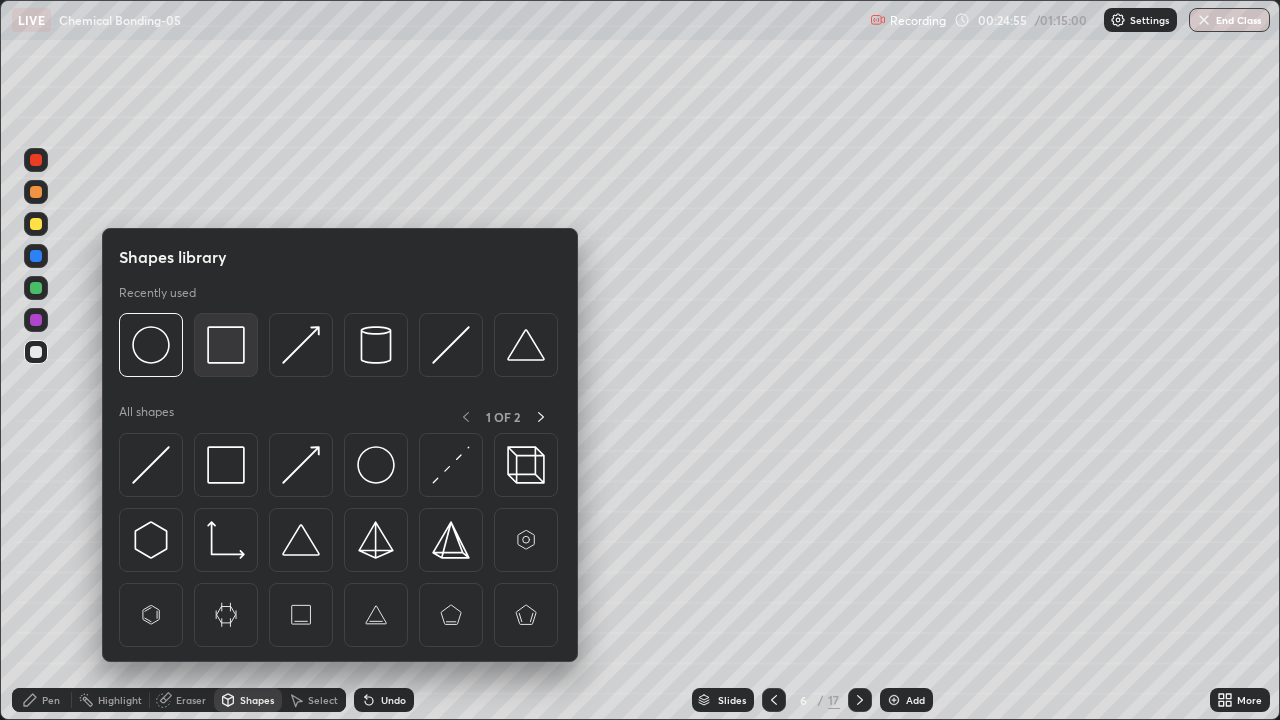 click at bounding box center [226, 345] 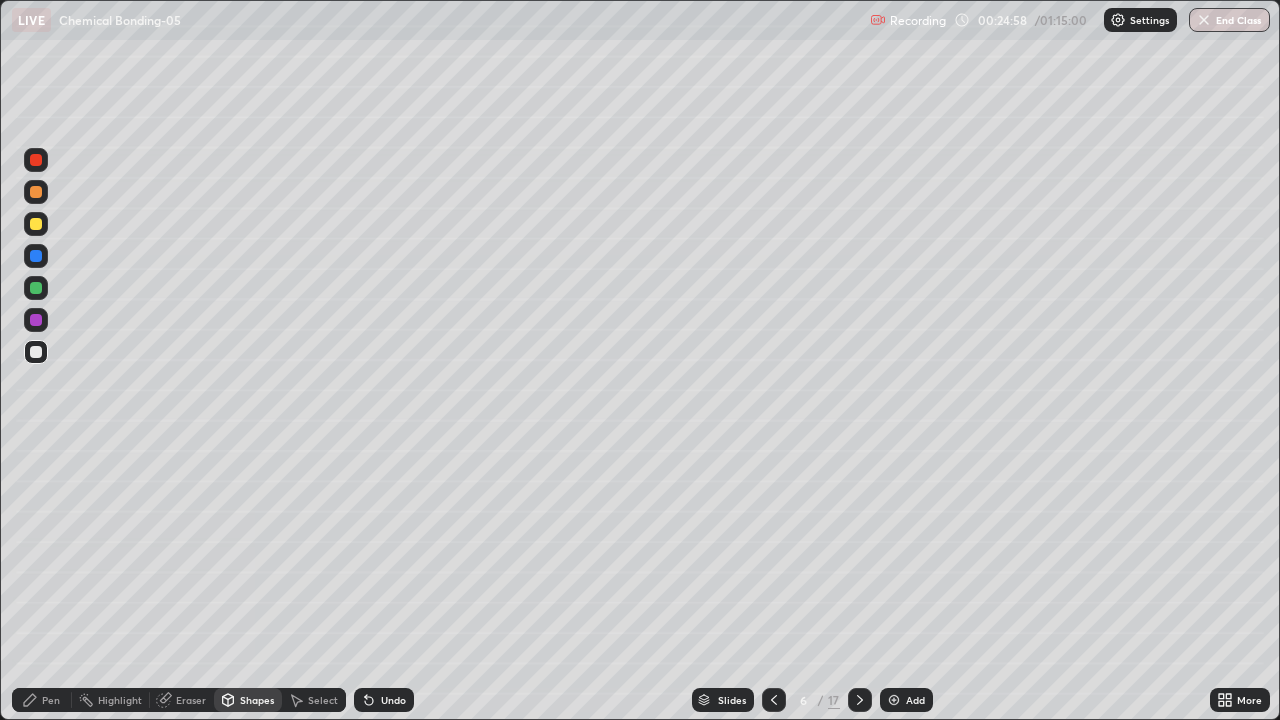 click at bounding box center (36, 192) 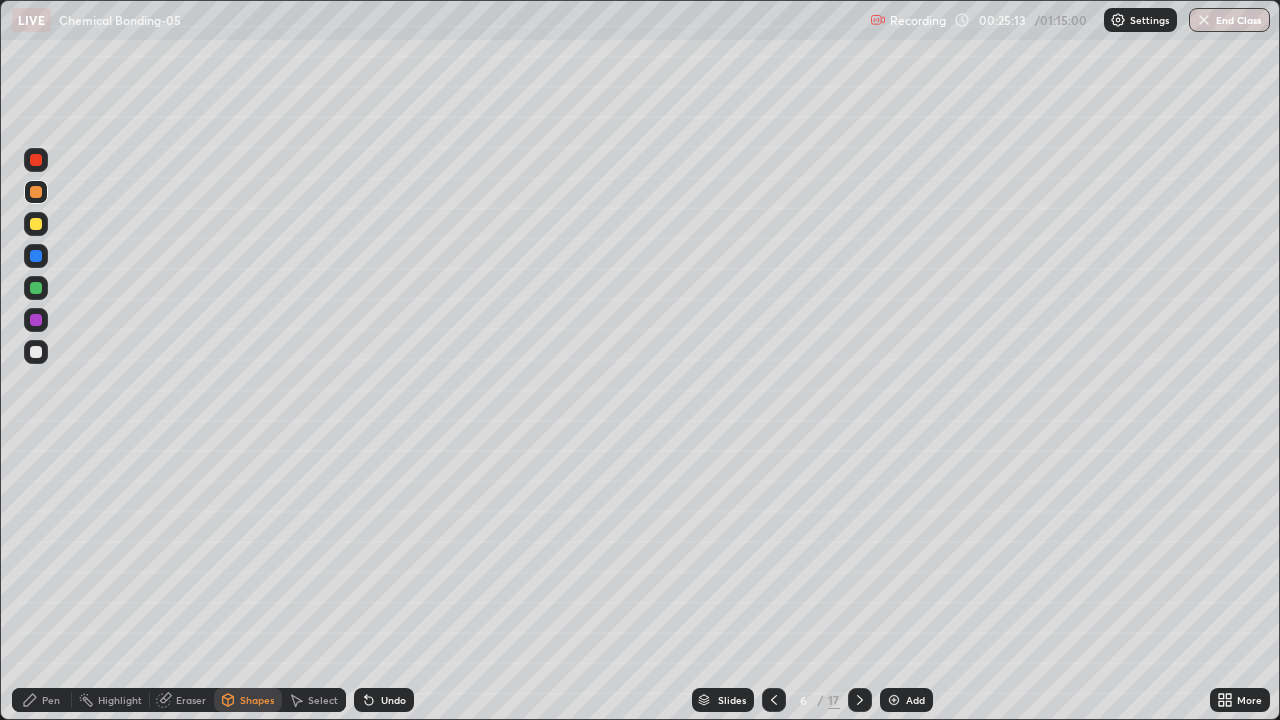 click on "Pen" at bounding box center [42, 700] 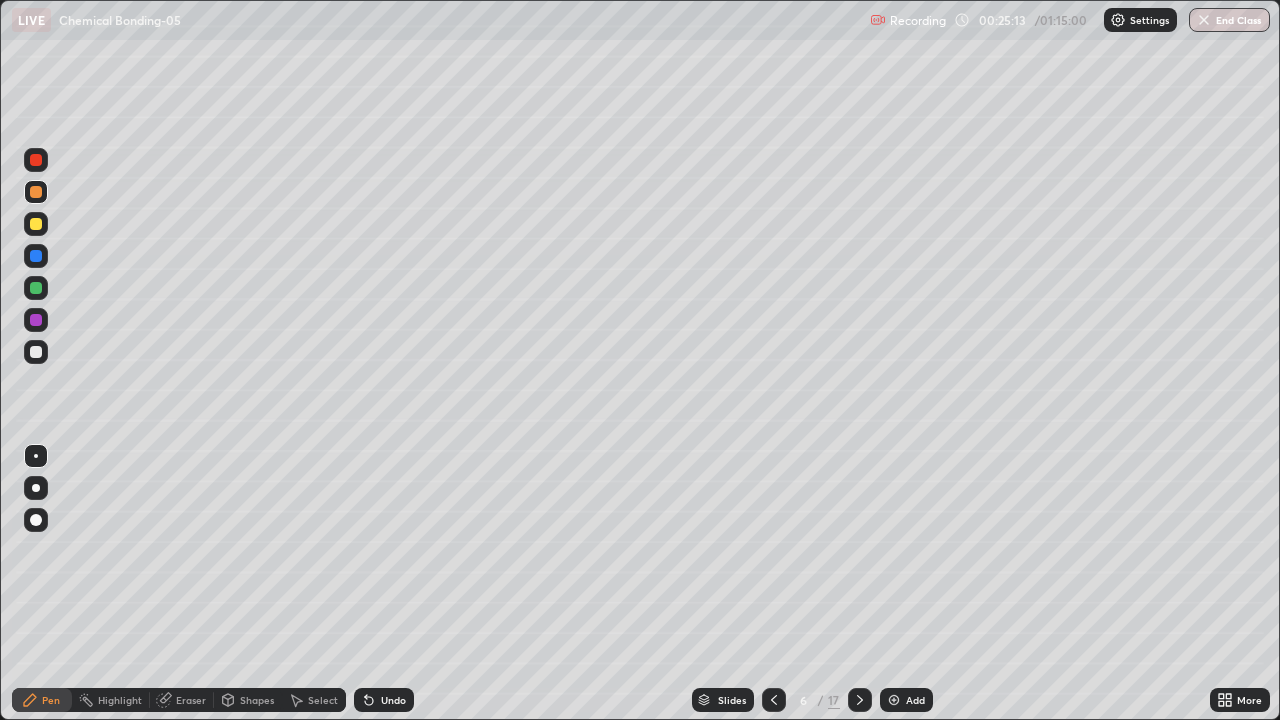click at bounding box center [36, 352] 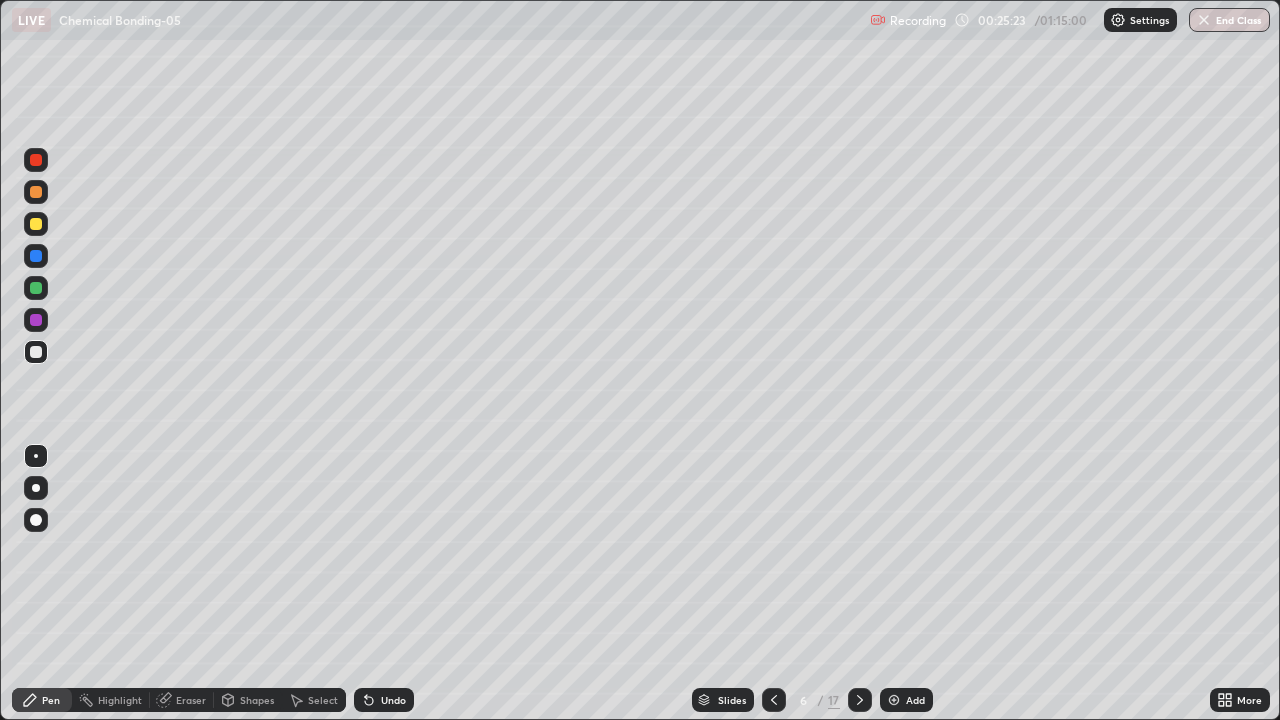 click at bounding box center (36, 256) 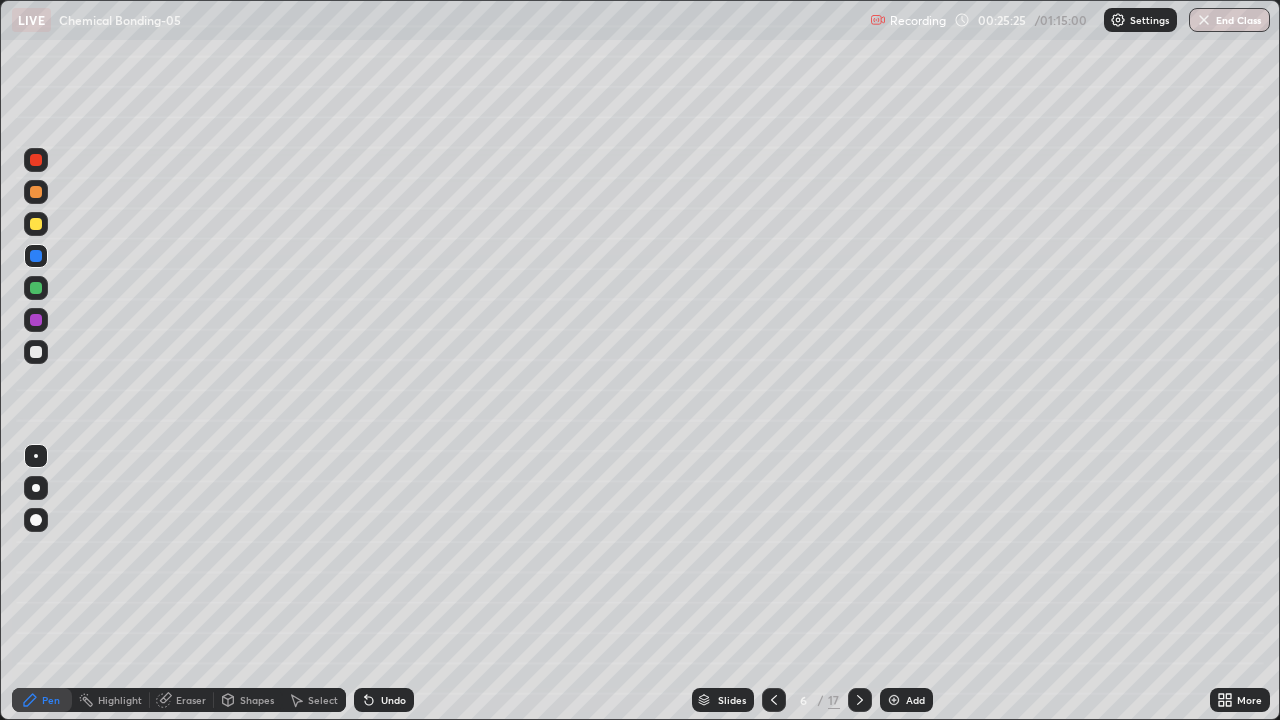 click on "Undo" at bounding box center [384, 700] 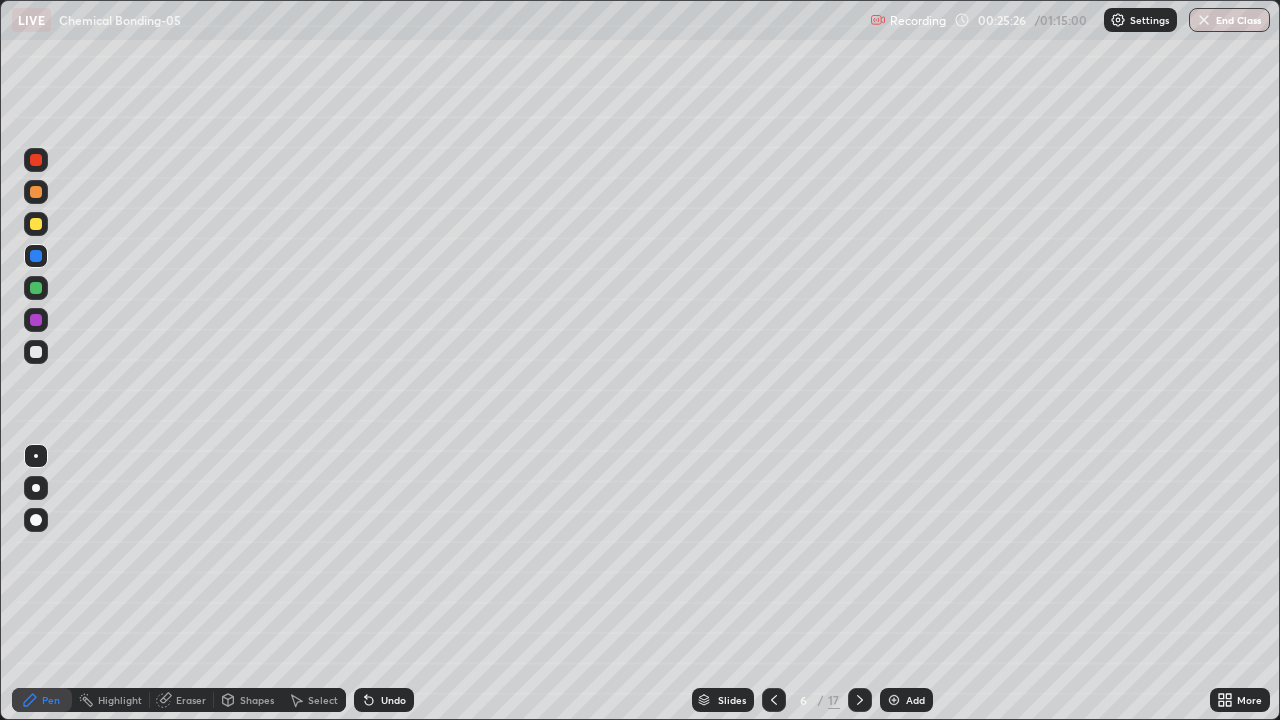 click at bounding box center [36, 160] 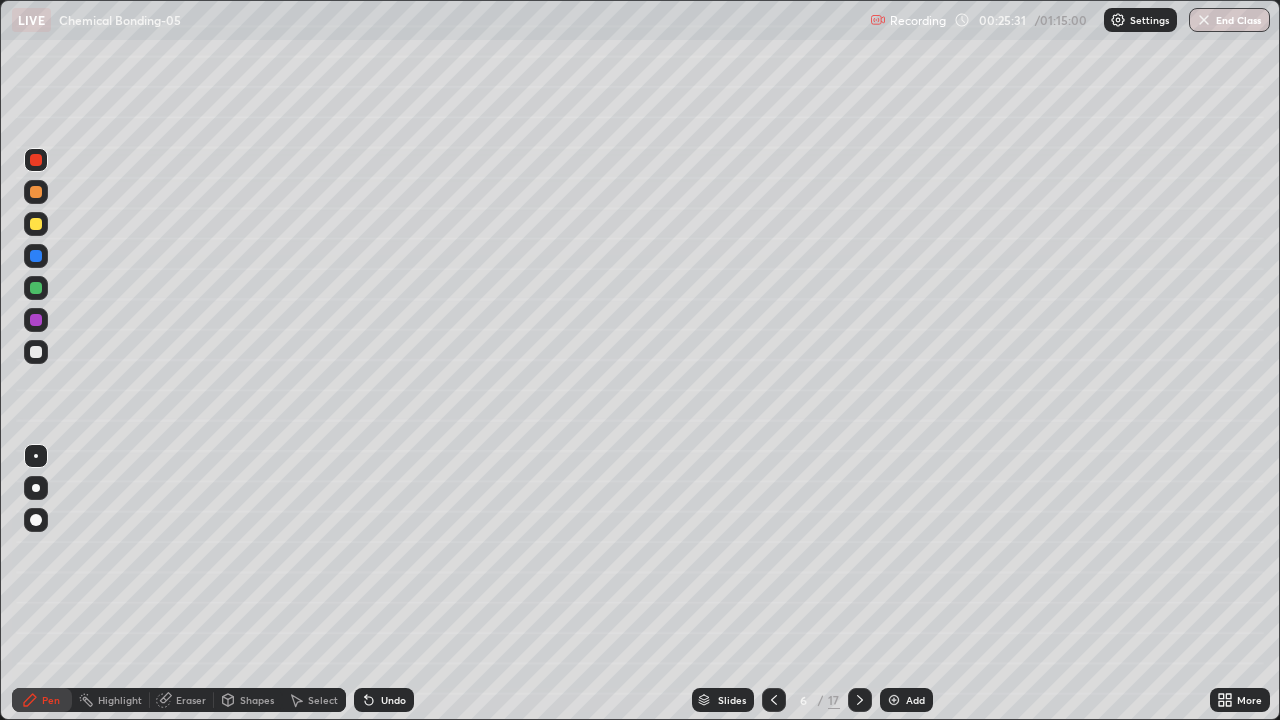 click at bounding box center [36, 352] 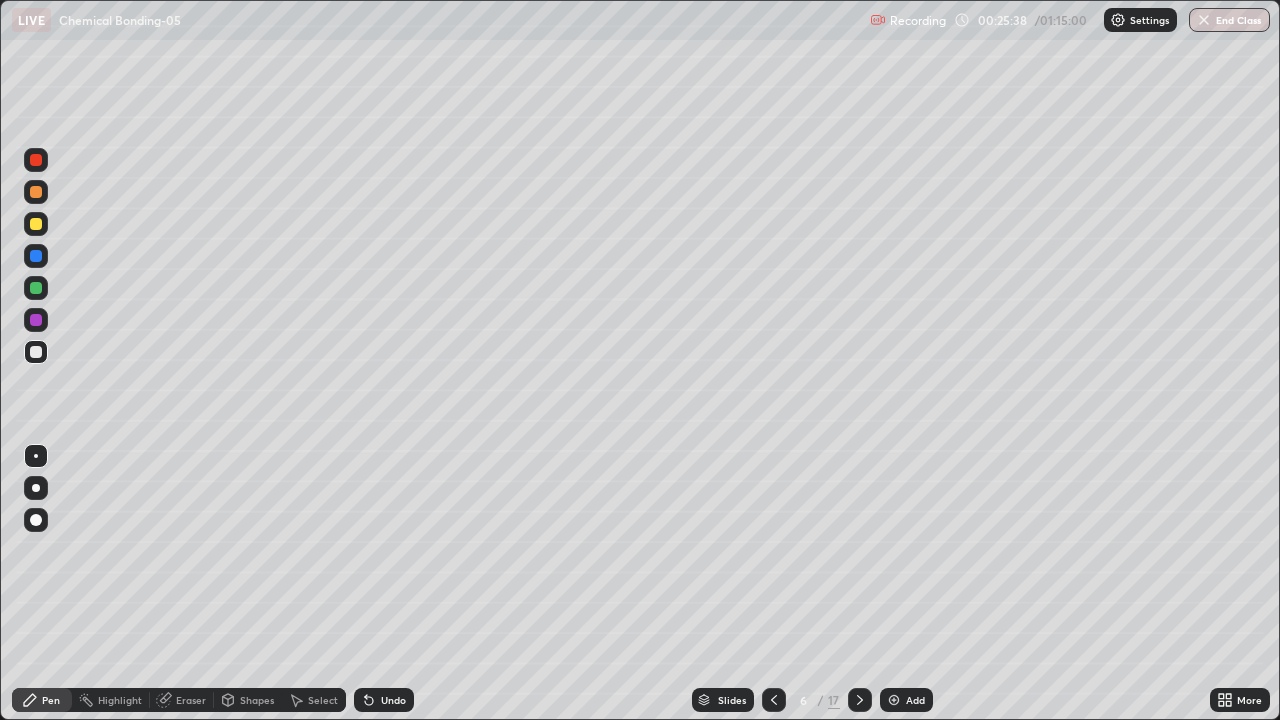 click at bounding box center (36, 320) 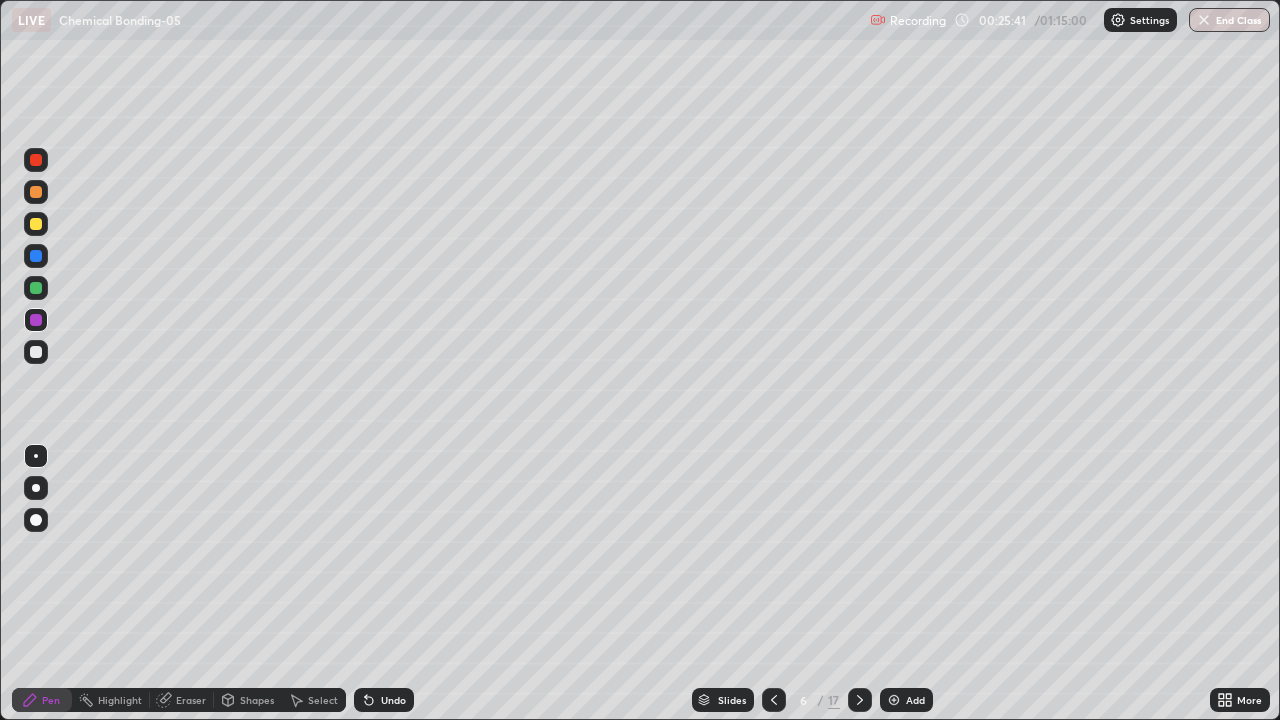 click at bounding box center (36, 256) 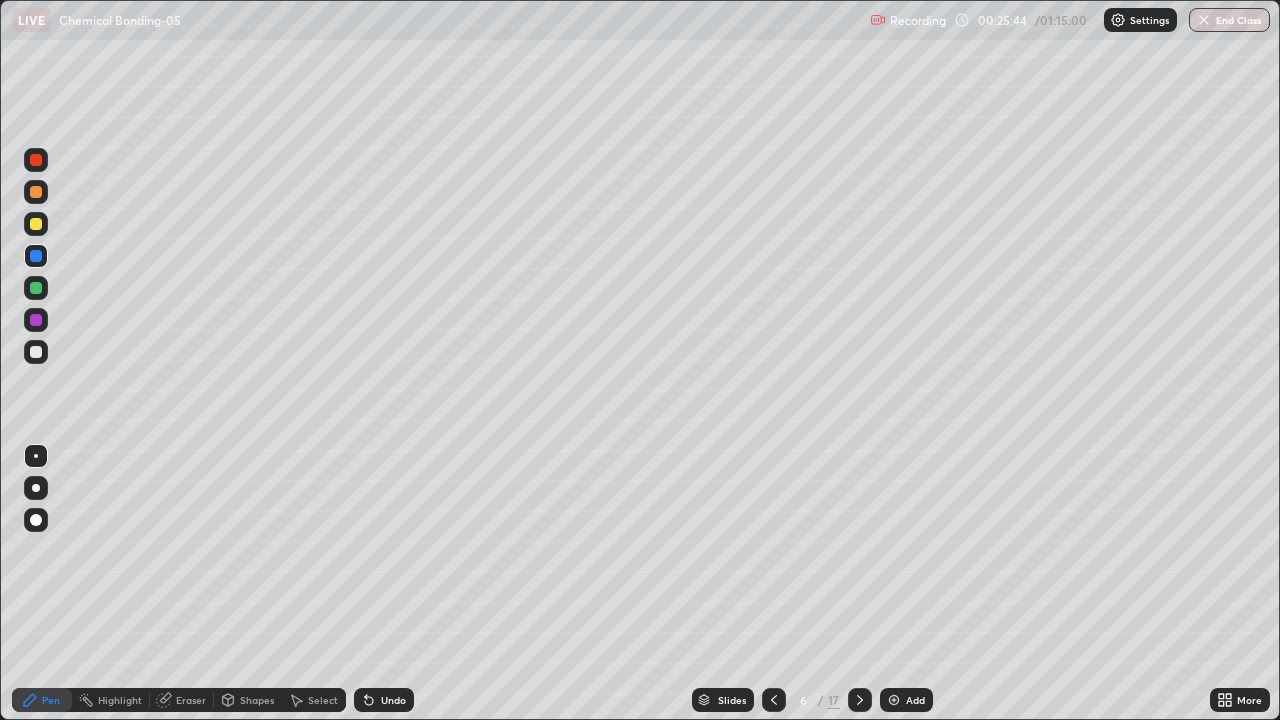 click at bounding box center [36, 288] 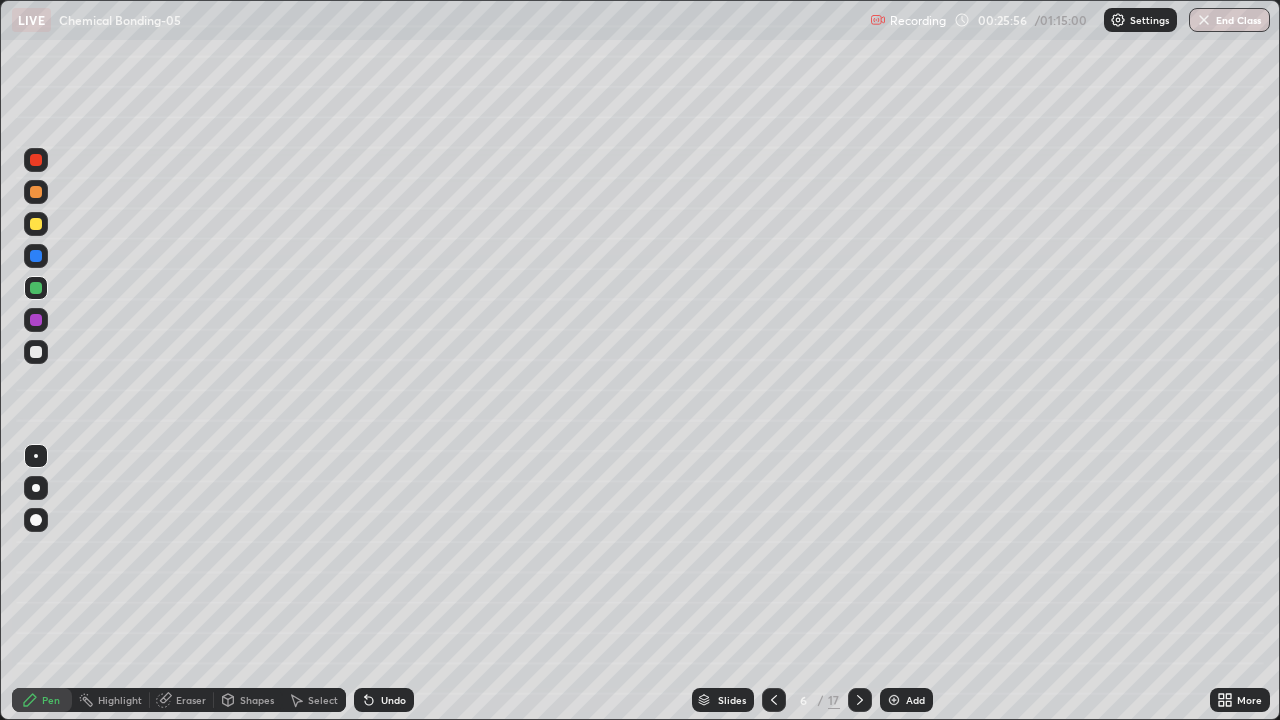 click at bounding box center (36, 256) 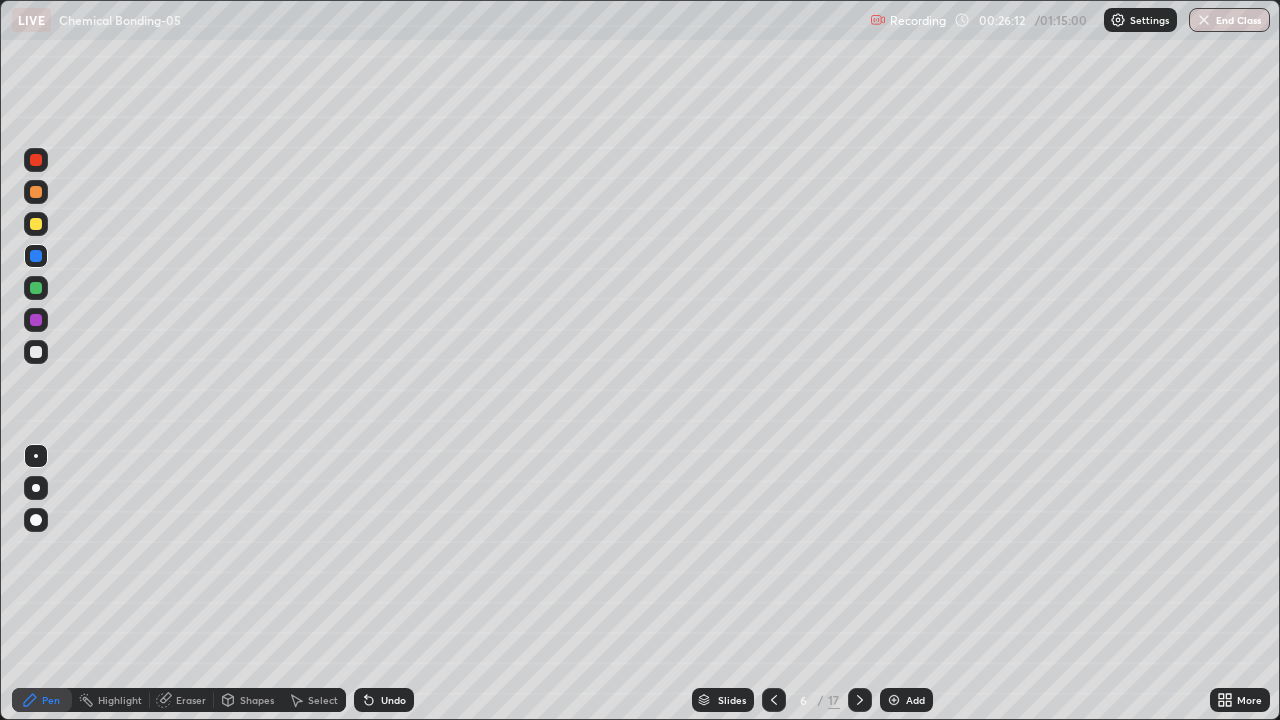 click at bounding box center [36, 192] 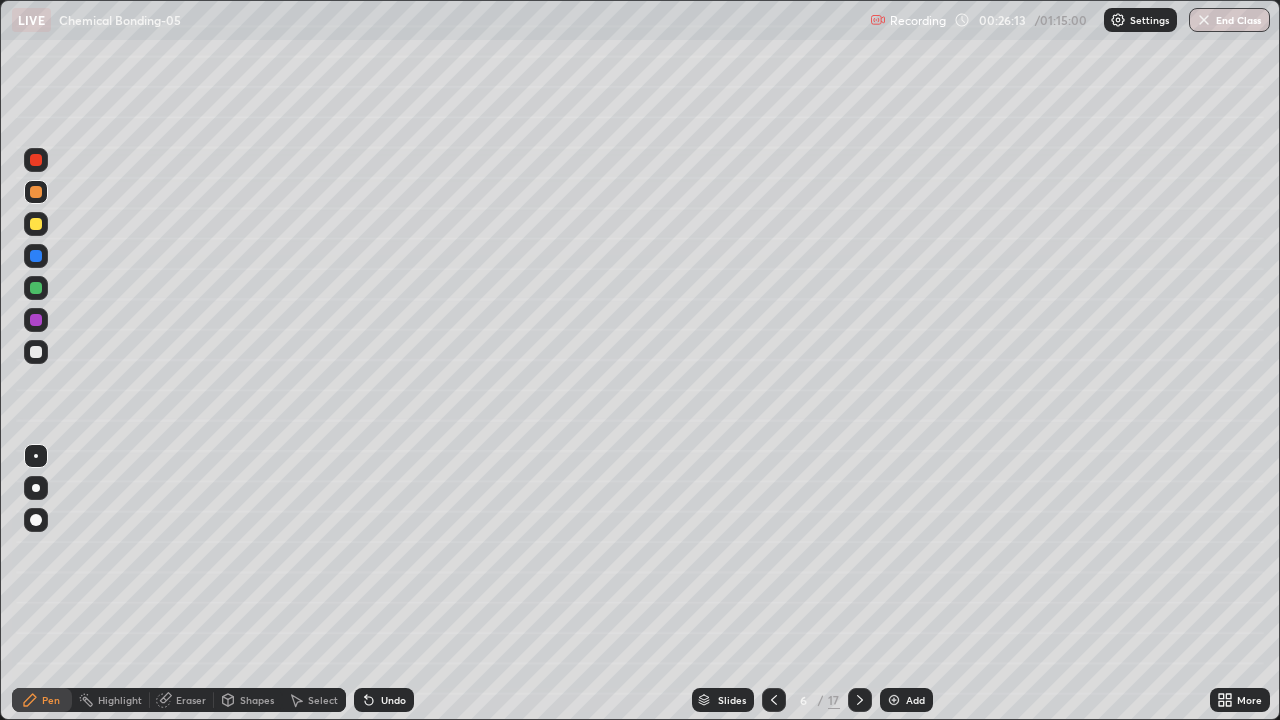 click on "Select" at bounding box center [314, 700] 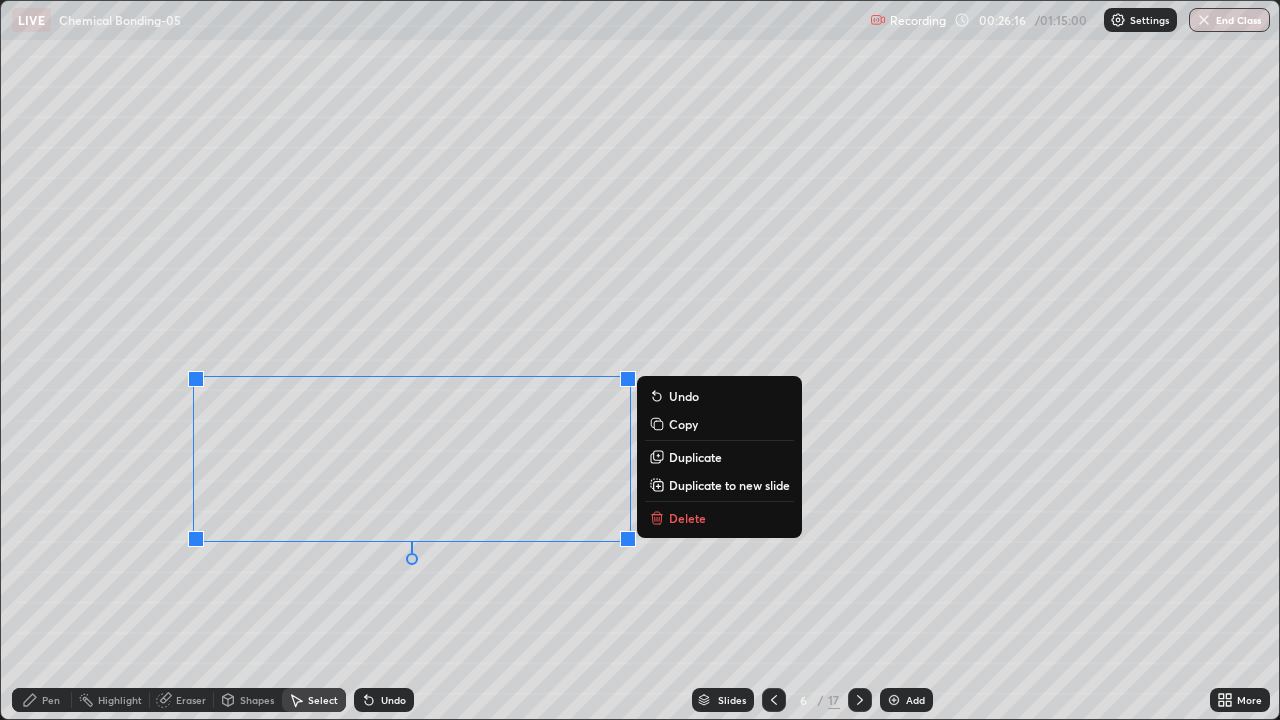 click on "0 ° Undo Copy Duplicate Duplicate to new slide Delete" at bounding box center (640, 360) 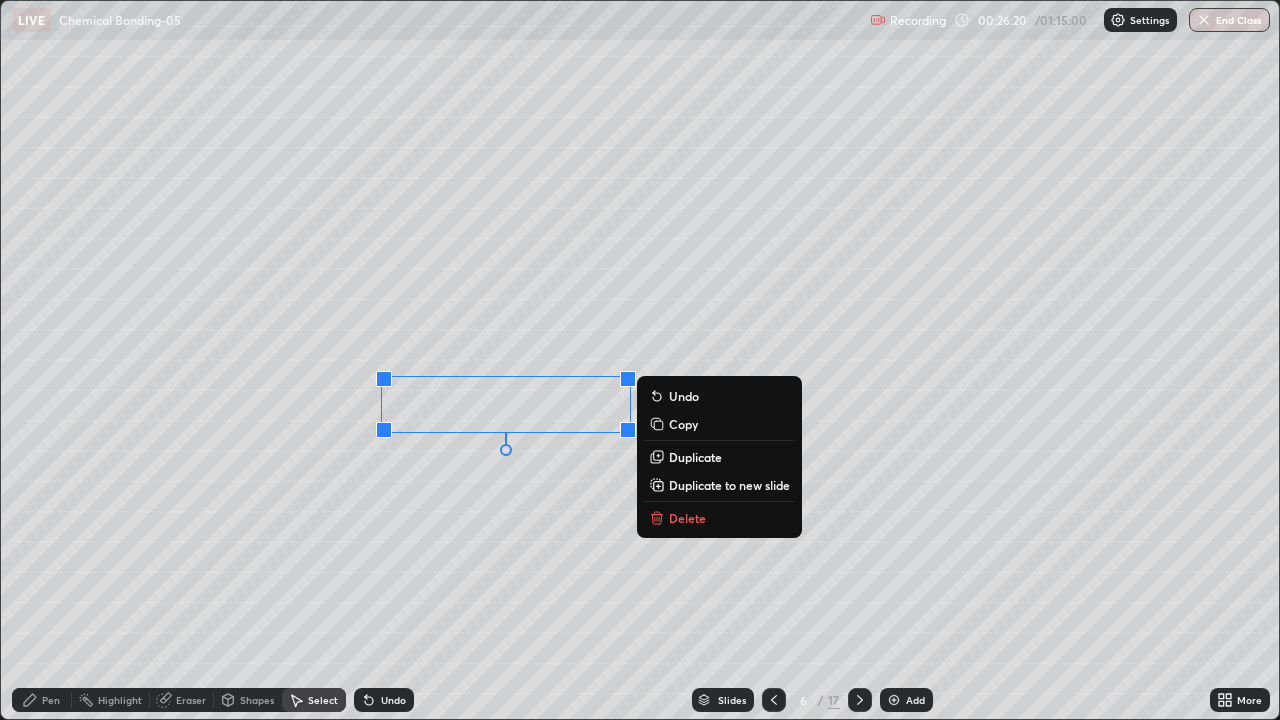 click on "Copy" at bounding box center (719, 424) 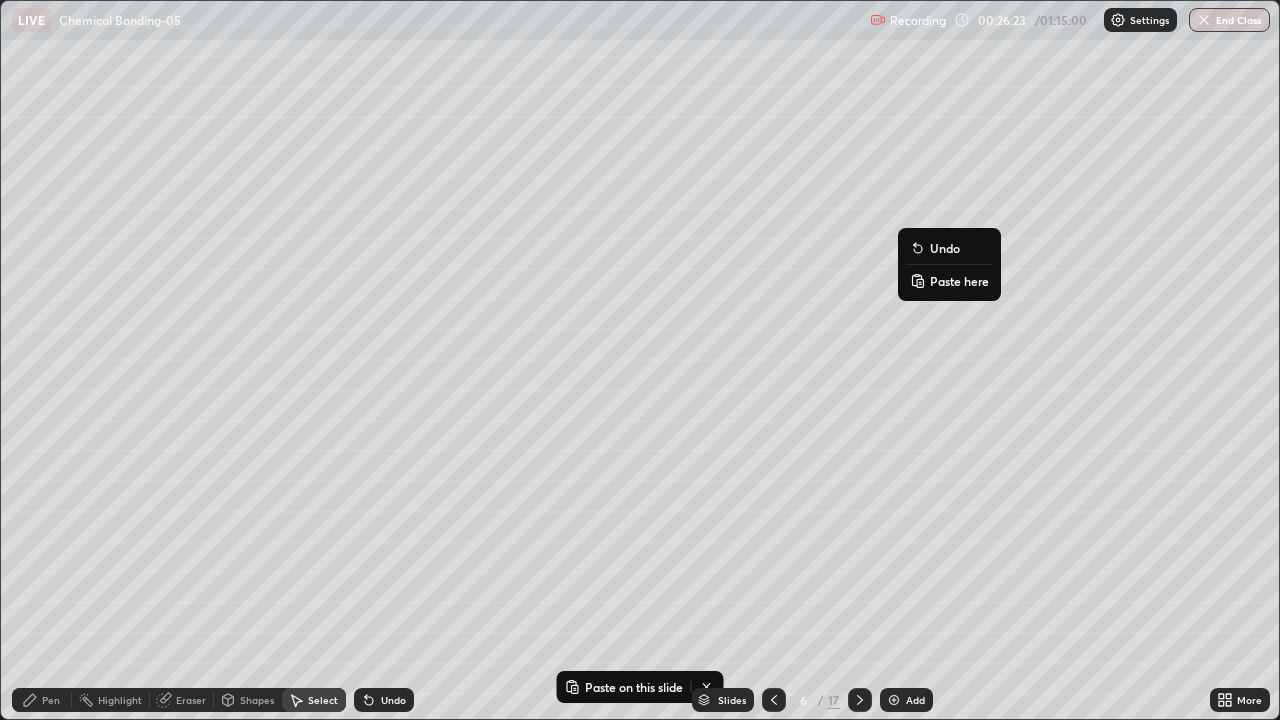 click on "Paste here" at bounding box center (959, 281) 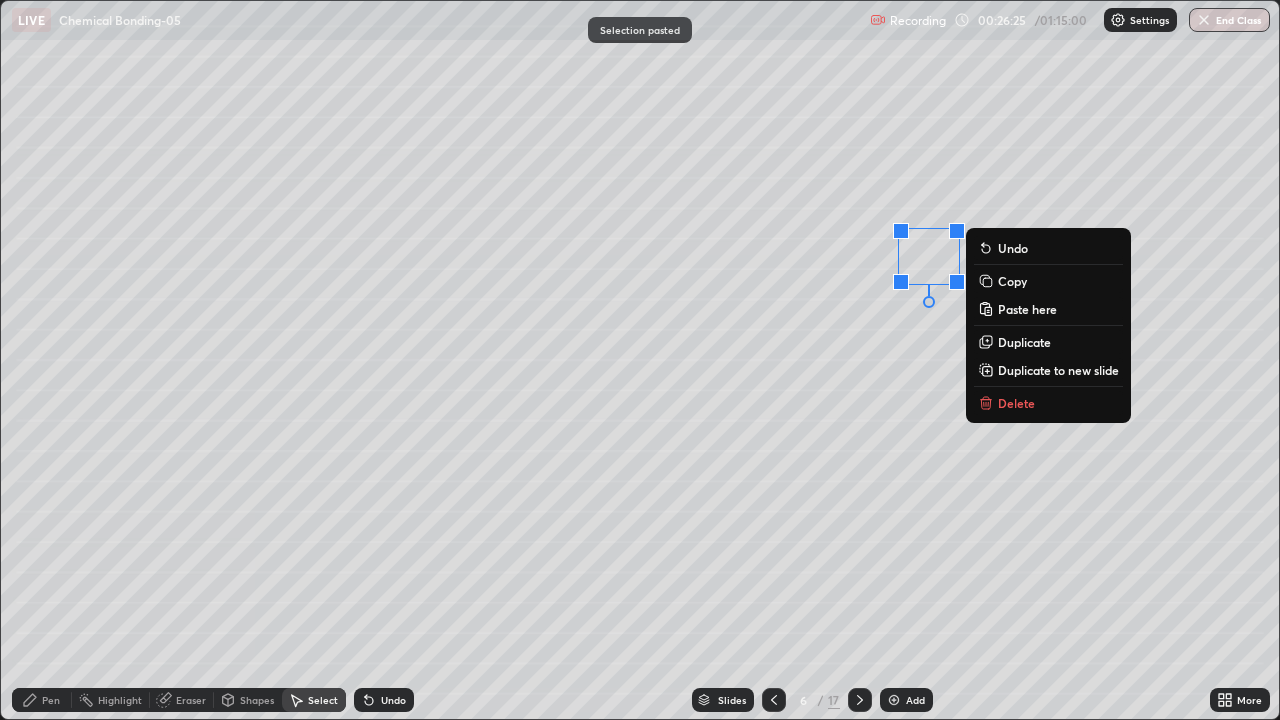 click on "0 ° Undo Copy Paste here Duplicate Duplicate to new slide Delete" at bounding box center (640, 360) 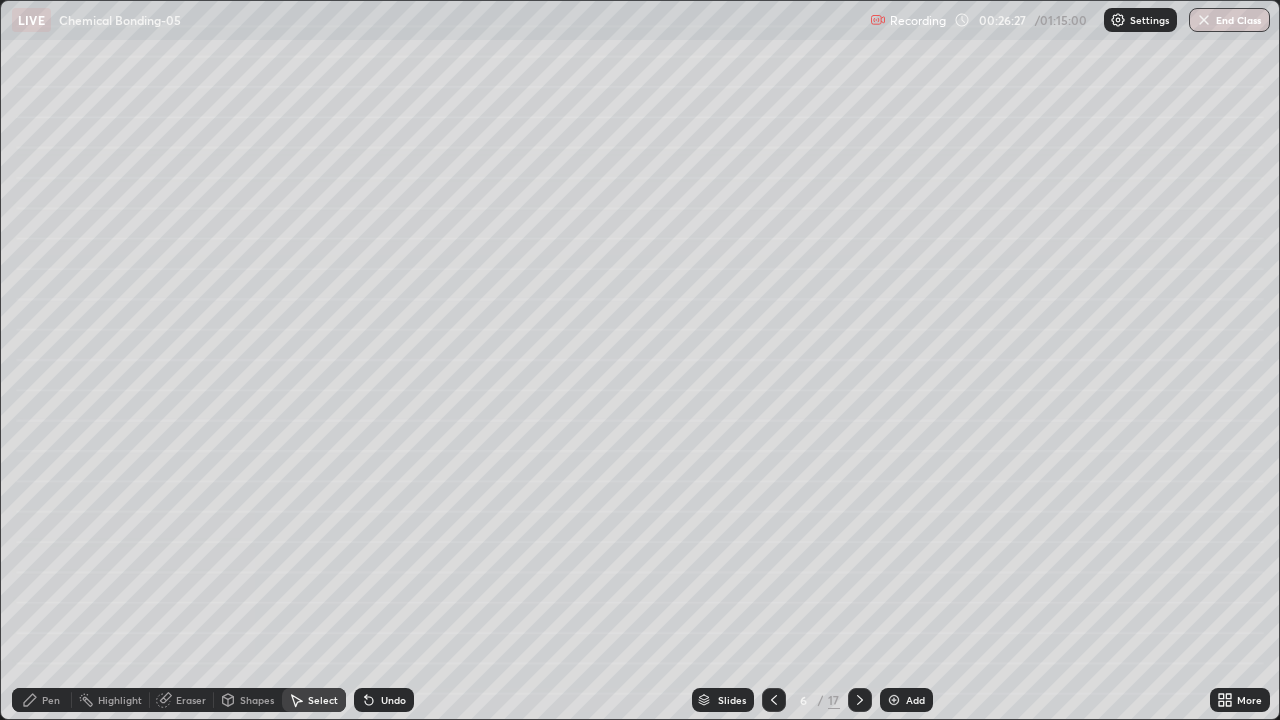 click on "Pen" at bounding box center [51, 700] 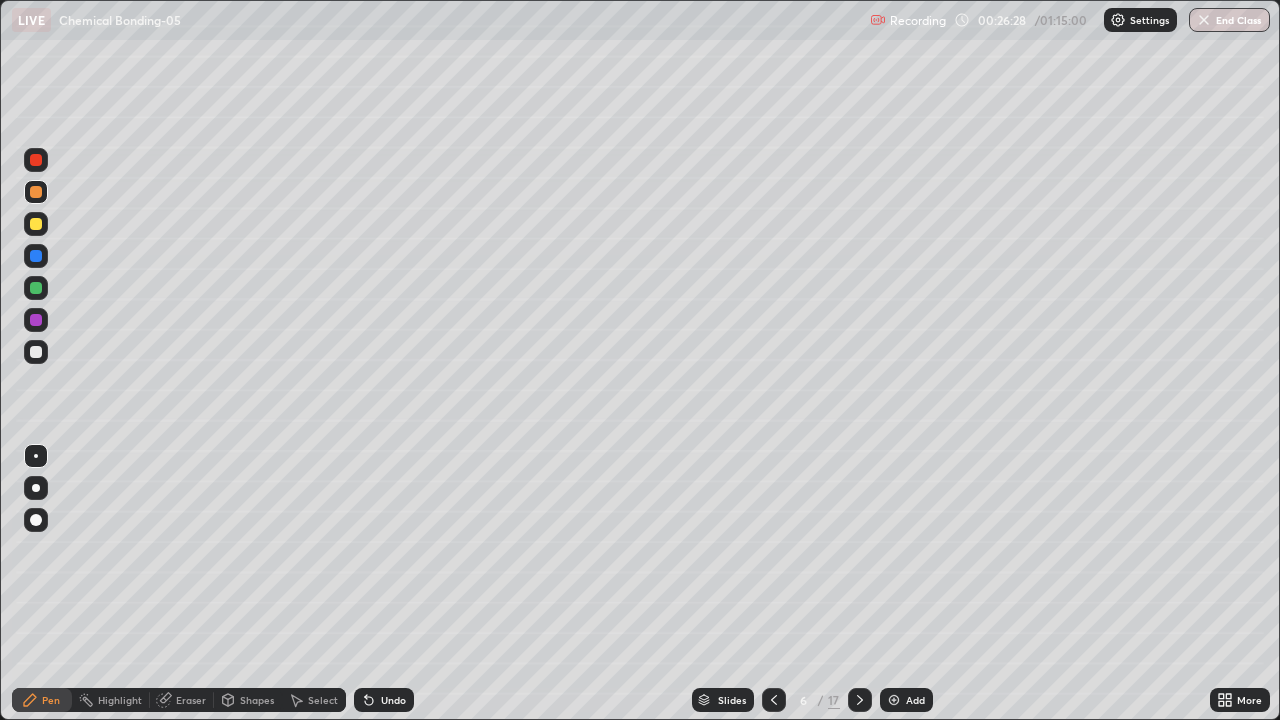 click at bounding box center (36, 224) 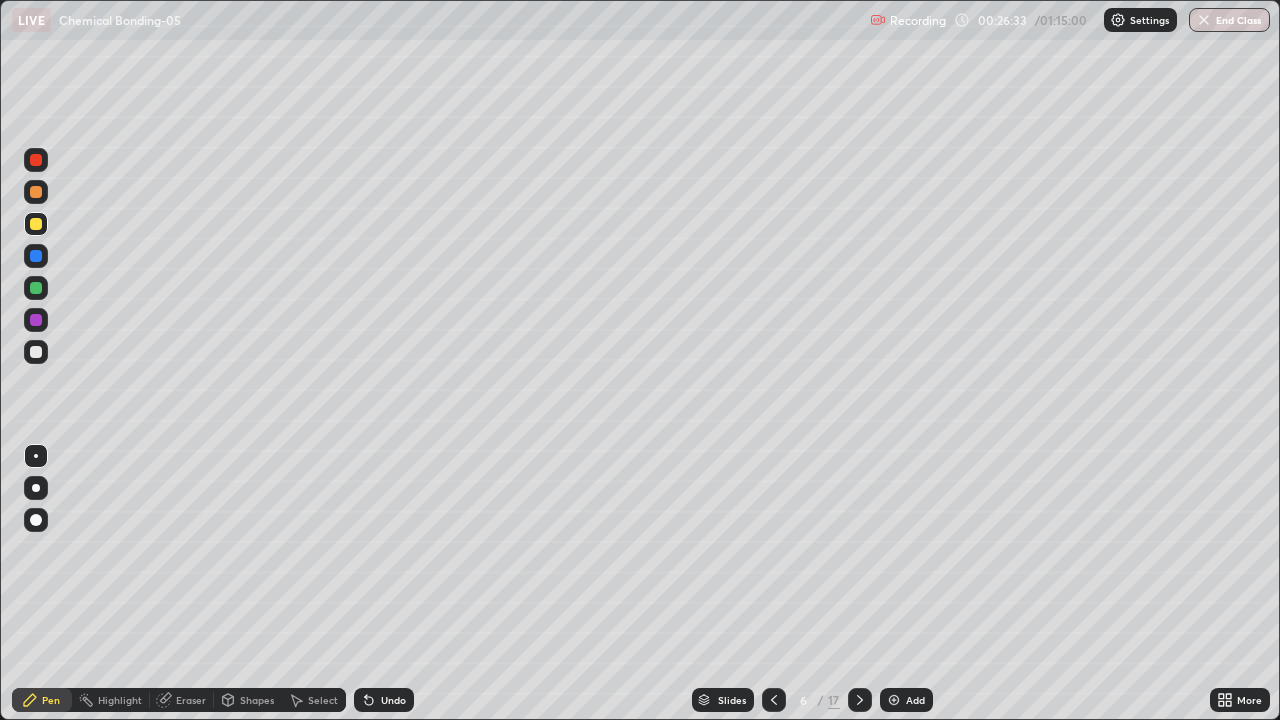 click on "Select" at bounding box center [323, 700] 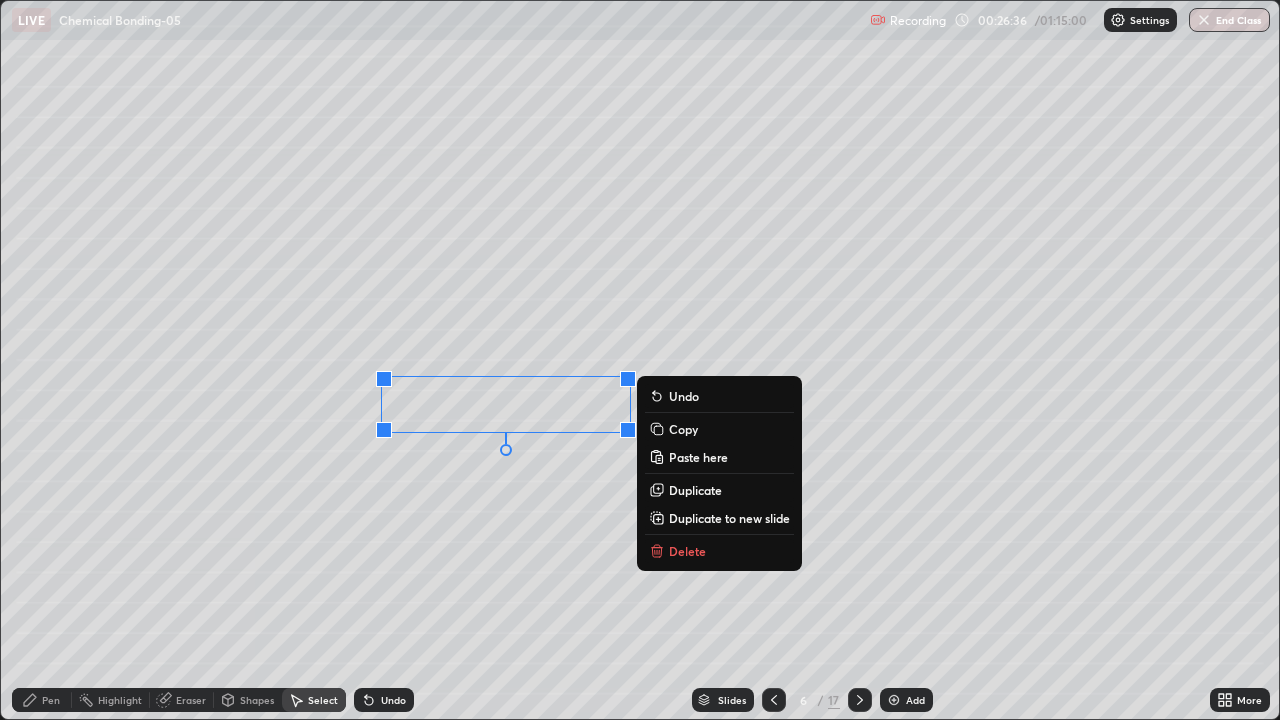 click 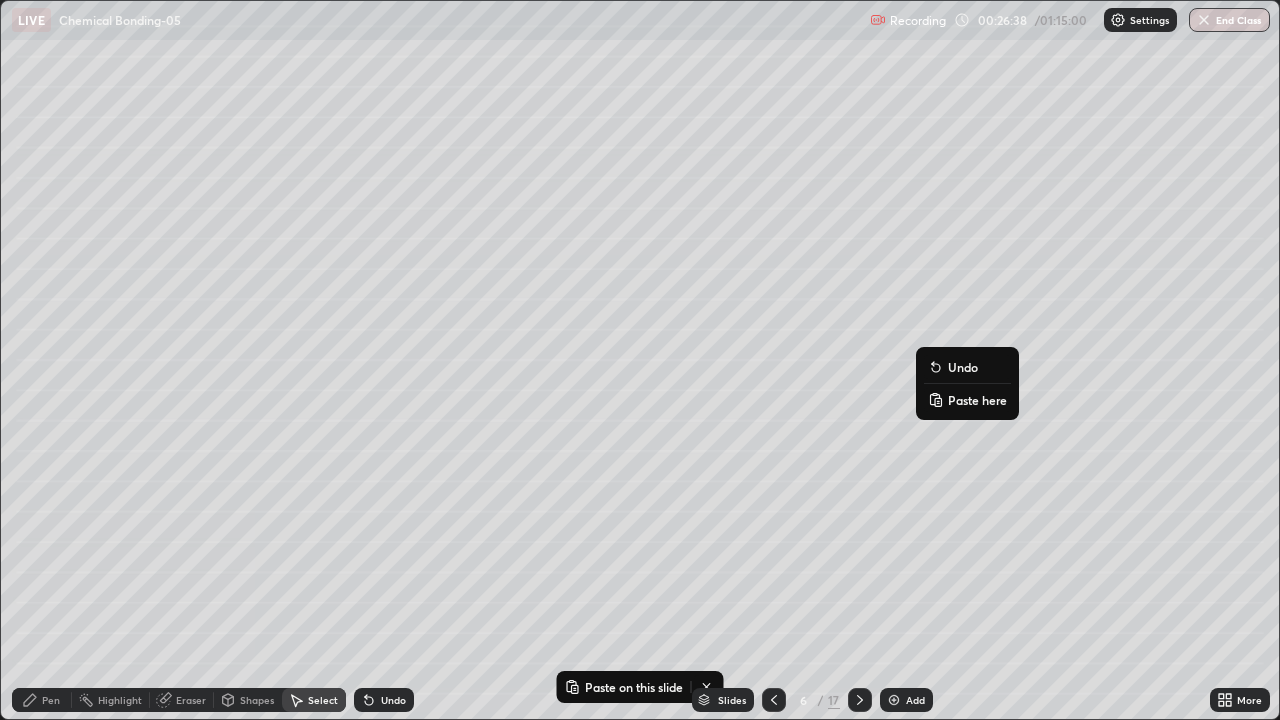 click on "Paste here" at bounding box center (977, 400) 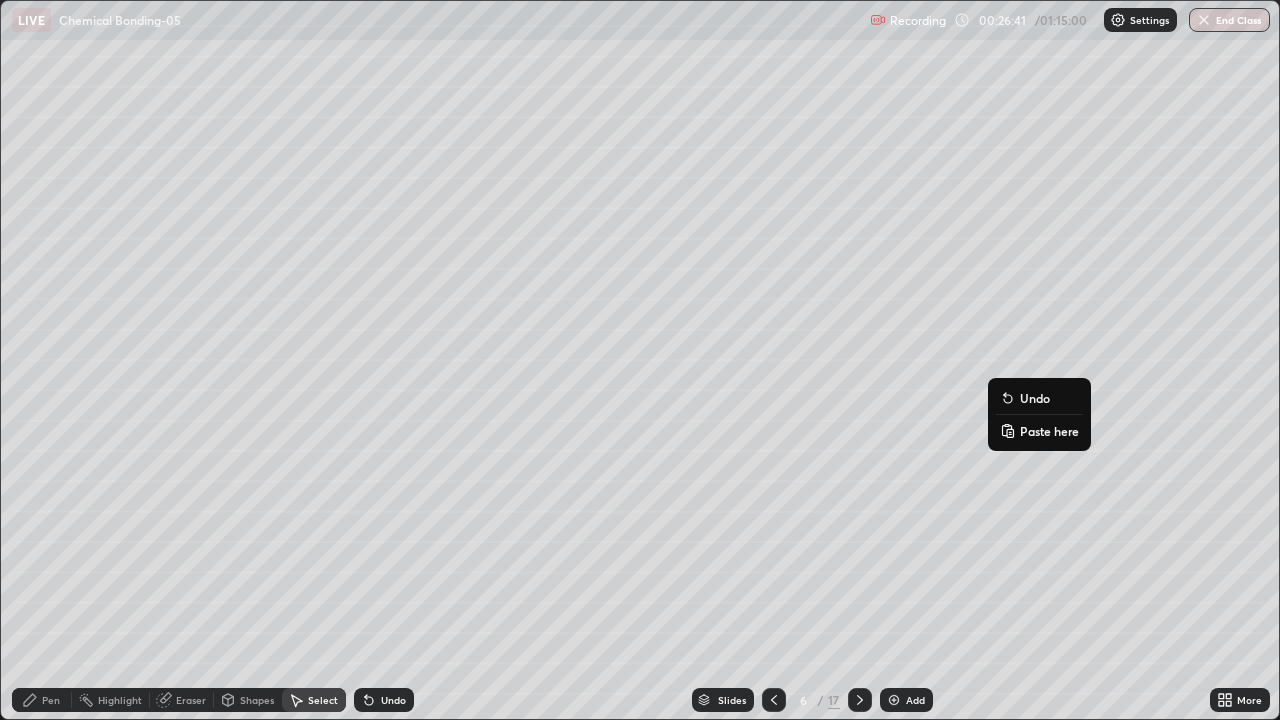 click on "0 ° Undo Copy Paste here Duplicate Duplicate to new slide Delete" at bounding box center (640, 360) 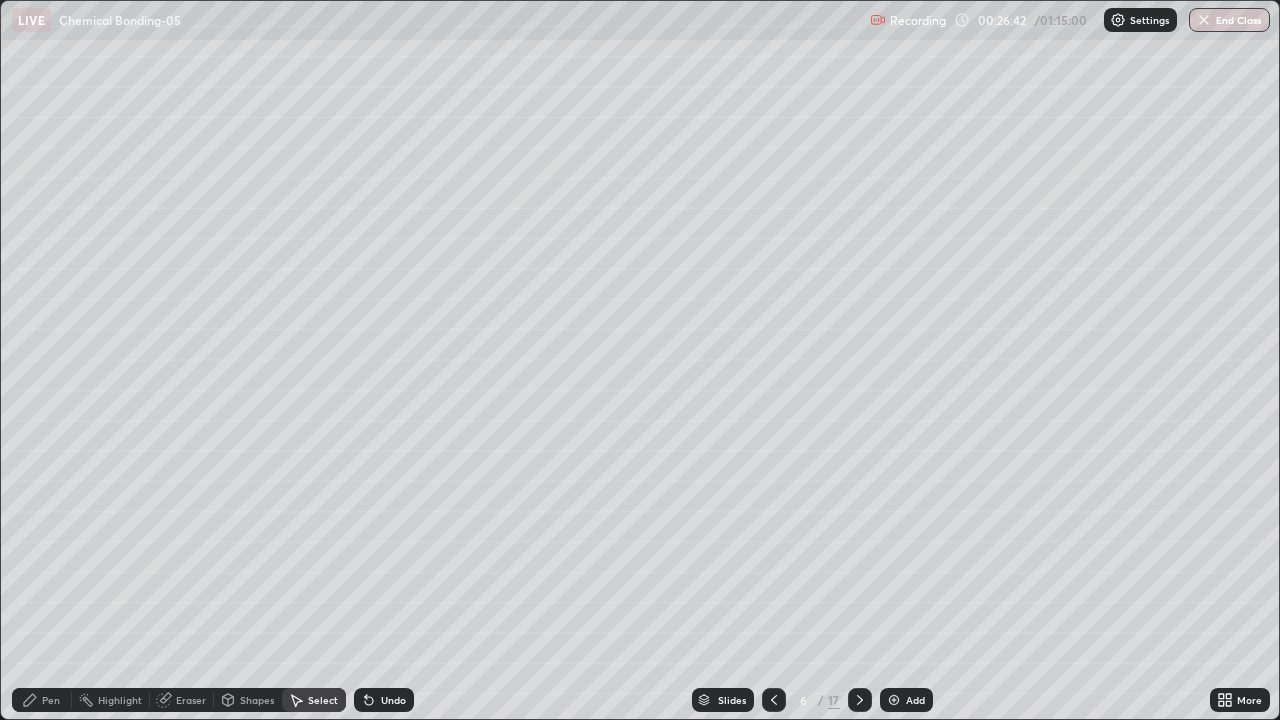 click on "Eraser" at bounding box center [191, 700] 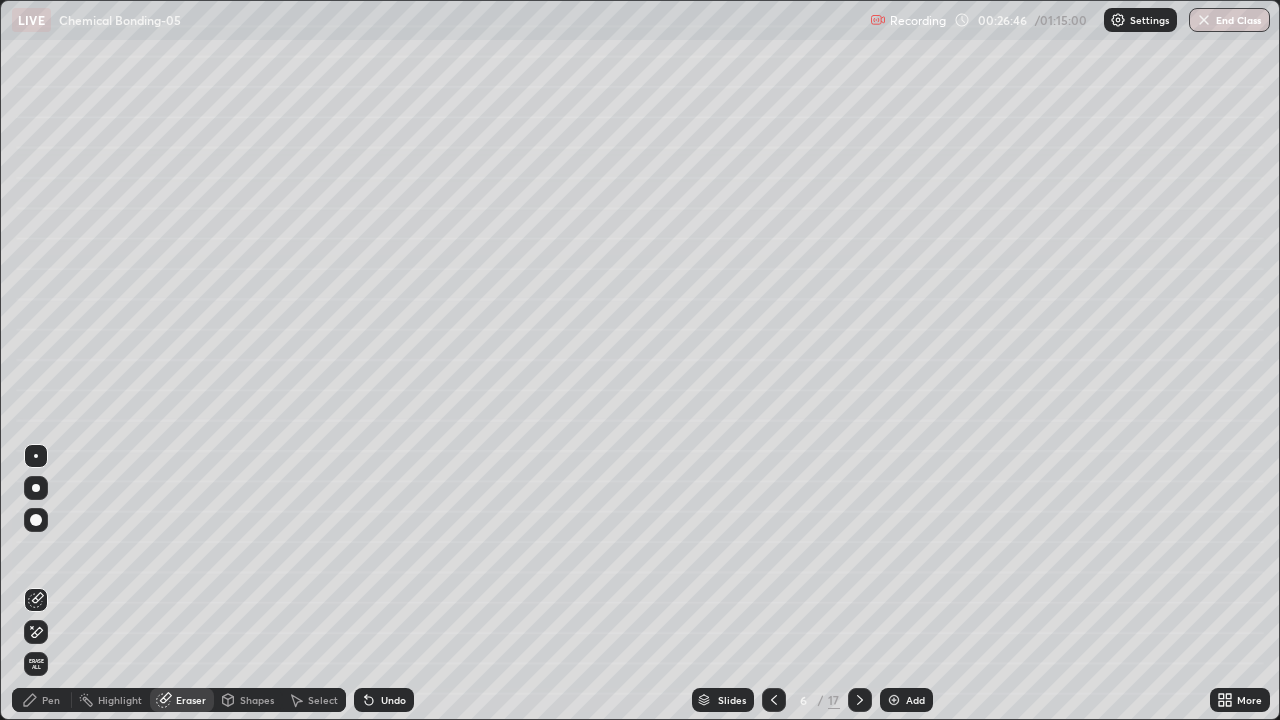 click on "Pen" at bounding box center [42, 700] 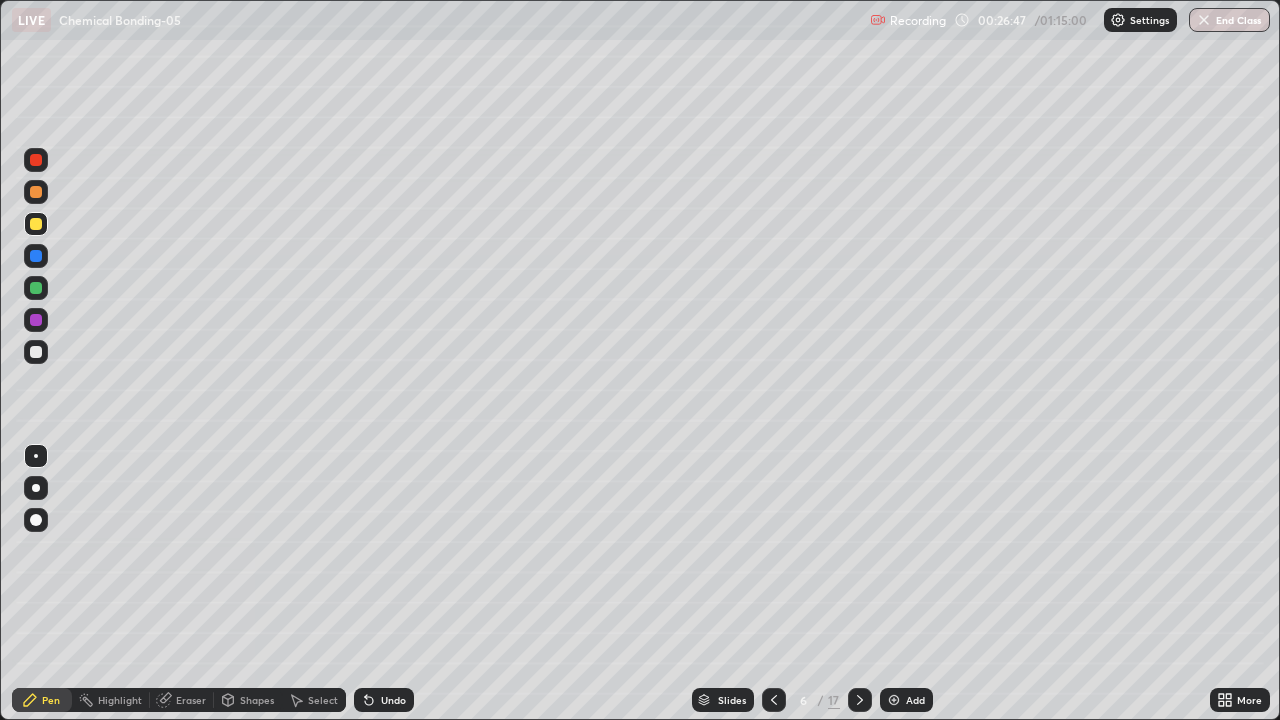 click at bounding box center [36, 160] 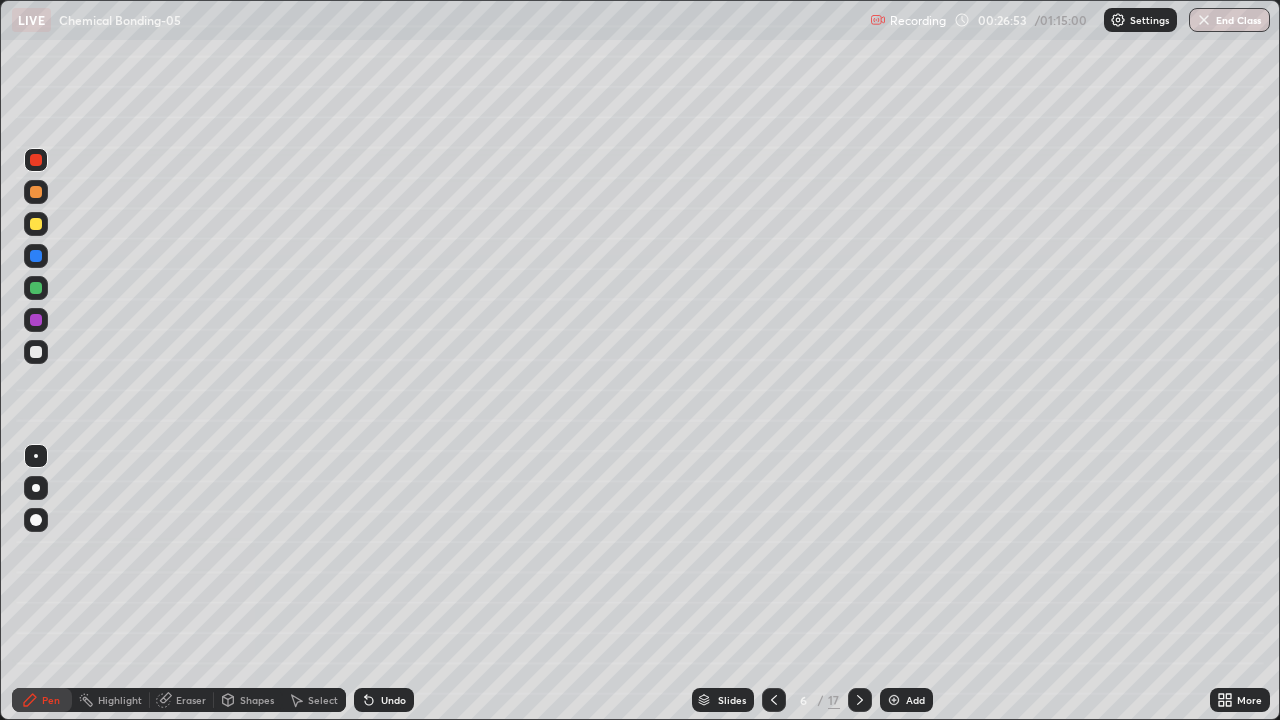 click 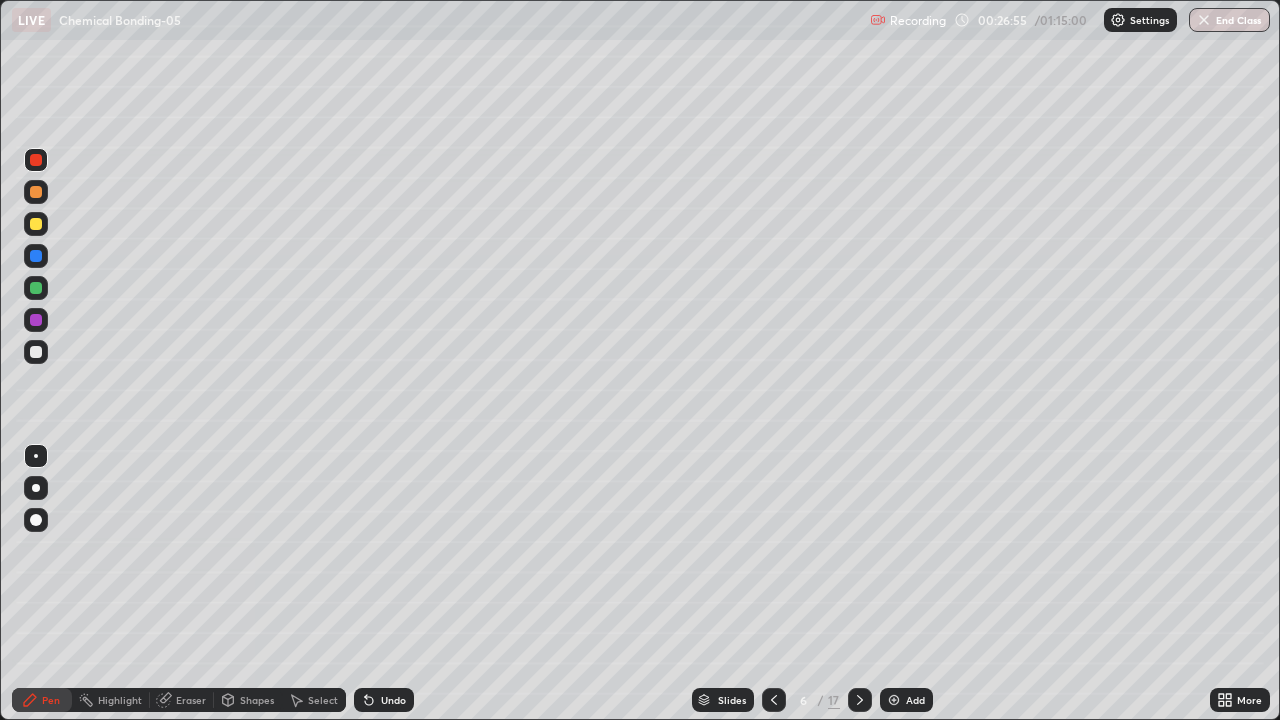 click at bounding box center (36, 256) 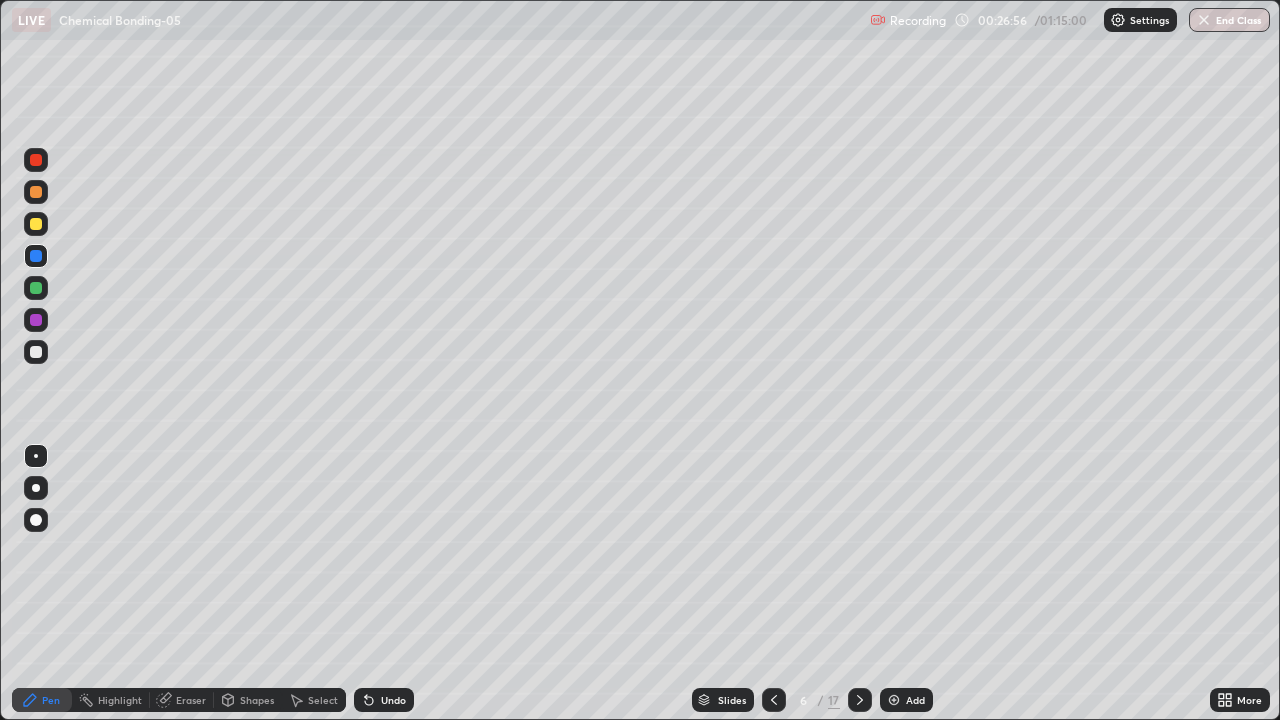 click at bounding box center (36, 288) 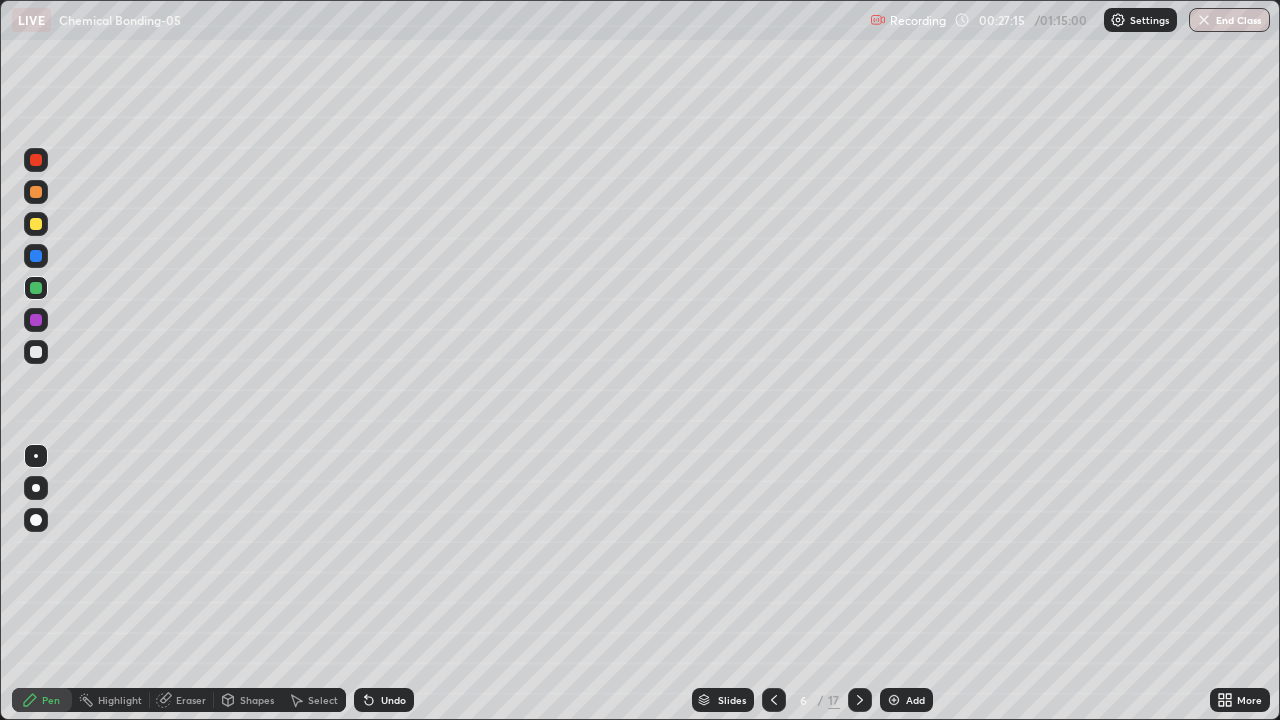 click on "Undo" at bounding box center [393, 700] 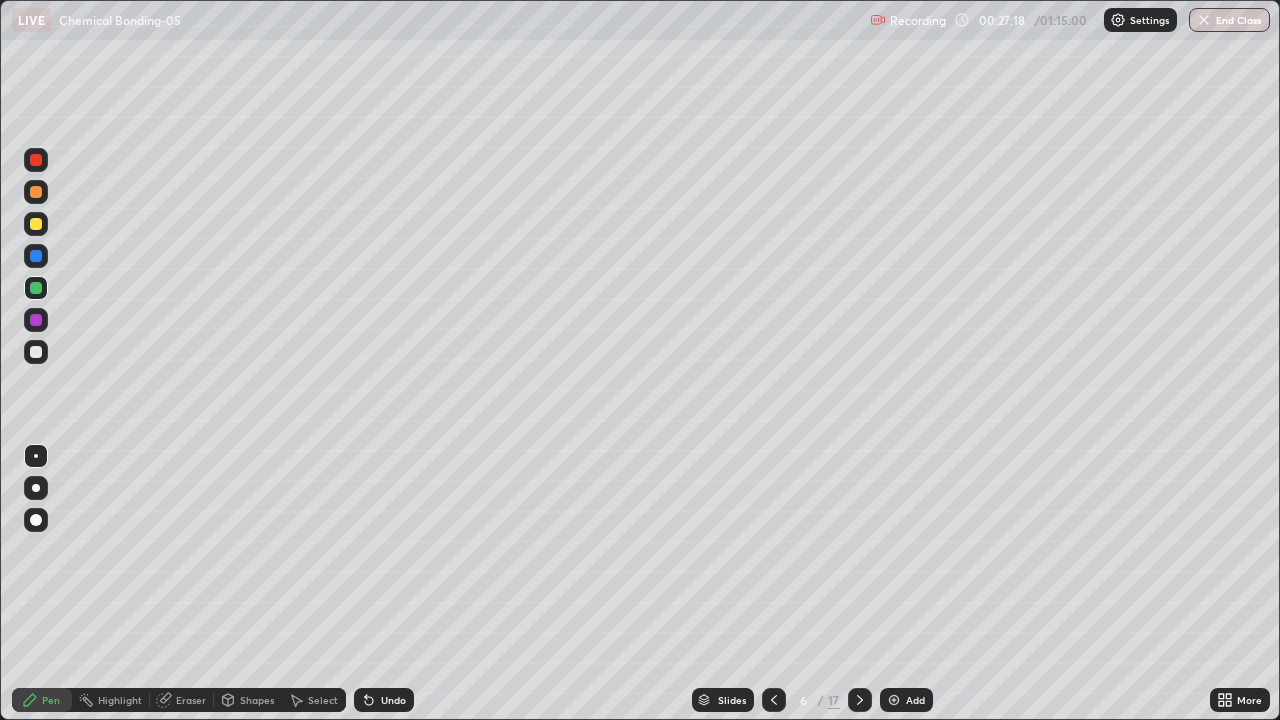 click at bounding box center [36, 352] 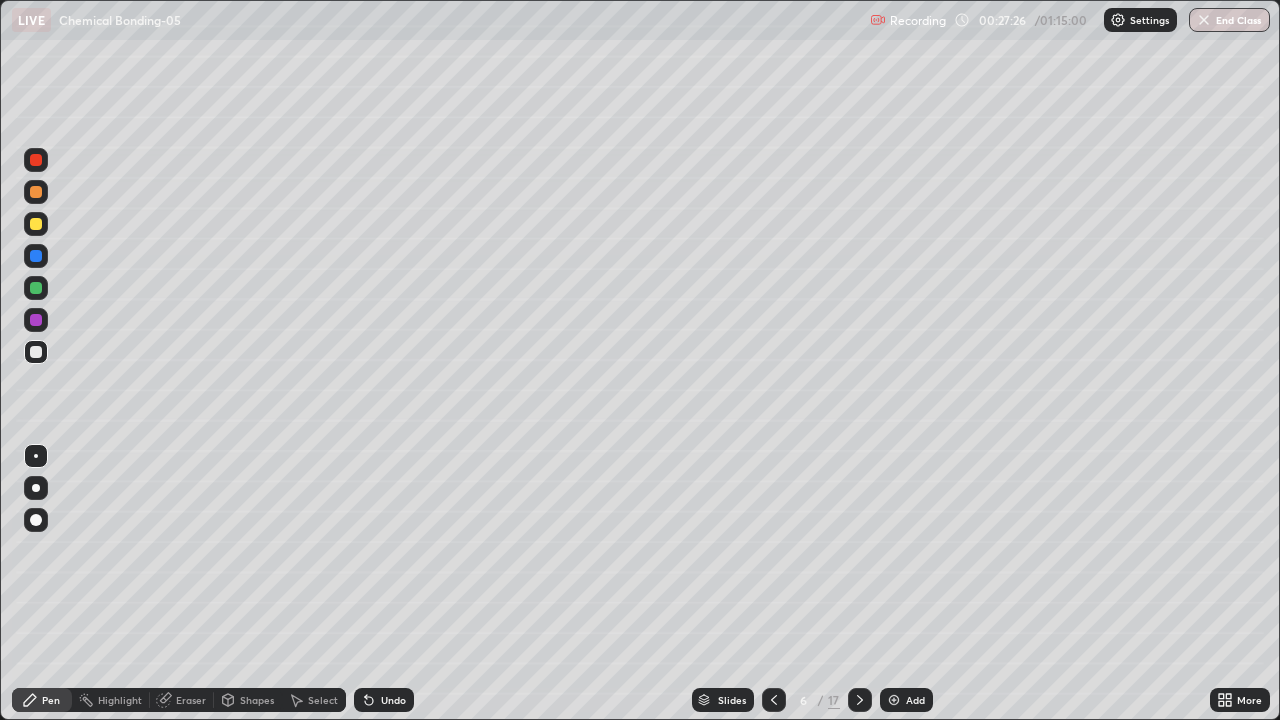 click at bounding box center (36, 320) 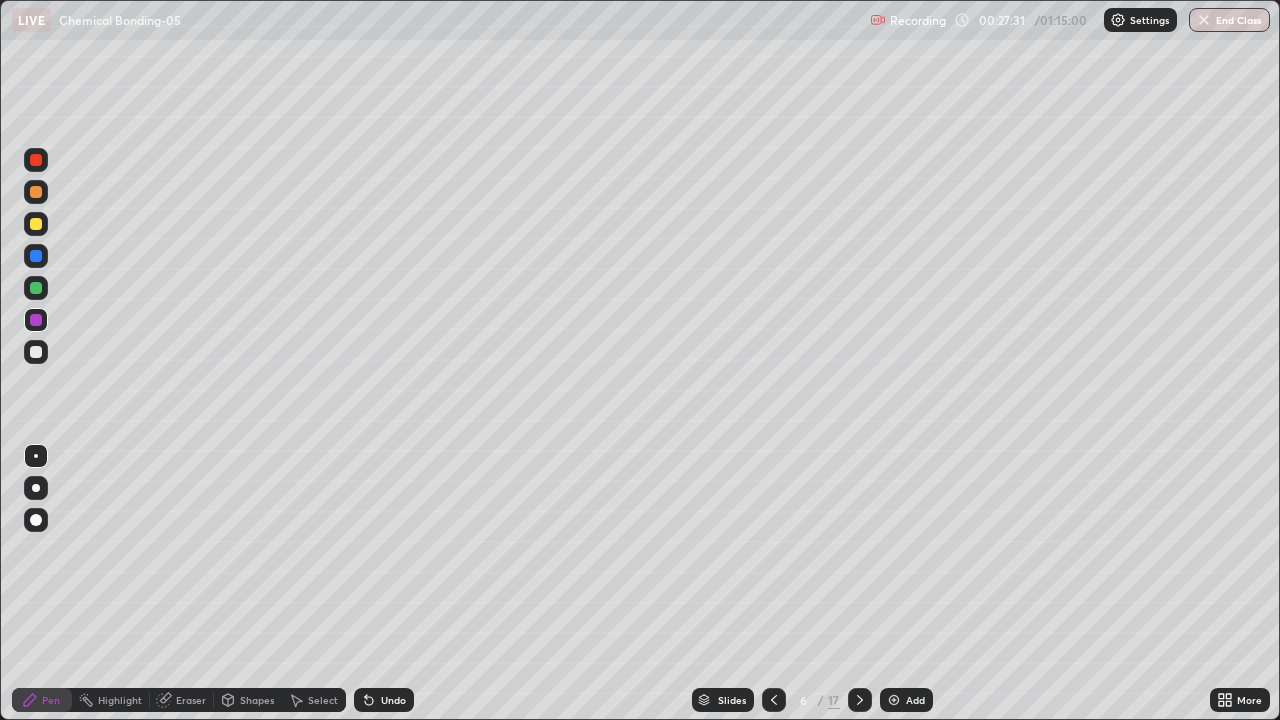 click at bounding box center (36, 352) 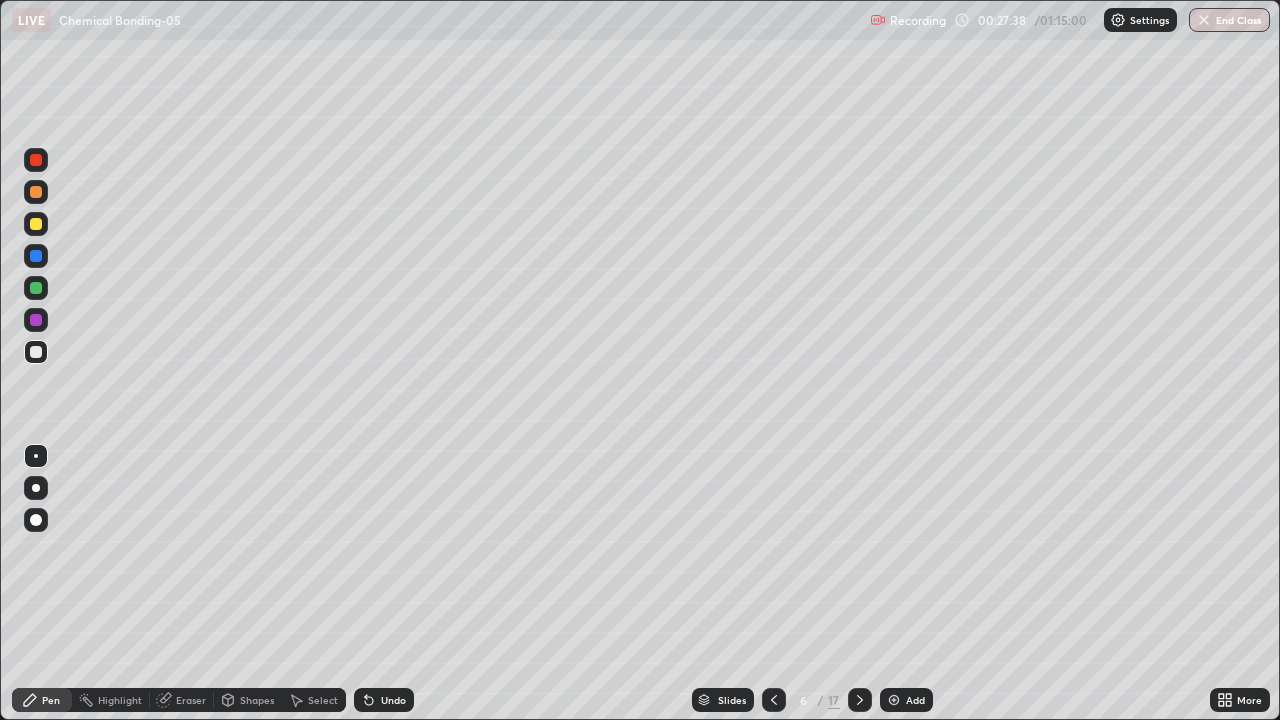 click on "Undo" at bounding box center (393, 700) 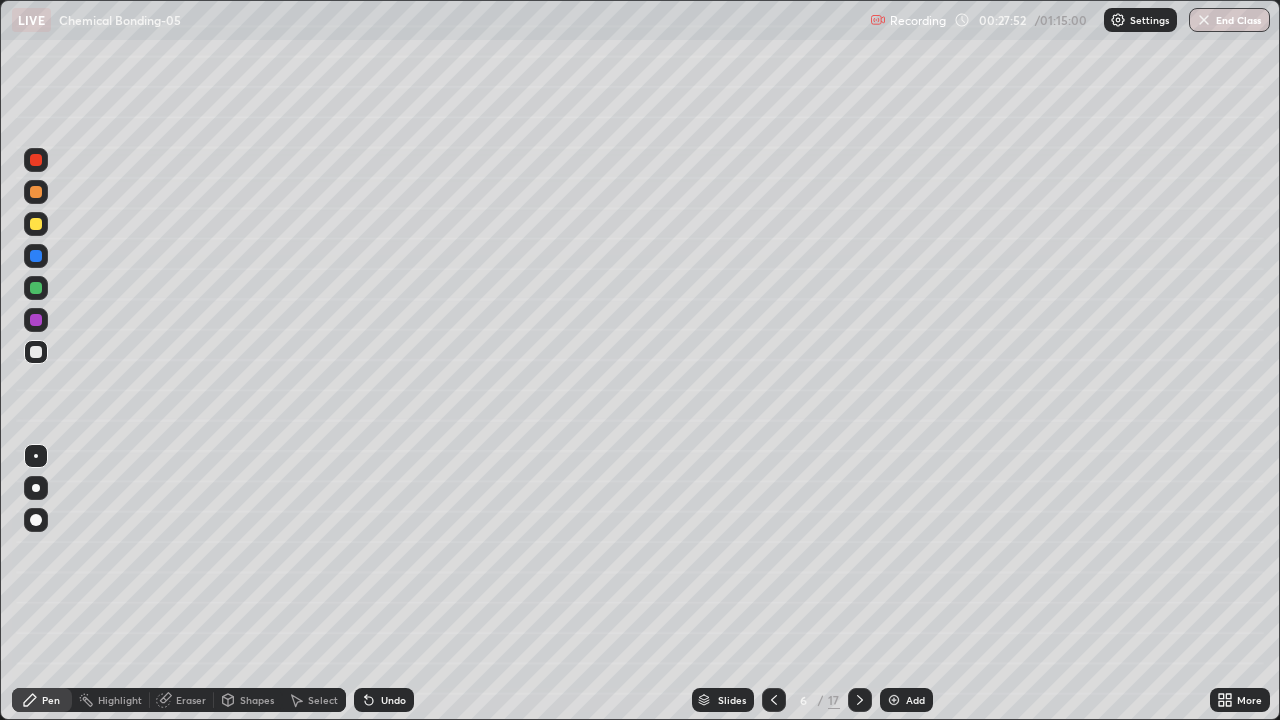 click at bounding box center (36, 256) 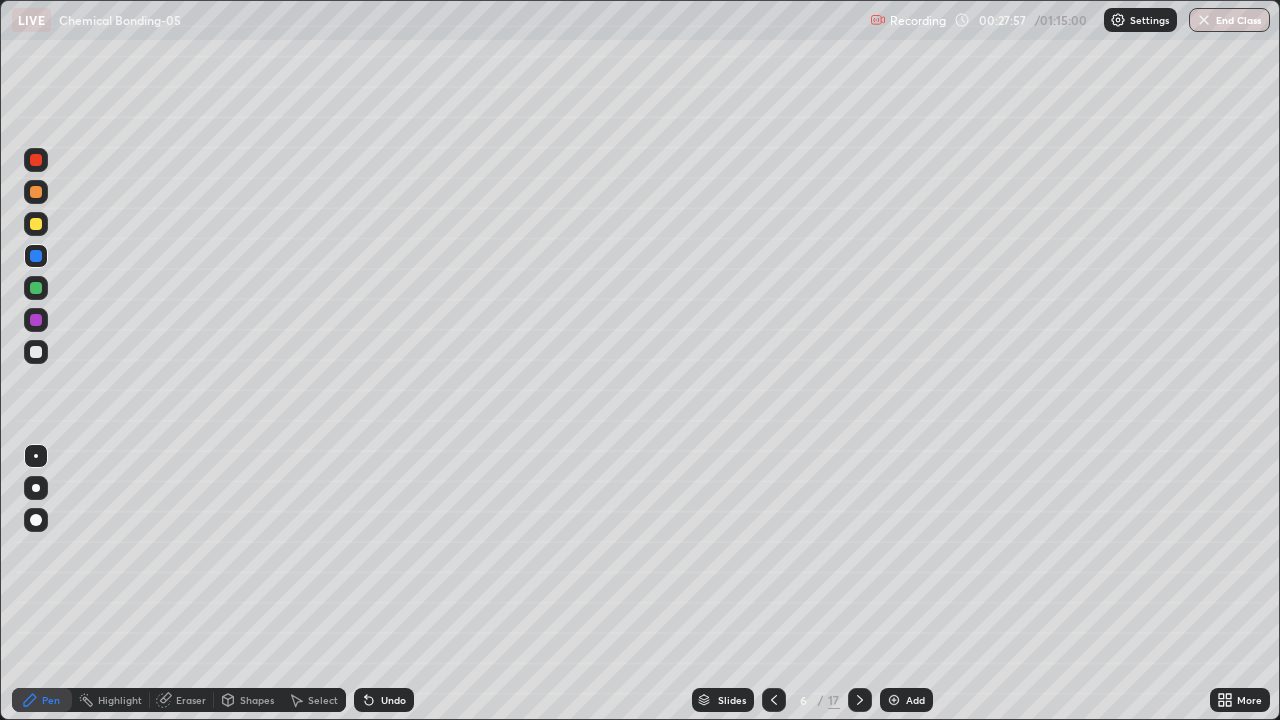 click at bounding box center [36, 192] 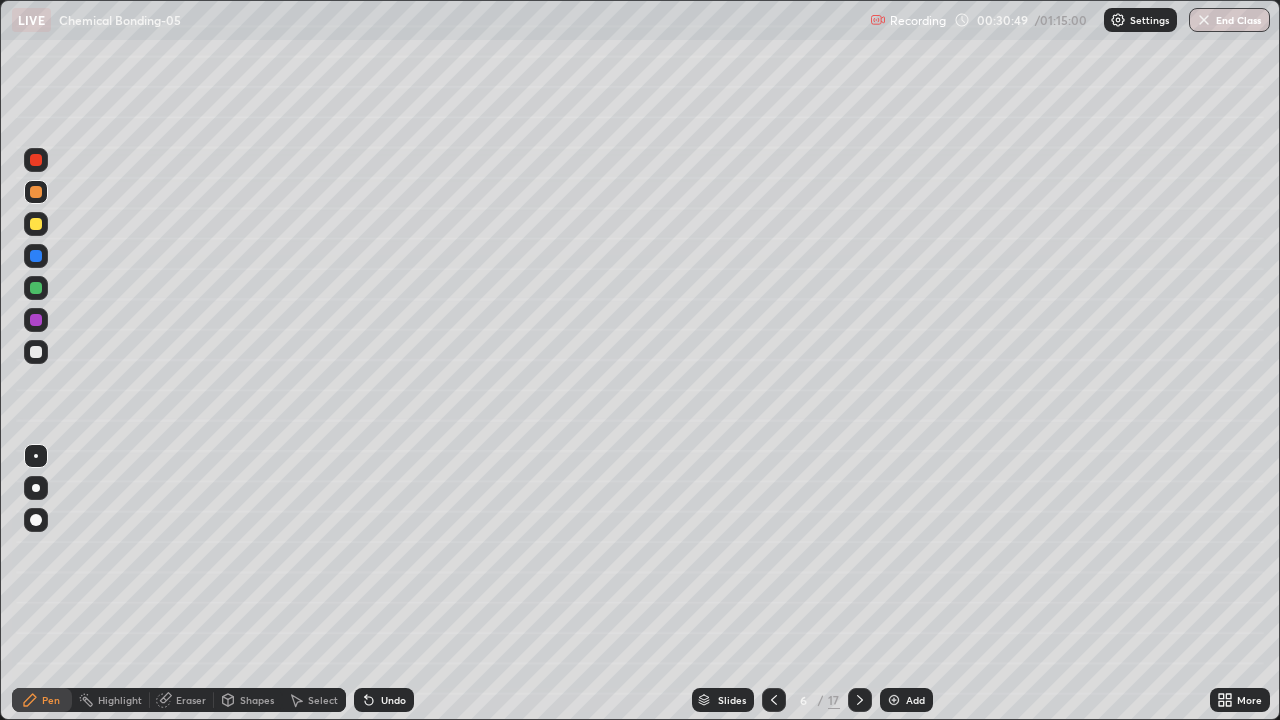 click on "Highlight" at bounding box center [120, 700] 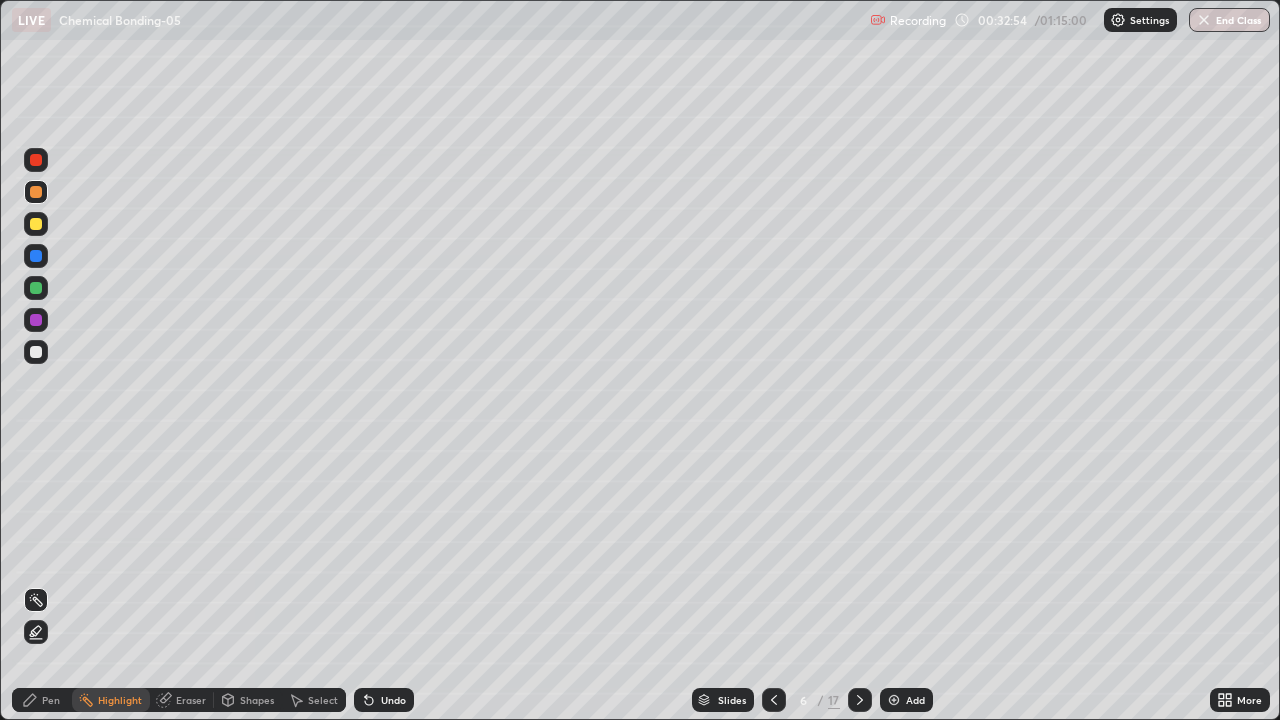 click 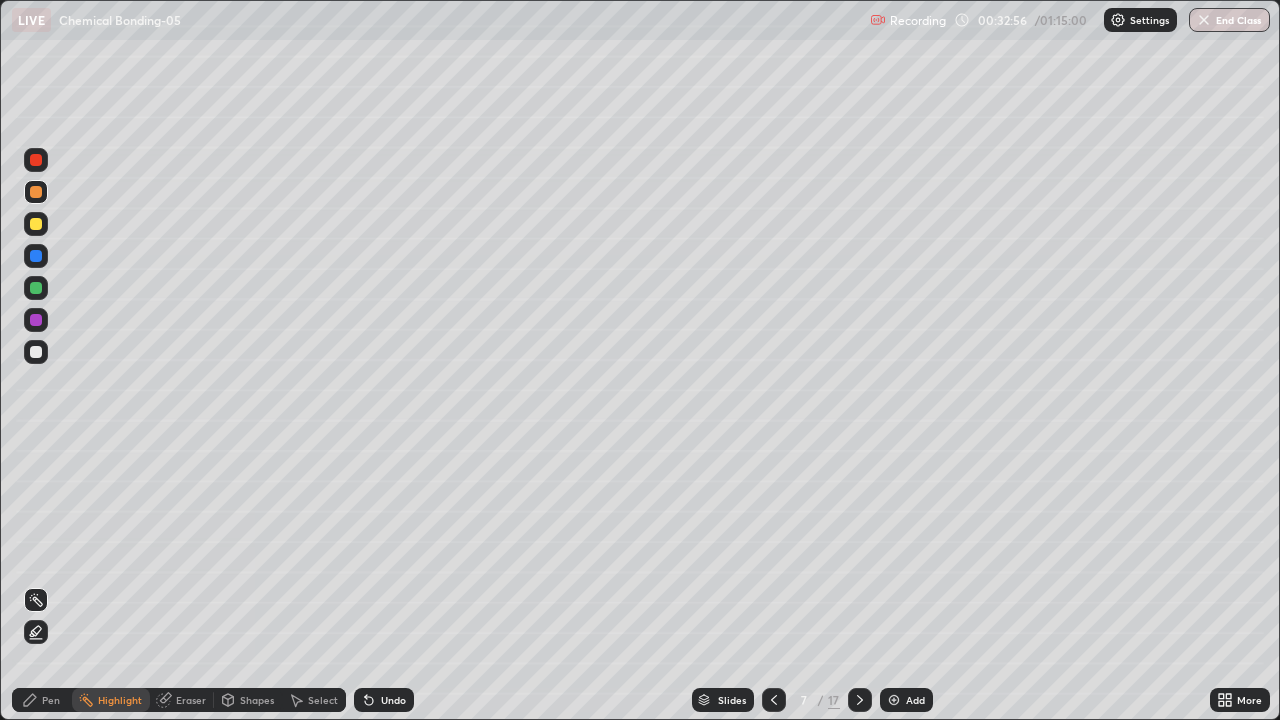 click on "Pen" at bounding box center (51, 700) 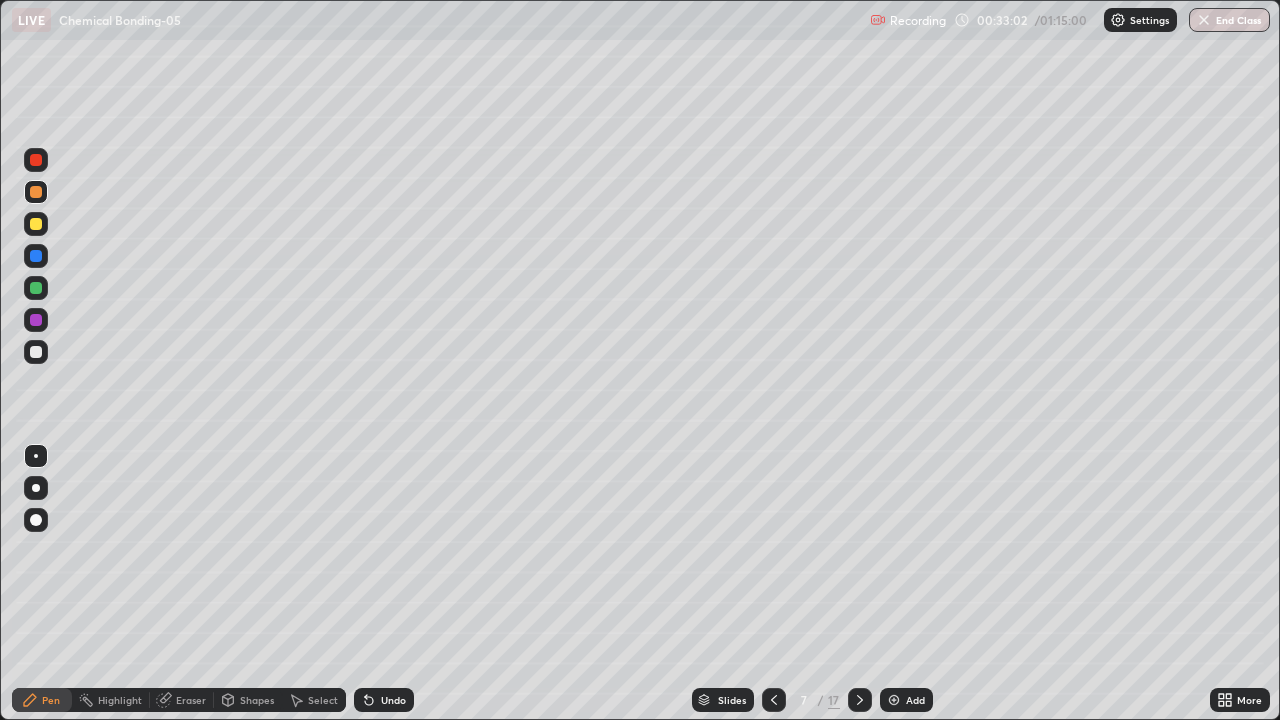 click at bounding box center (36, 352) 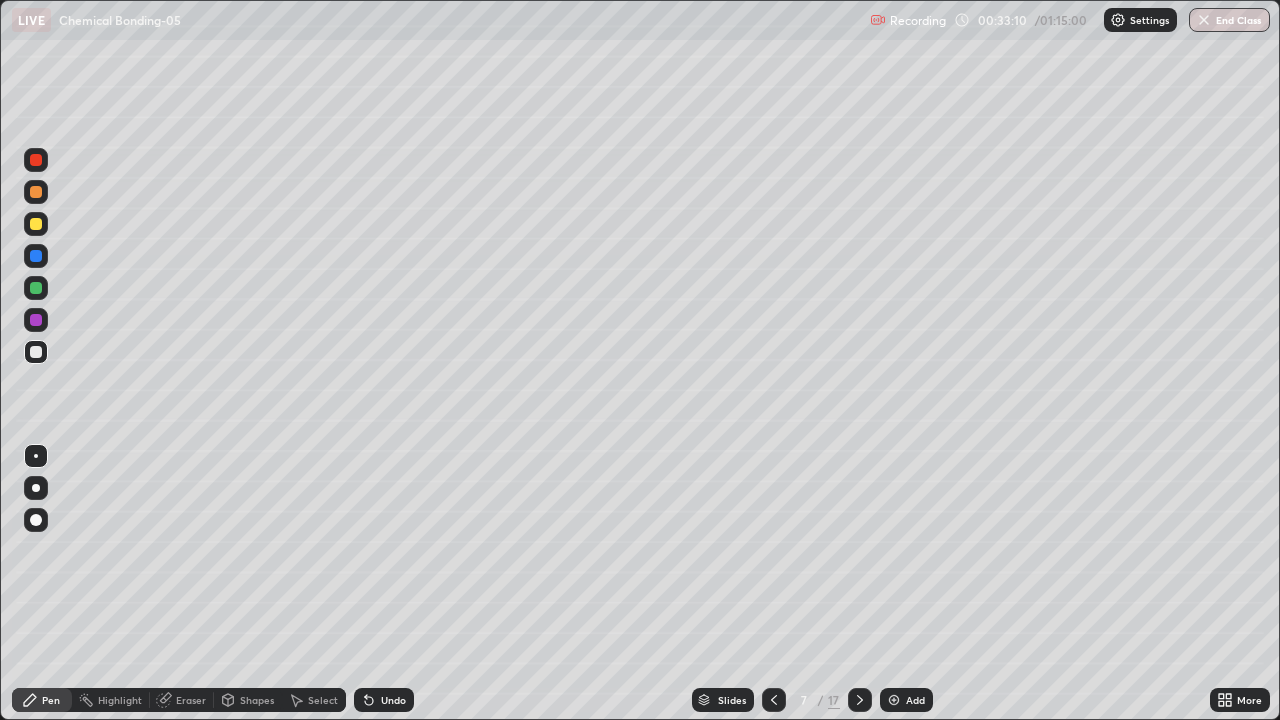 click on "Shapes" at bounding box center [257, 700] 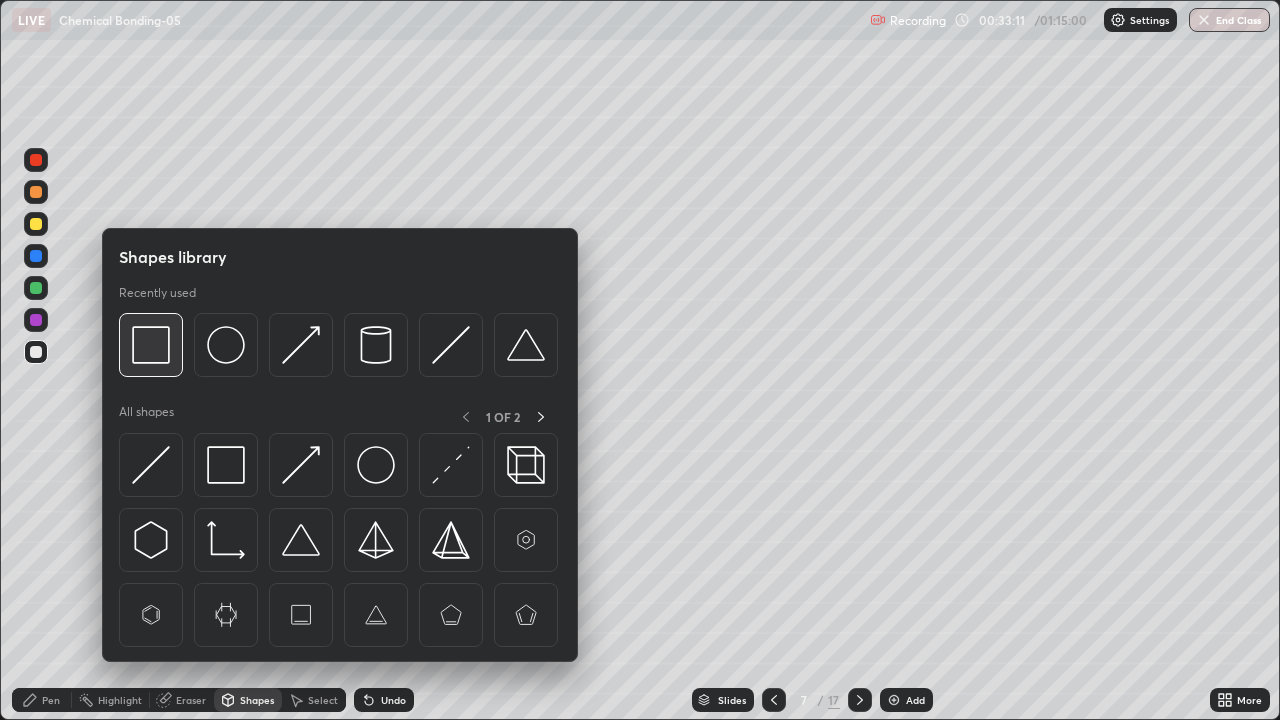 click at bounding box center (151, 345) 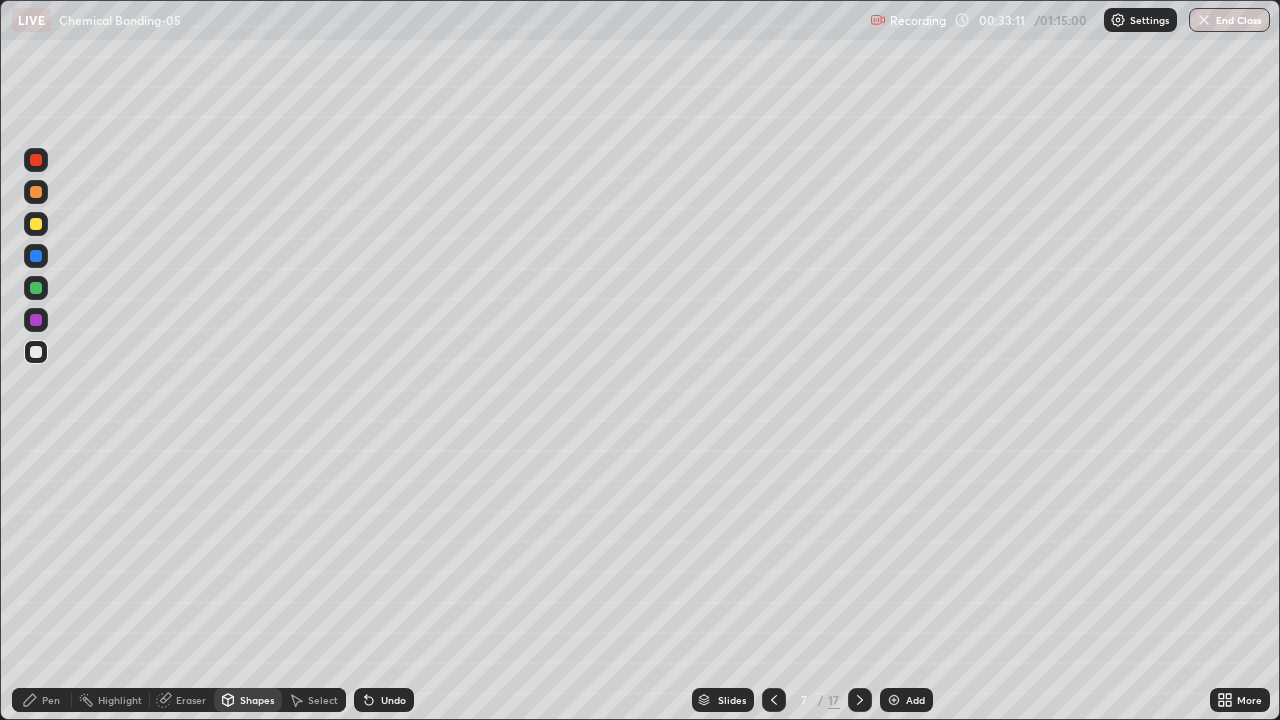click at bounding box center [36, 320] 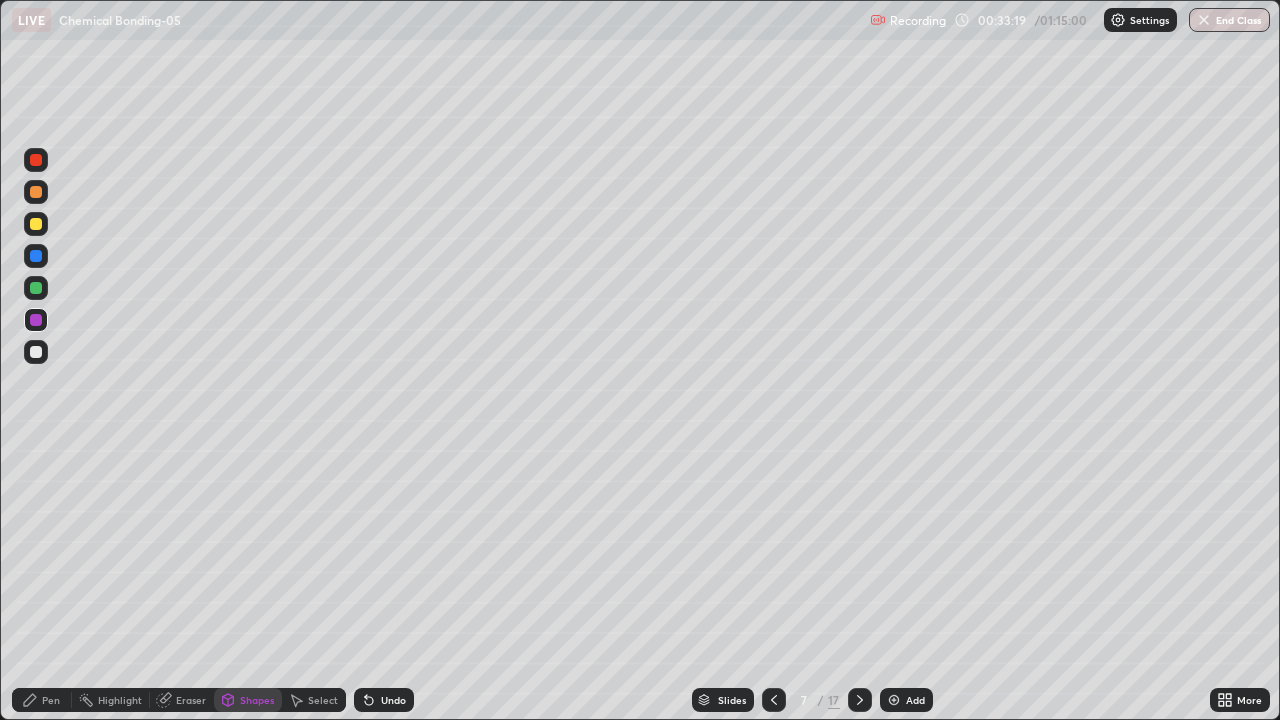 click on "Pen" at bounding box center (42, 700) 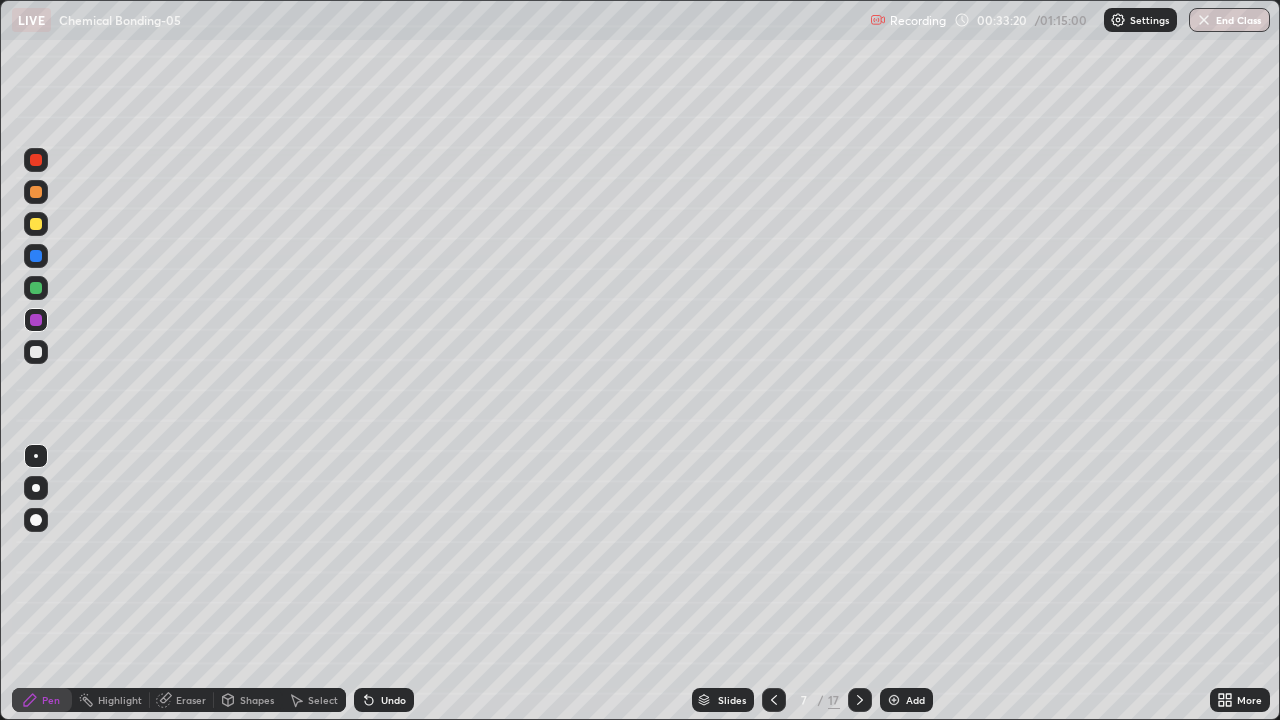 click at bounding box center (36, 352) 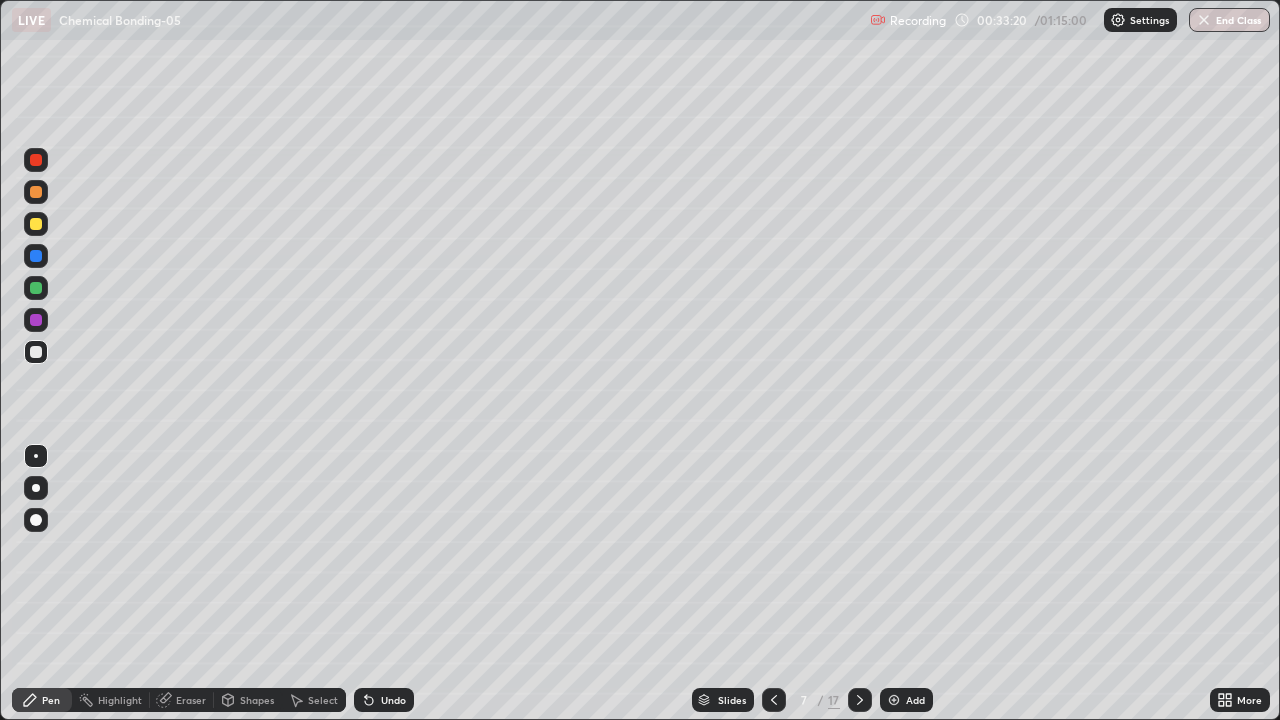 click at bounding box center (36, 288) 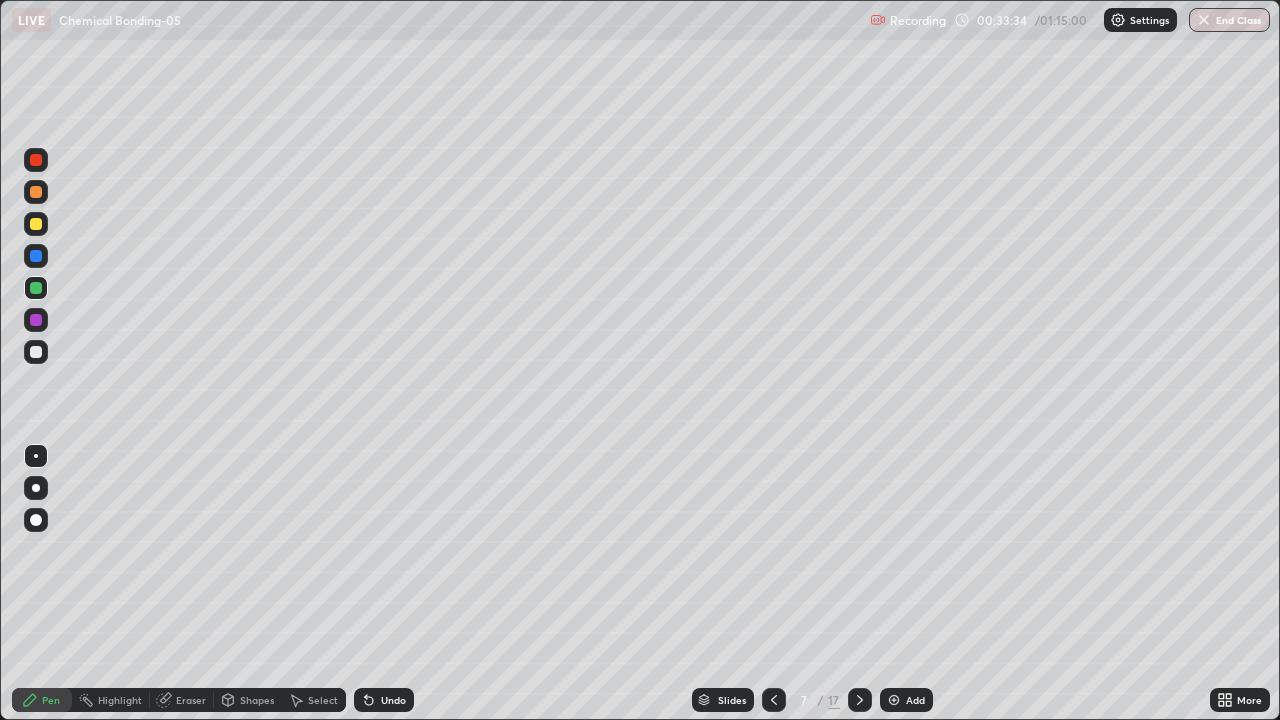 click at bounding box center (36, 320) 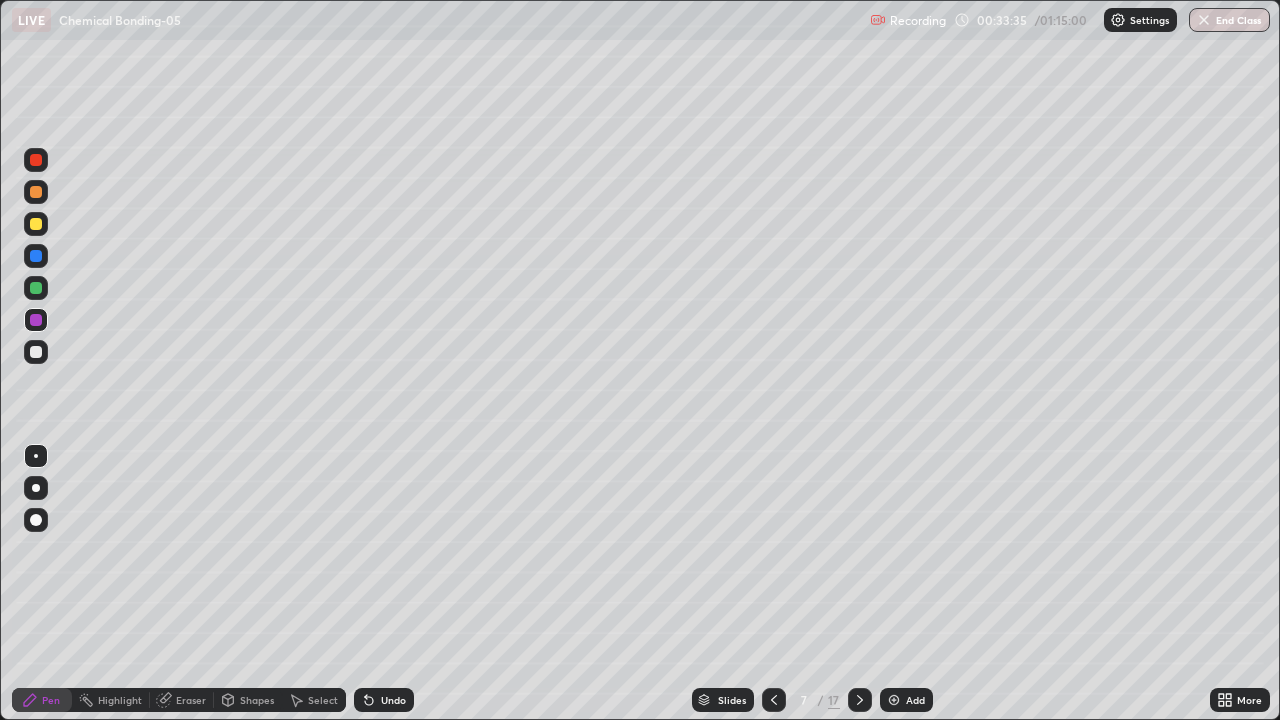 click at bounding box center (36, 256) 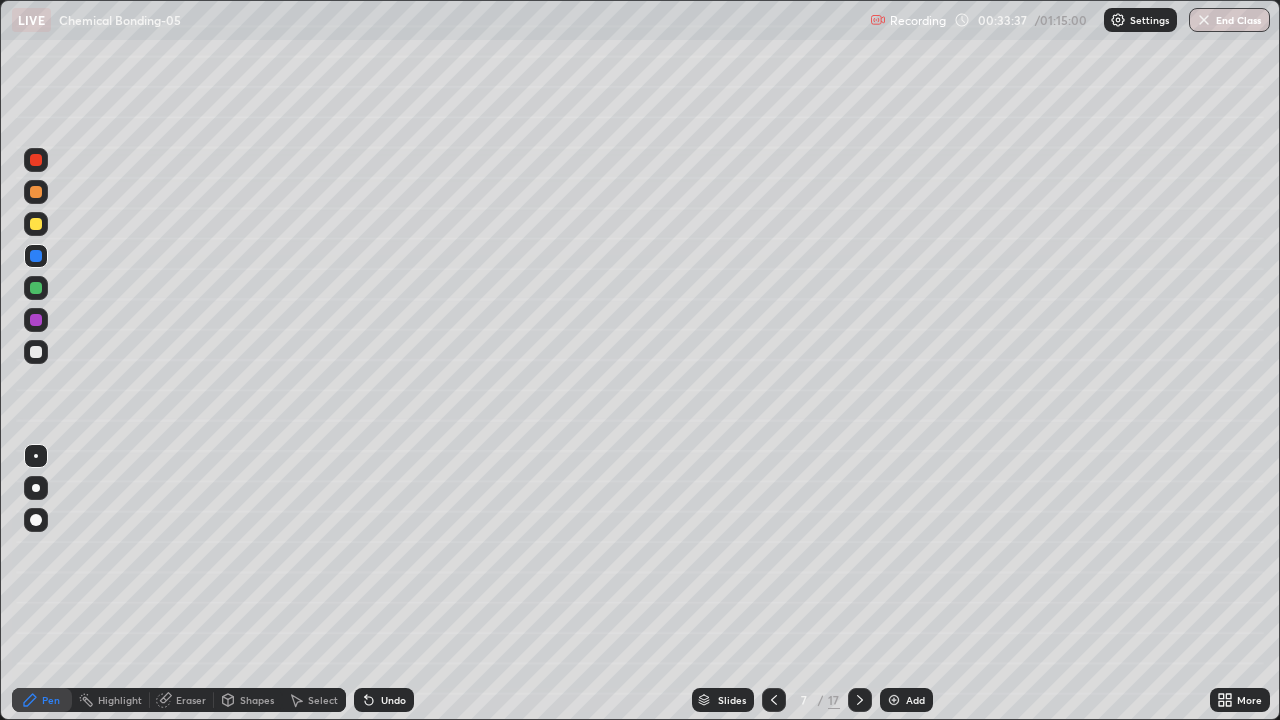 click on "Undo" at bounding box center [384, 700] 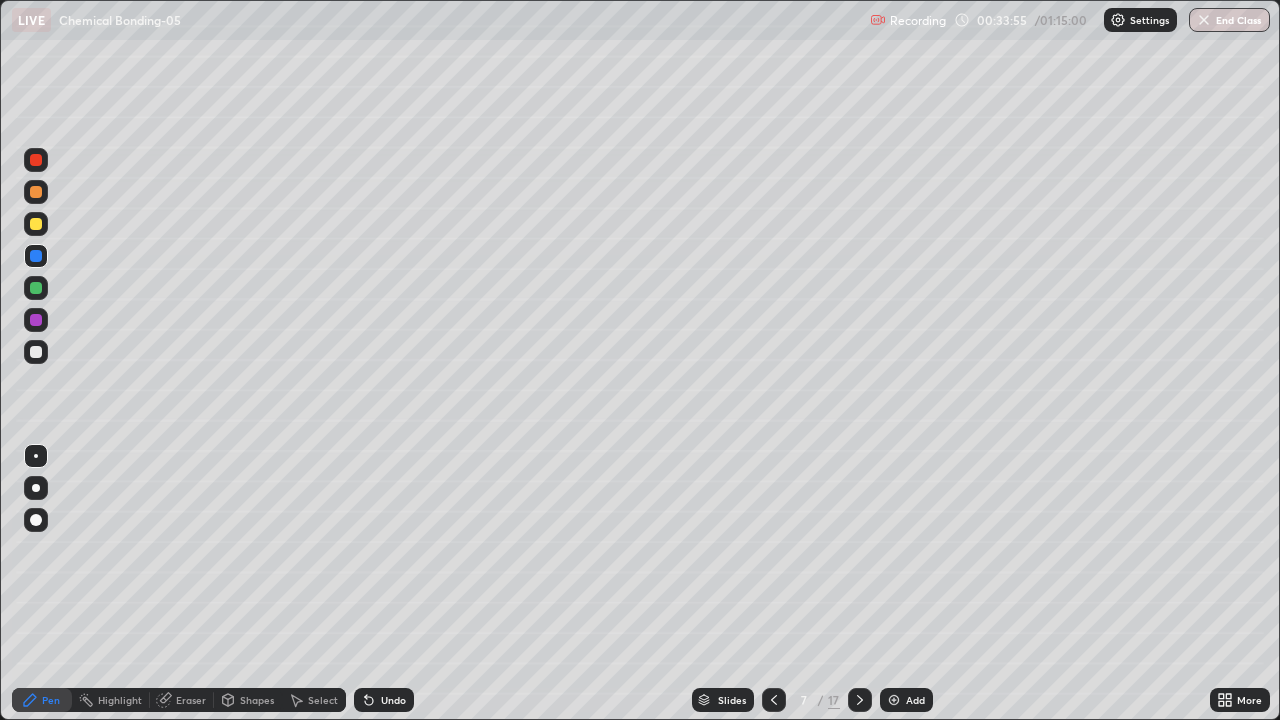 click at bounding box center [36, 288] 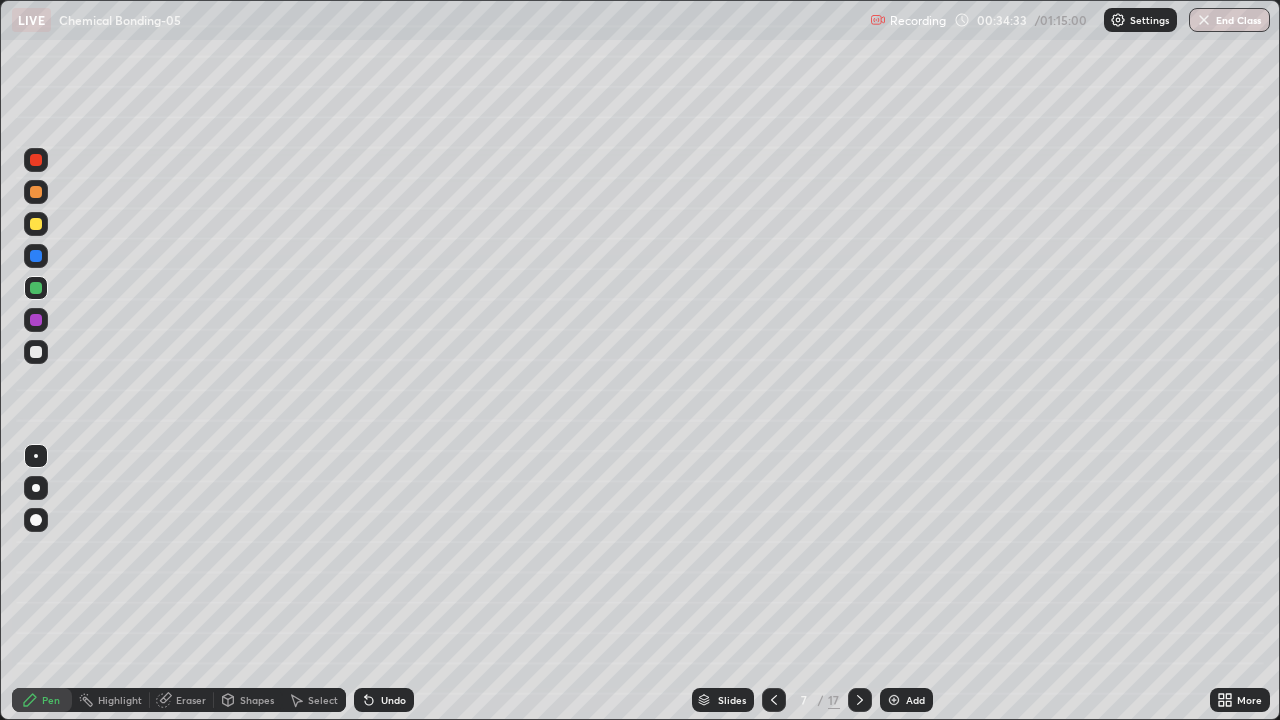 click at bounding box center (36, 224) 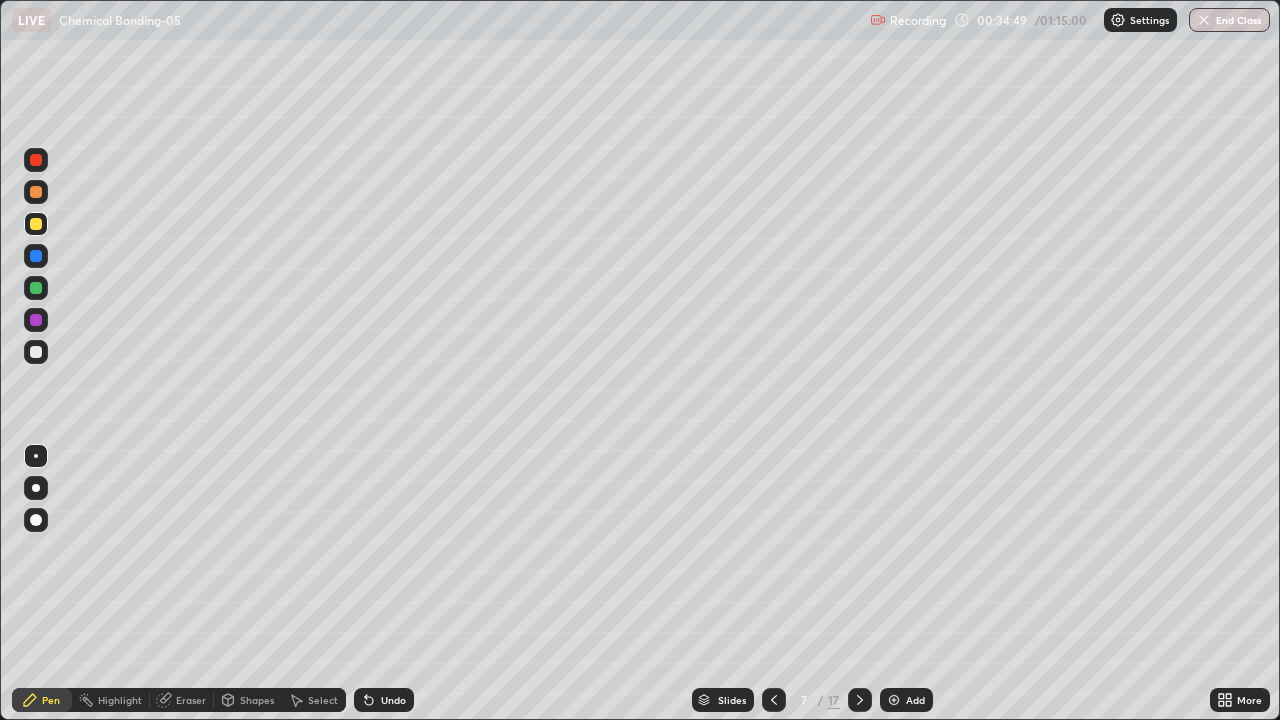 click at bounding box center [36, 192] 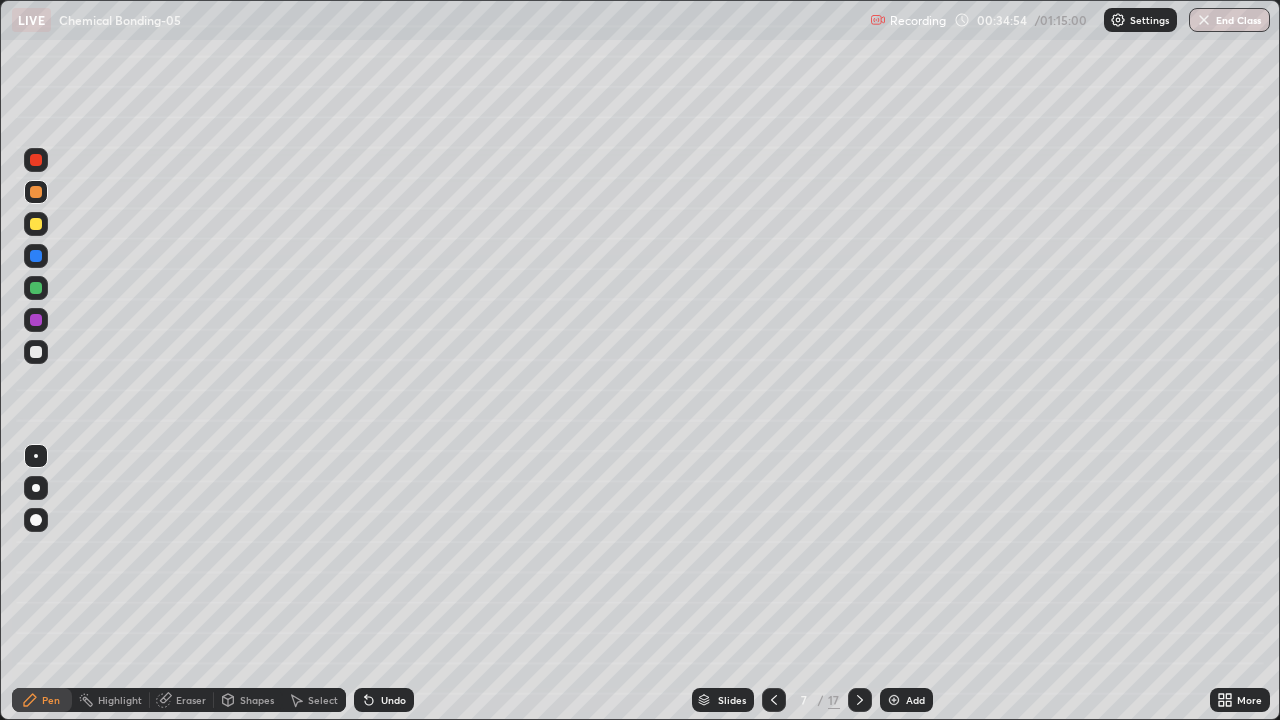 click at bounding box center [36, 352] 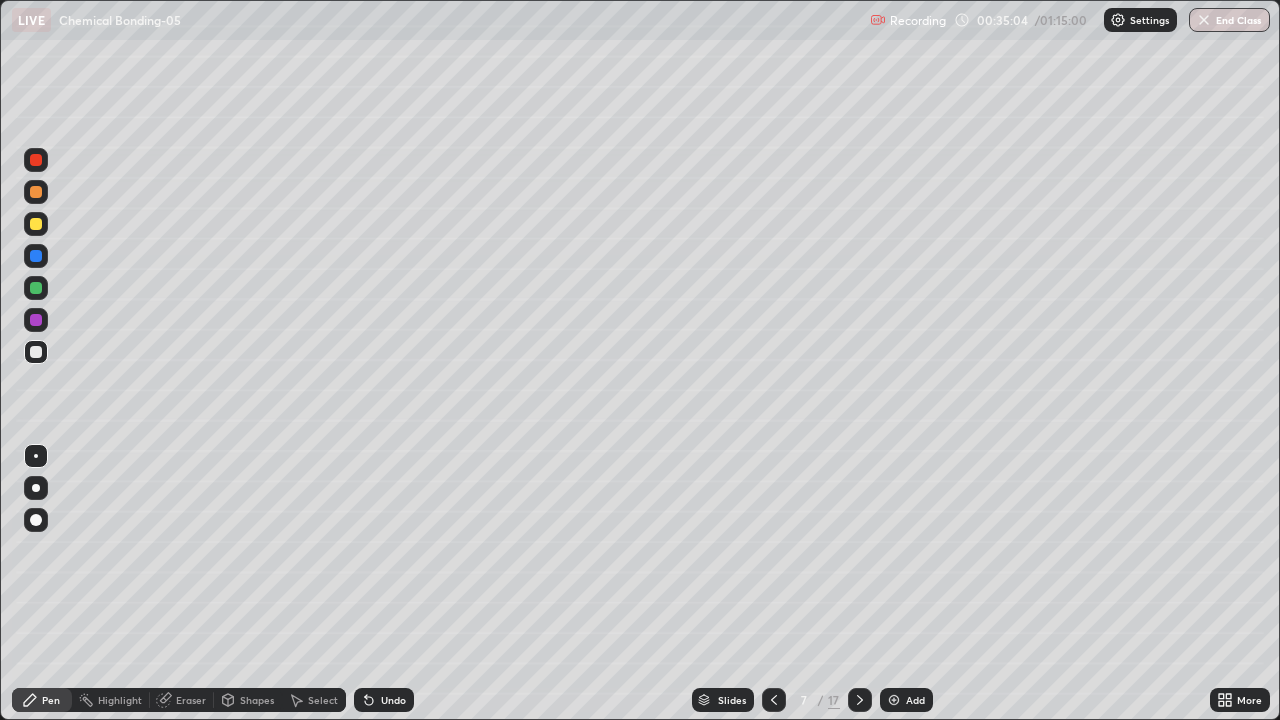 click at bounding box center (36, 320) 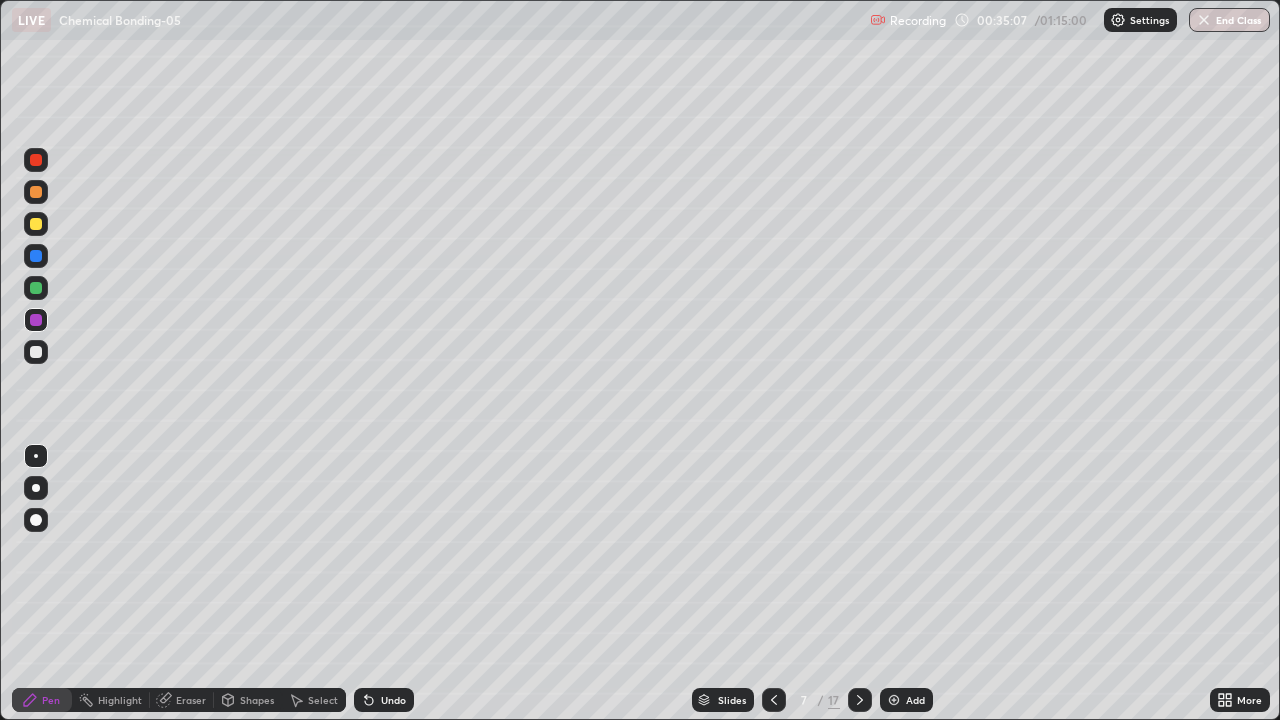 click on "Shapes" at bounding box center [257, 700] 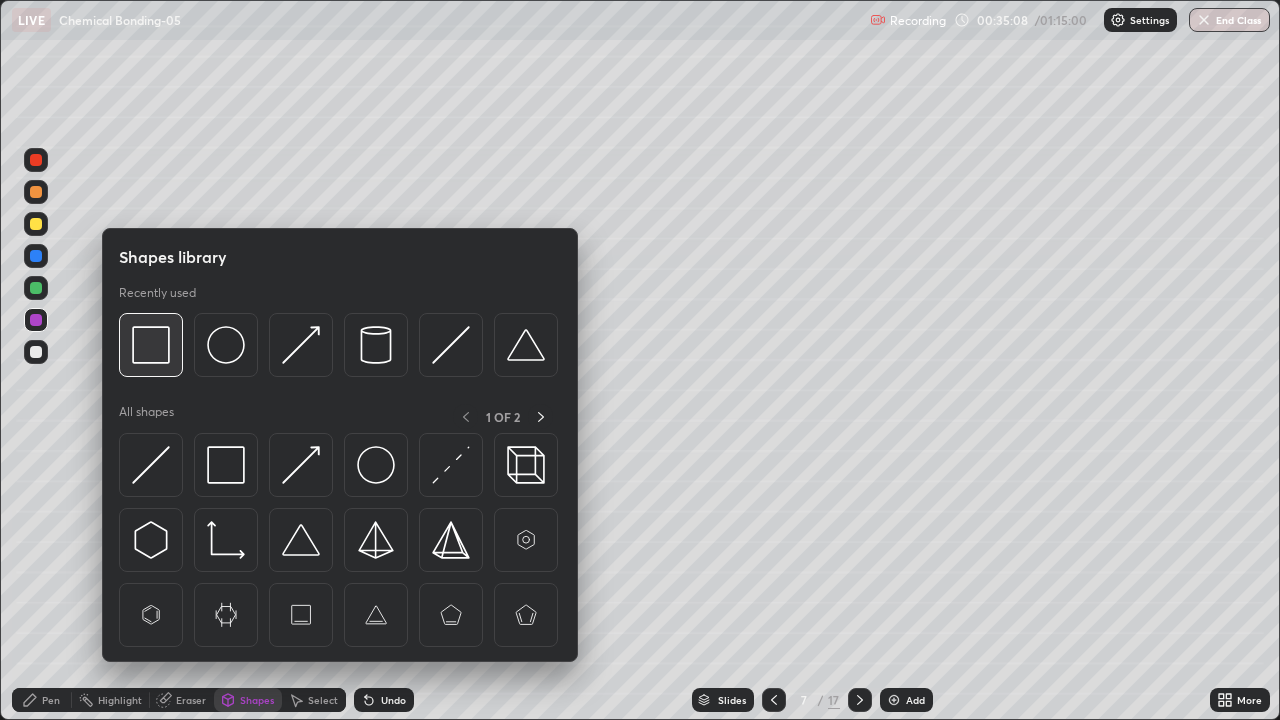 click at bounding box center [151, 345] 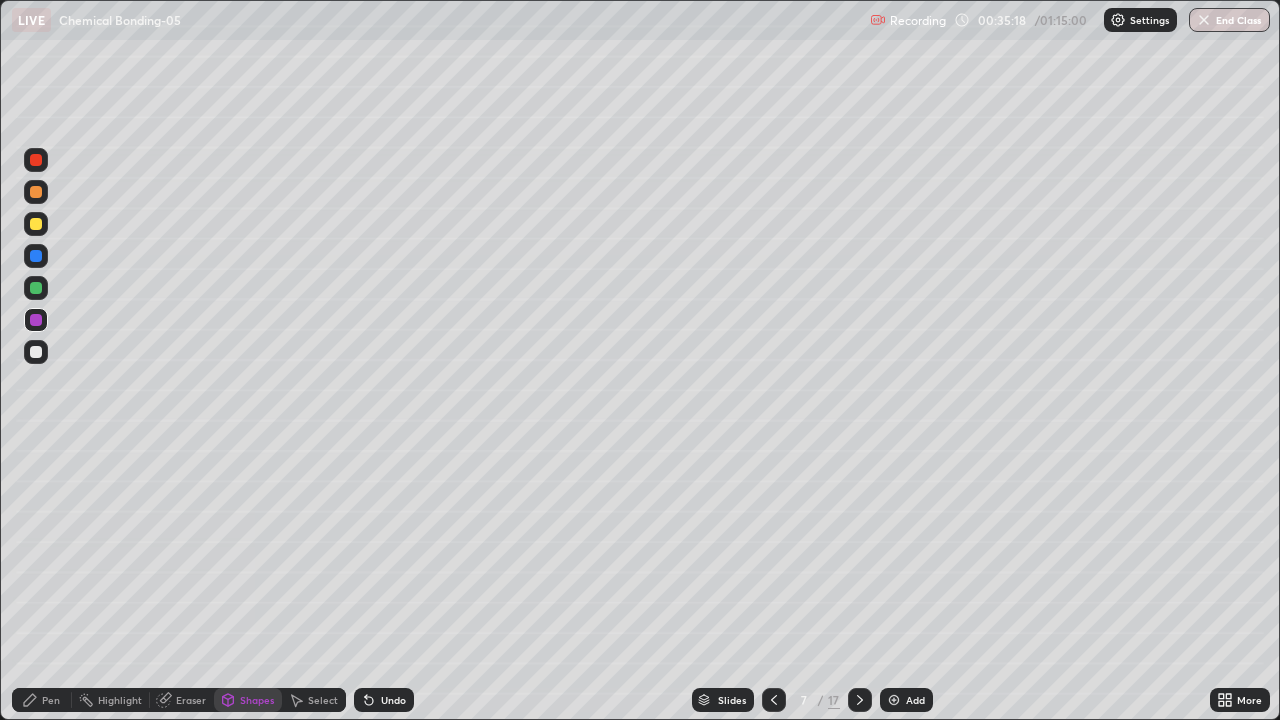 click on "Pen" at bounding box center [51, 700] 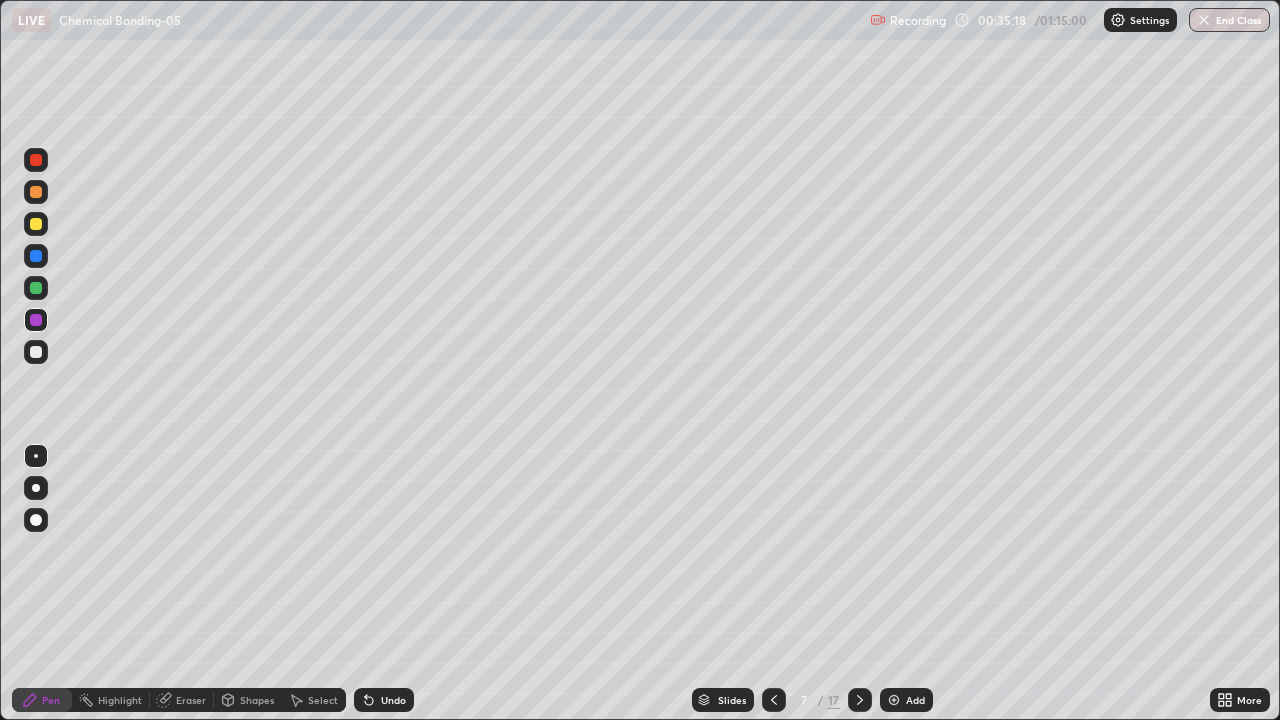 click at bounding box center [36, 288] 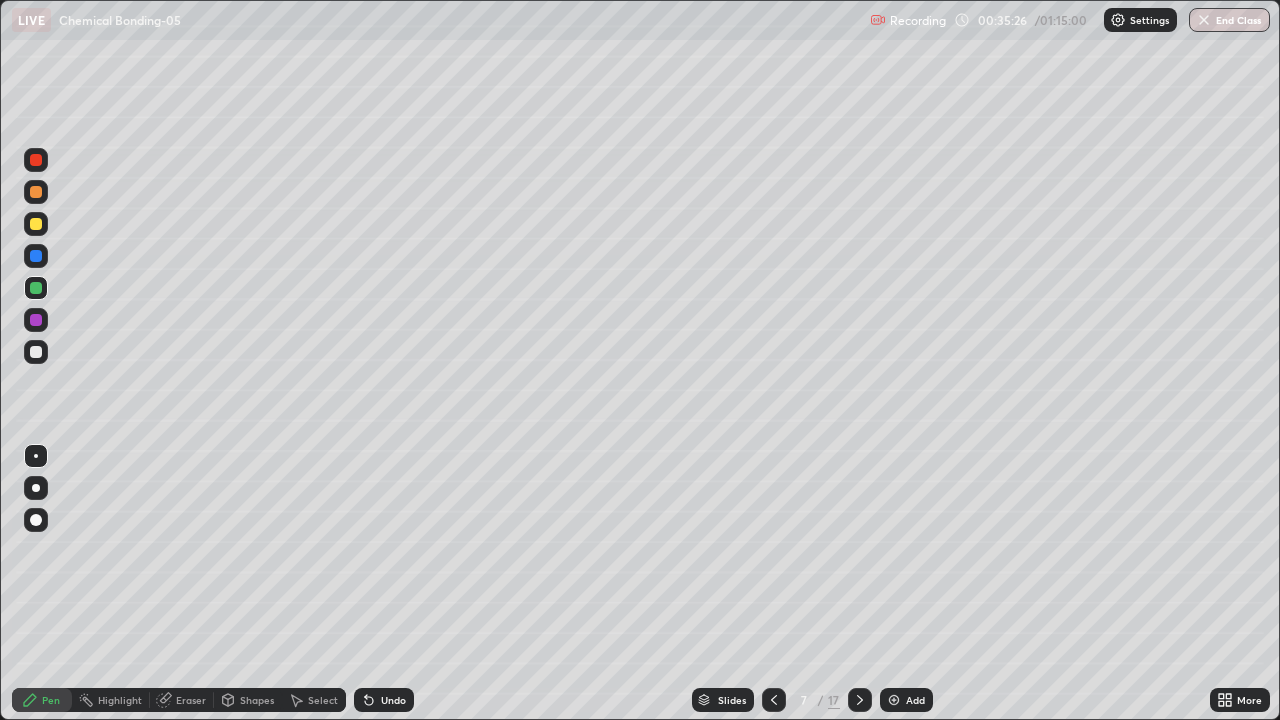click at bounding box center (36, 256) 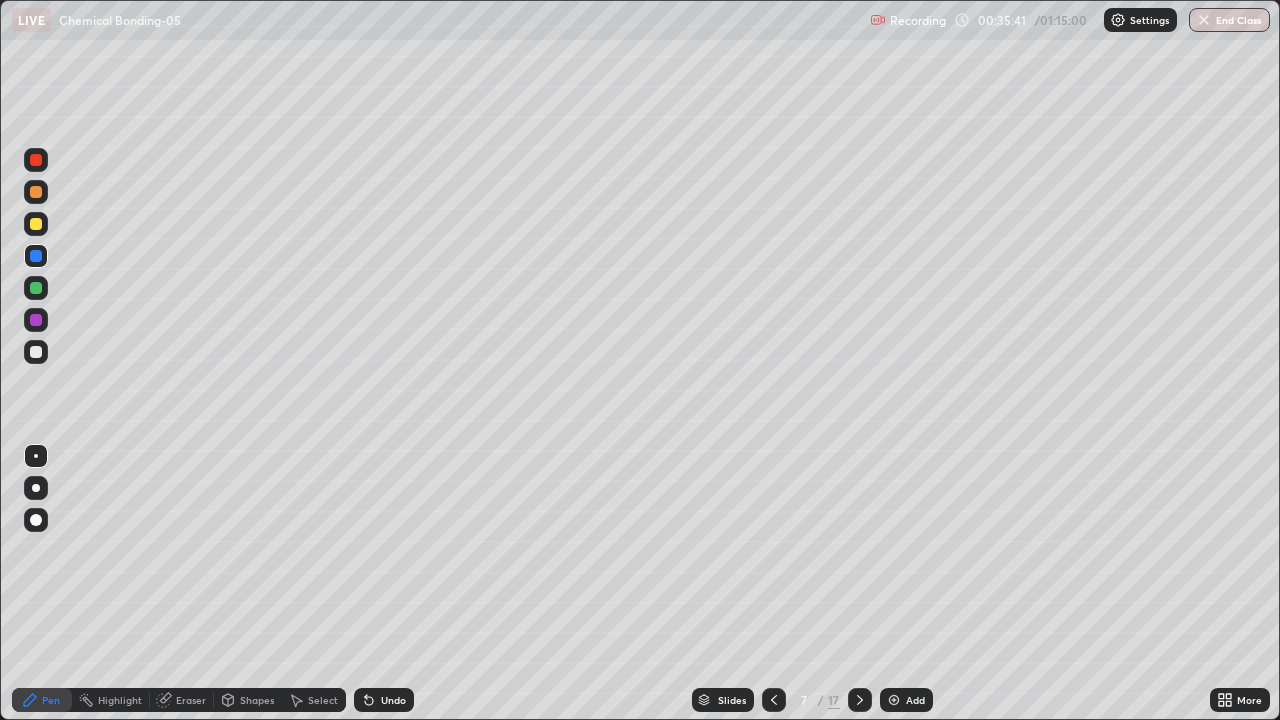 click at bounding box center [36, 288] 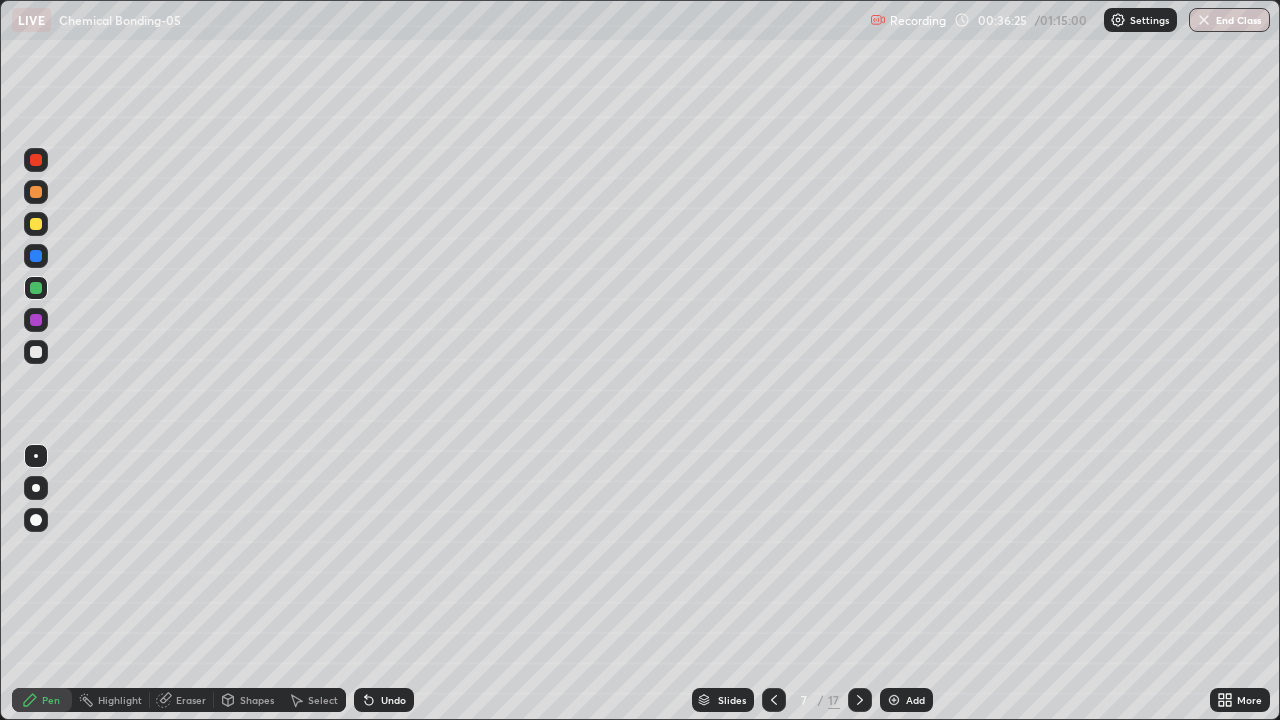 click at bounding box center [36, 320] 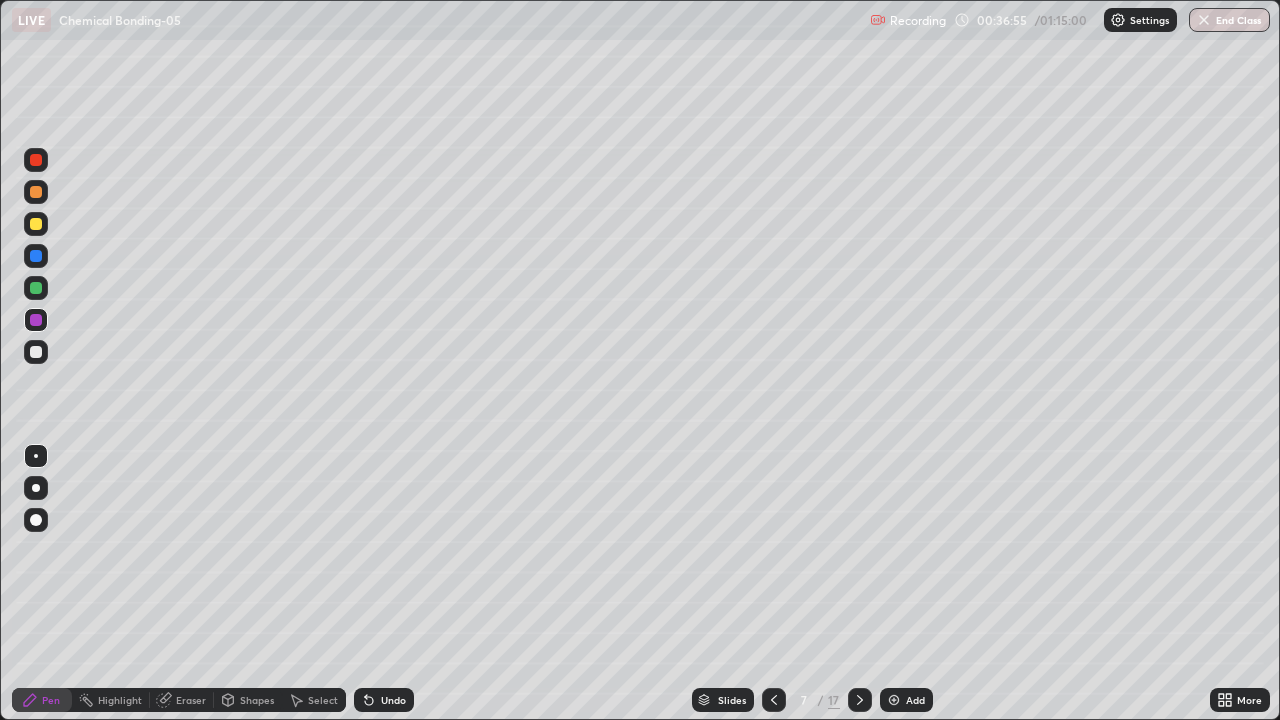 click at bounding box center [36, 352] 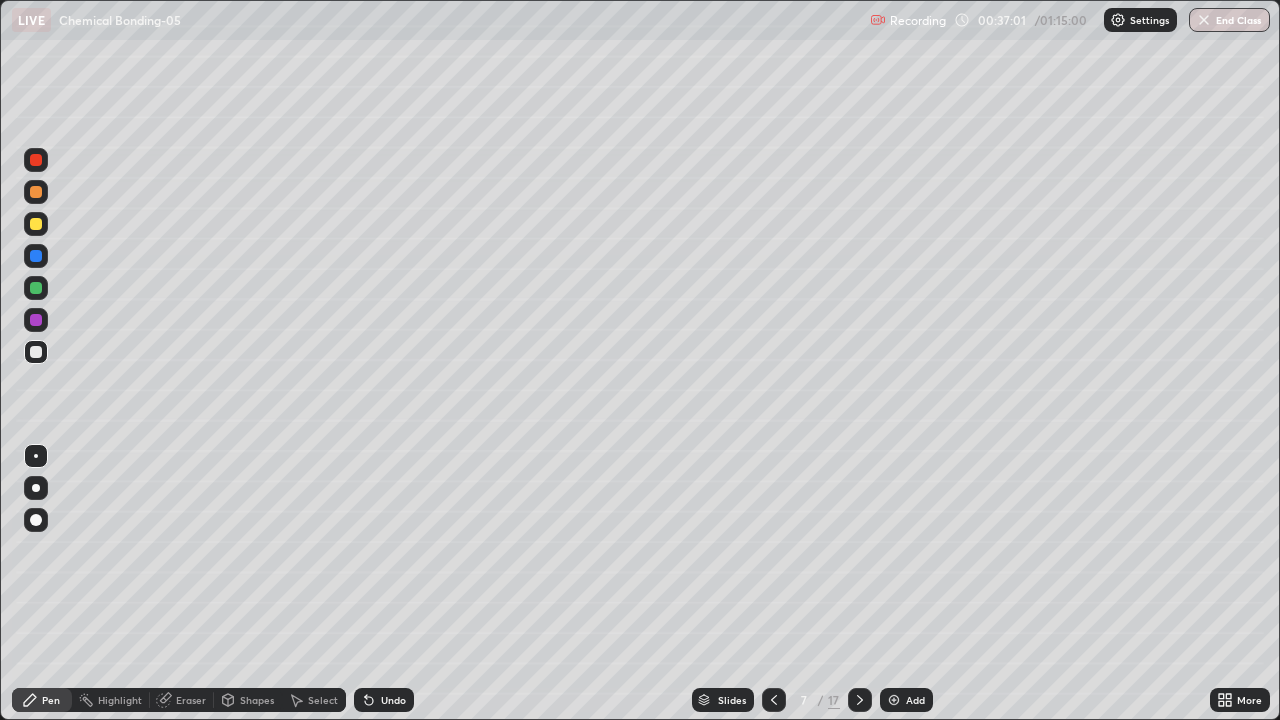 click at bounding box center [36, 160] 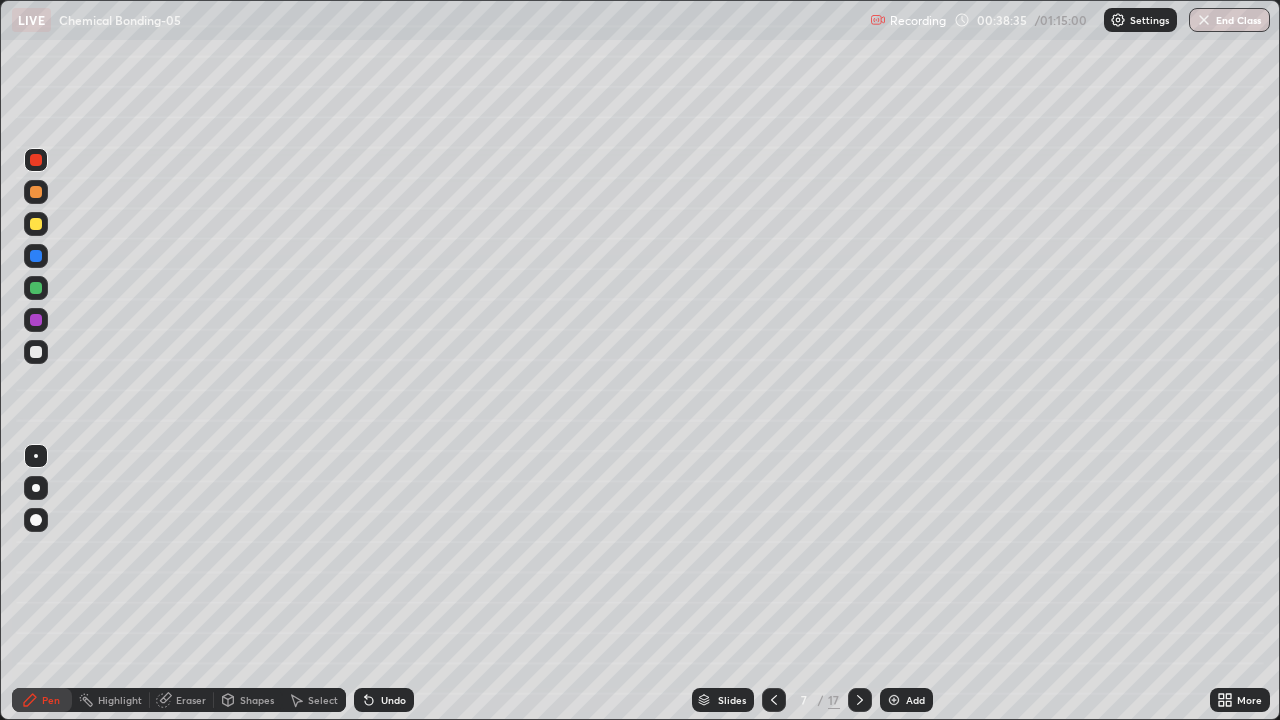 click at bounding box center [36, 320] 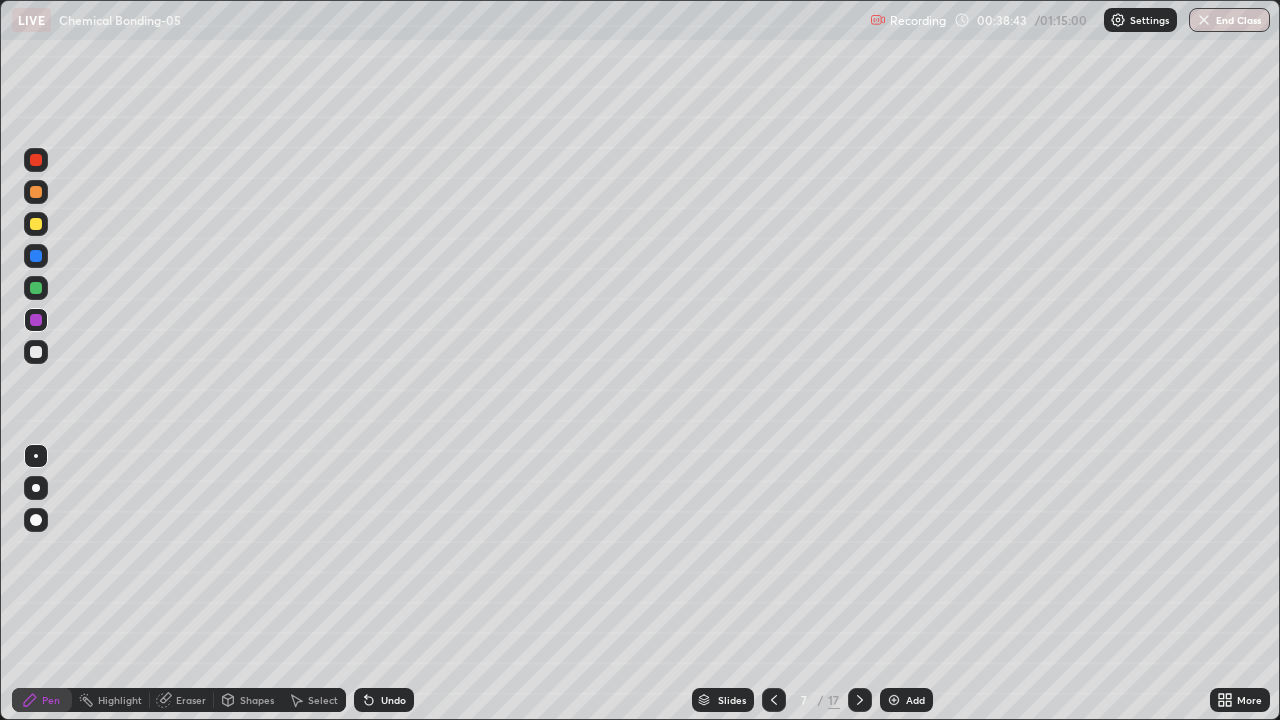 click at bounding box center (36, 192) 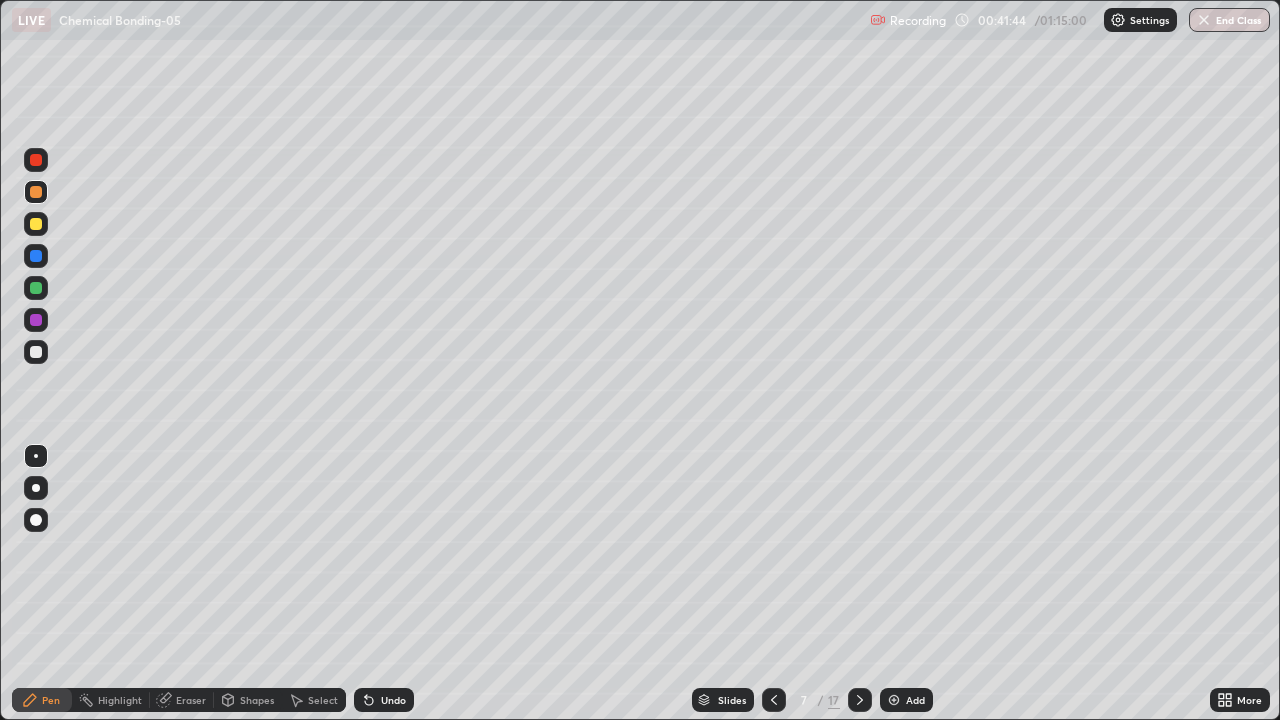 click on "Slides 7 / 17 Add" at bounding box center [812, 700] 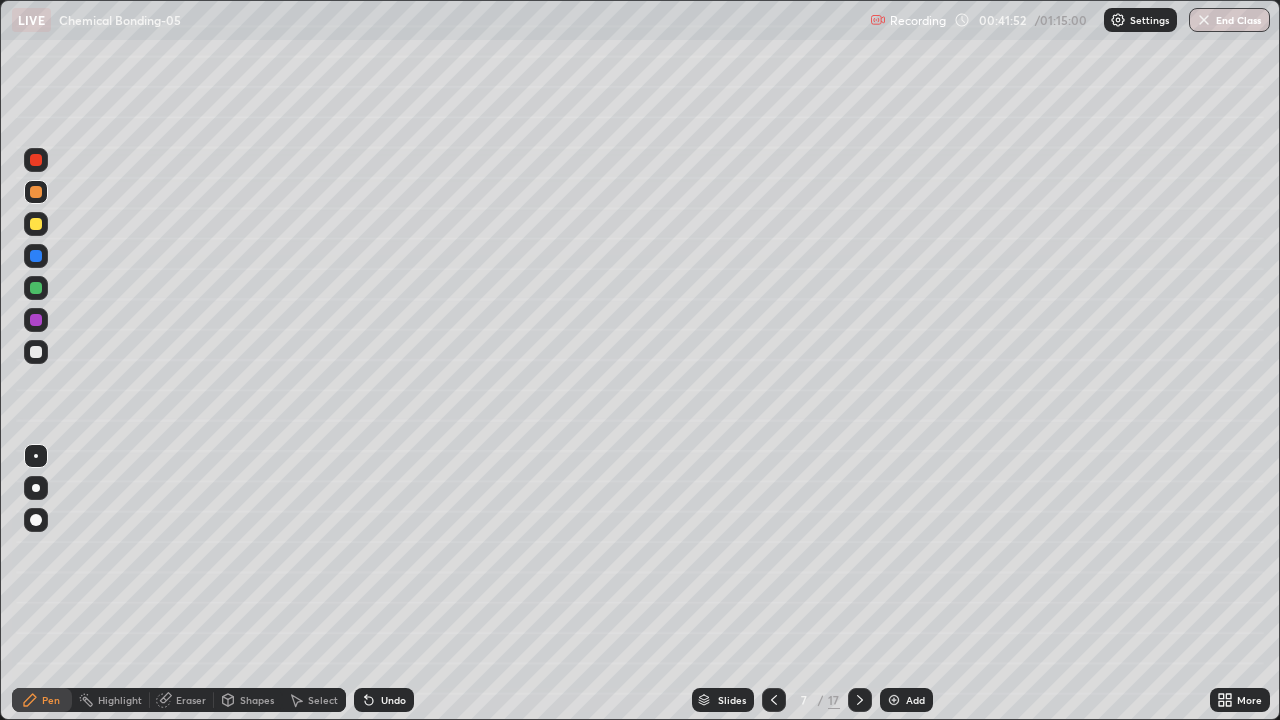 click 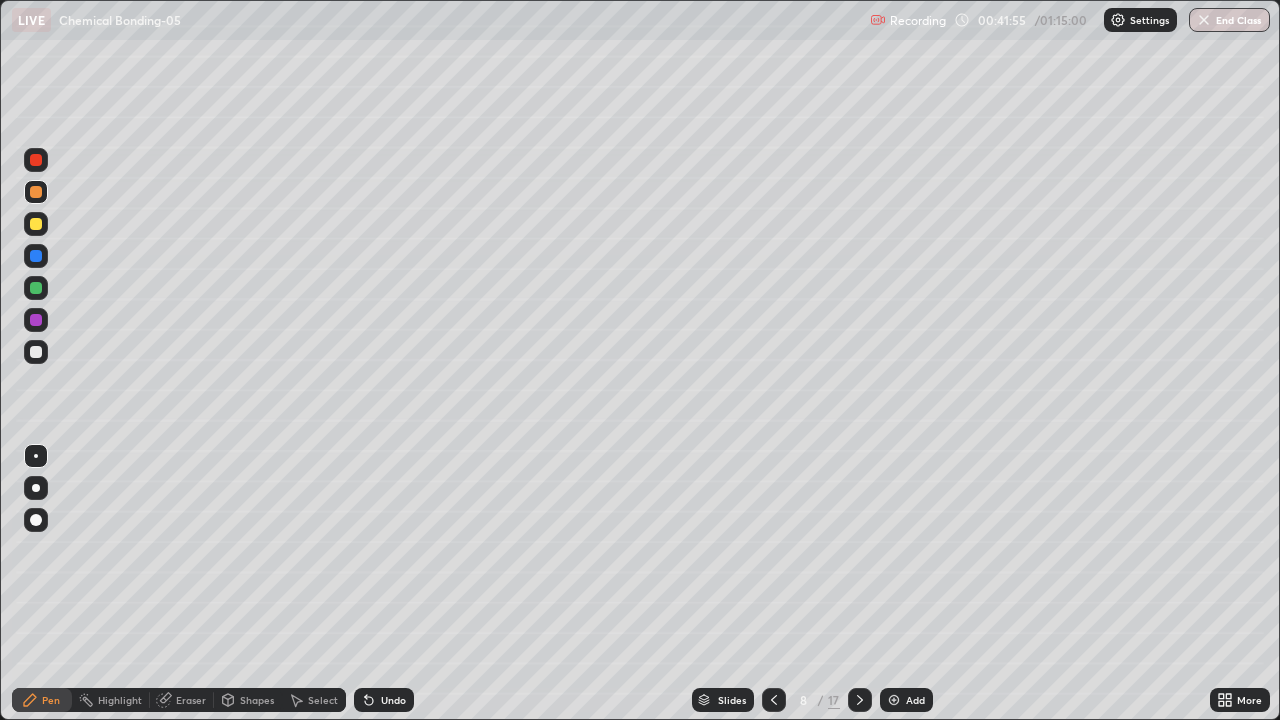 click at bounding box center [36, 224] 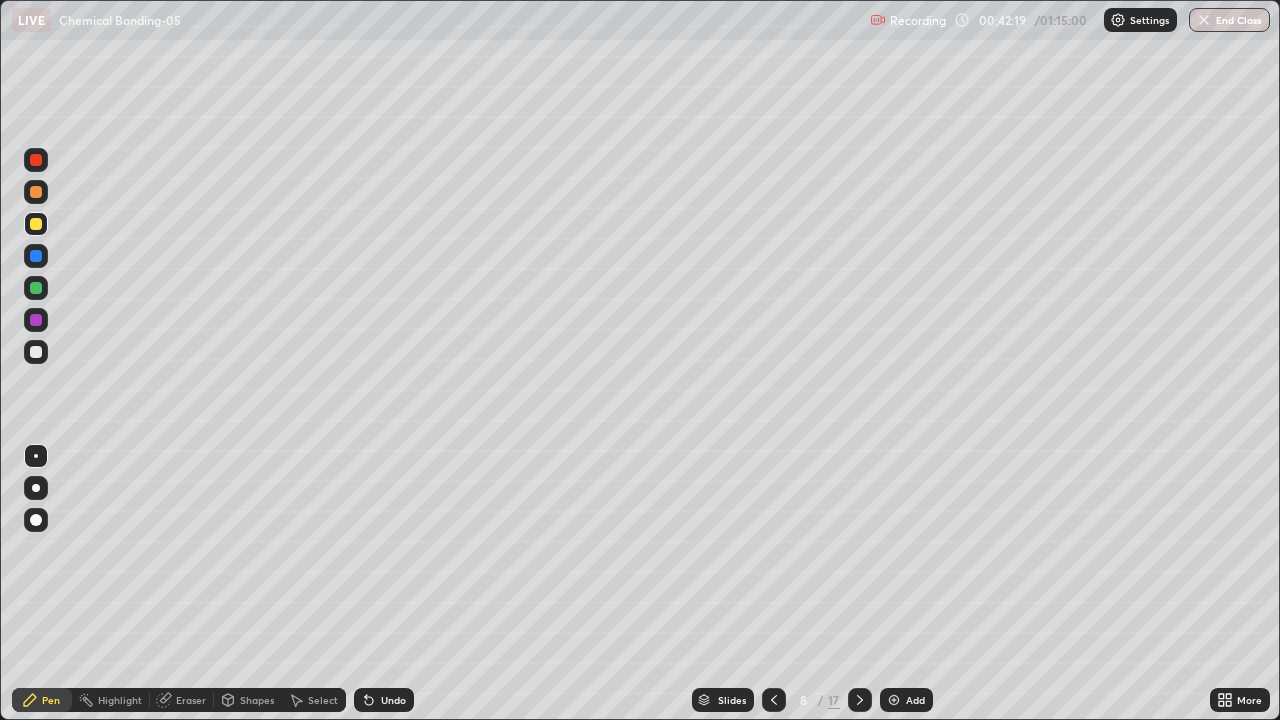 click on "Undo" at bounding box center (393, 700) 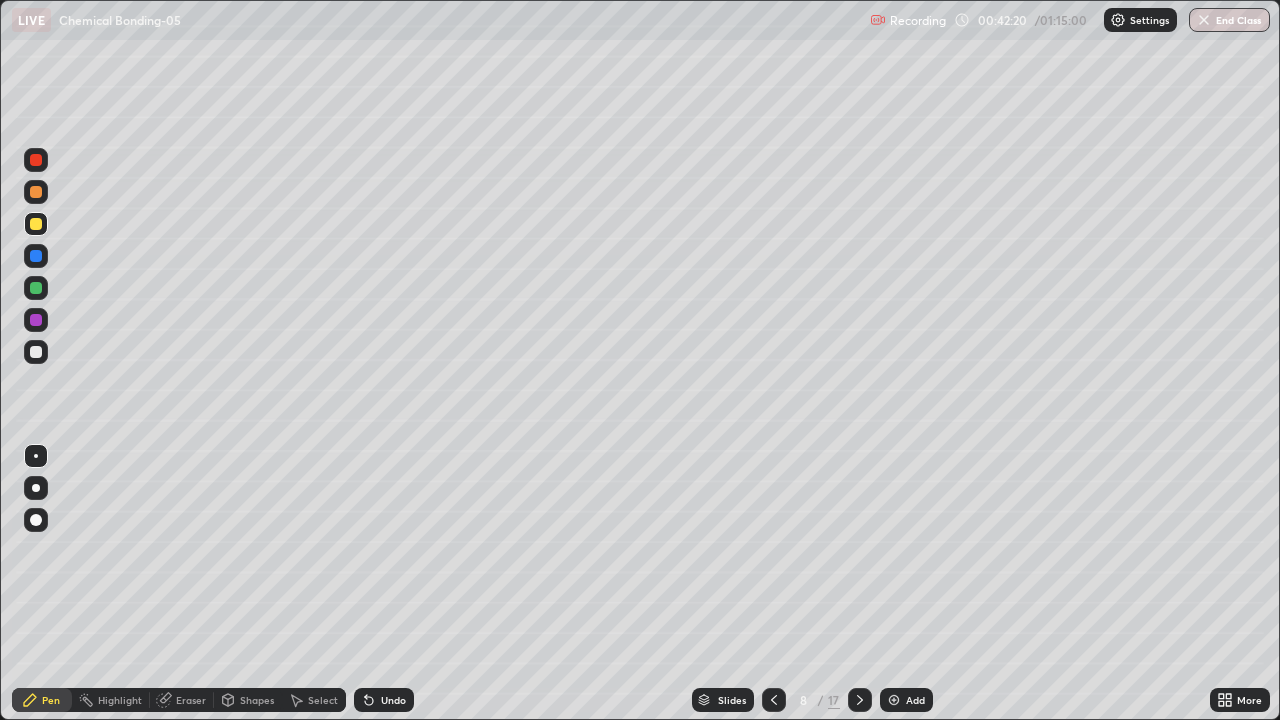 click on "Undo" at bounding box center (384, 700) 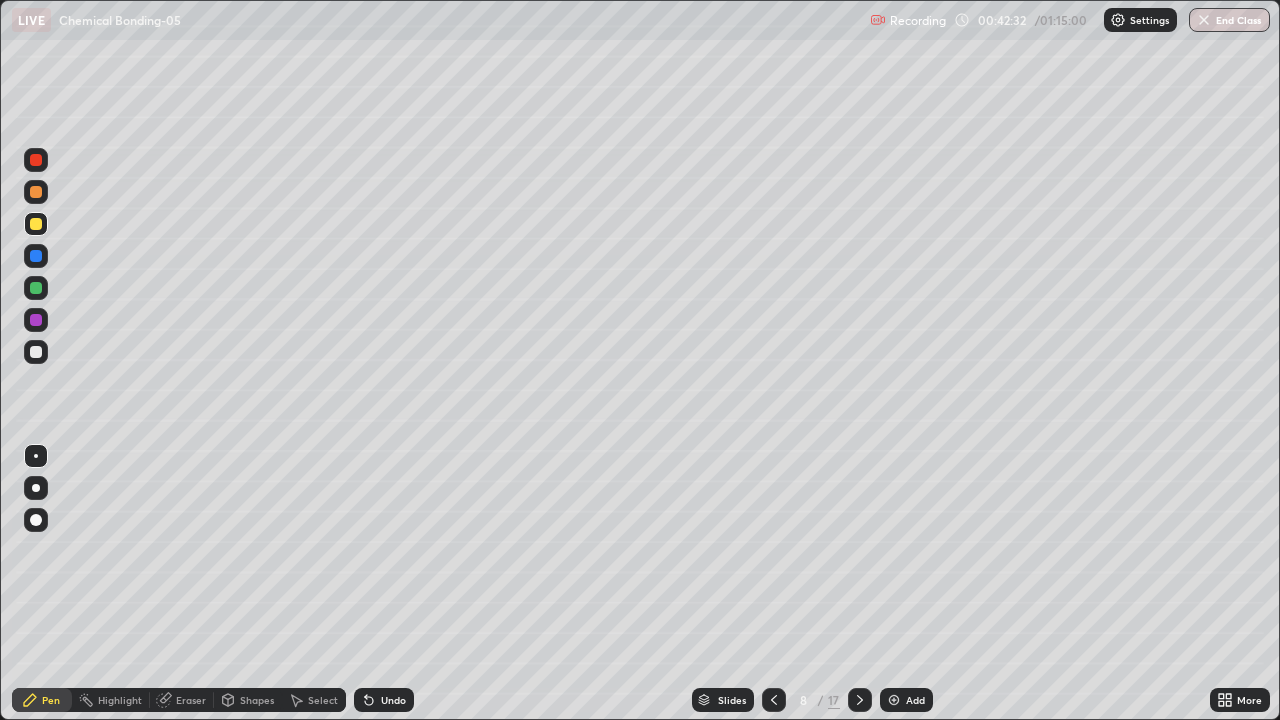 click at bounding box center [36, 192] 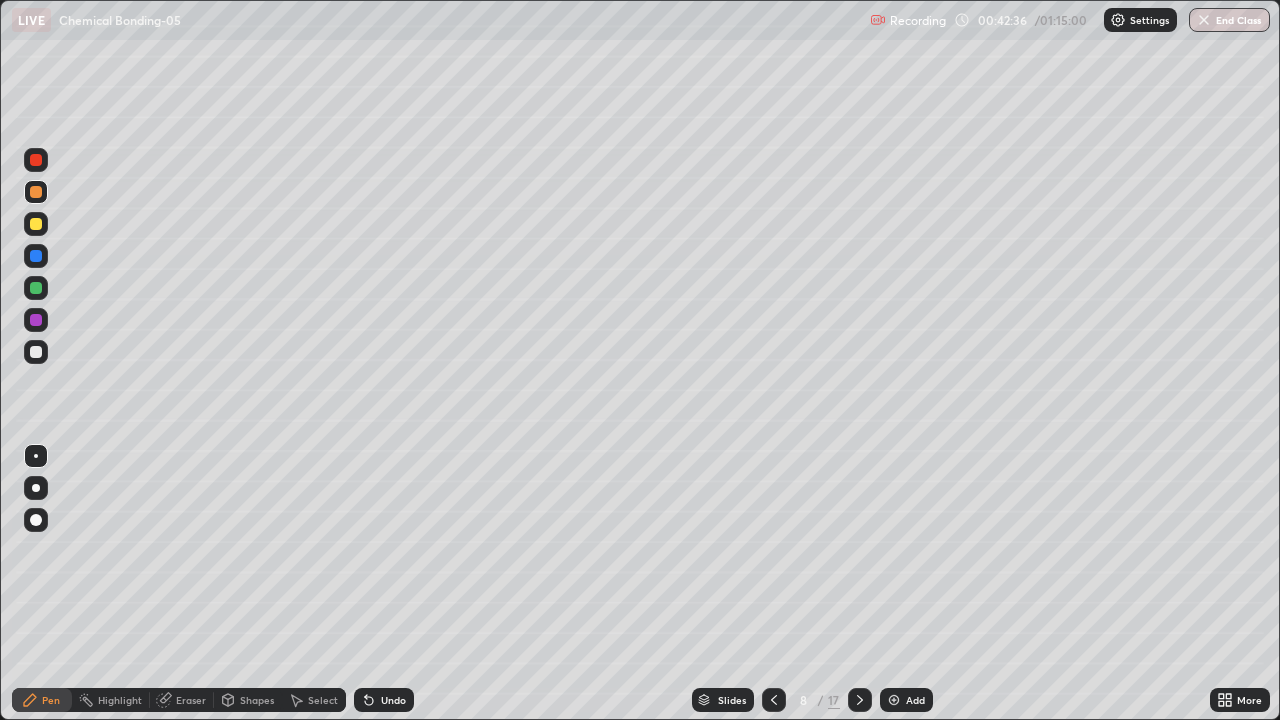 click at bounding box center (36, 352) 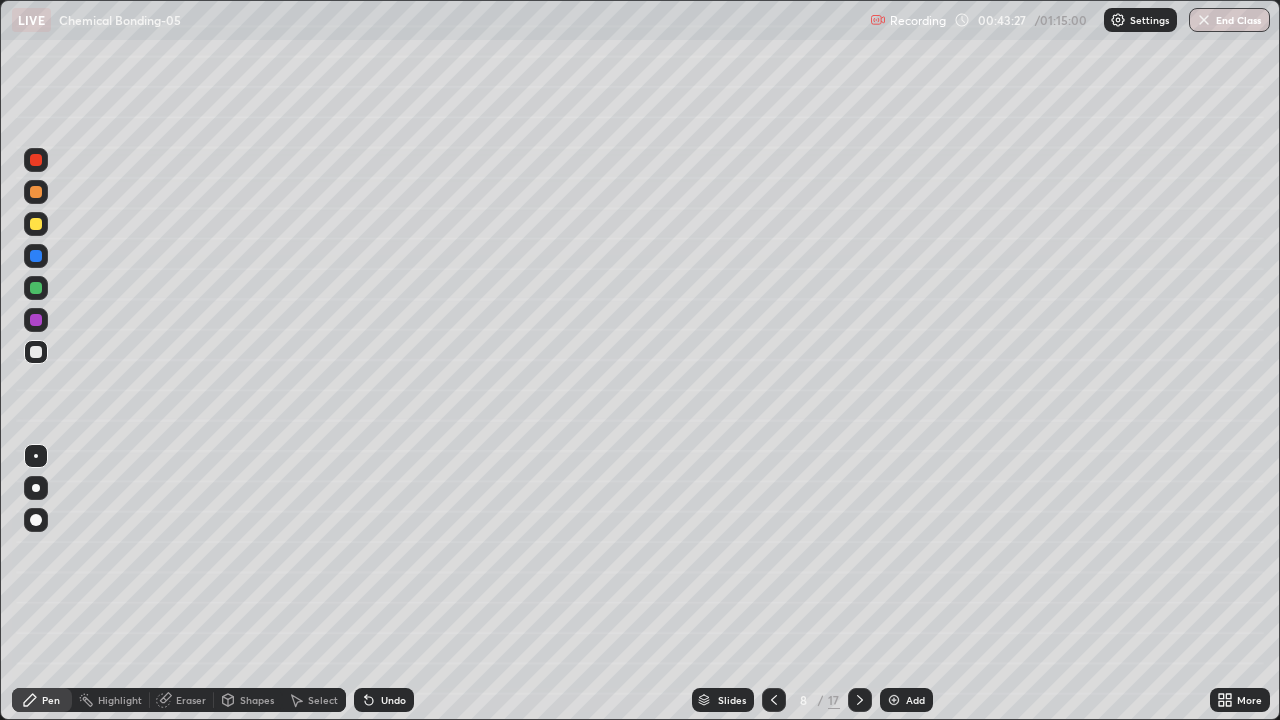 click on "Undo" at bounding box center [393, 700] 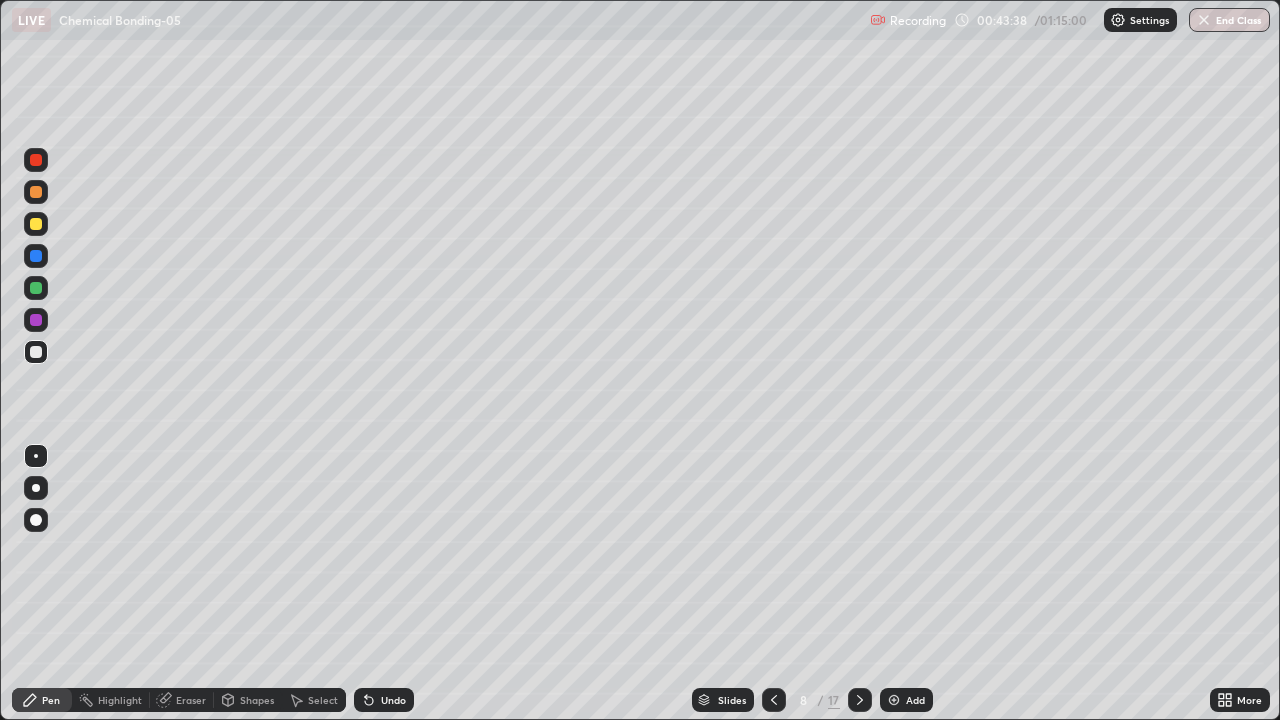 click at bounding box center (36, 288) 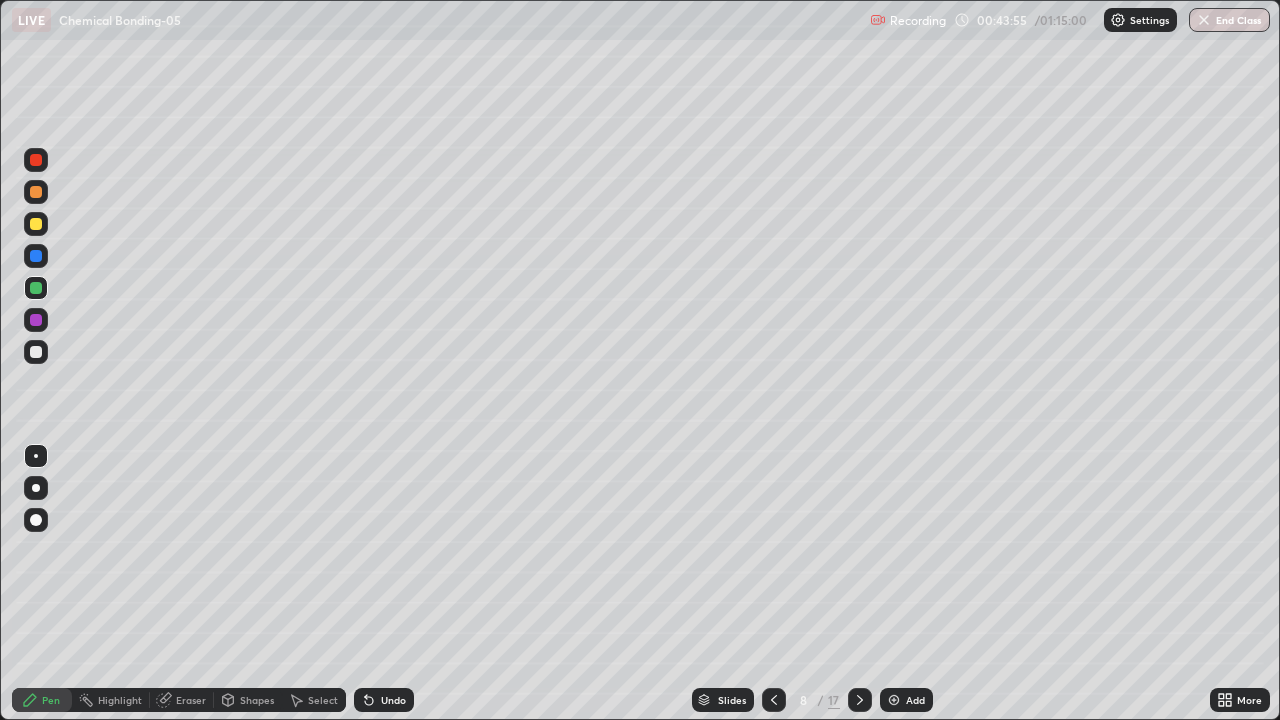 click at bounding box center [36, 256] 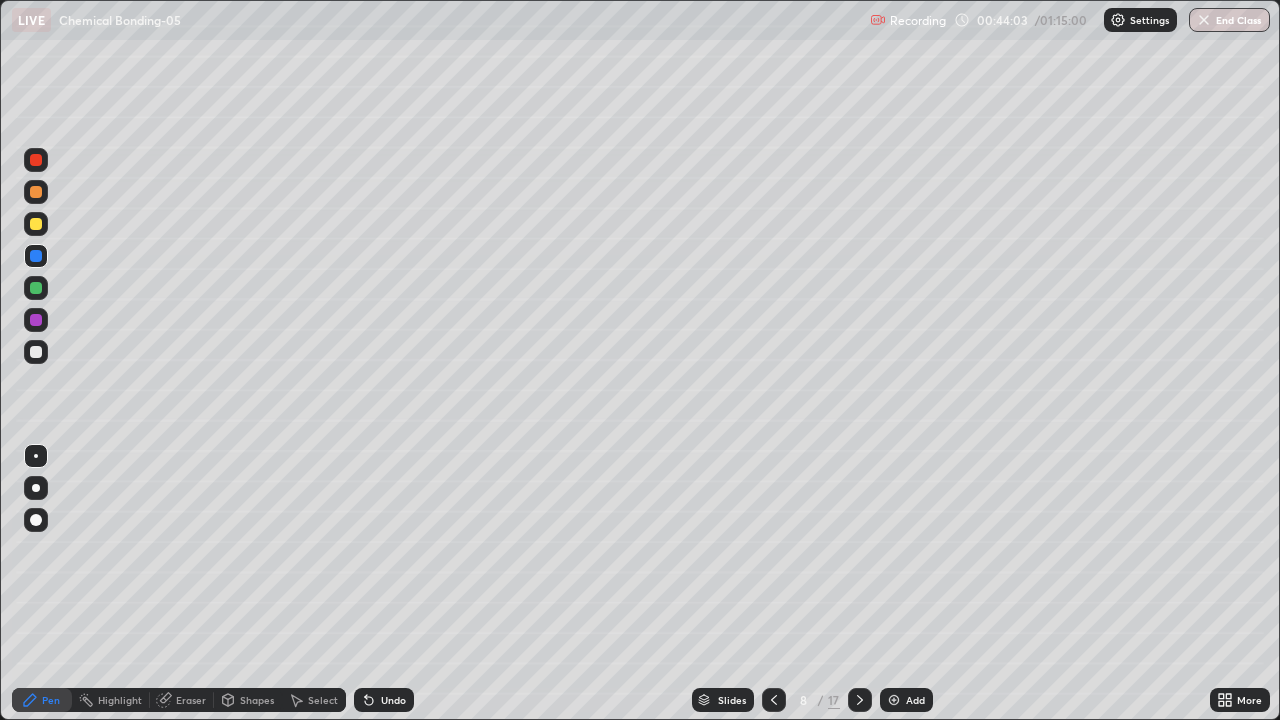 click at bounding box center (36, 352) 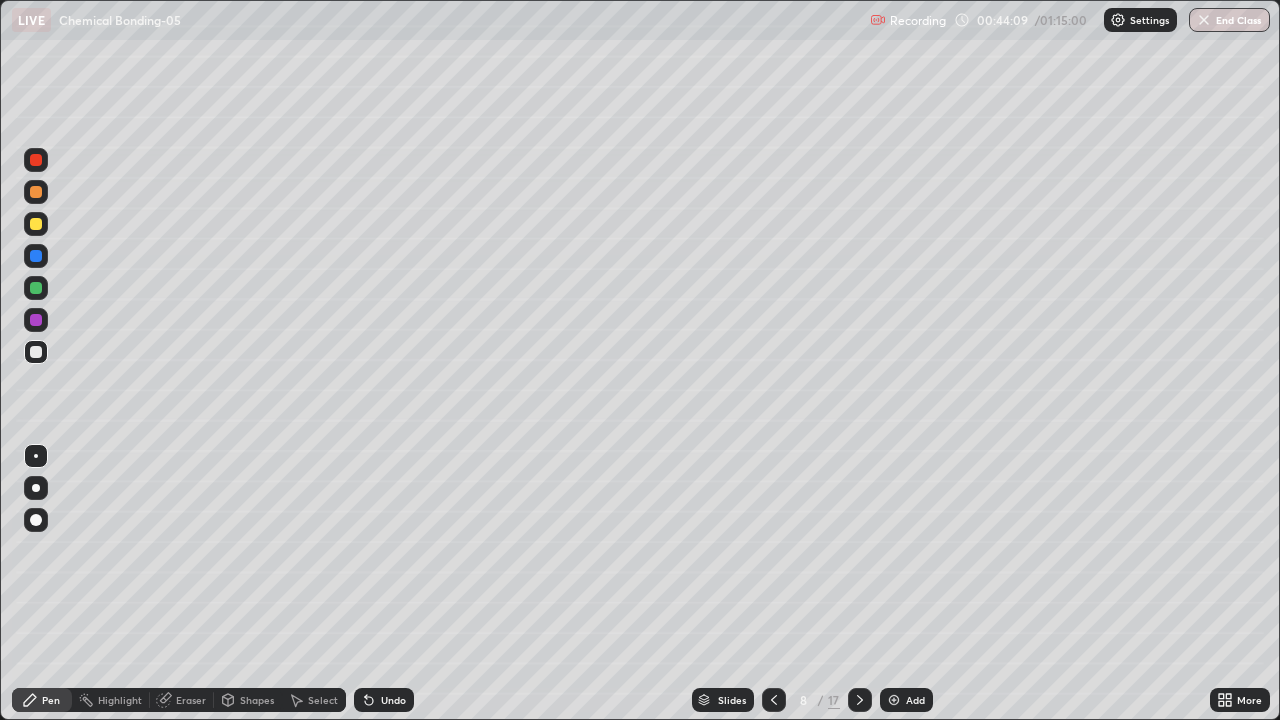 click on "Undo" at bounding box center [384, 700] 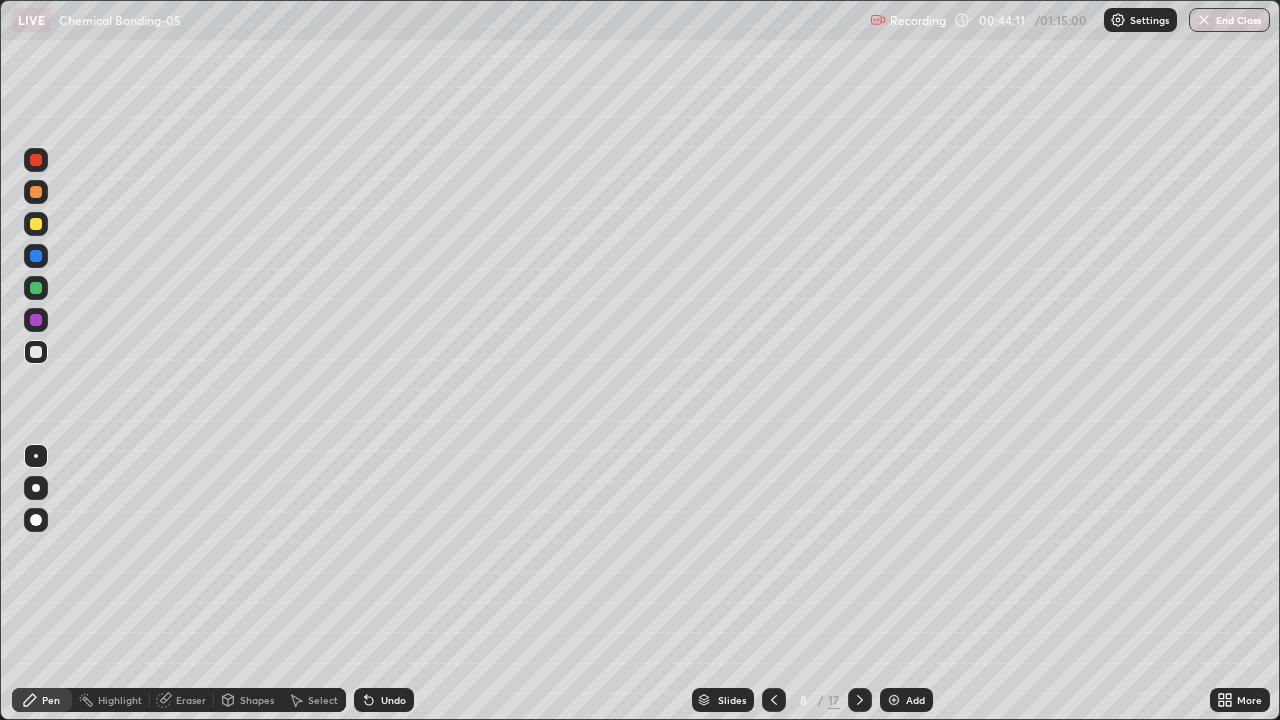 click on "Undo" at bounding box center [393, 700] 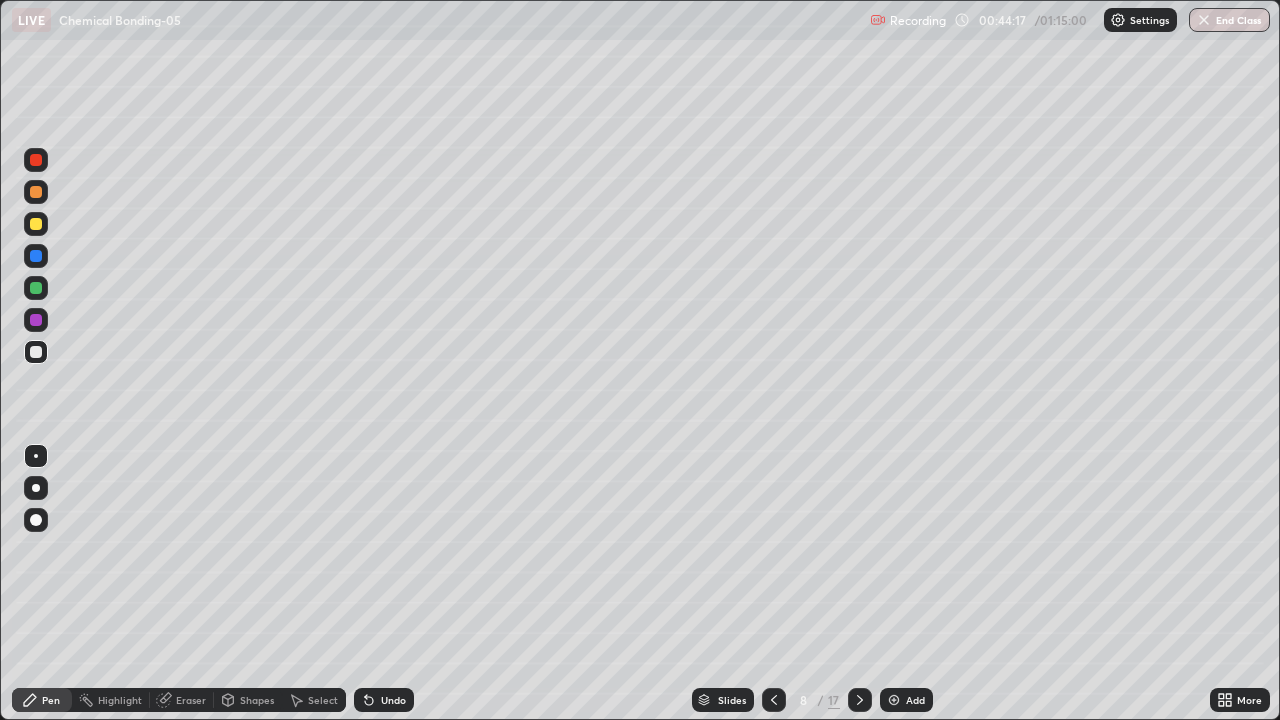 click at bounding box center [36, 160] 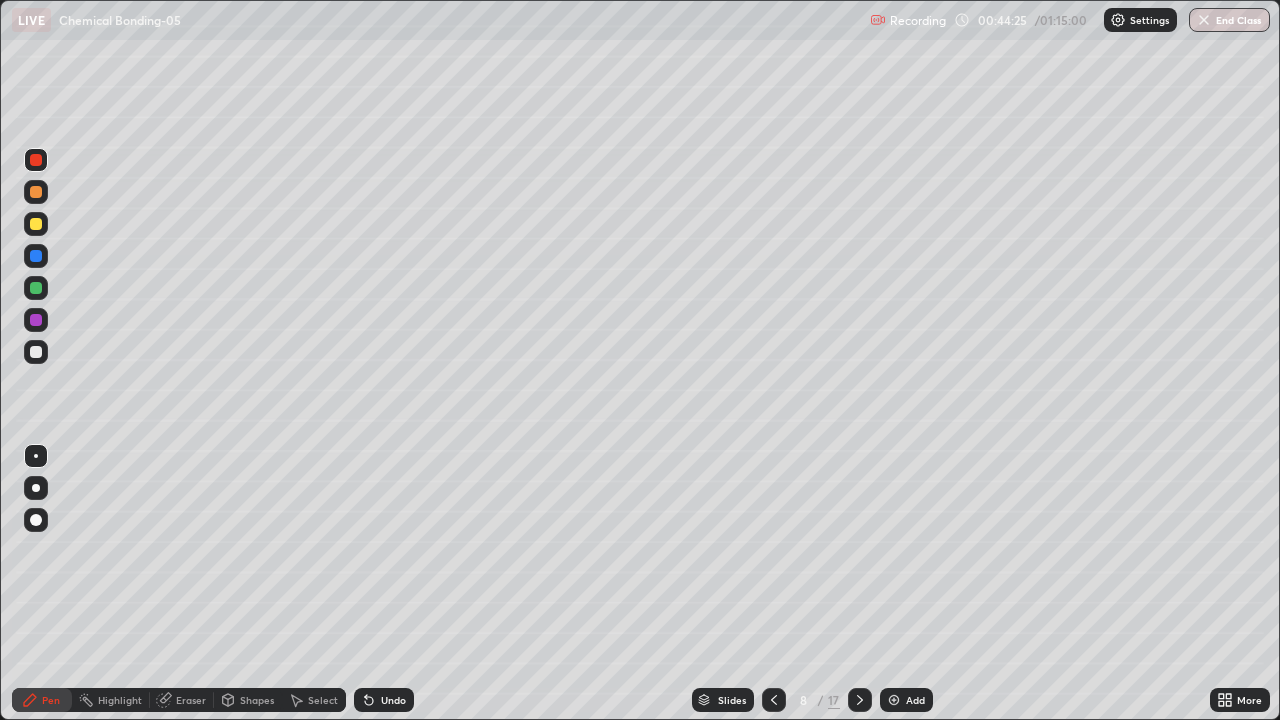 click on "Shapes" at bounding box center [257, 700] 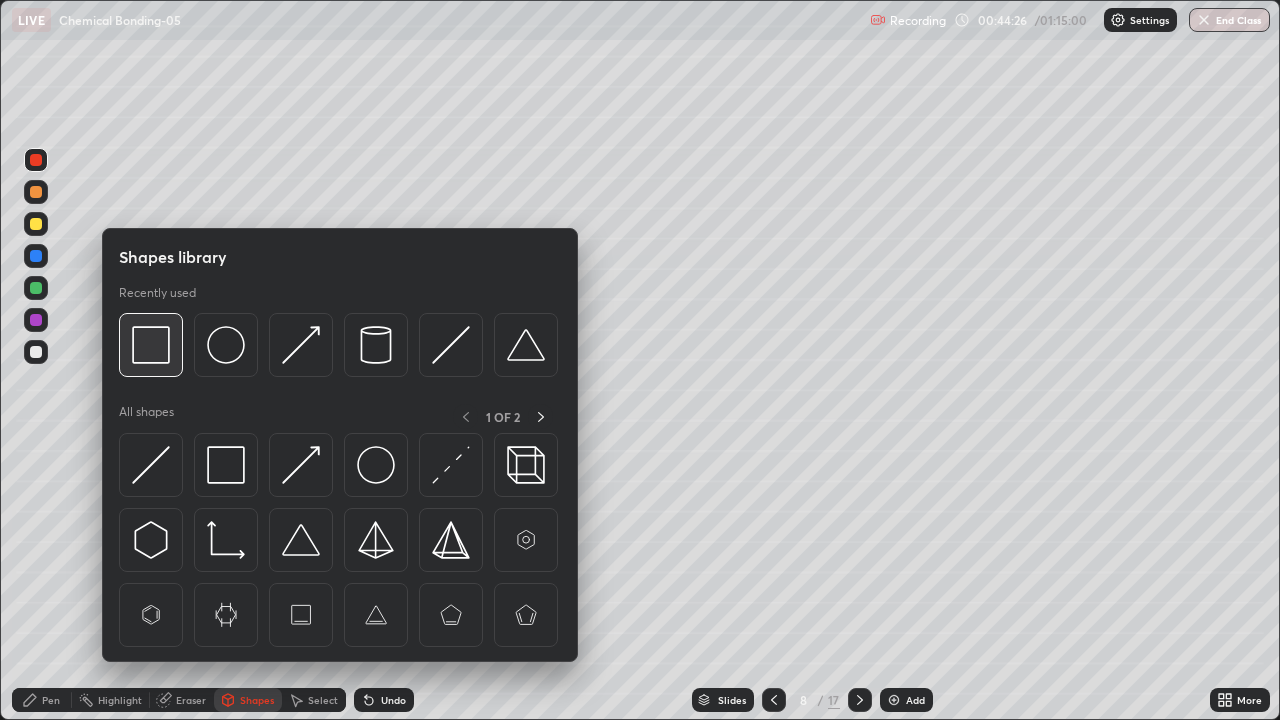 click at bounding box center [151, 345] 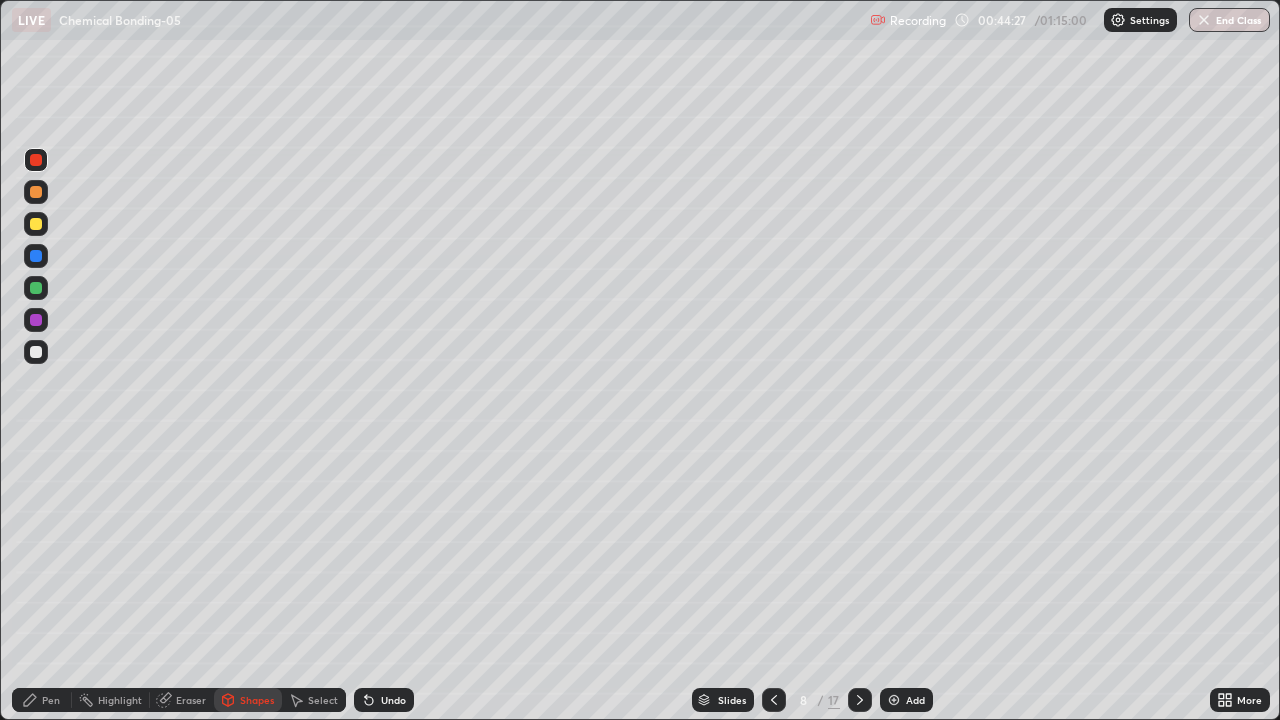 click at bounding box center (36, 320) 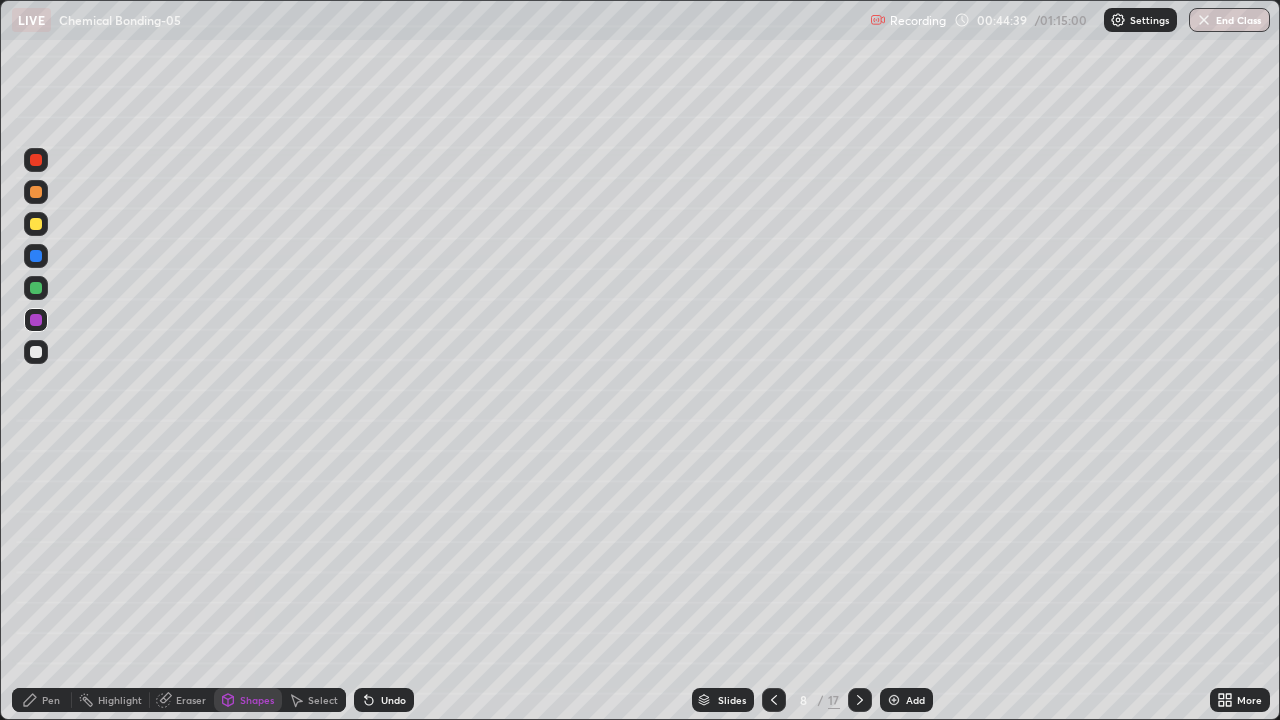 click on "Pen" at bounding box center [51, 700] 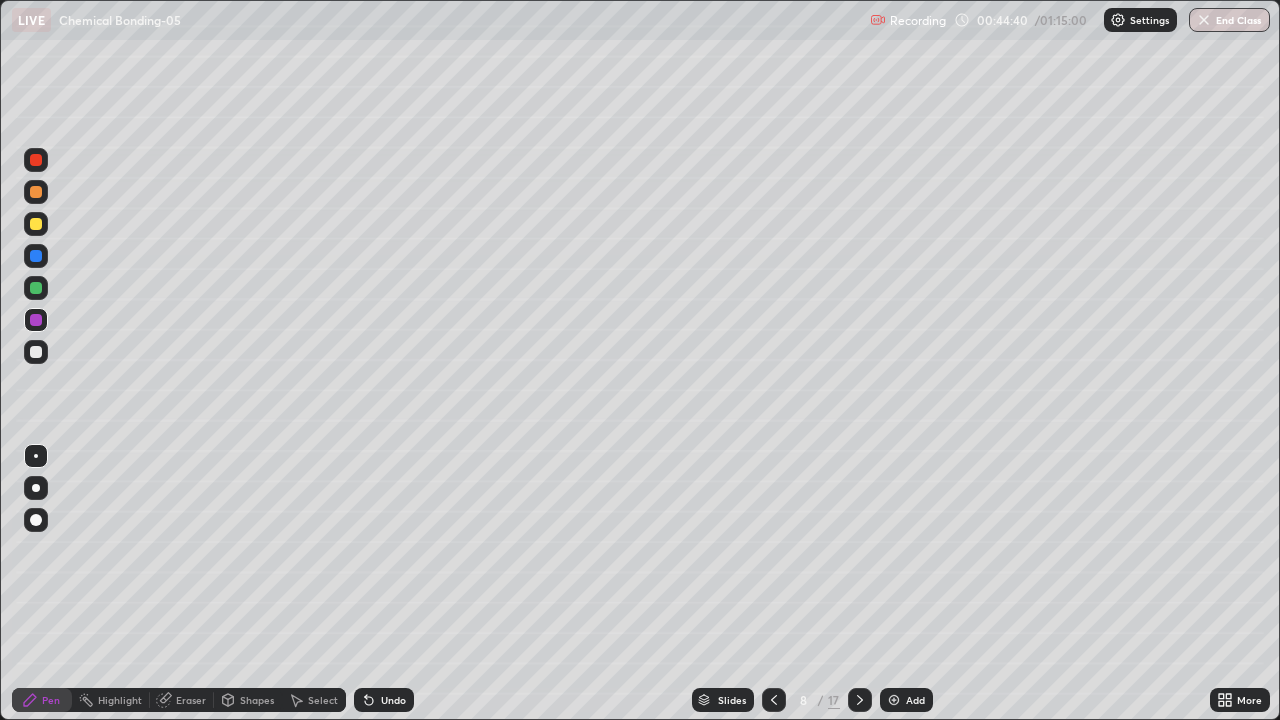 click at bounding box center [36, 288] 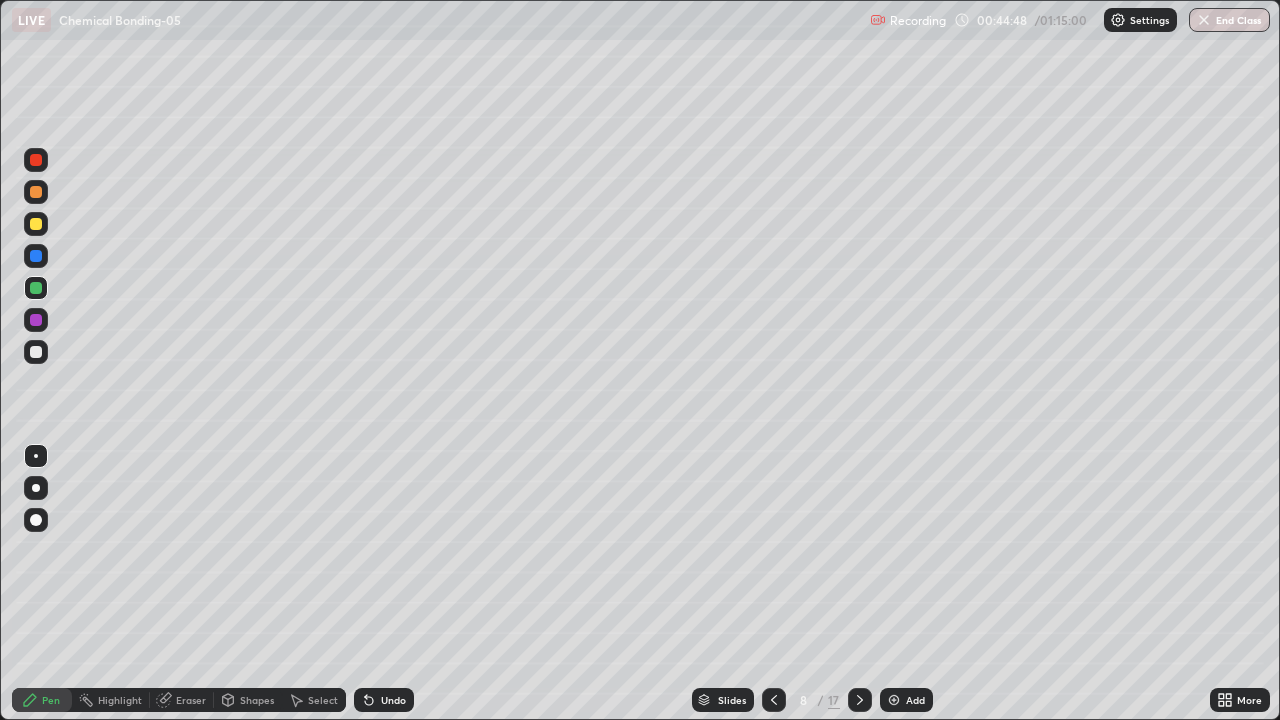 click on "Shapes" at bounding box center [257, 700] 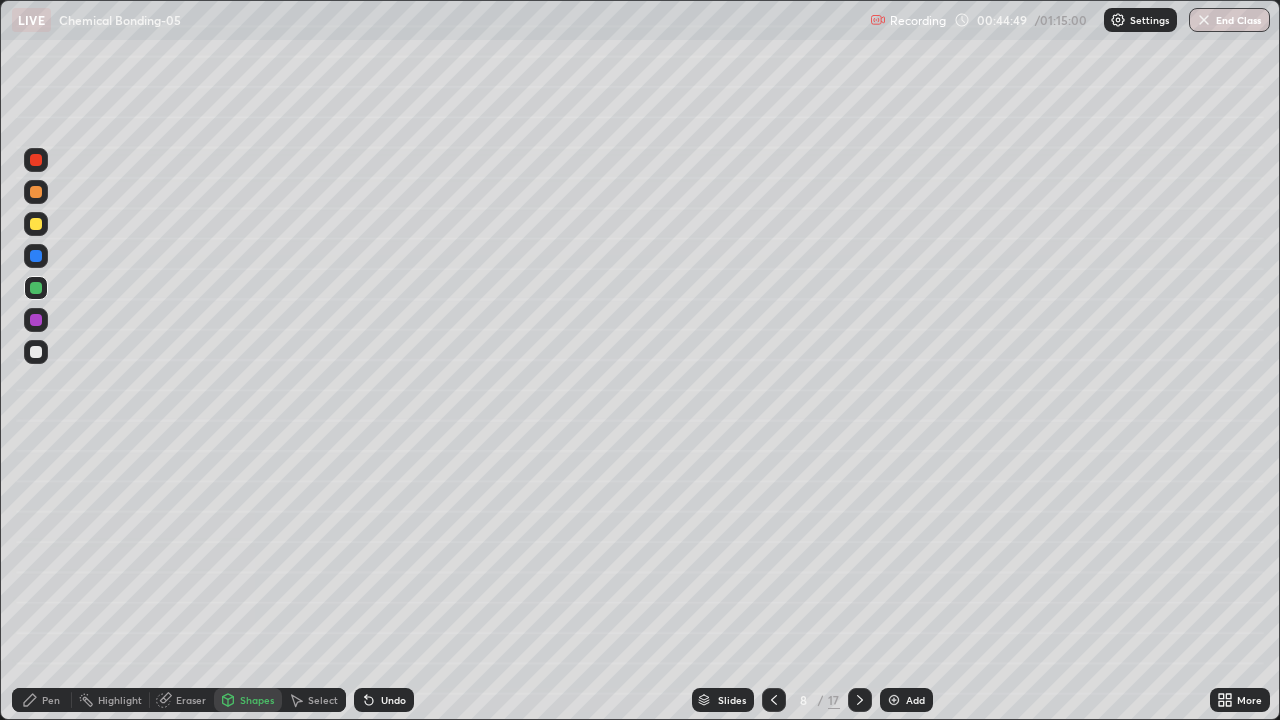 click on "Eraser" at bounding box center [191, 700] 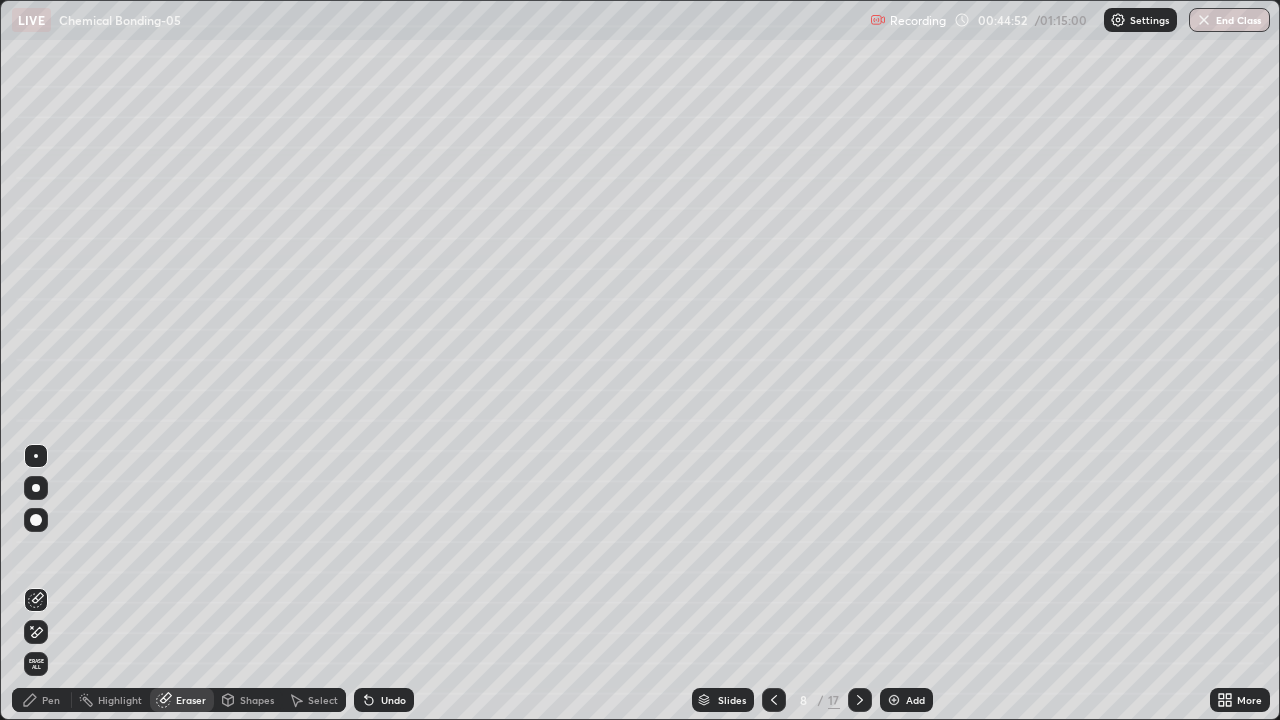click on "Select" at bounding box center [314, 700] 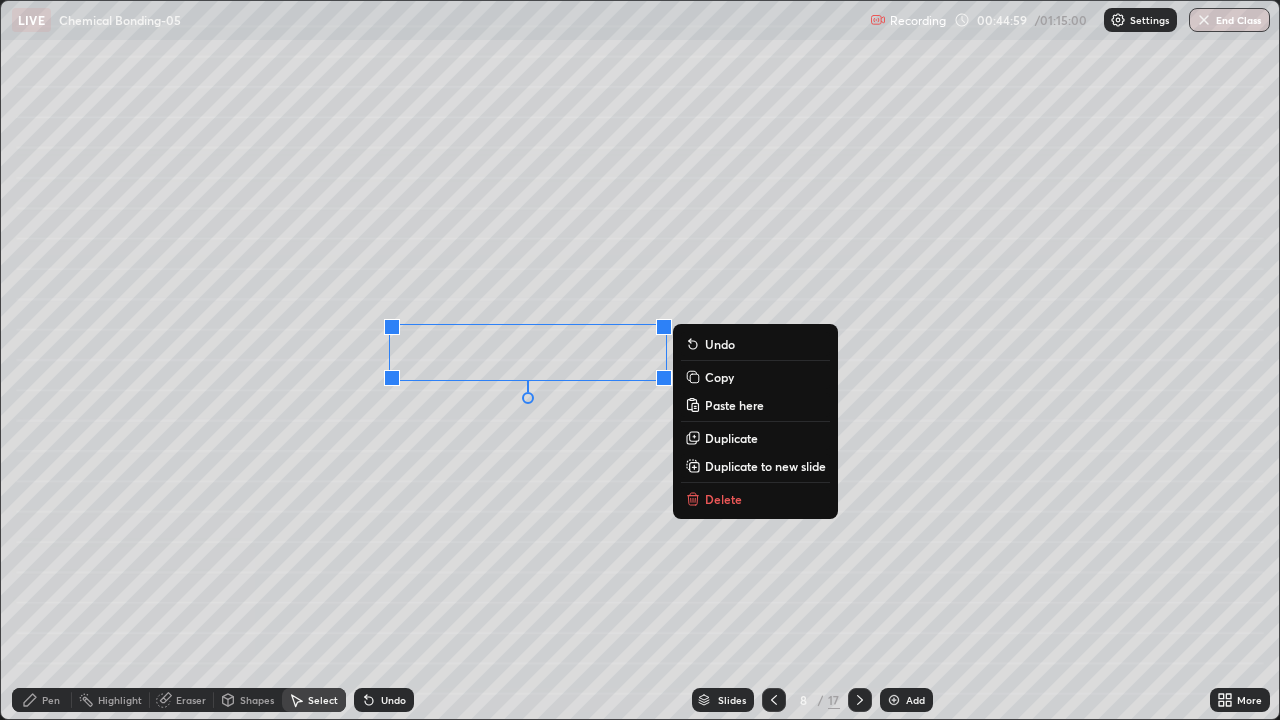 click on "0 ° Undo Copy Paste here Duplicate Duplicate to new slide Delete" at bounding box center [640, 360] 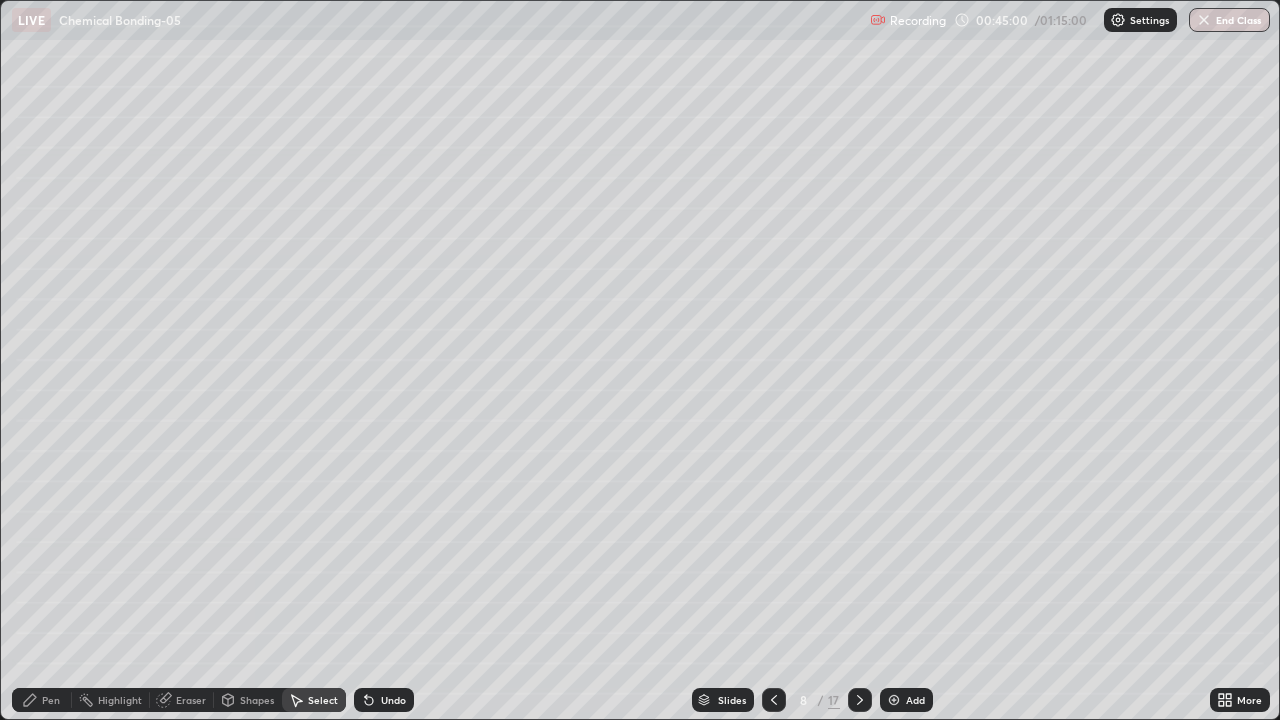 click on "Shapes" at bounding box center [257, 700] 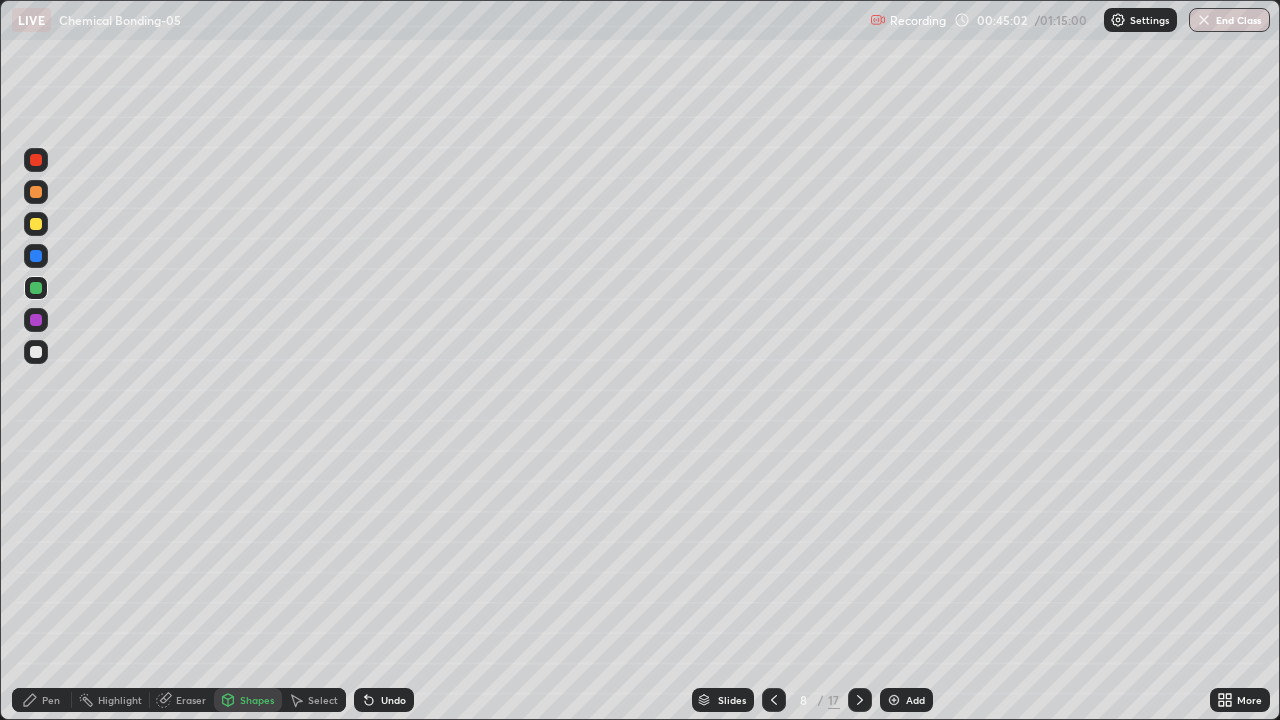click at bounding box center [36, 320] 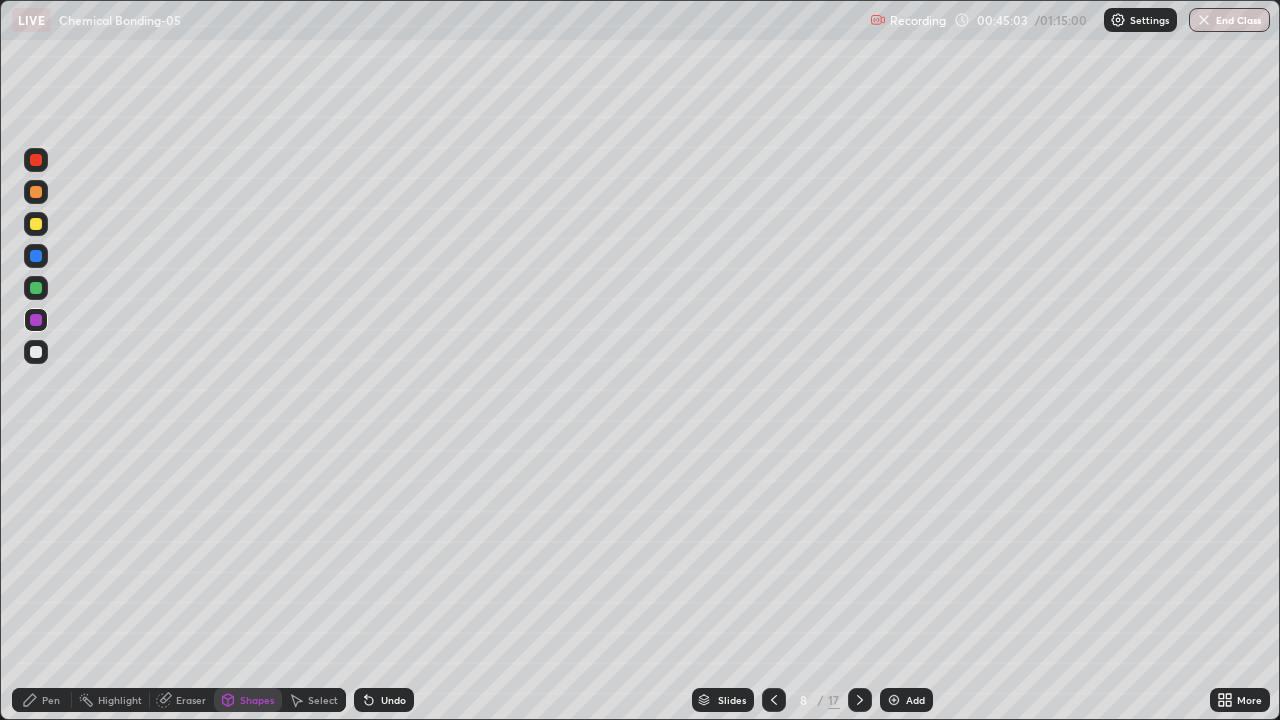 click on "Pen" at bounding box center (42, 700) 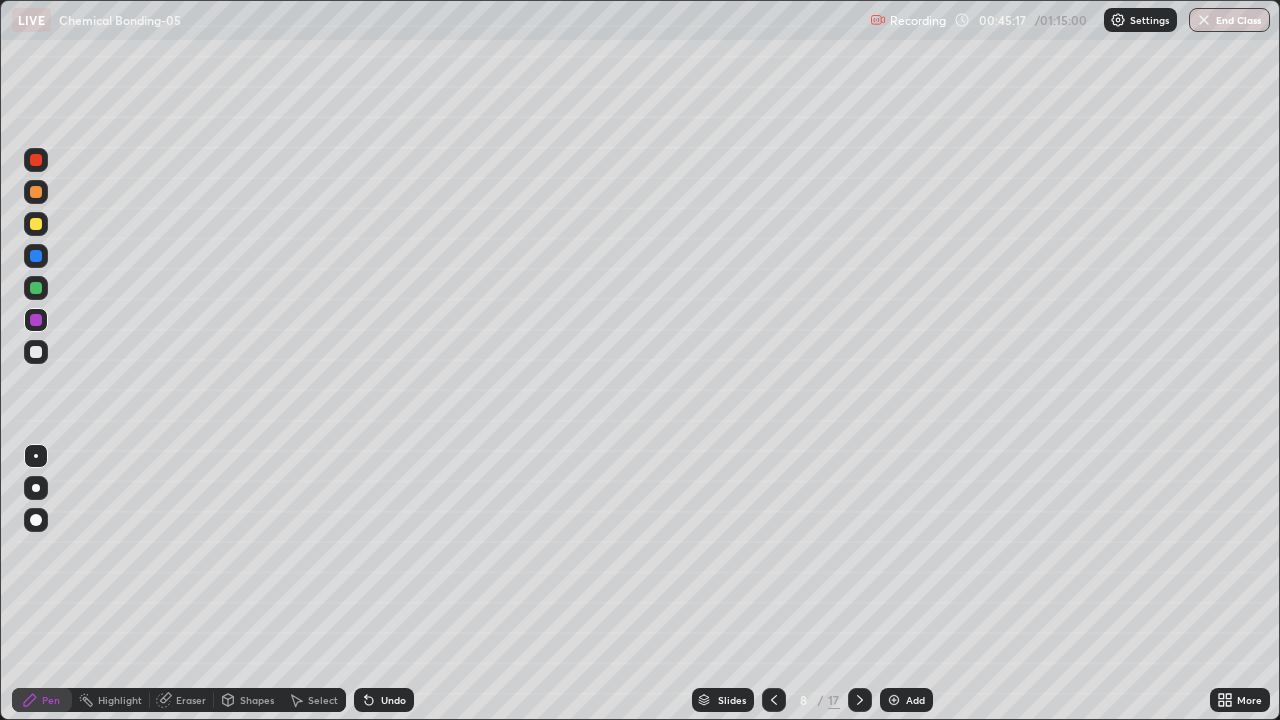 click on "Eraser" at bounding box center [191, 700] 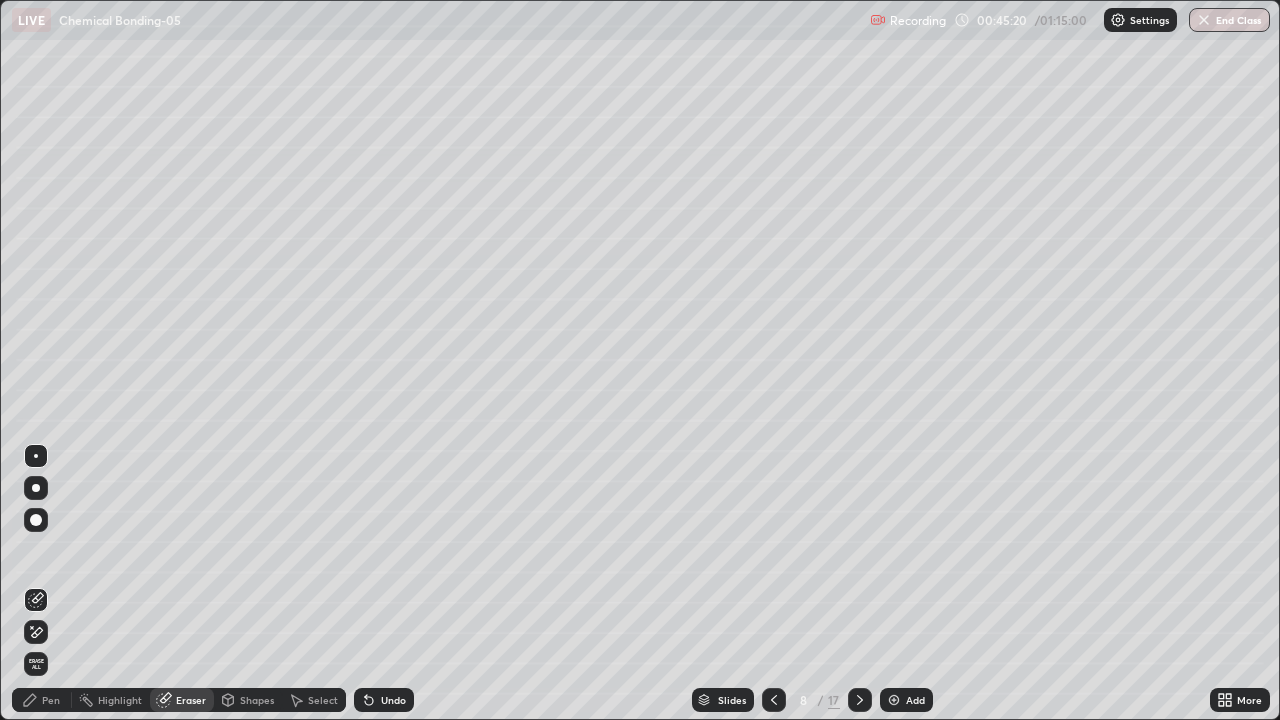 click 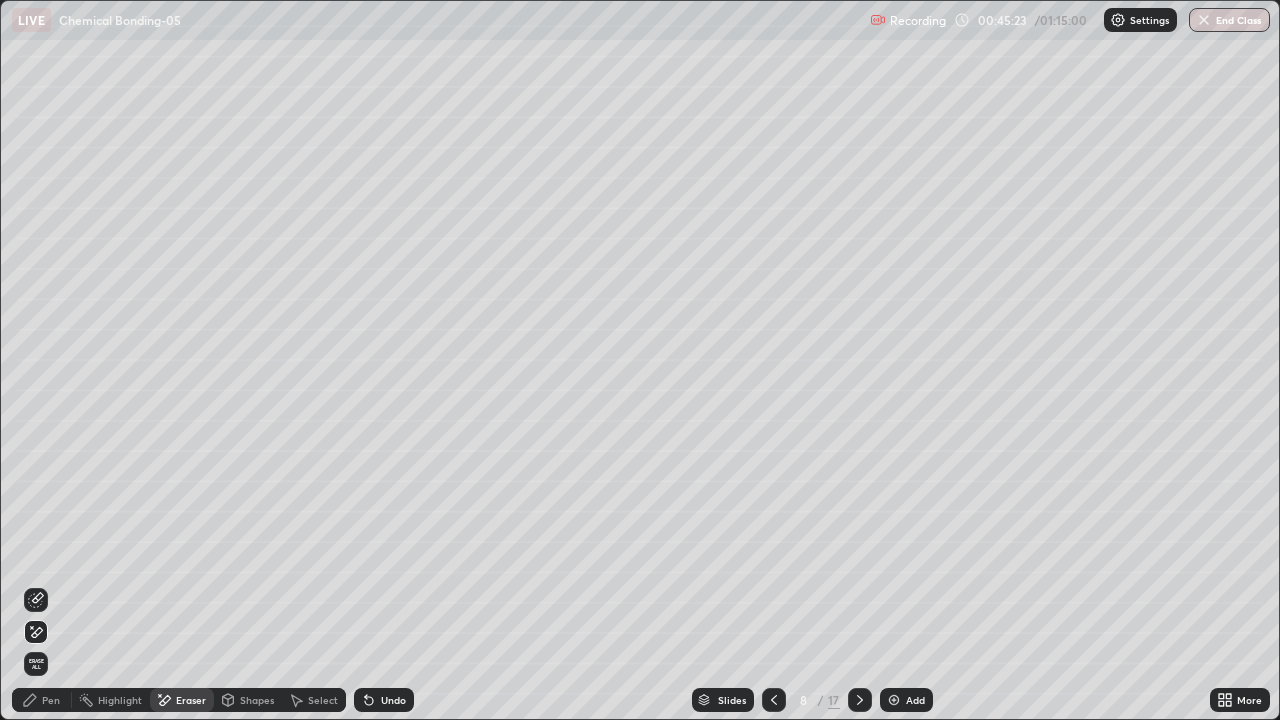 click on "Pen" at bounding box center (51, 700) 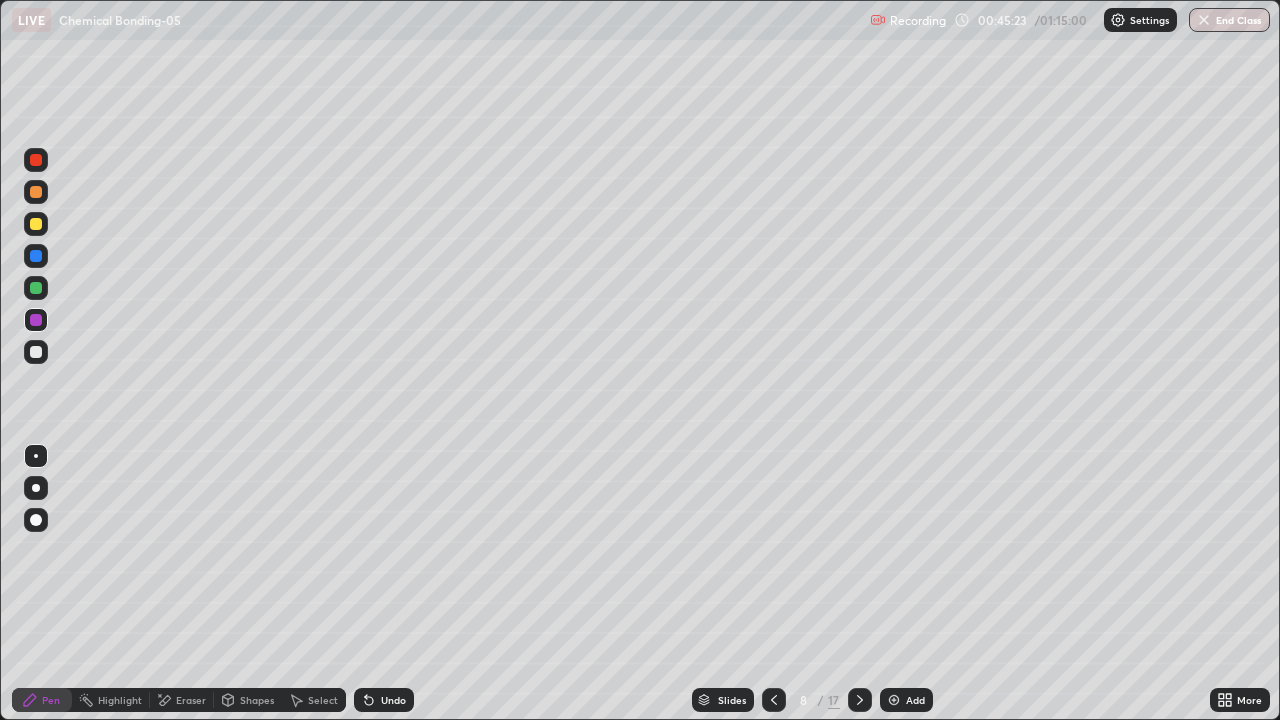 click on "Shapes" at bounding box center (257, 700) 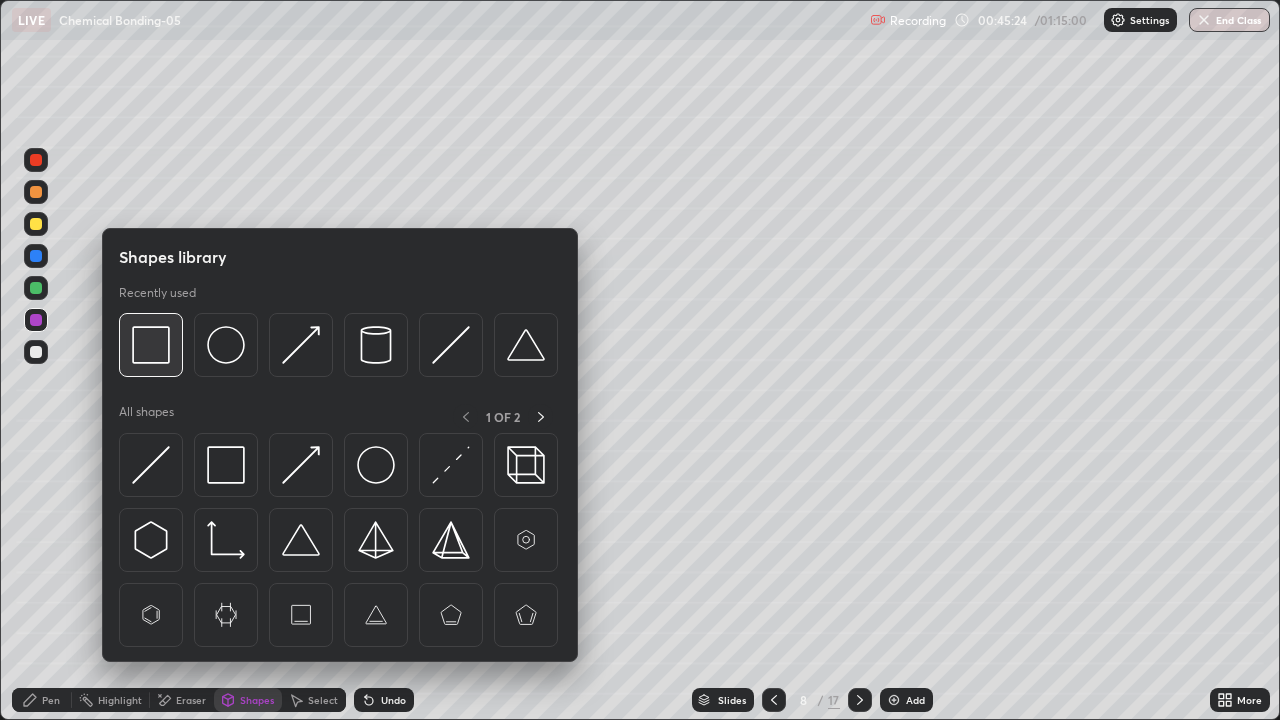 click at bounding box center (151, 345) 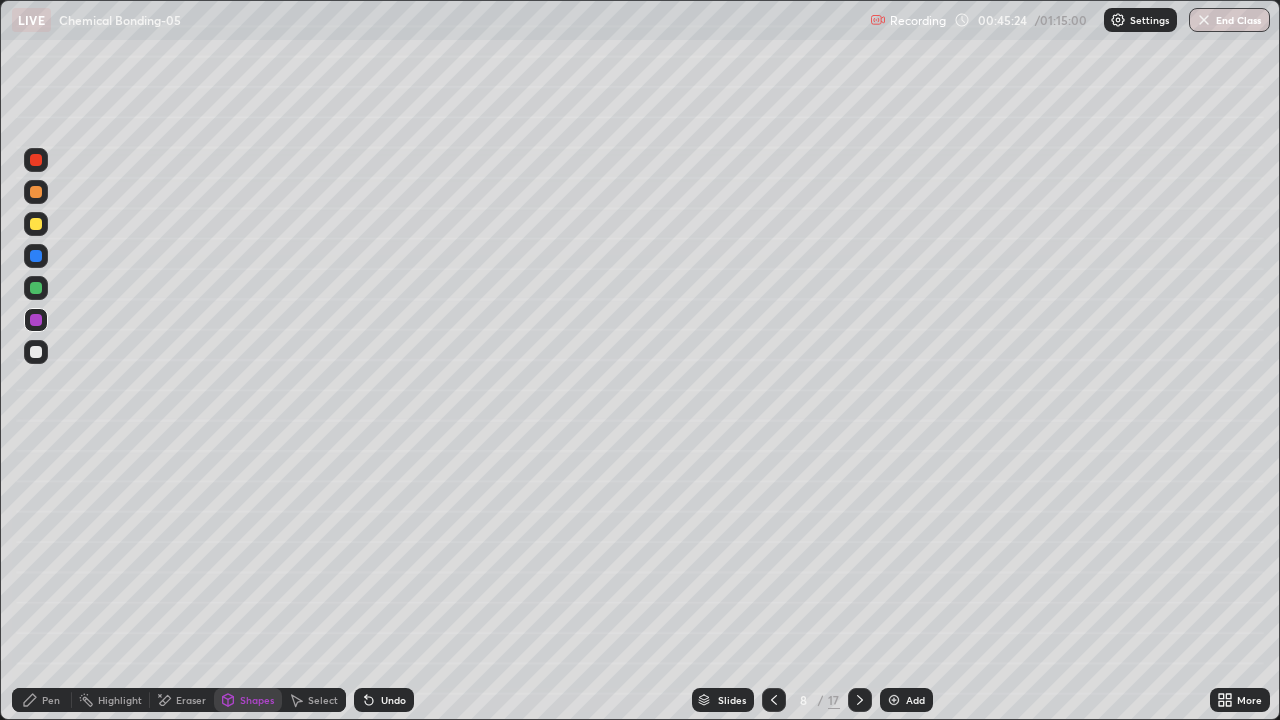 click at bounding box center (36, 320) 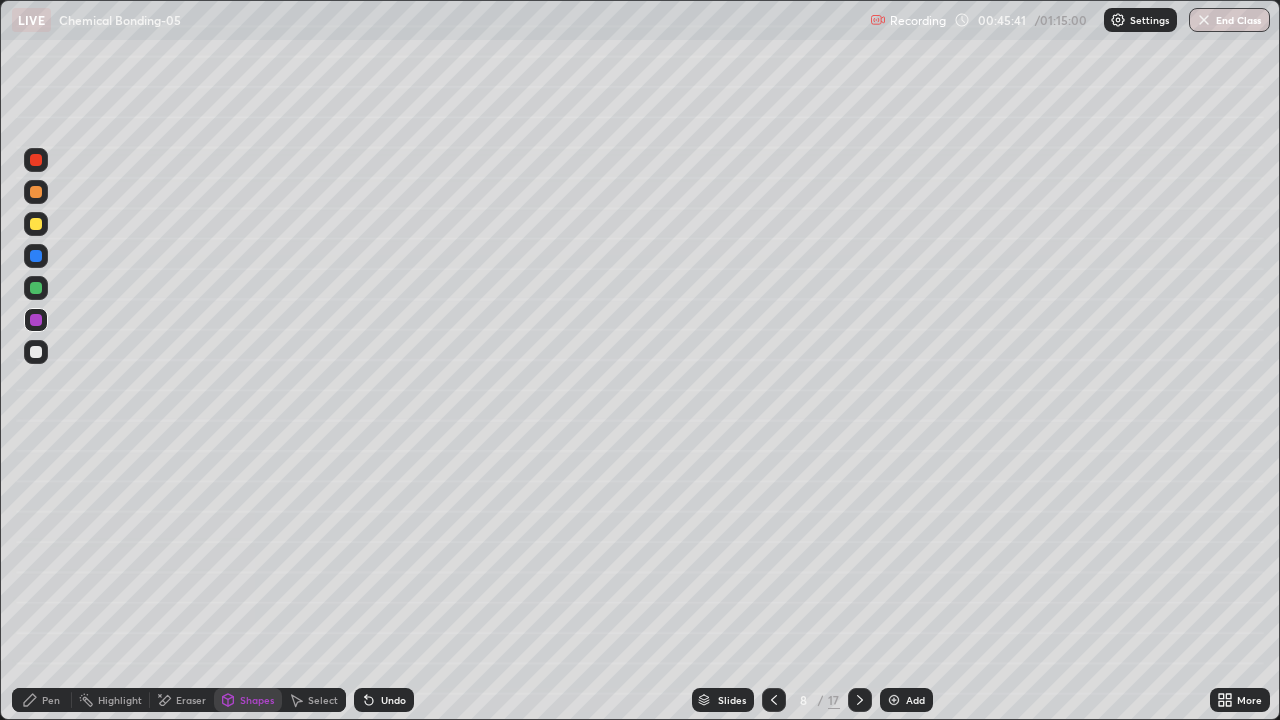 click on "Pen" at bounding box center (51, 700) 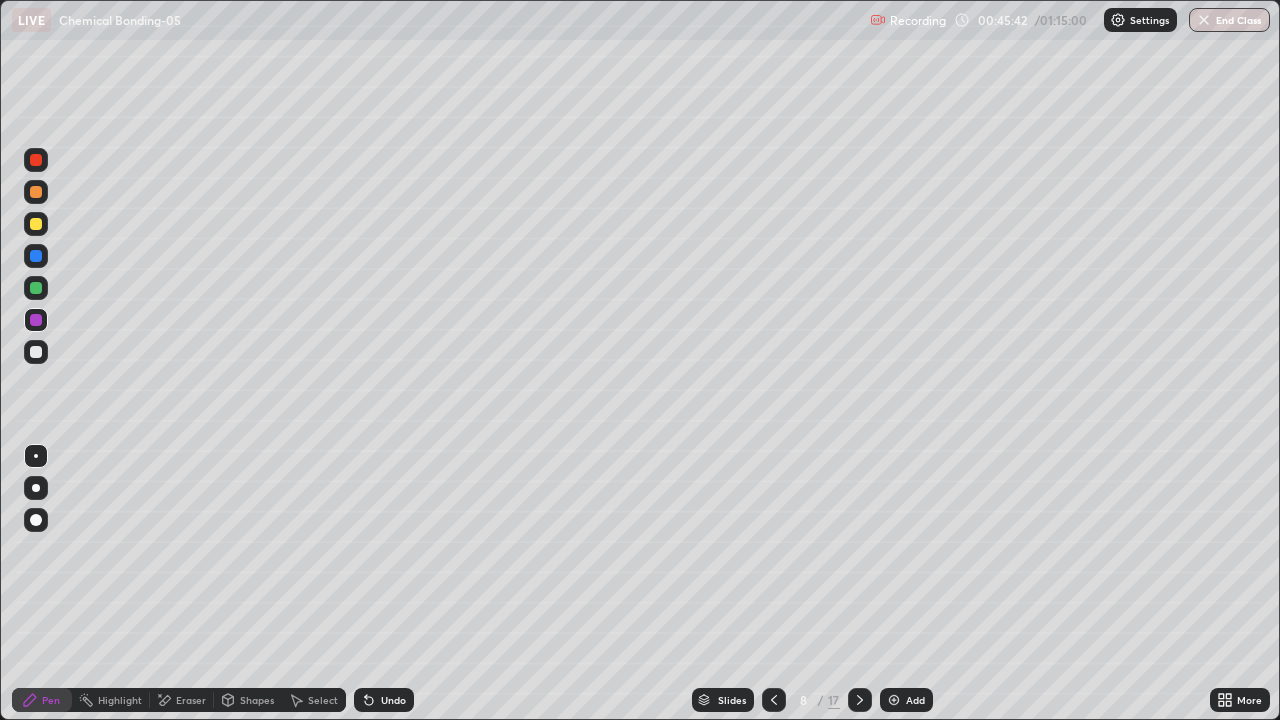click at bounding box center [36, 192] 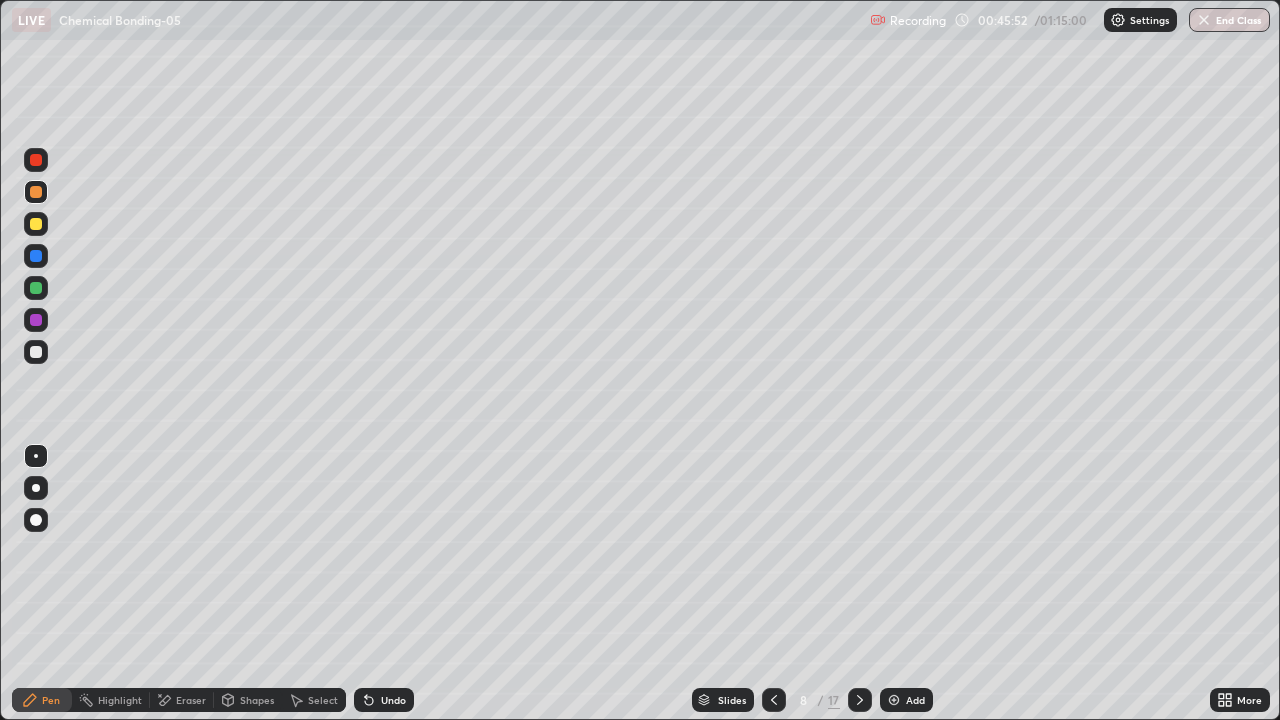 click at bounding box center [36, 288] 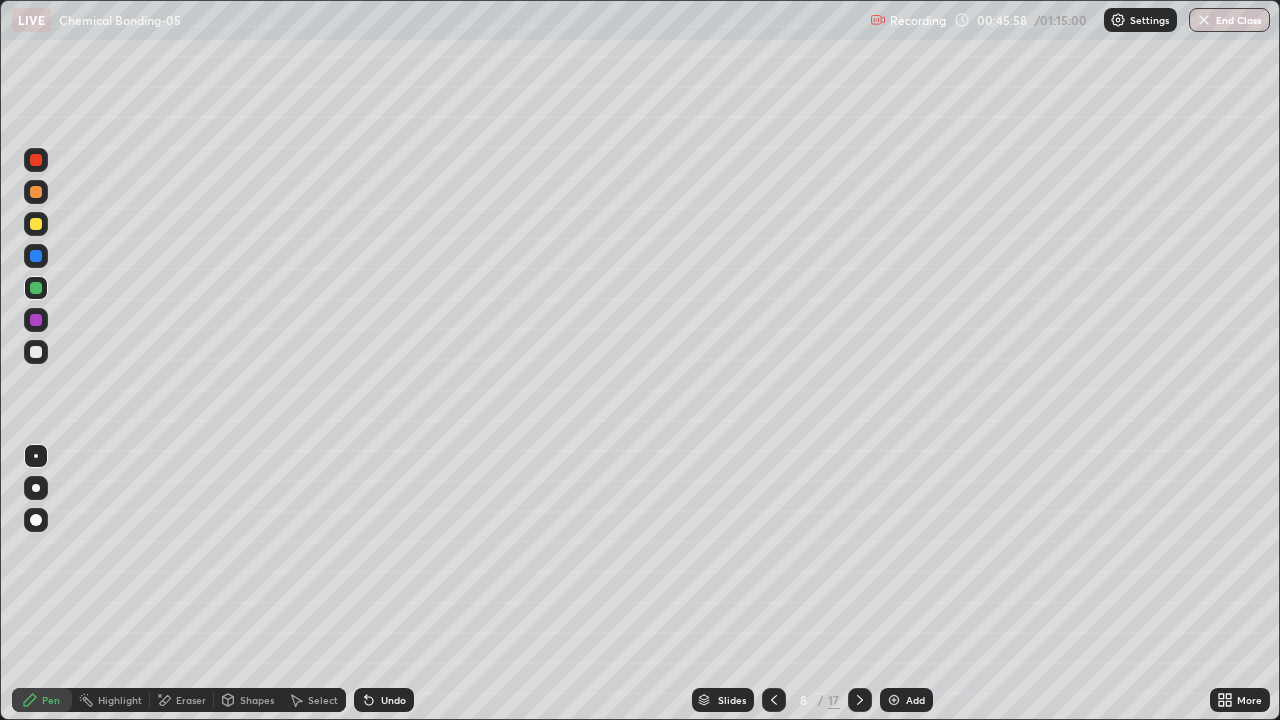 click at bounding box center [36, 256] 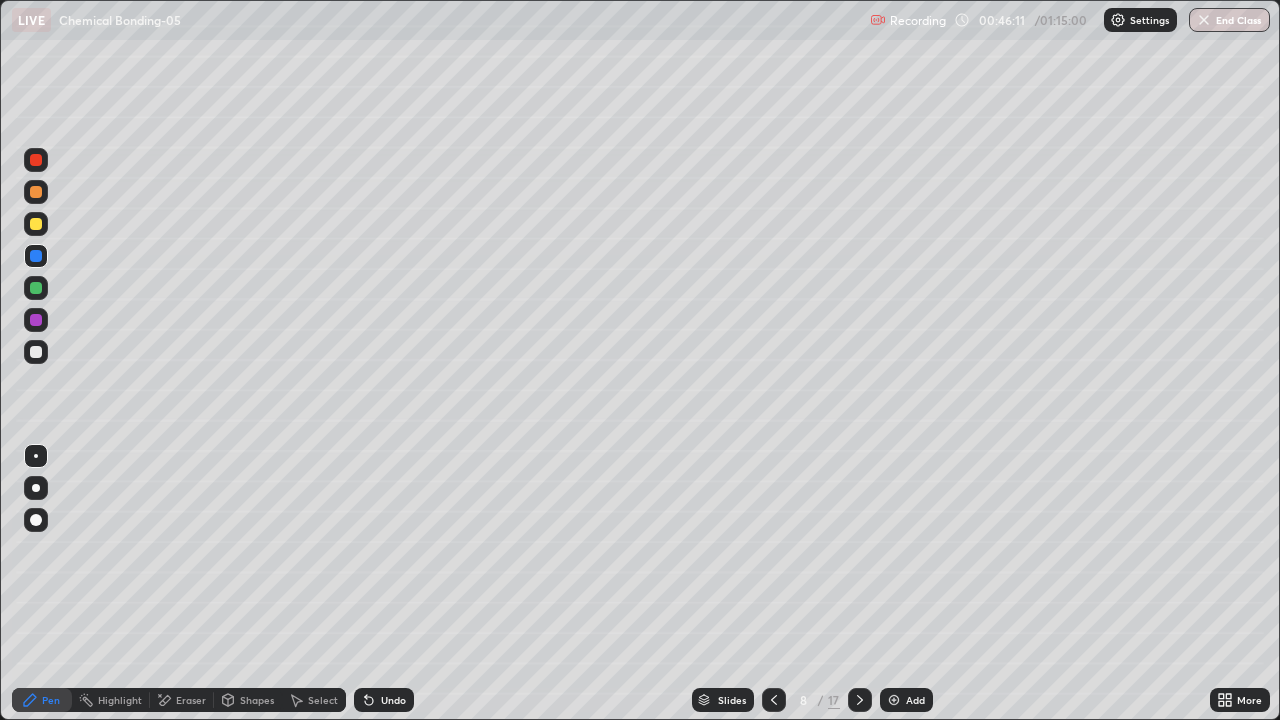 click at bounding box center [36, 352] 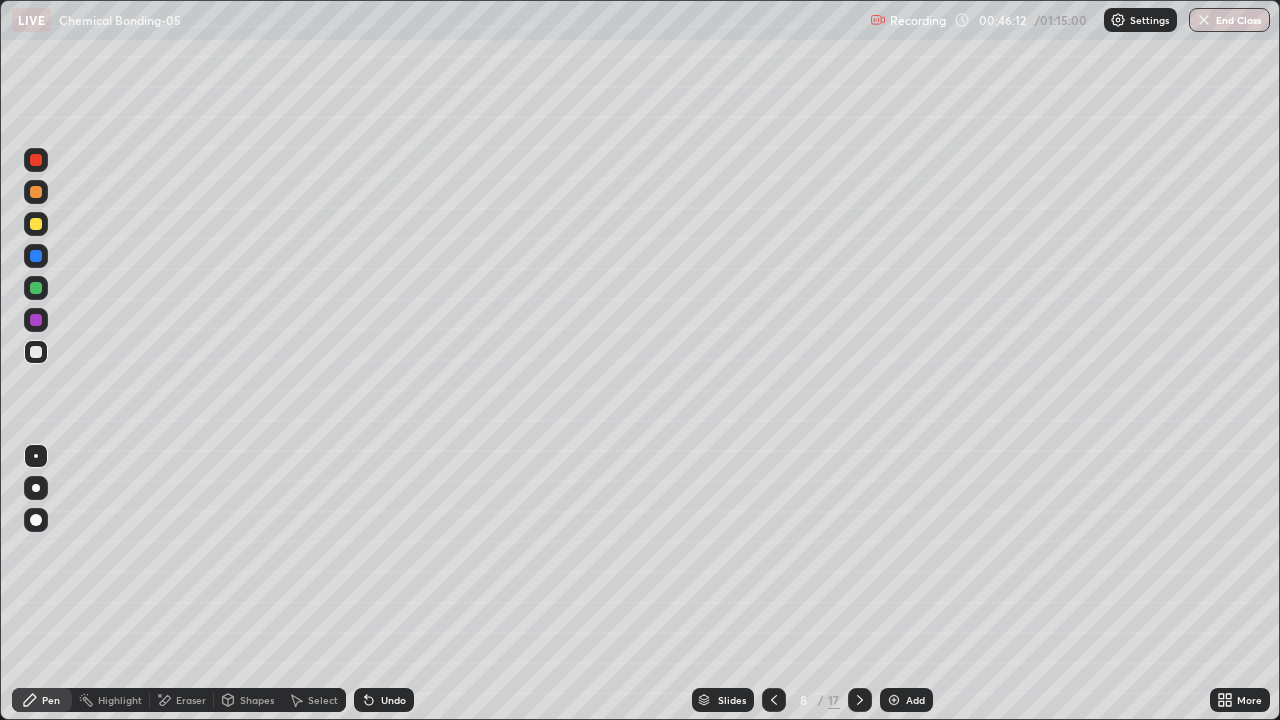 click at bounding box center [36, 192] 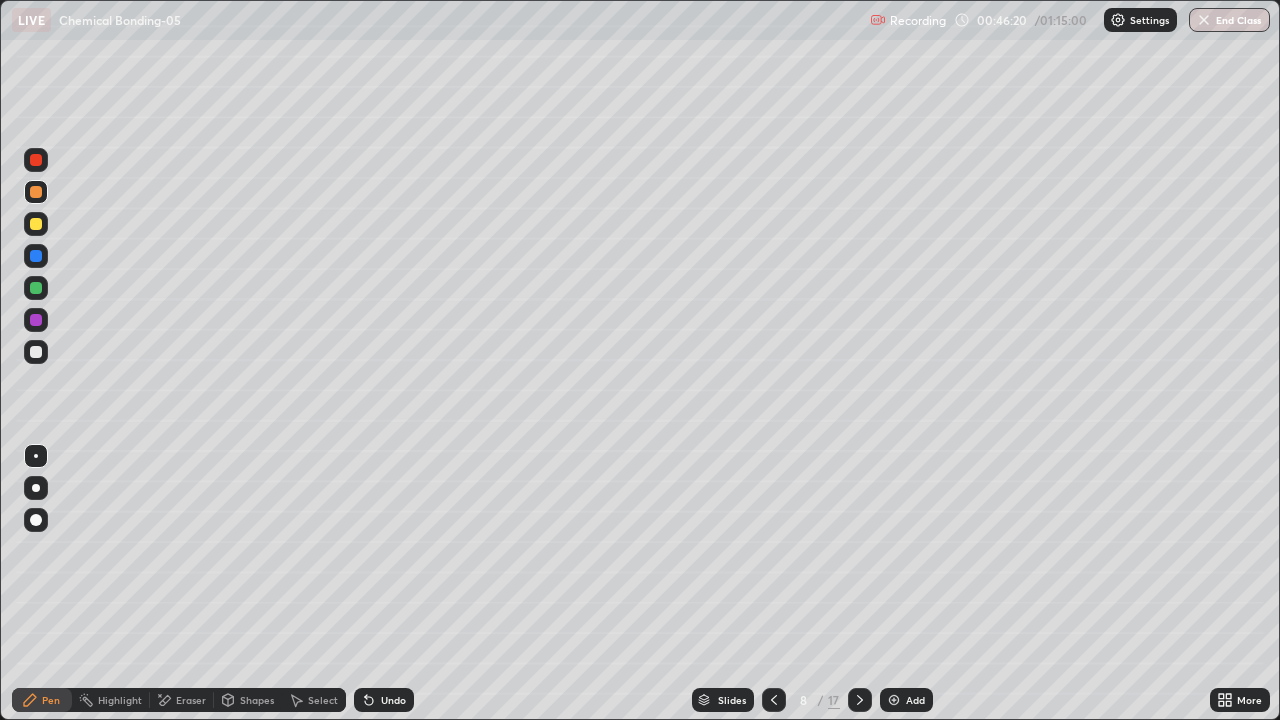 click at bounding box center [36, 288] 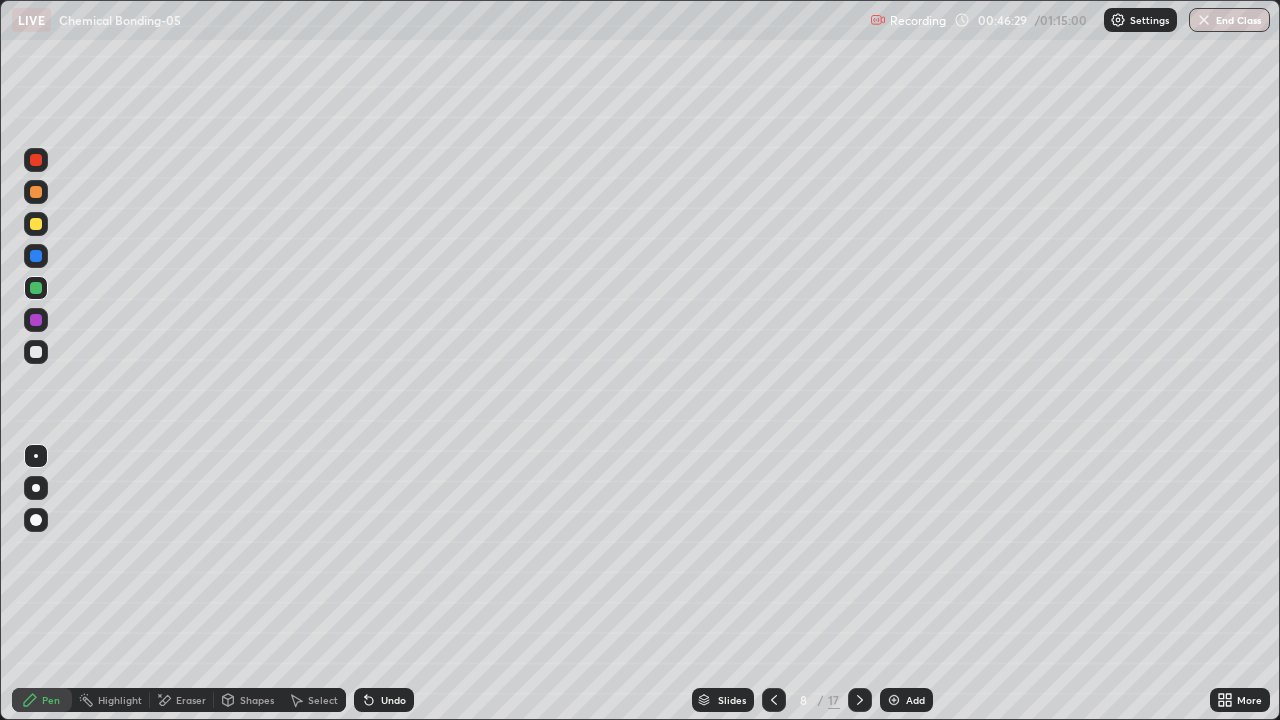 click on "Select" at bounding box center [314, 700] 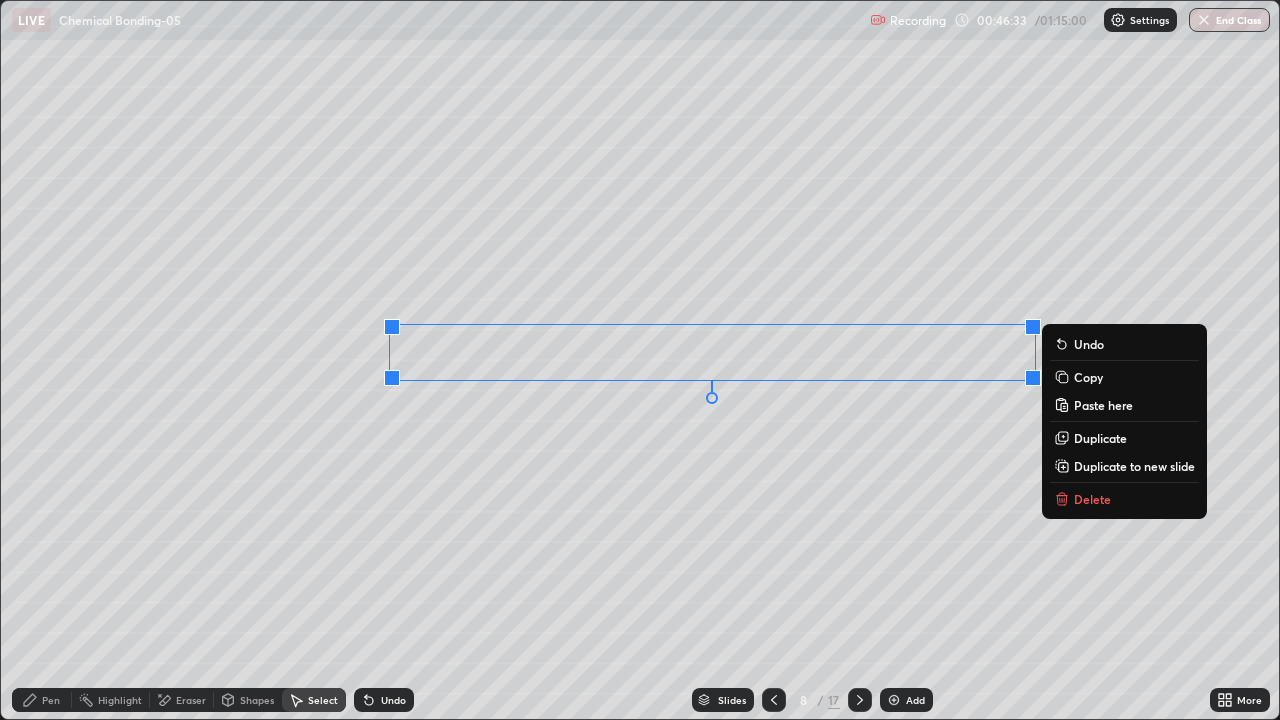 click 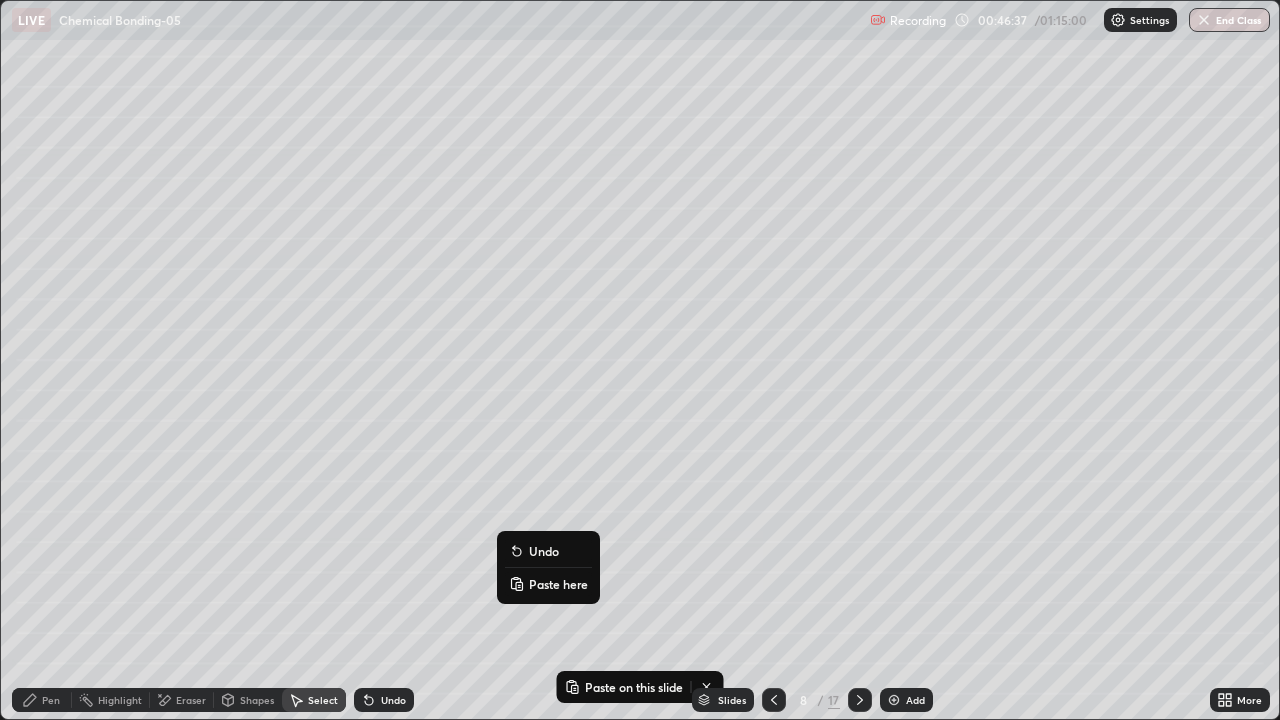 click on "Paste here" at bounding box center [558, 584] 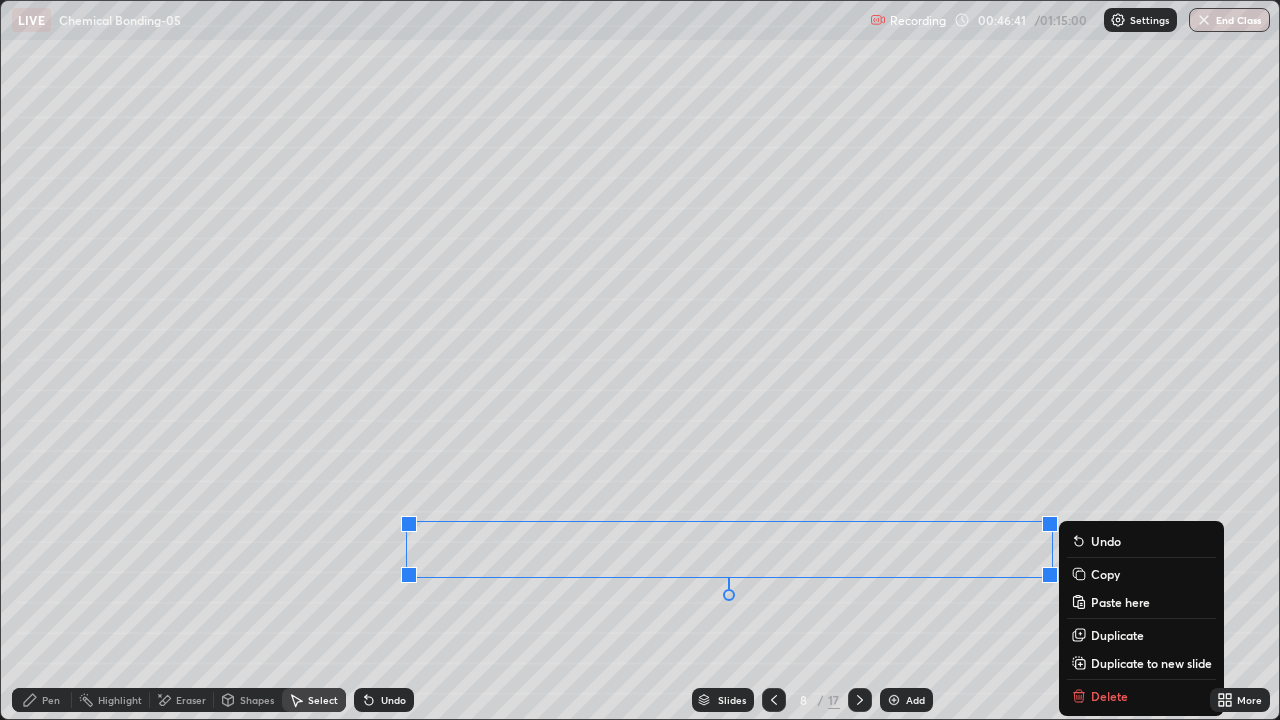 click on "0 ° Undo Copy Paste here Duplicate Duplicate to new slide Delete" at bounding box center (640, 360) 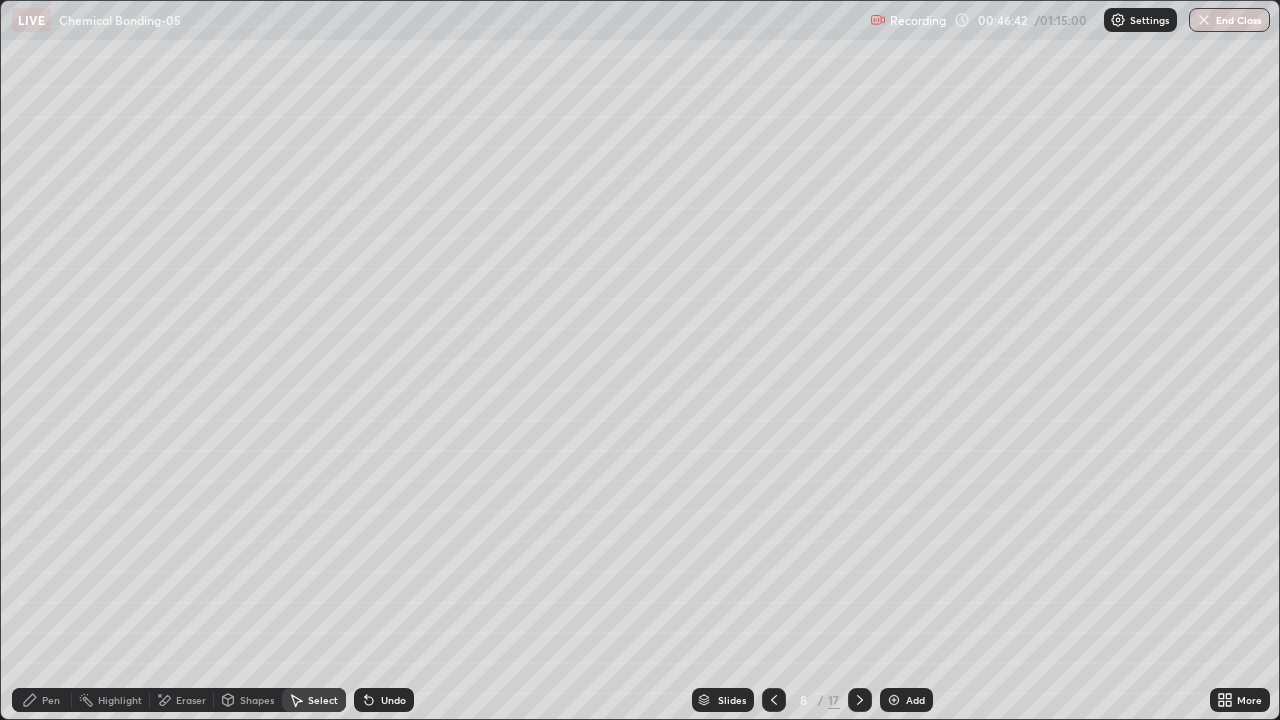 click on "Pen" at bounding box center [42, 700] 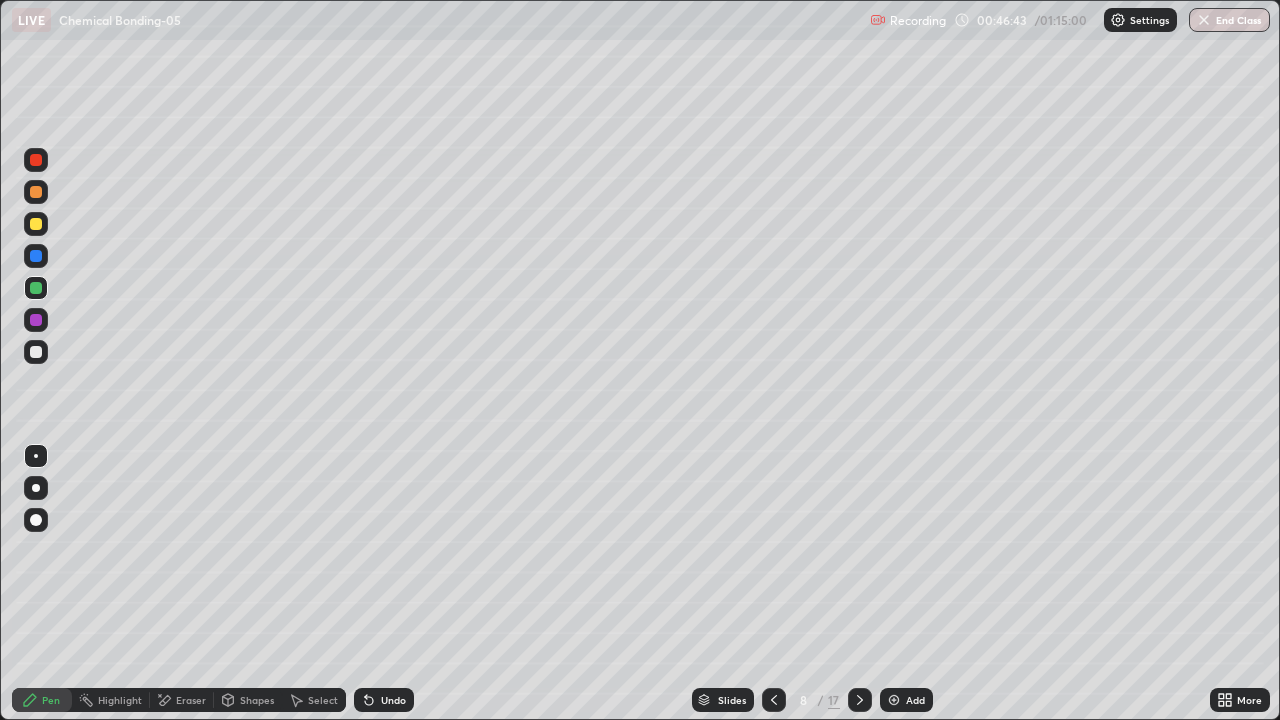 click at bounding box center [36, 224] 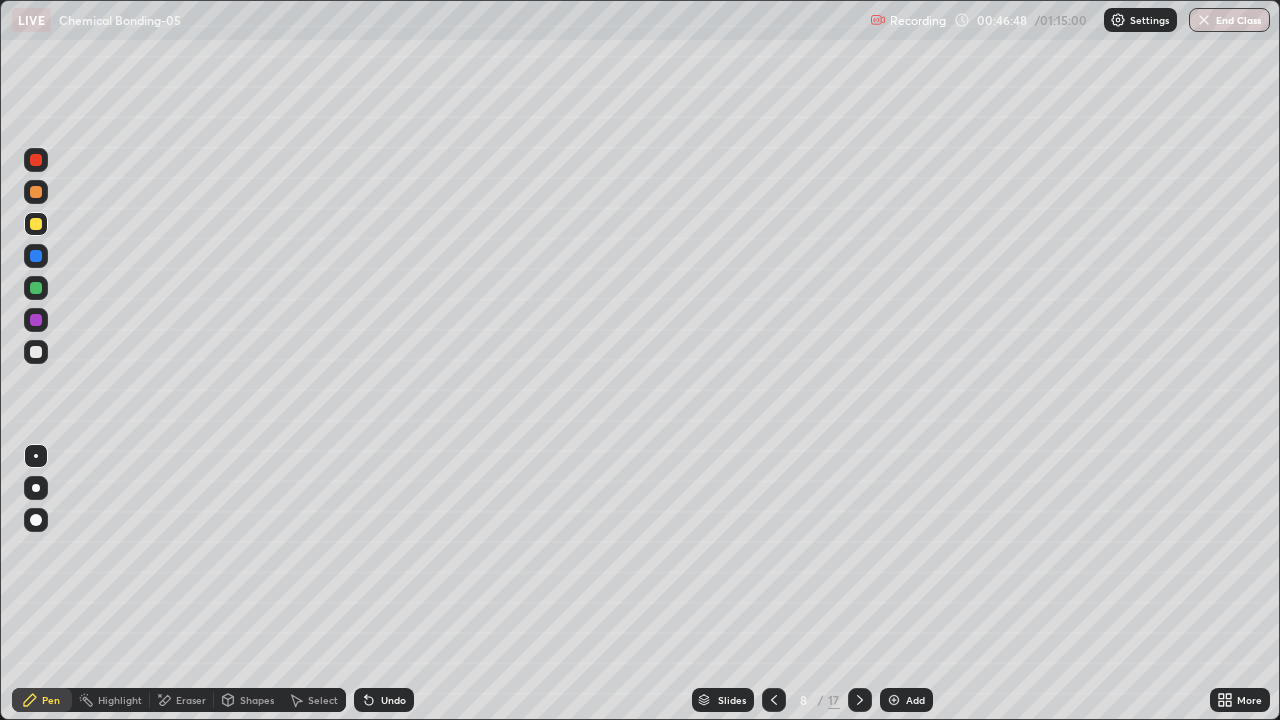 click on "Eraser" at bounding box center (191, 700) 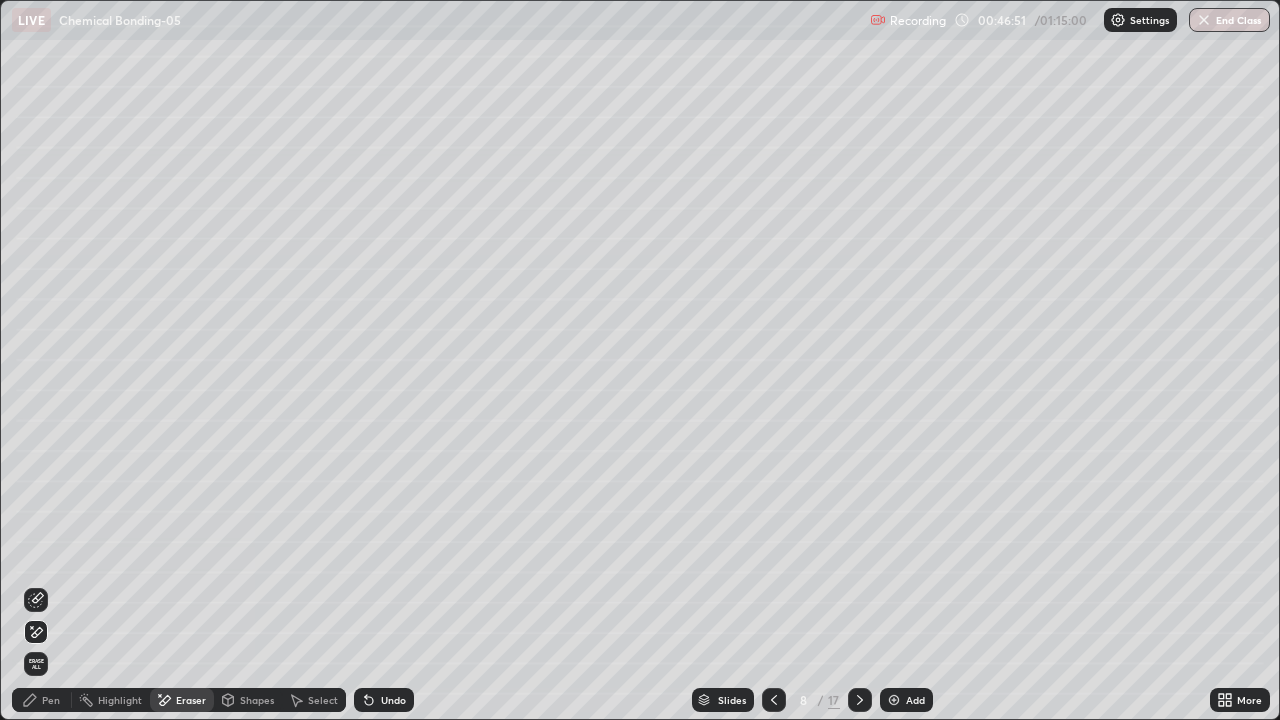 click on "Undo" at bounding box center [393, 700] 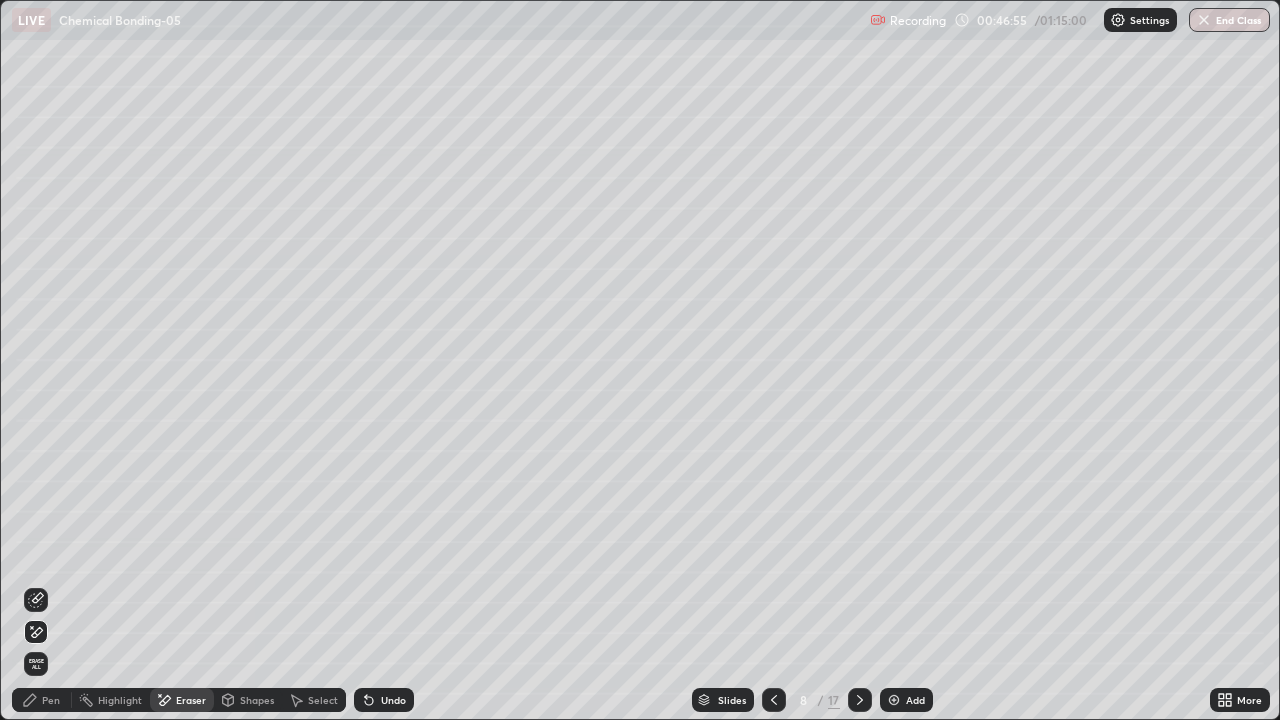 click 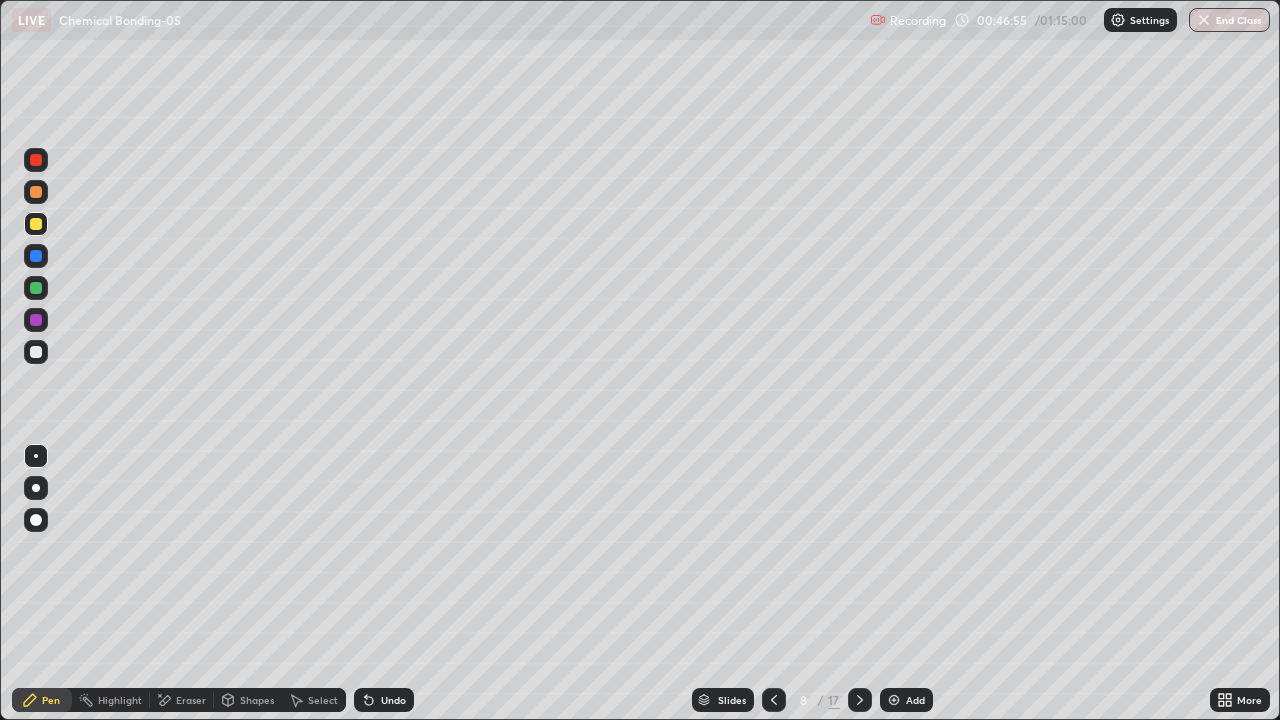 click at bounding box center [36, 288] 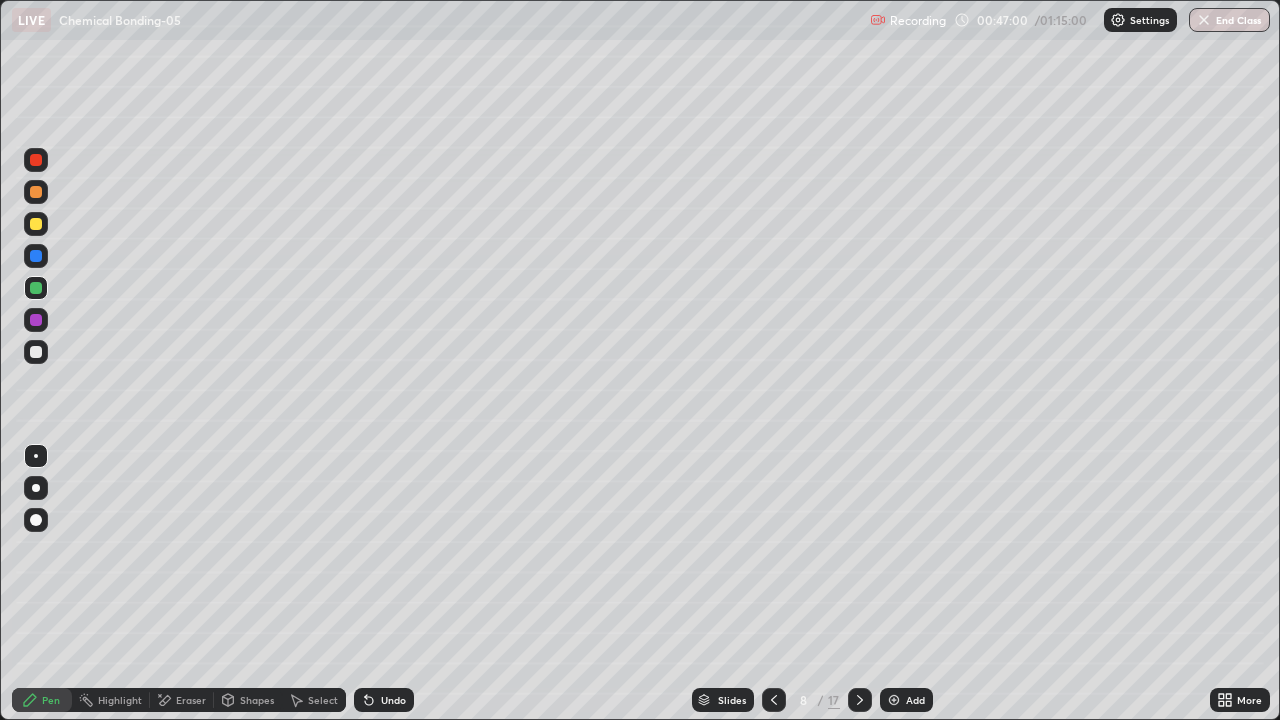 click at bounding box center [36, 192] 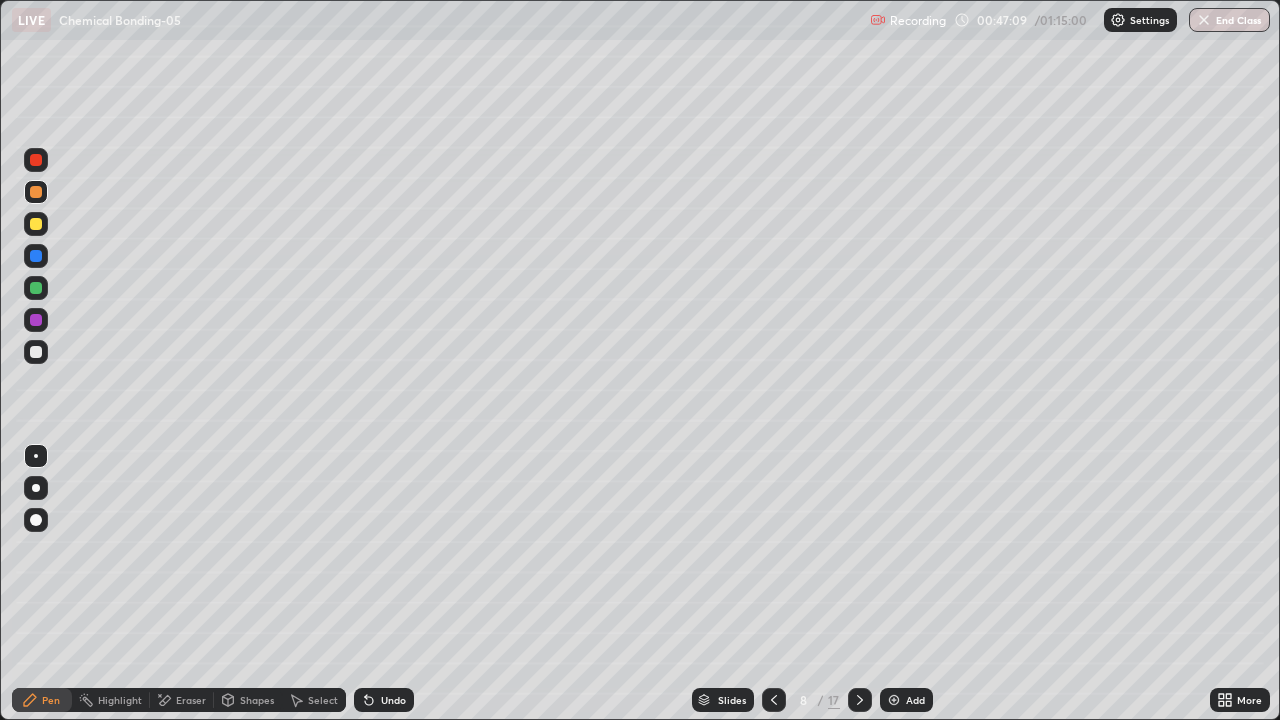 click at bounding box center [36, 256] 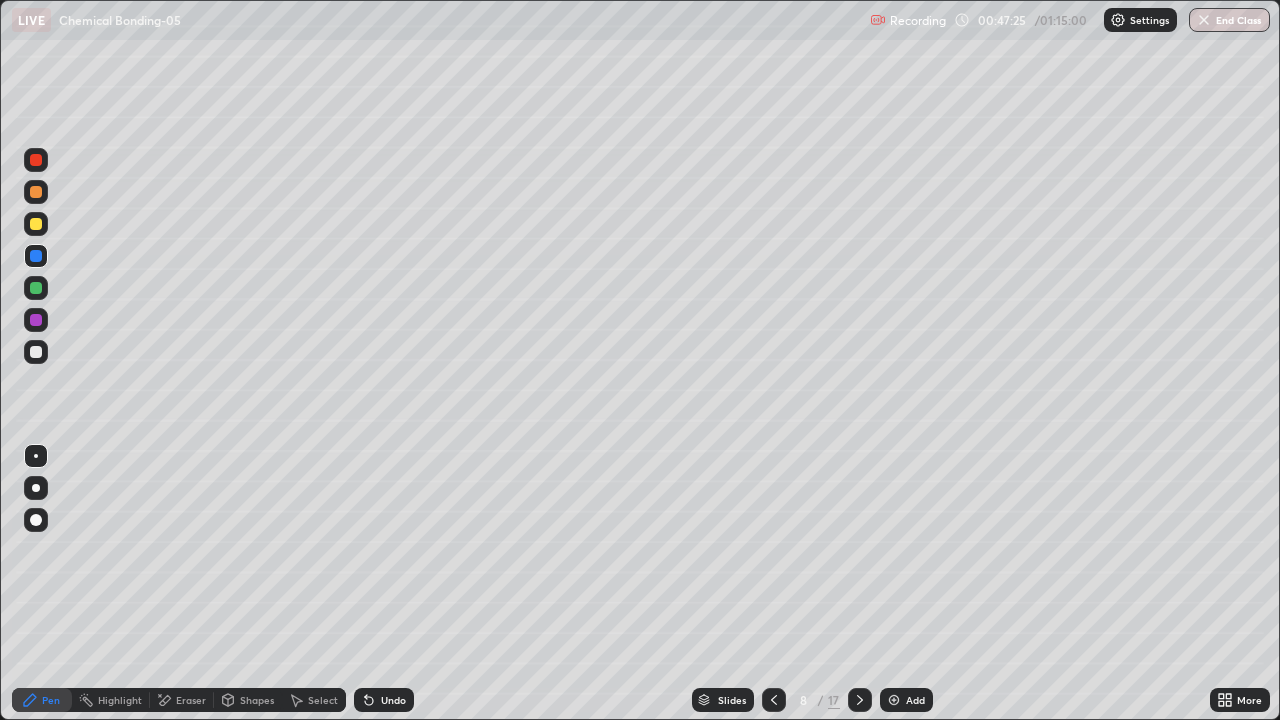 click at bounding box center [36, 192] 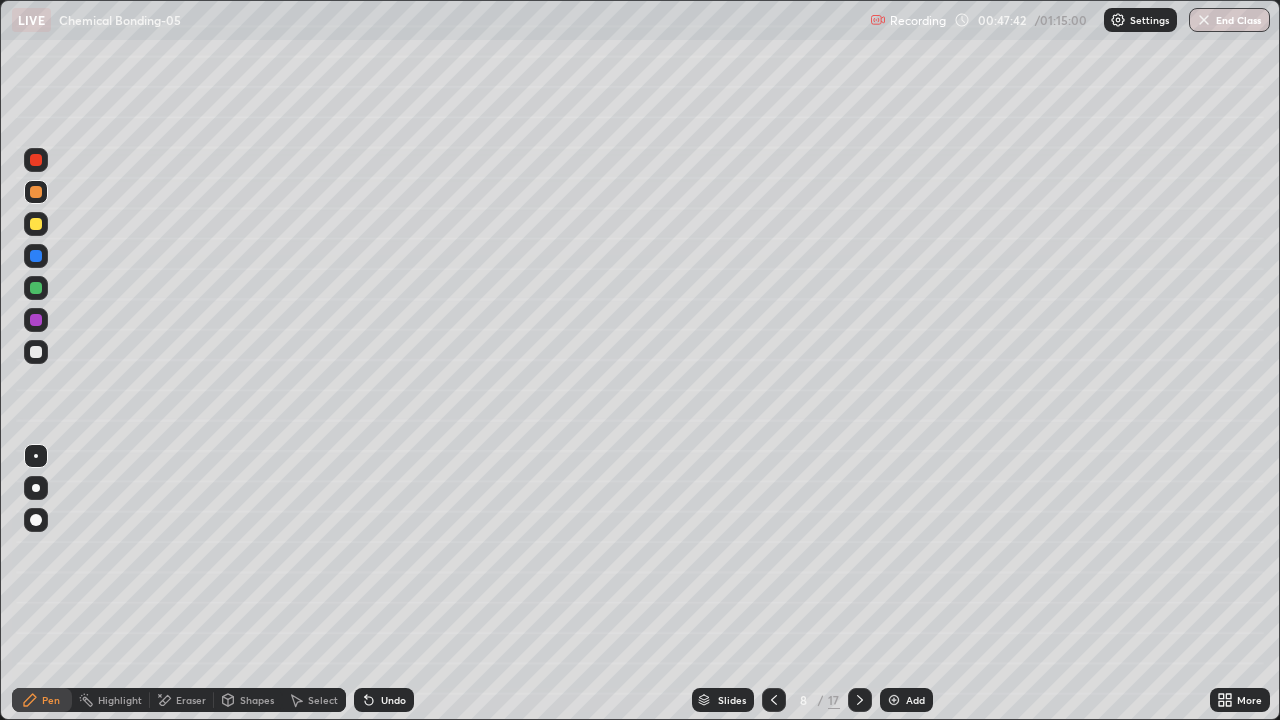 click at bounding box center [36, 352] 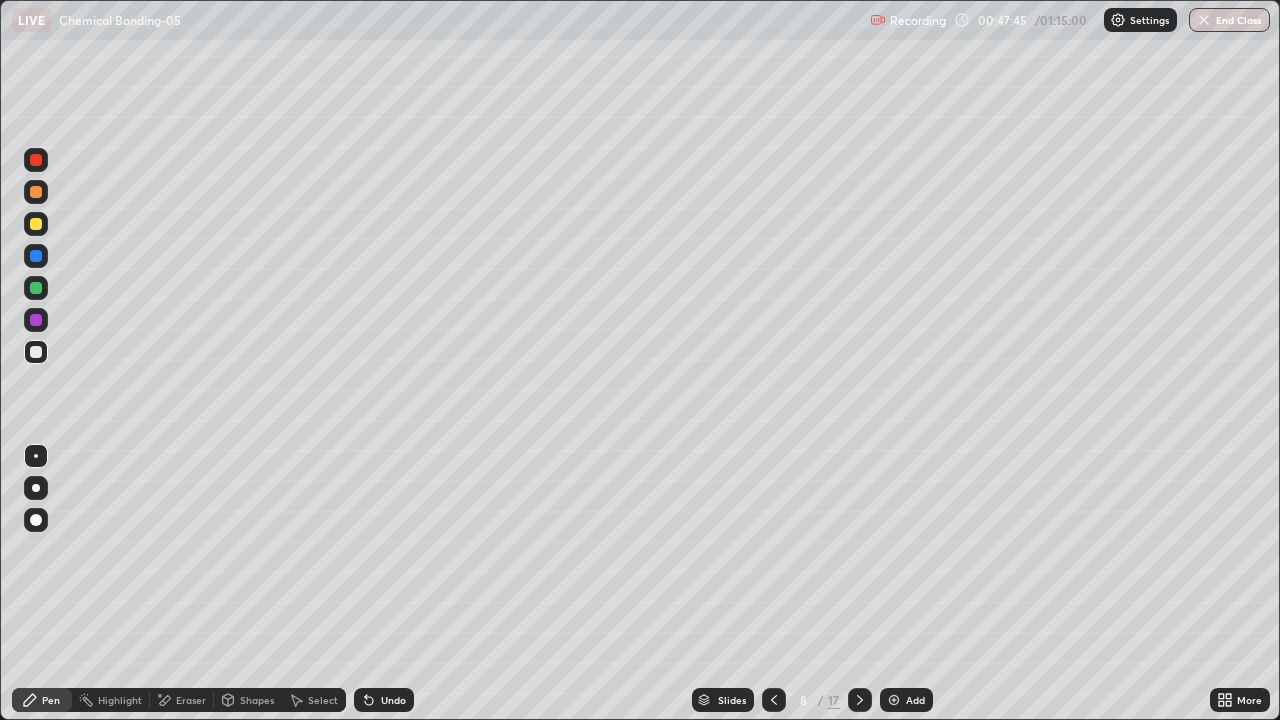 click at bounding box center (36, 192) 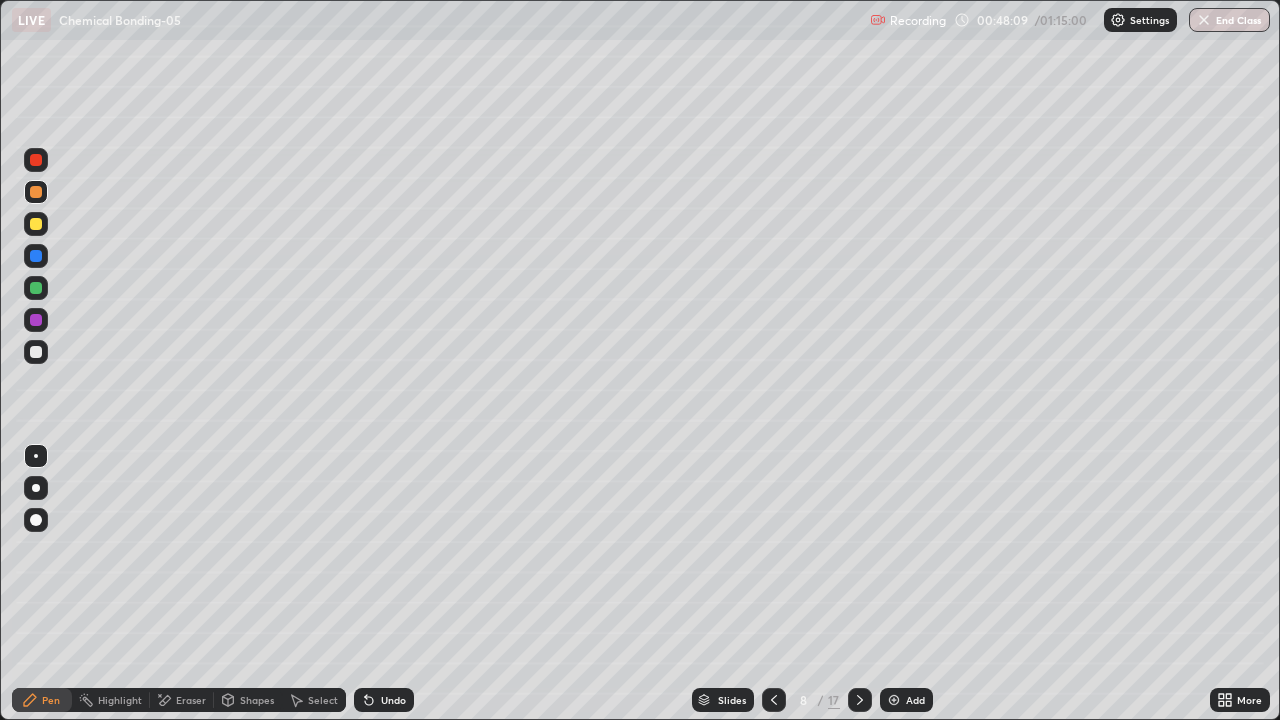 click at bounding box center [36, 224] 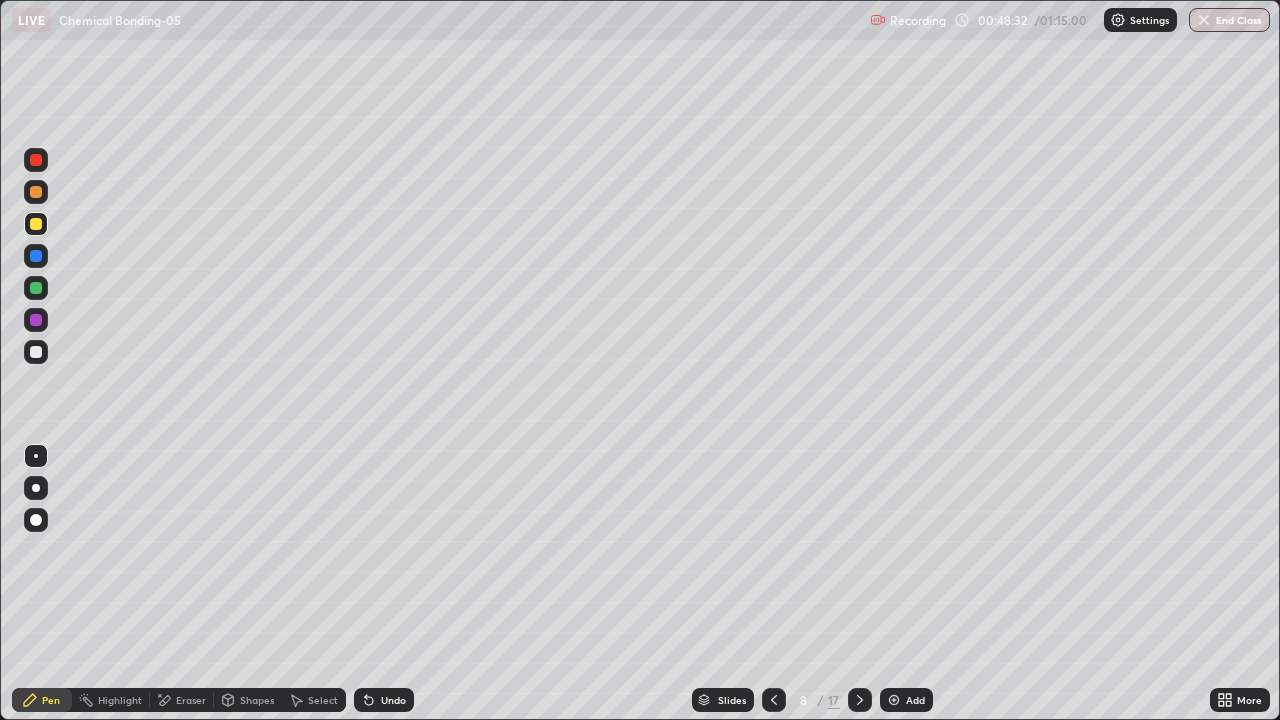 click at bounding box center (774, 700) 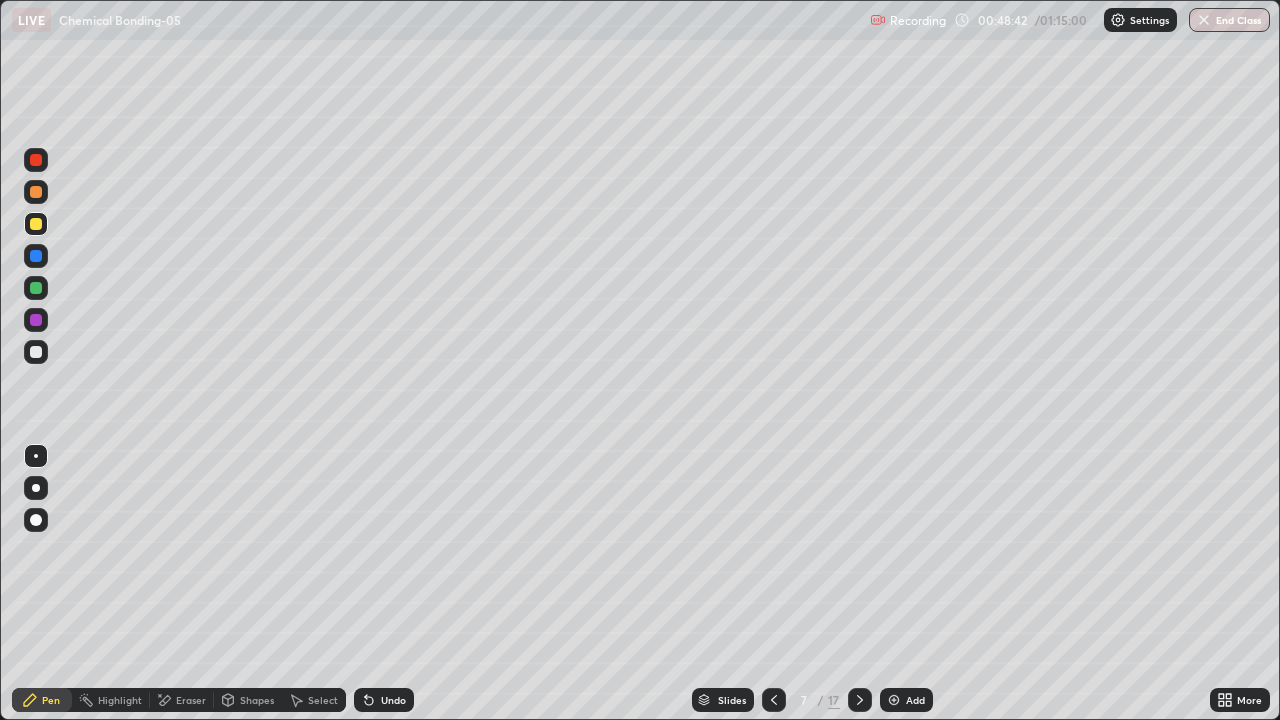click 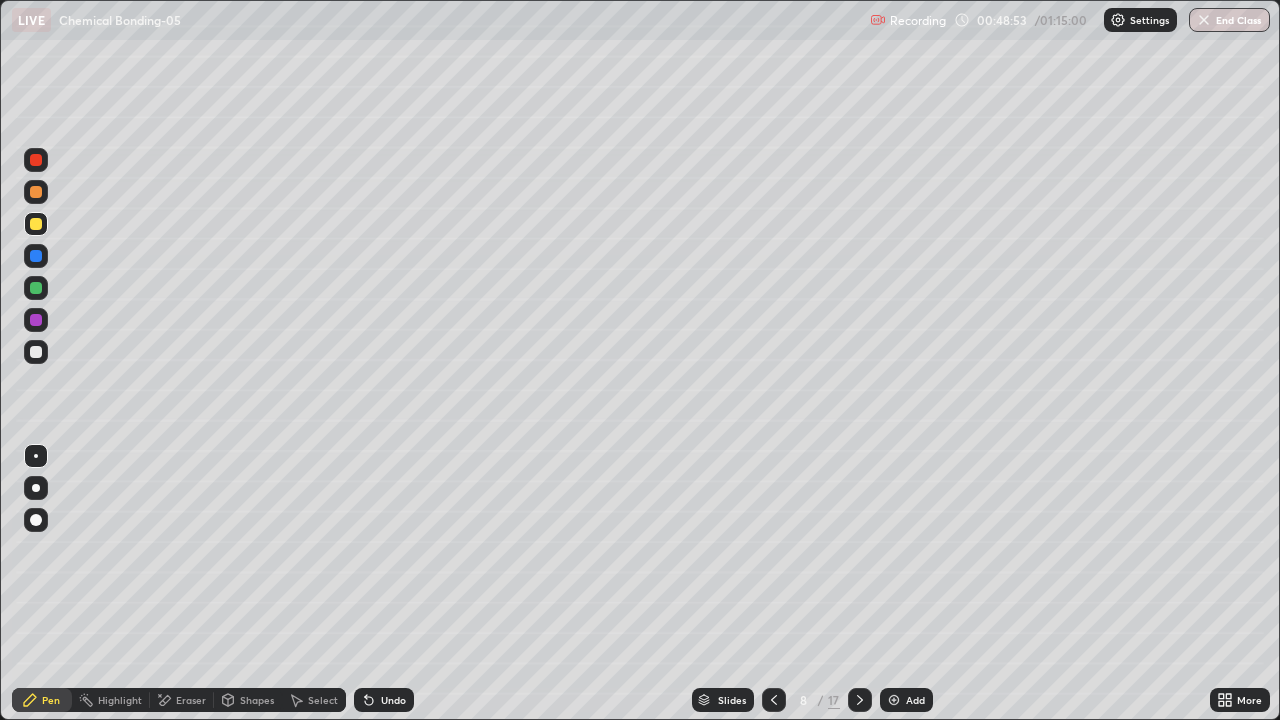 click on "Highlight" at bounding box center [111, 700] 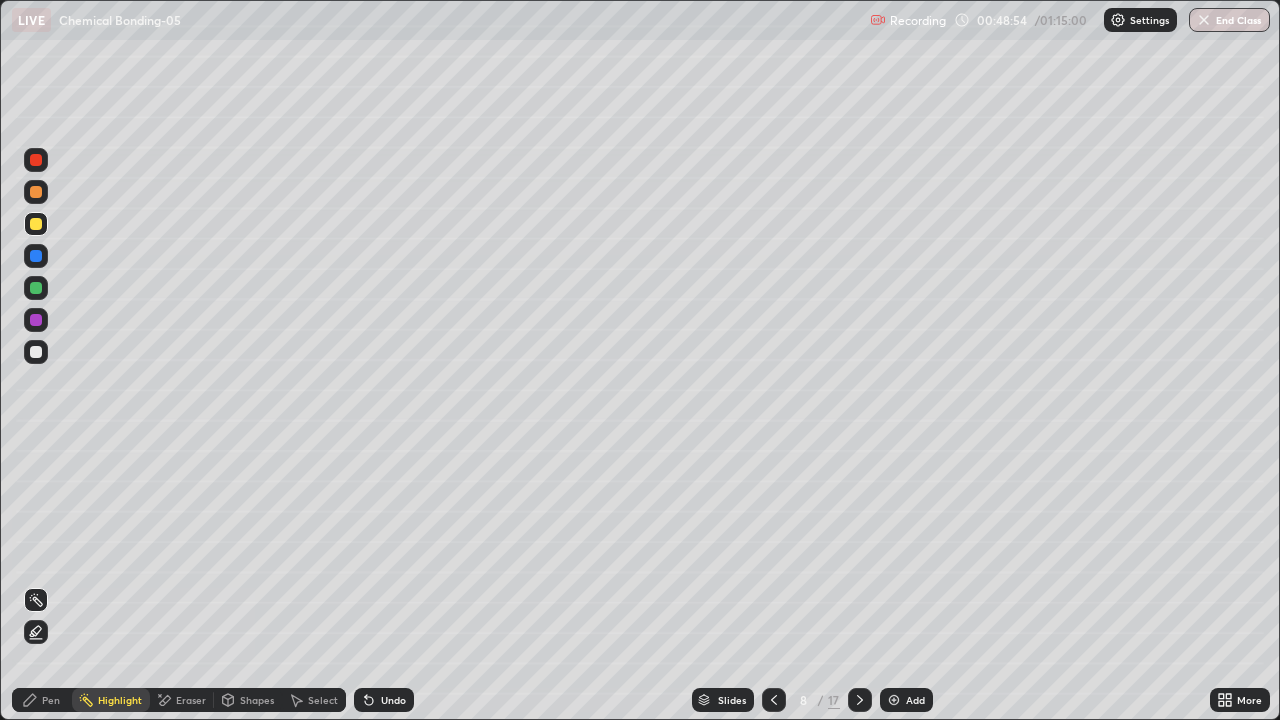 click 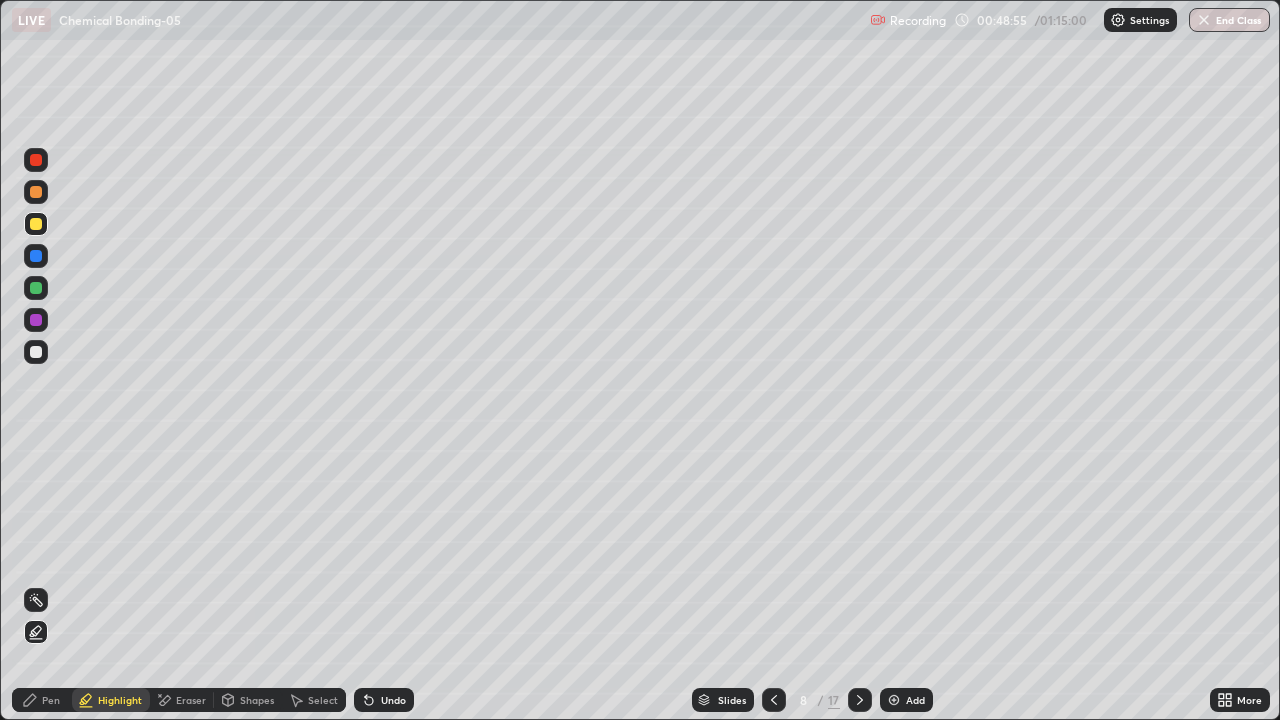 click at bounding box center [36, 160] 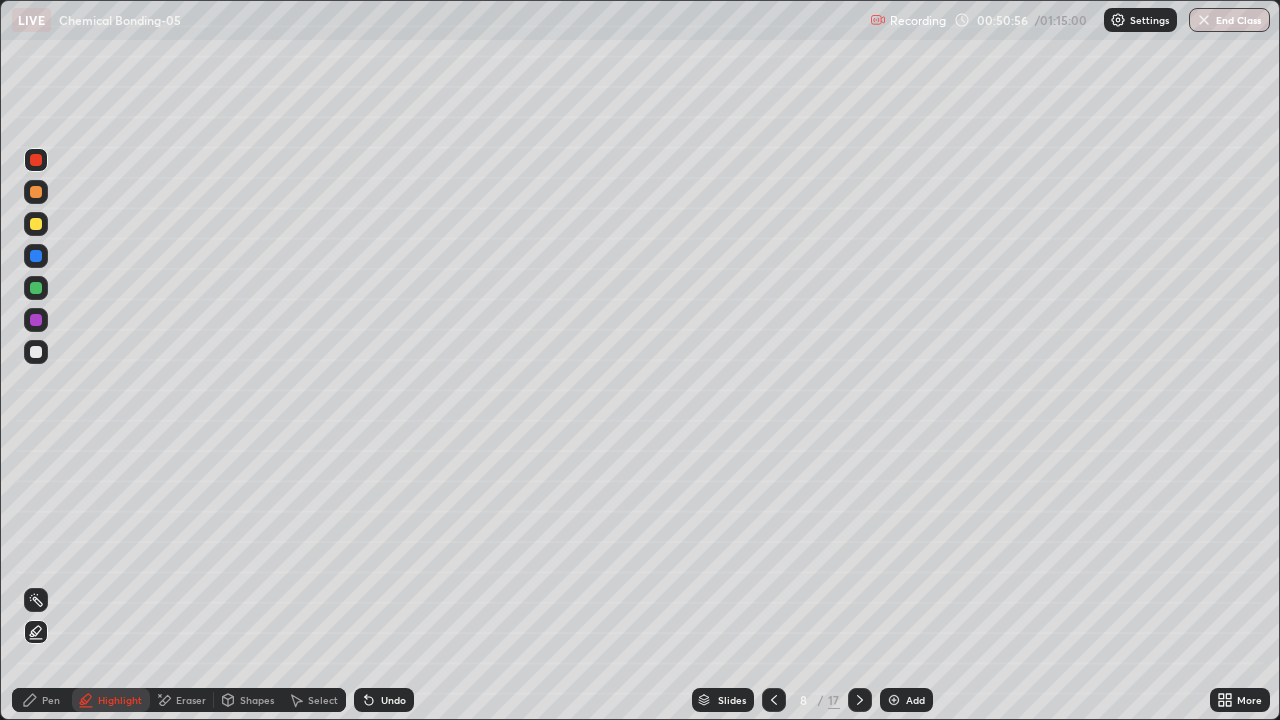 click at bounding box center [860, 700] 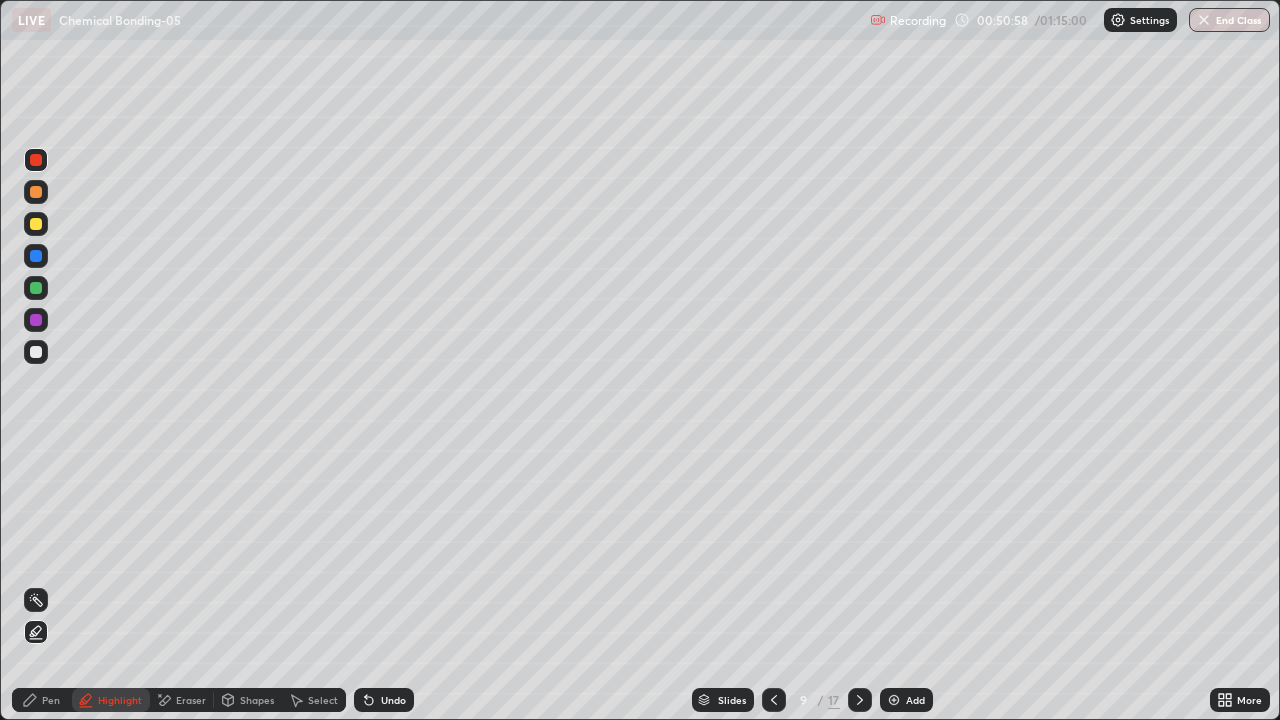 click on "Pen" at bounding box center (51, 700) 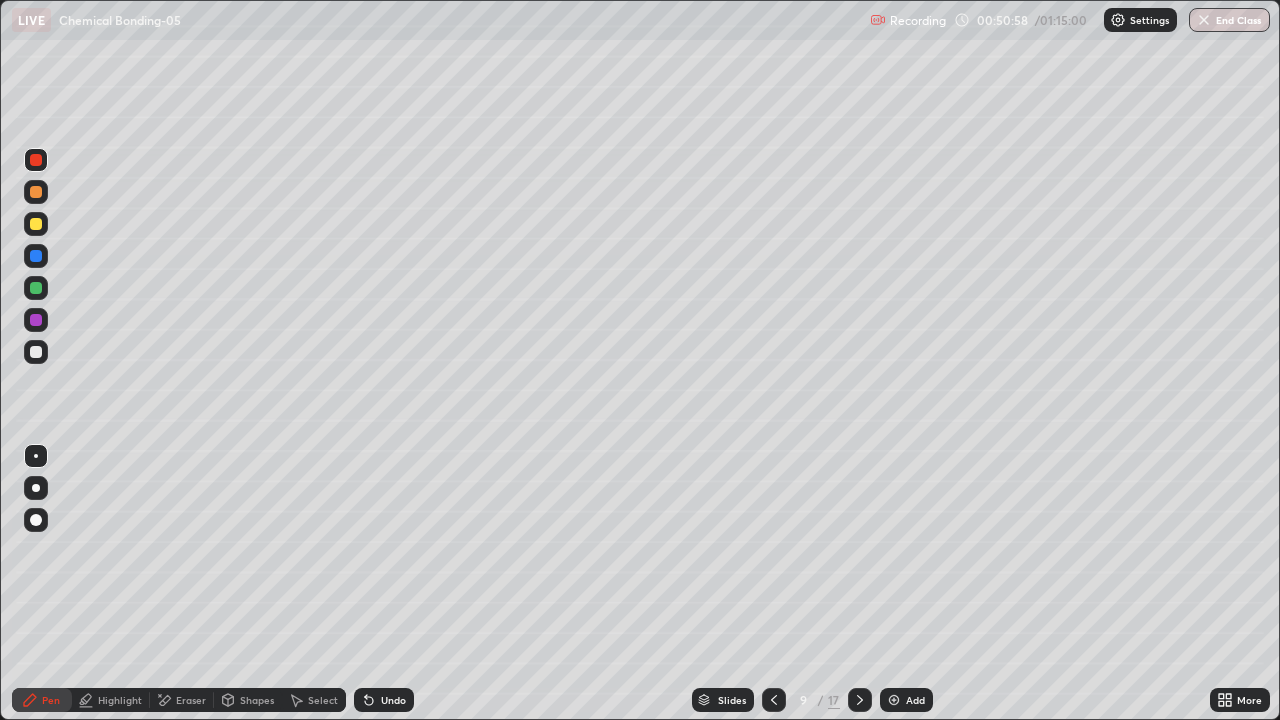 click at bounding box center [36, 192] 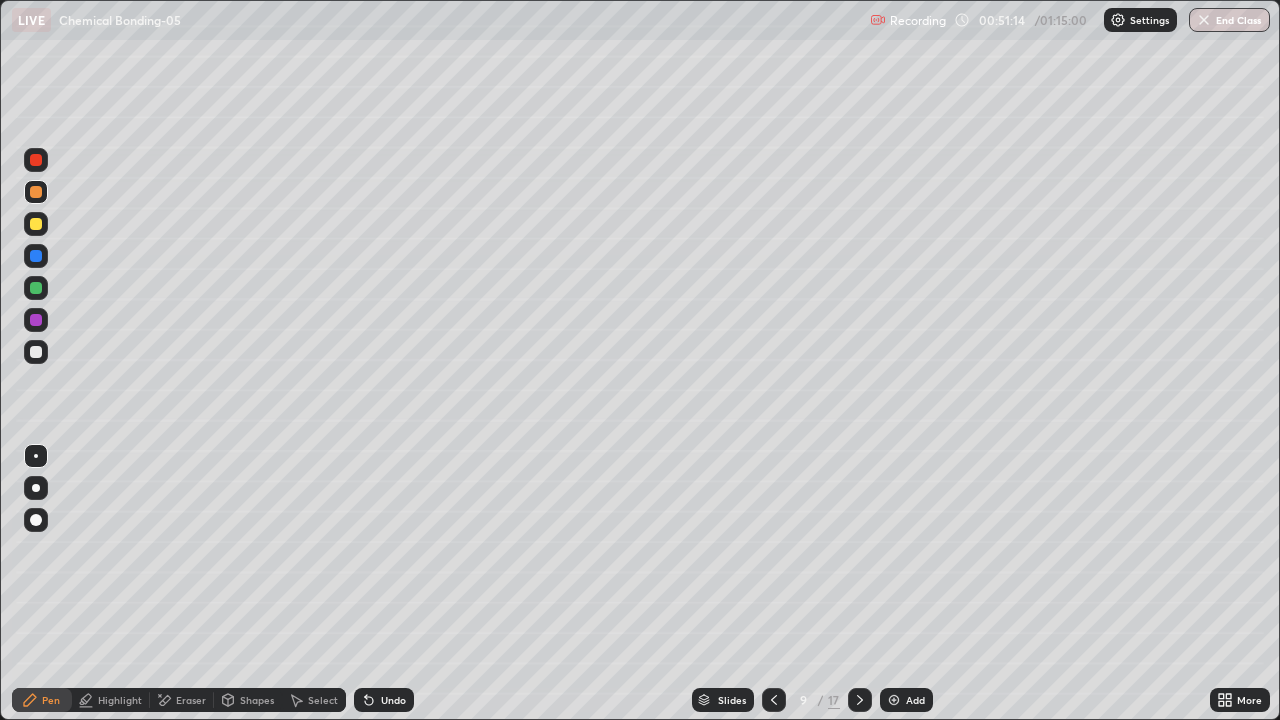 click at bounding box center (36, 352) 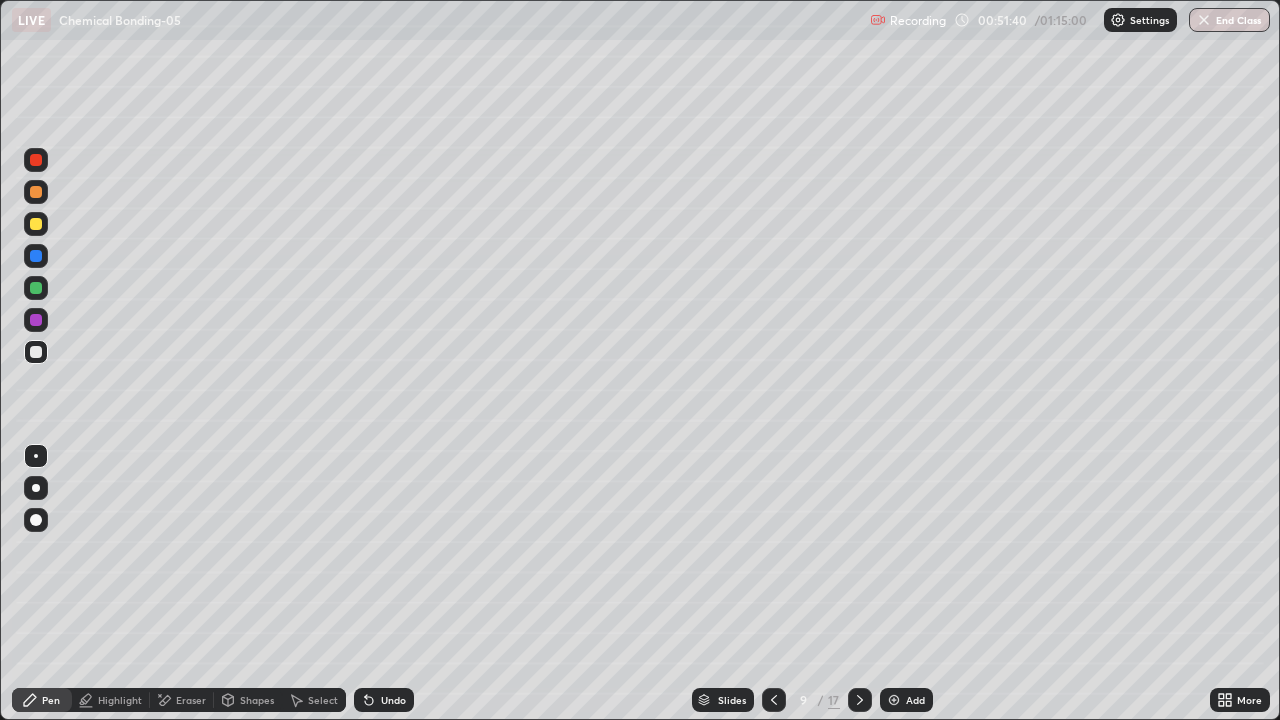 click 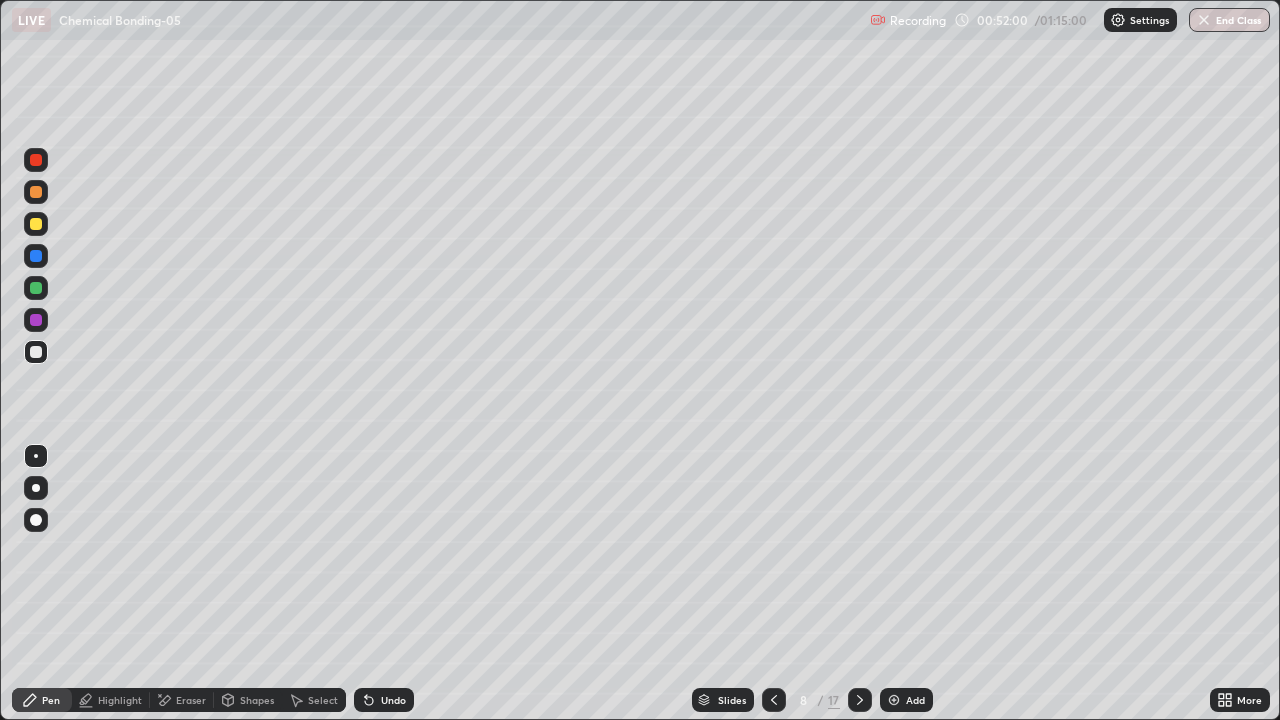 click 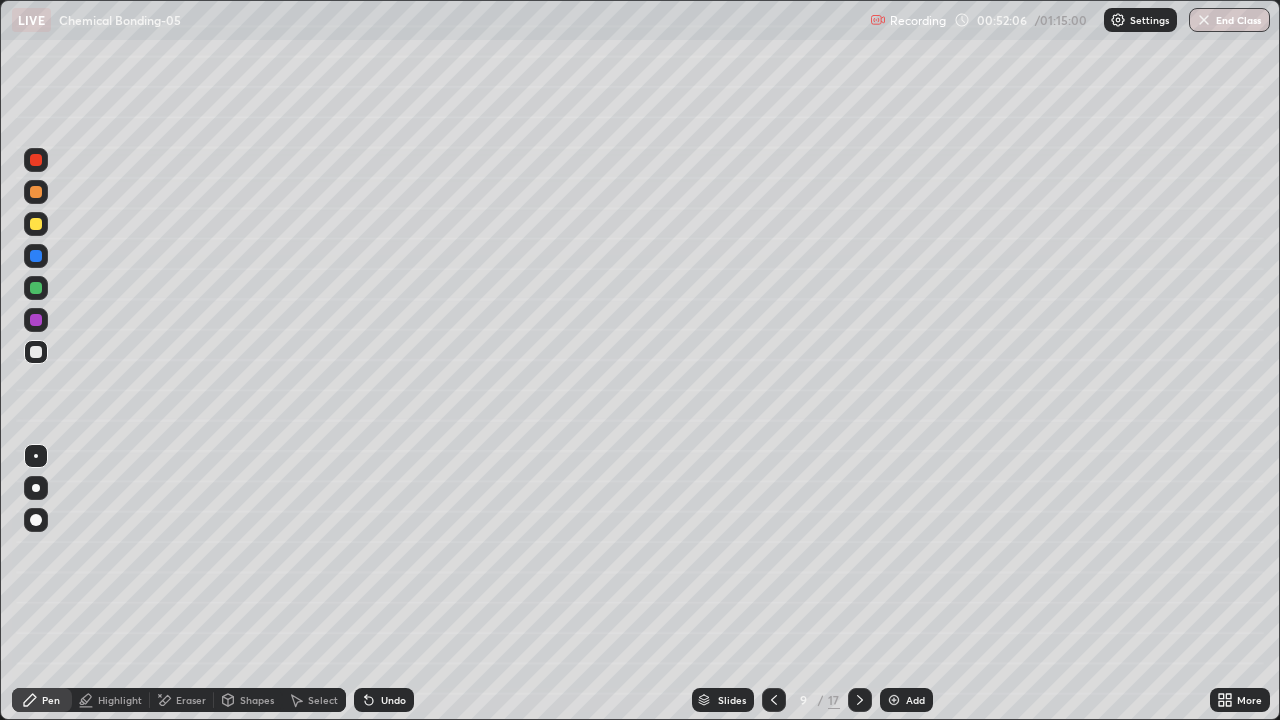 click on "Shapes" at bounding box center (257, 700) 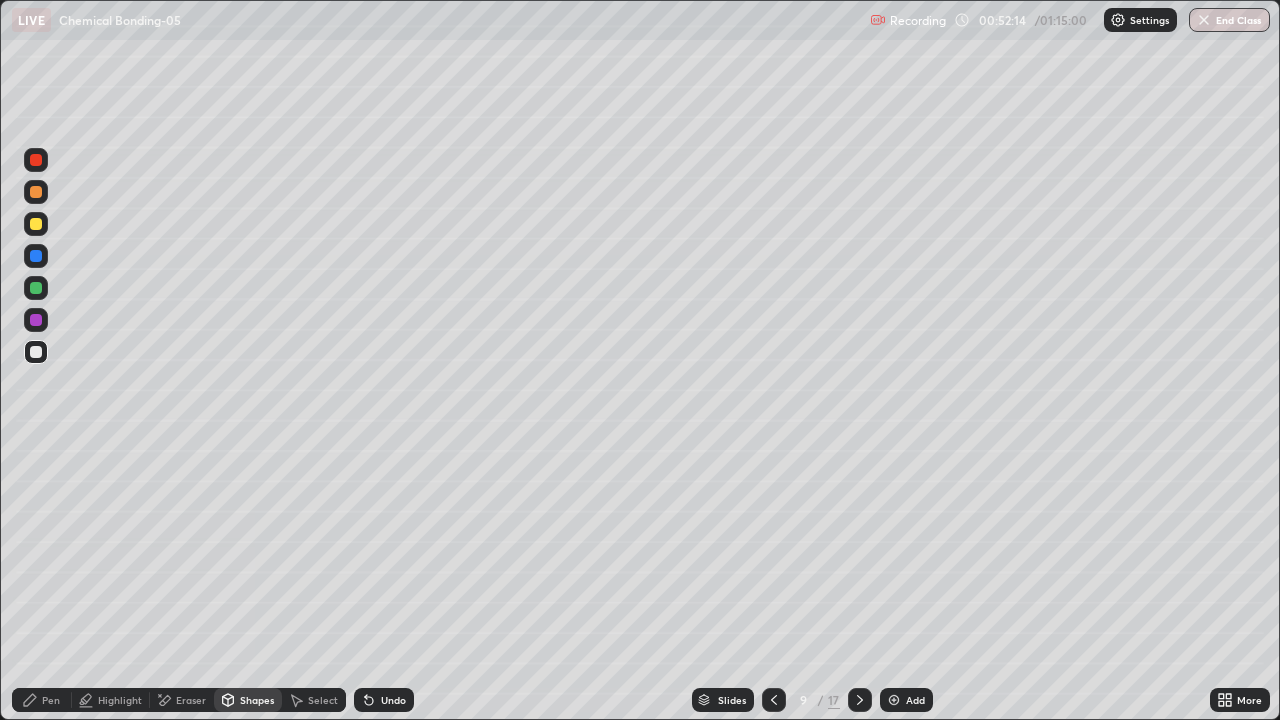 click on "Shapes" at bounding box center (257, 700) 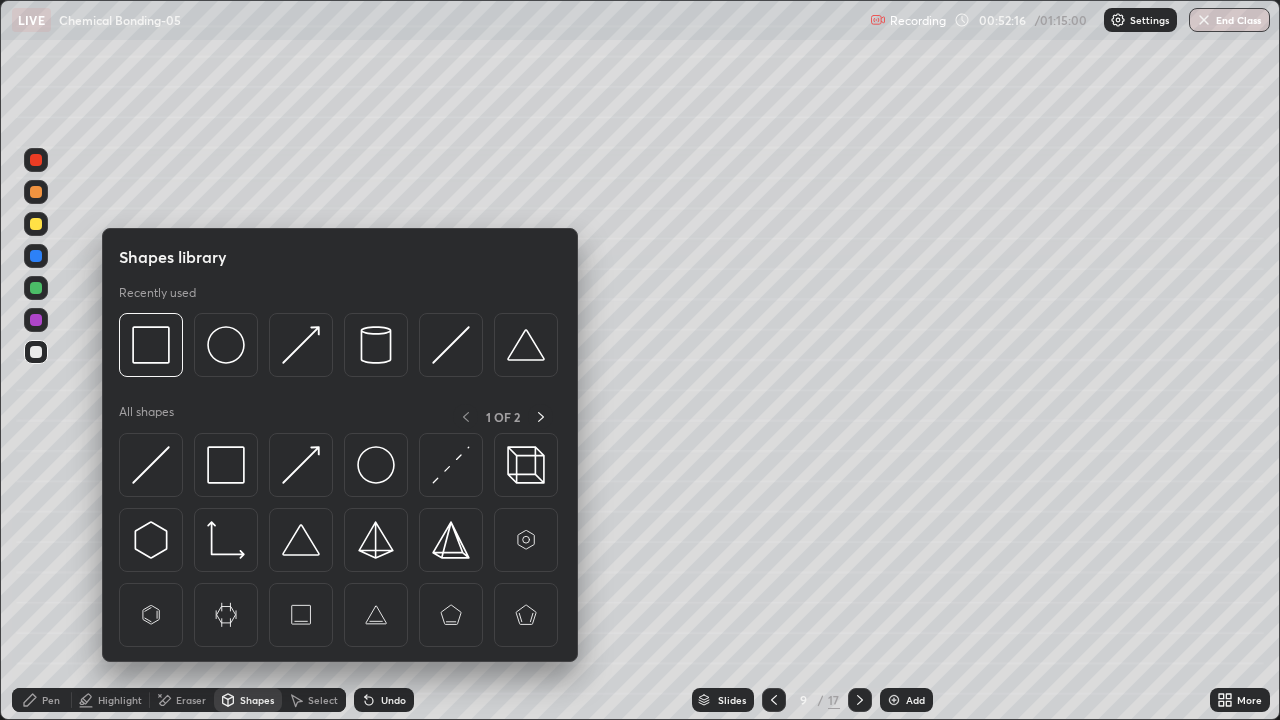 click at bounding box center (36, 320) 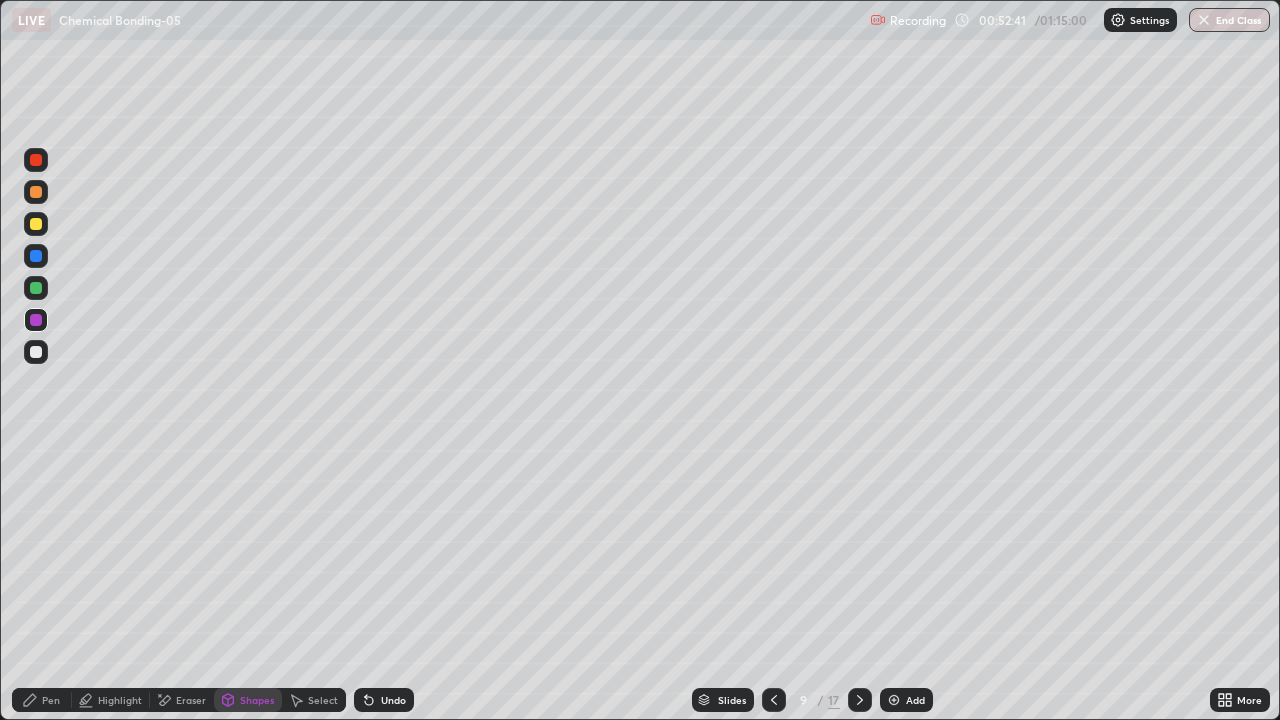 click on "Pen" at bounding box center (42, 700) 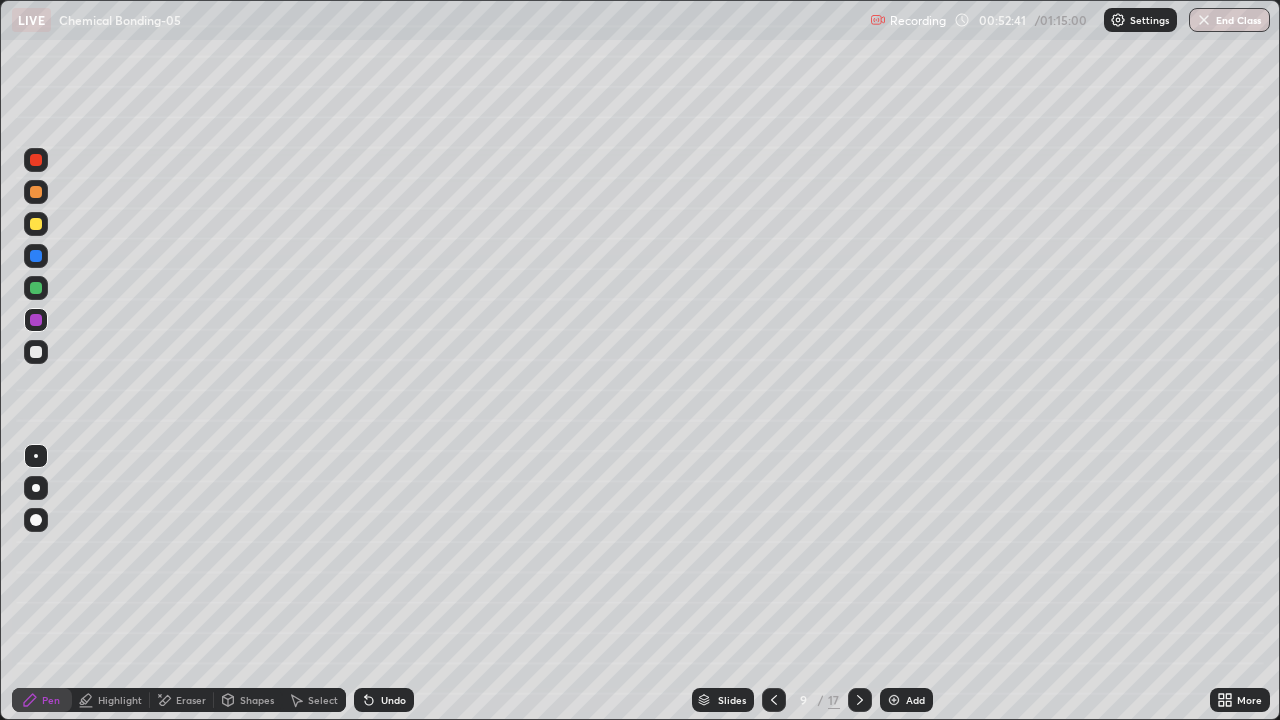 click at bounding box center [36, 288] 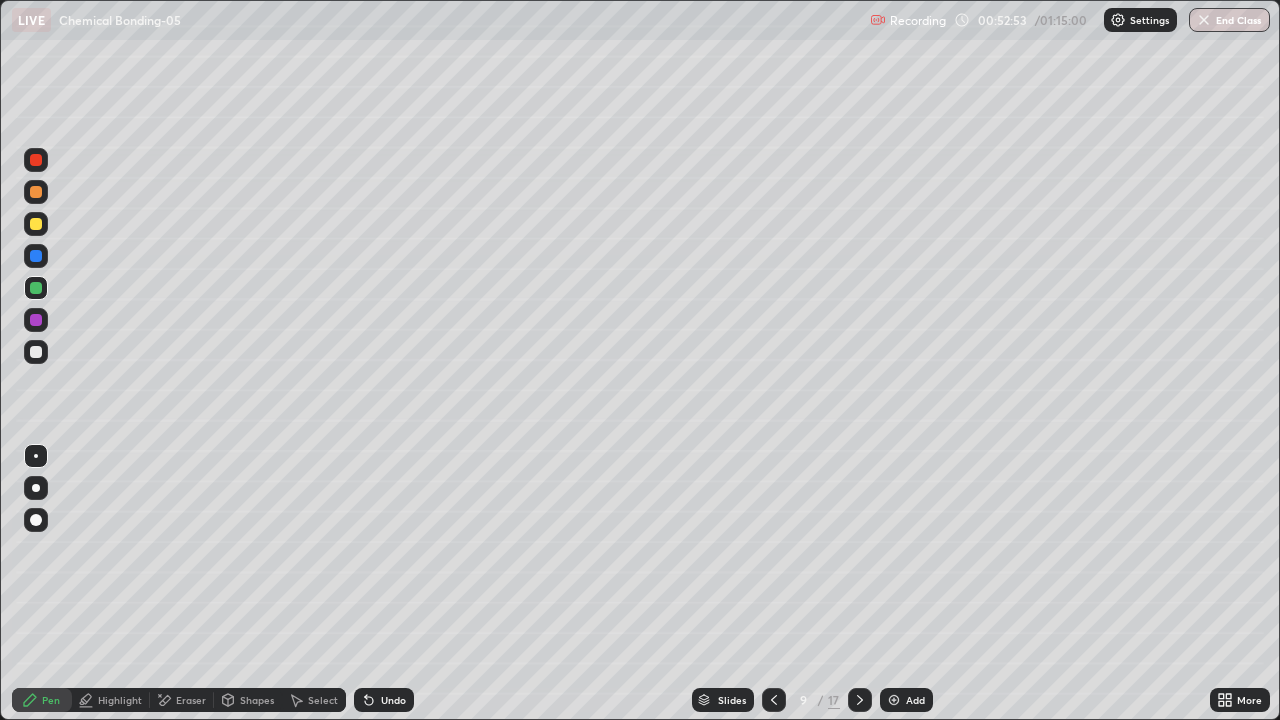 click at bounding box center (36, 352) 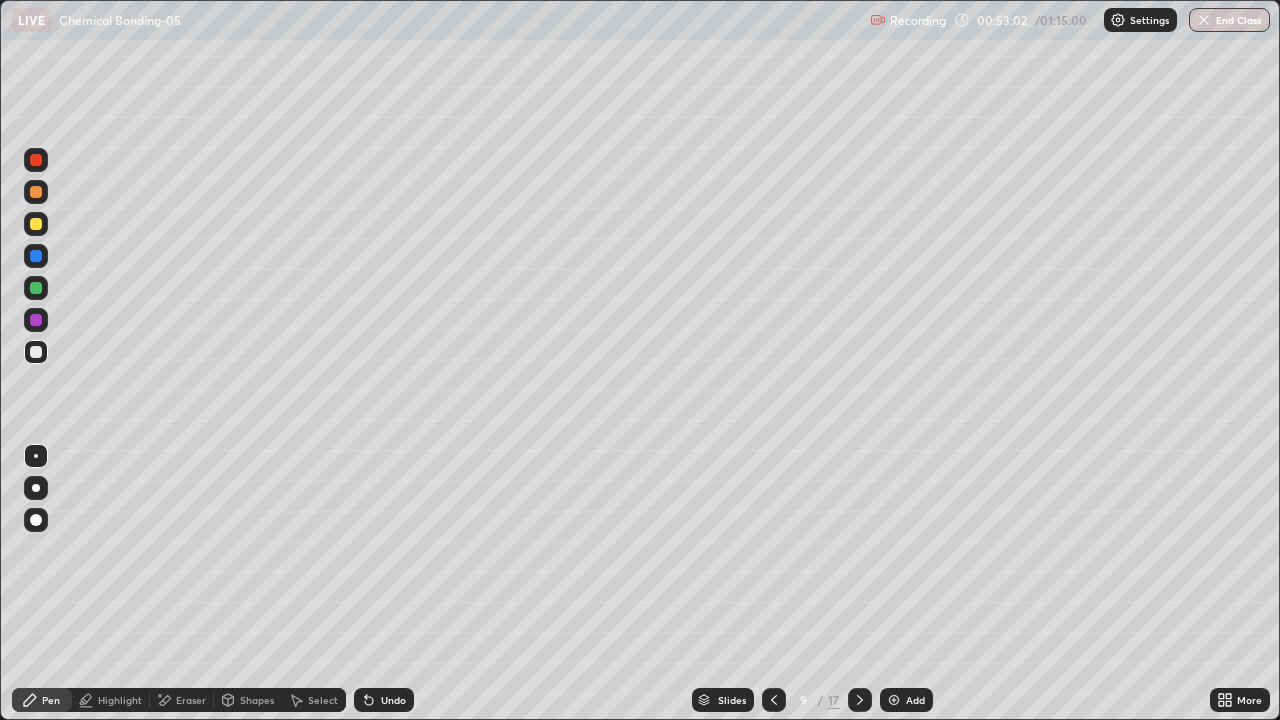 click at bounding box center (36, 256) 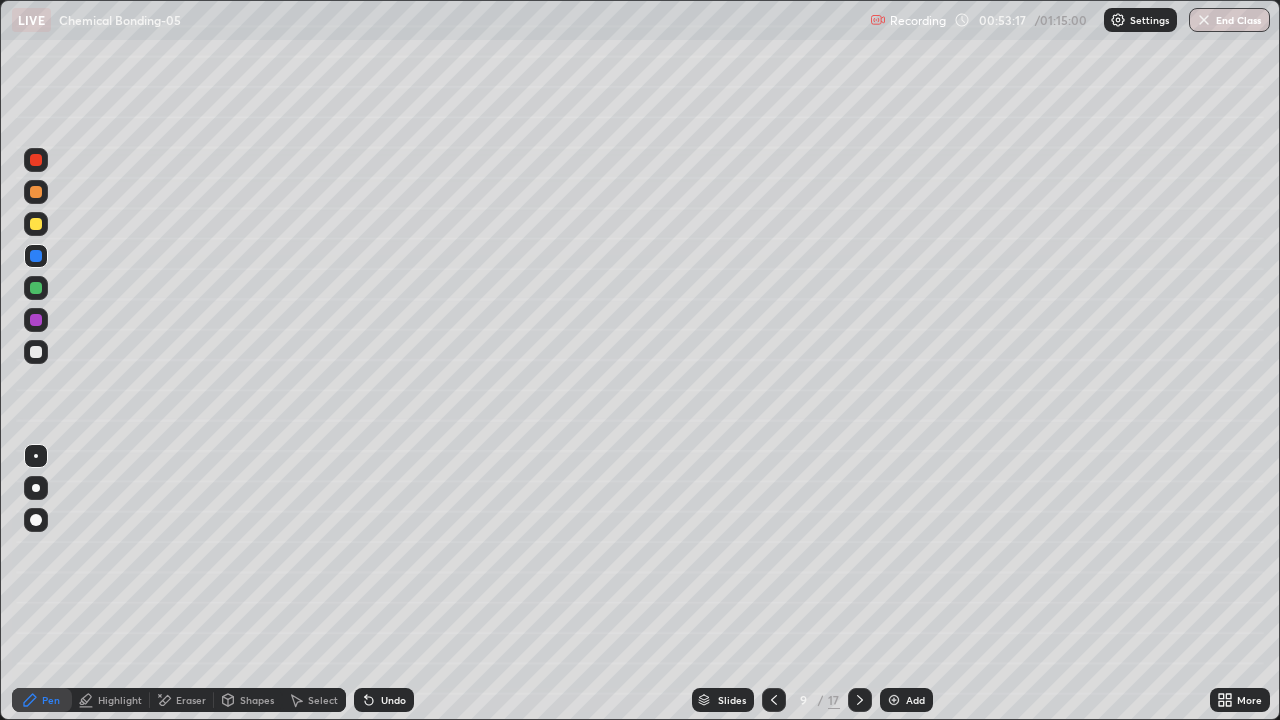 click at bounding box center (36, 320) 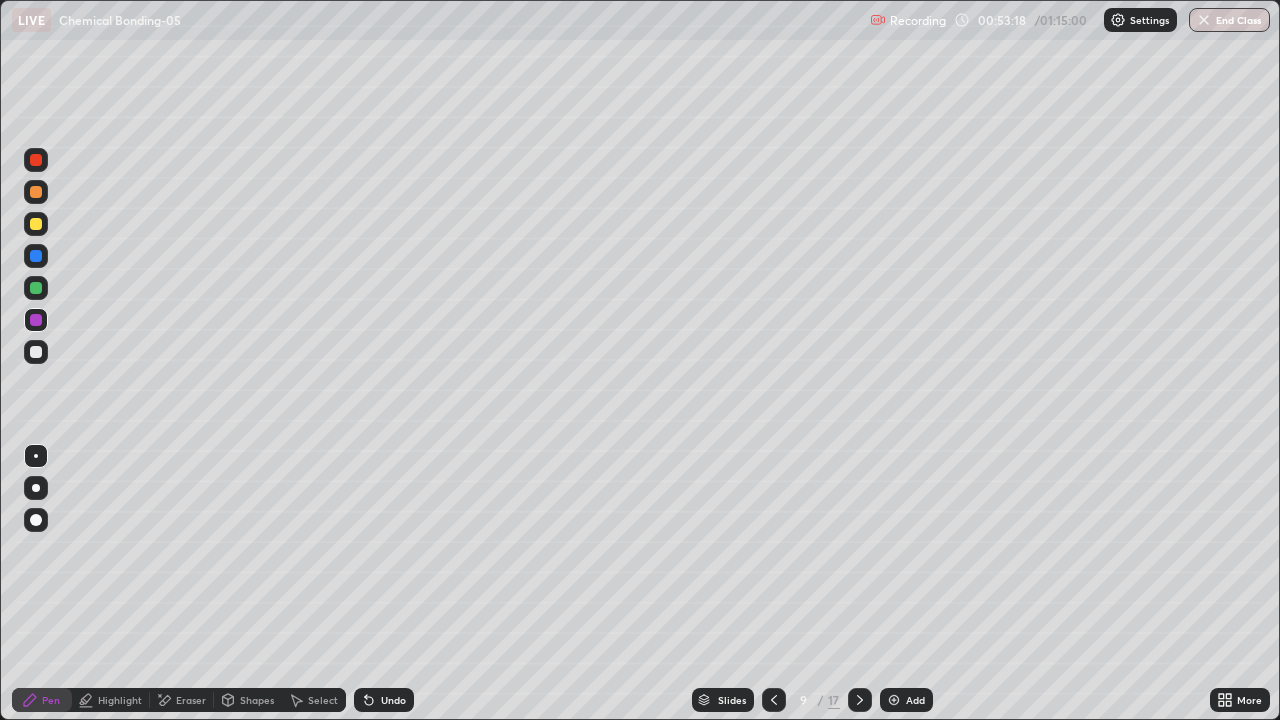 click at bounding box center [36, 160] 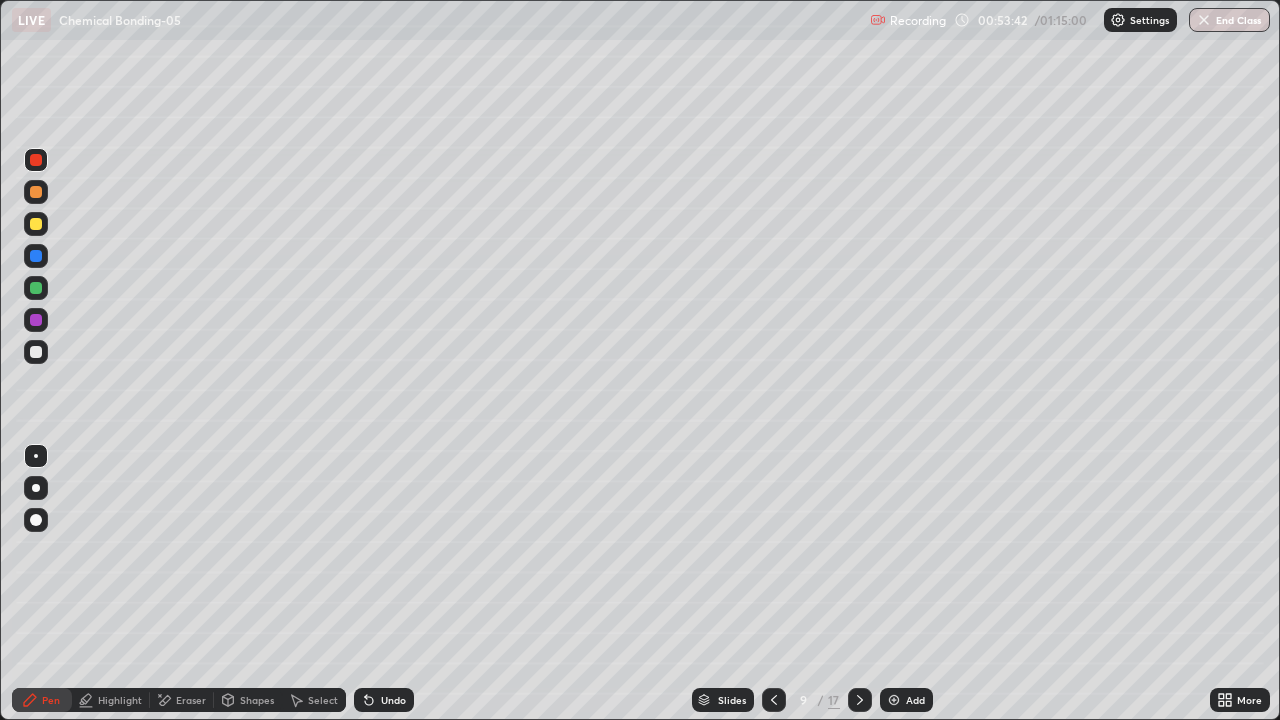 click at bounding box center (36, 256) 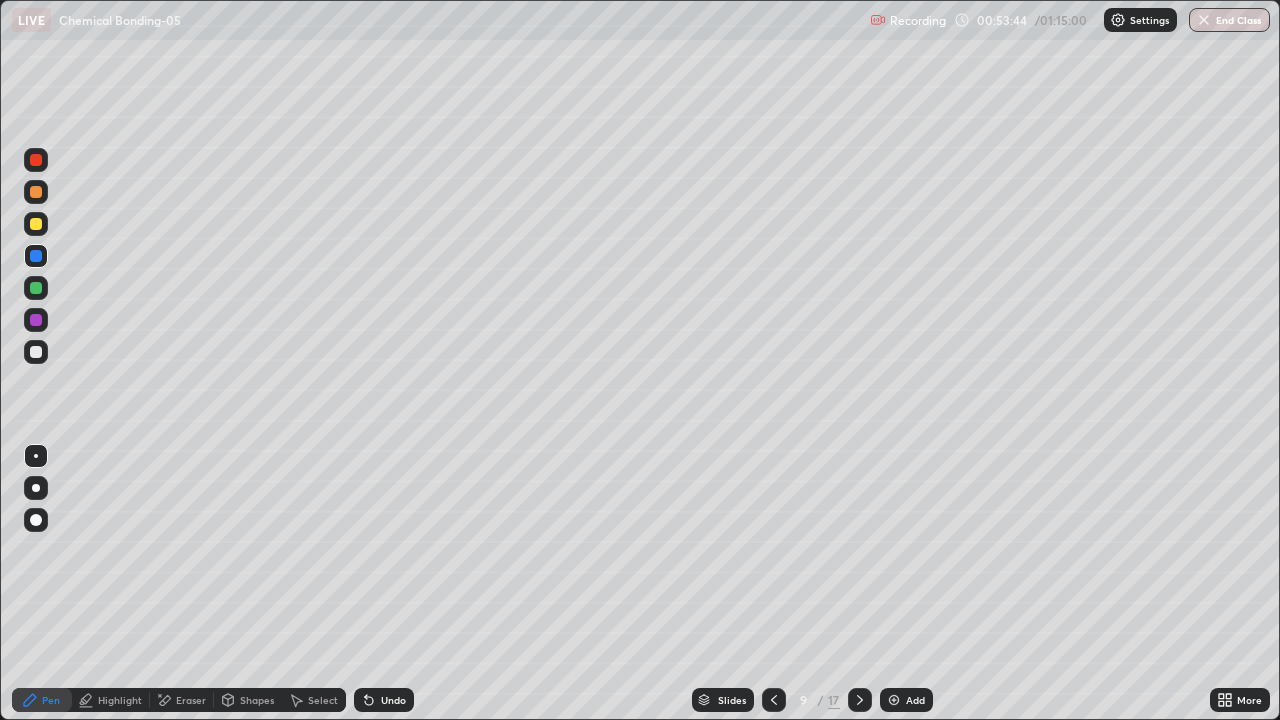 click at bounding box center [36, 192] 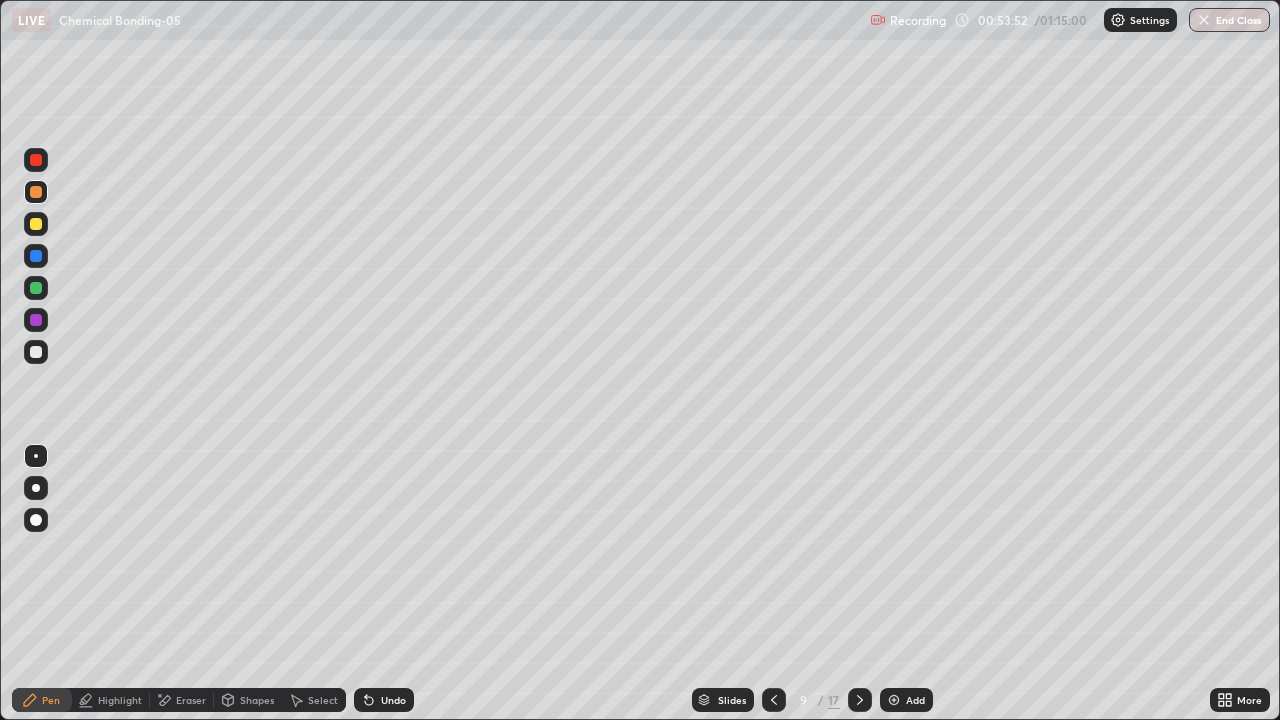 click on "Select" at bounding box center [323, 700] 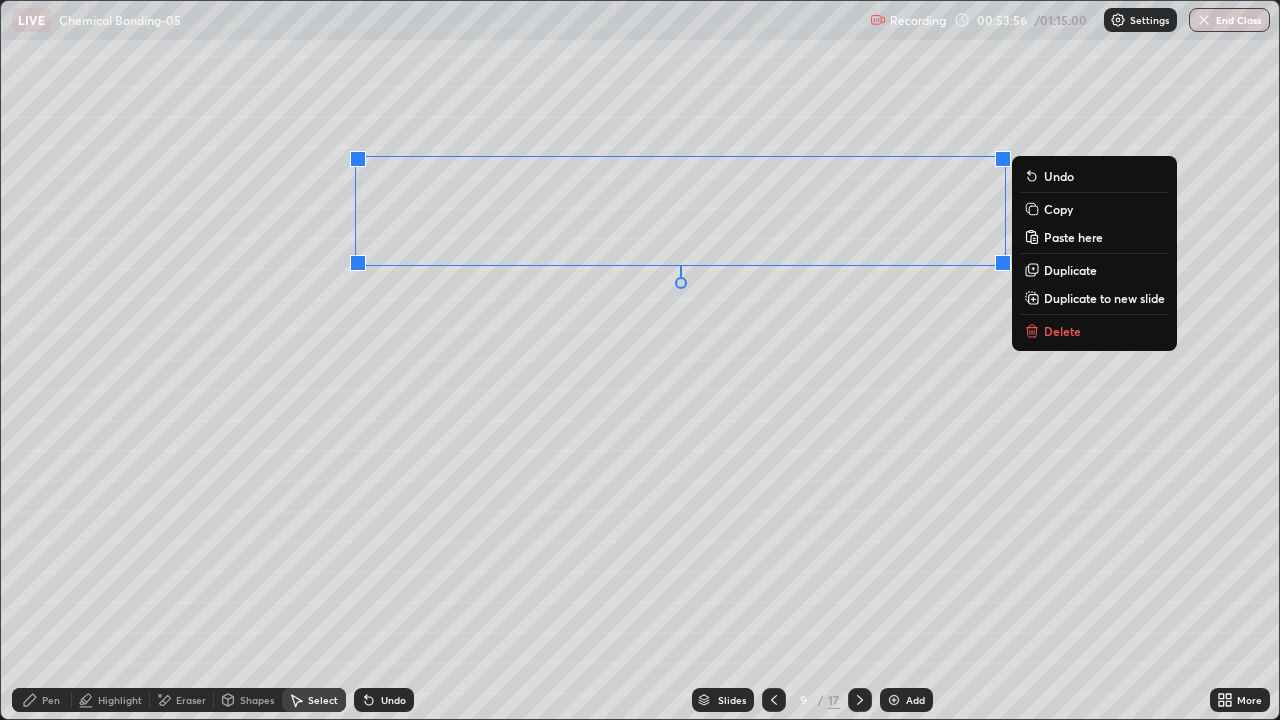 click 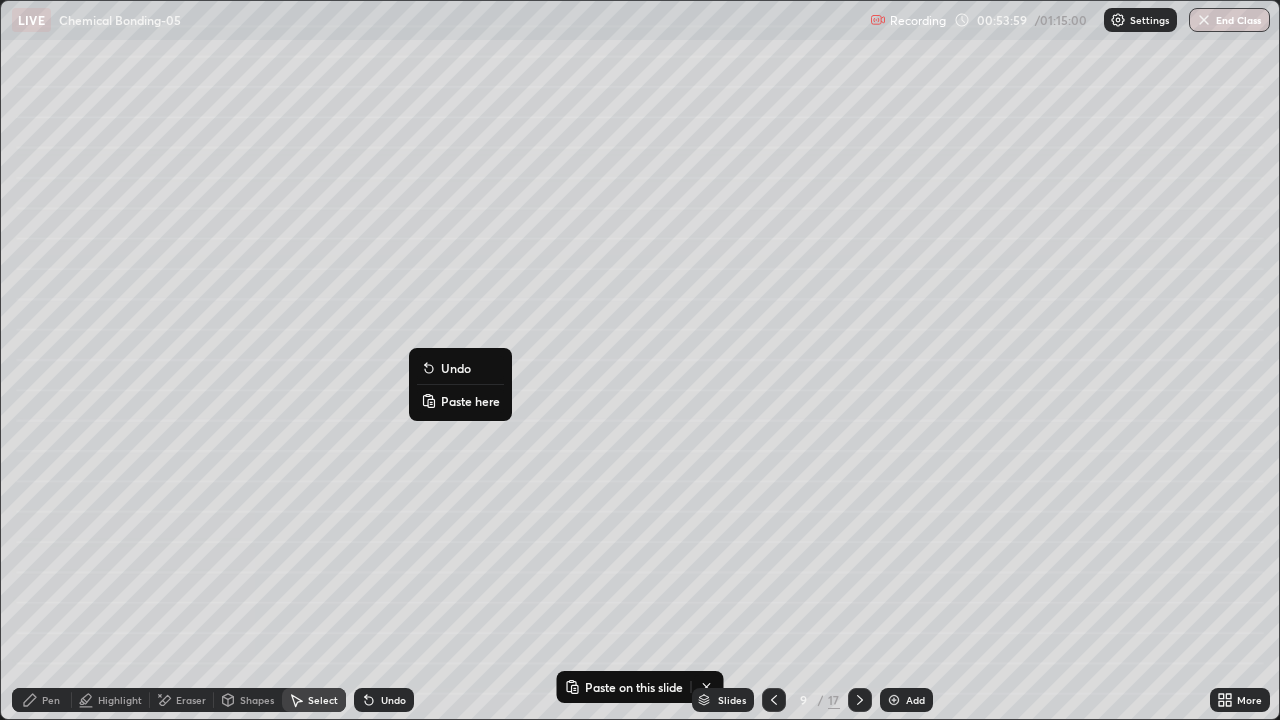 click on "Paste here" at bounding box center (470, 401) 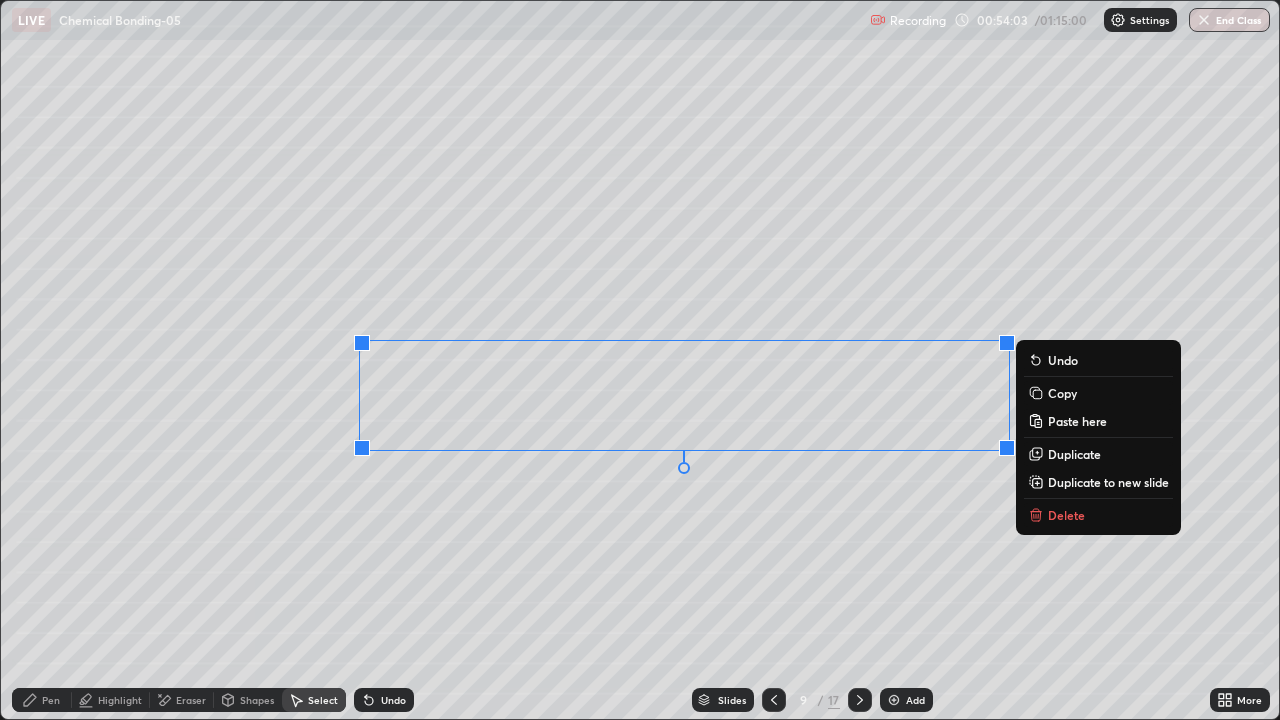 click on "0 ° Undo Copy Paste here Duplicate Duplicate to new slide Delete" at bounding box center (640, 360) 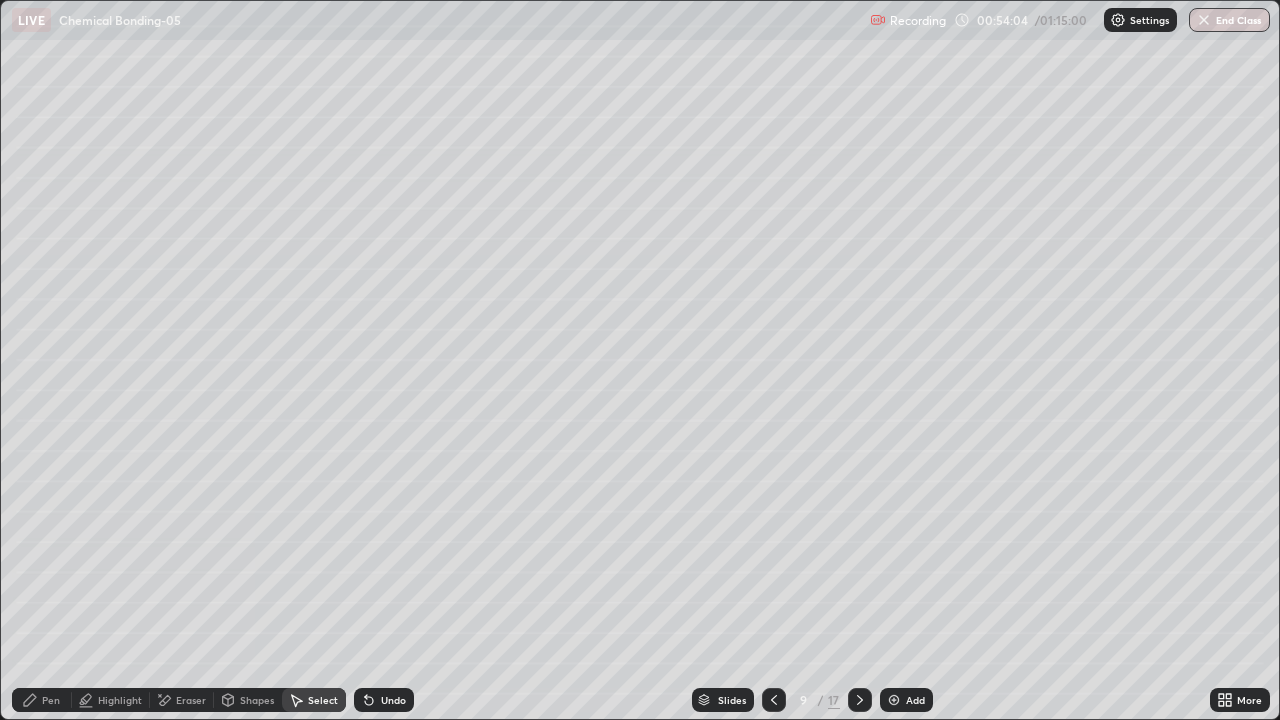 click on "Pen" at bounding box center [51, 700] 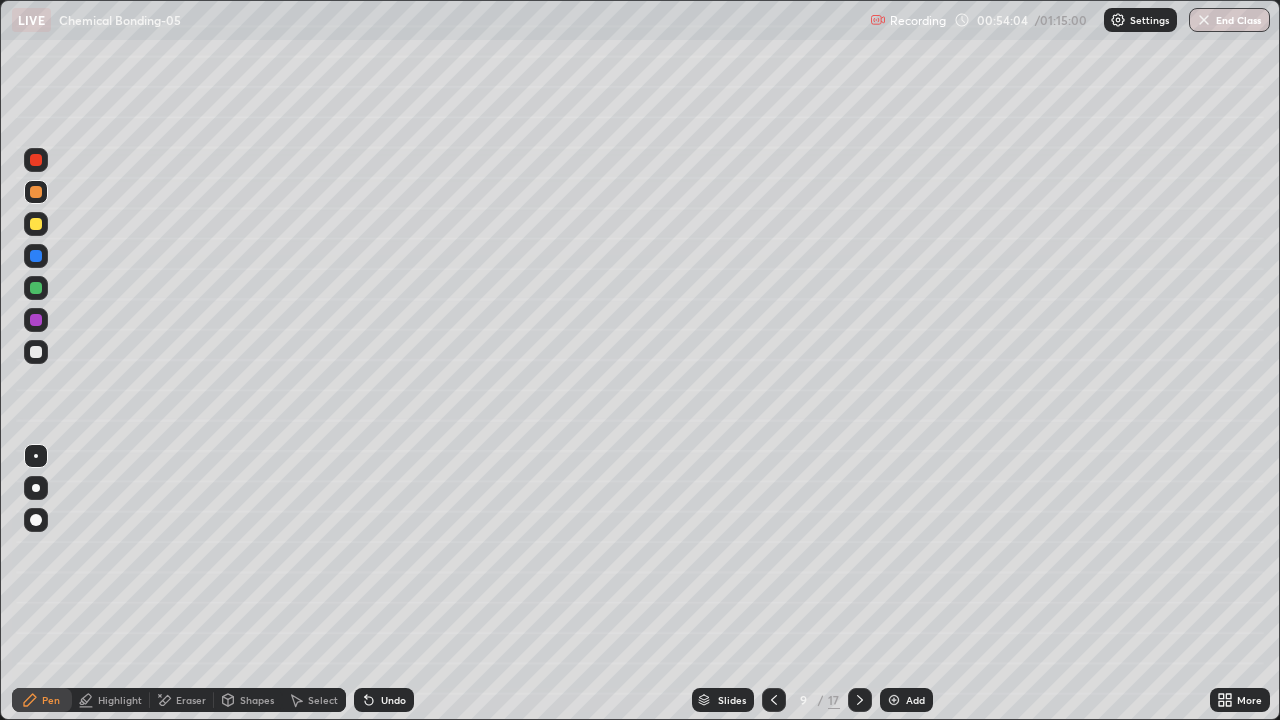 click at bounding box center [36, 224] 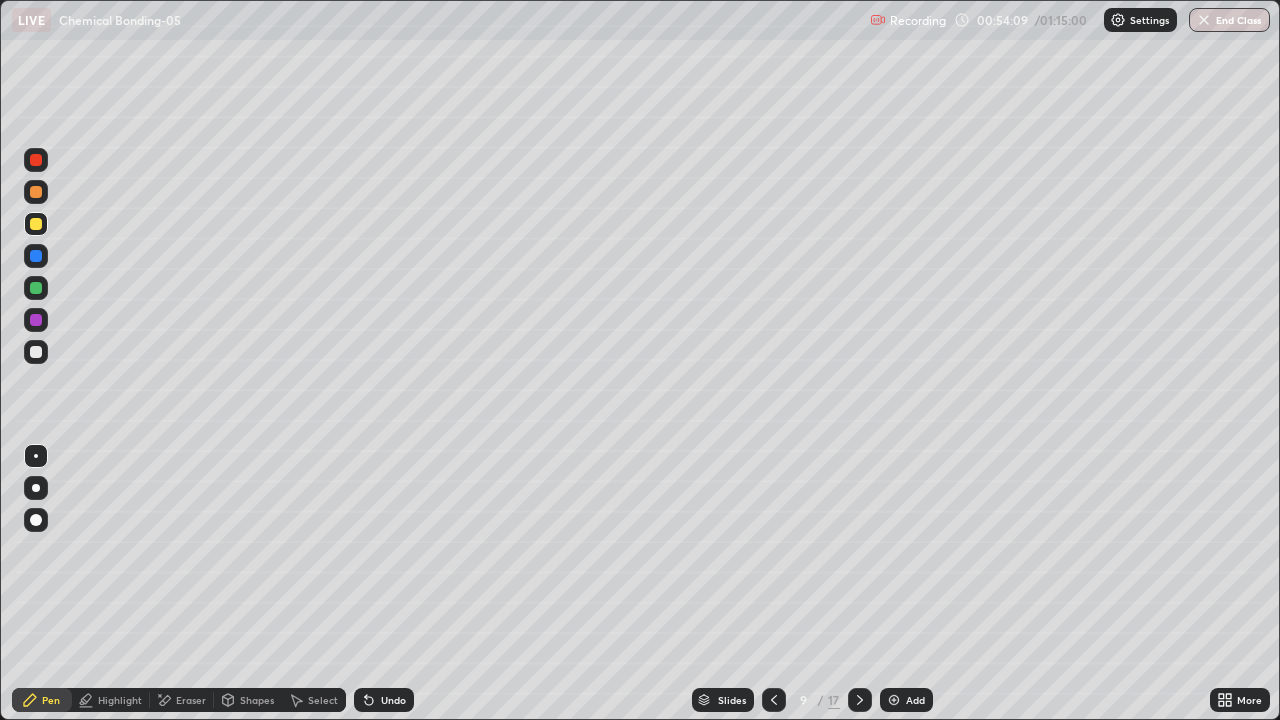 click on "Eraser" at bounding box center (191, 700) 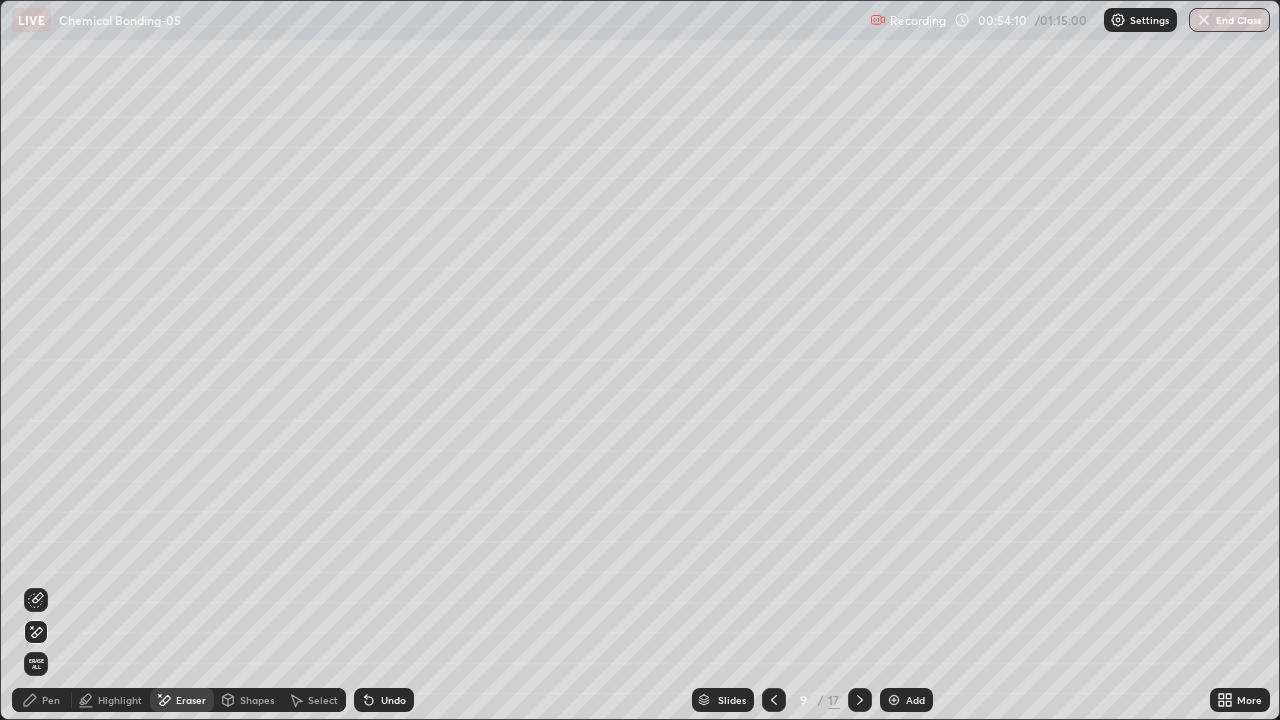 click 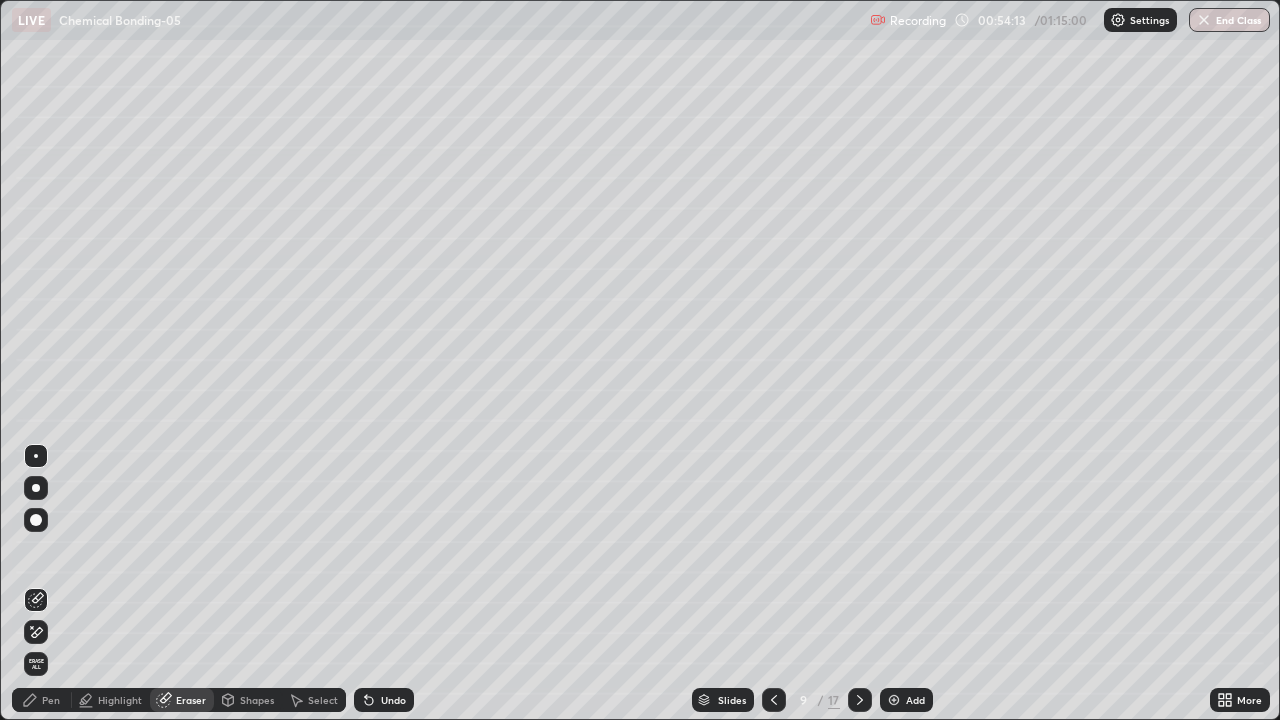 click on "Pen" at bounding box center (42, 700) 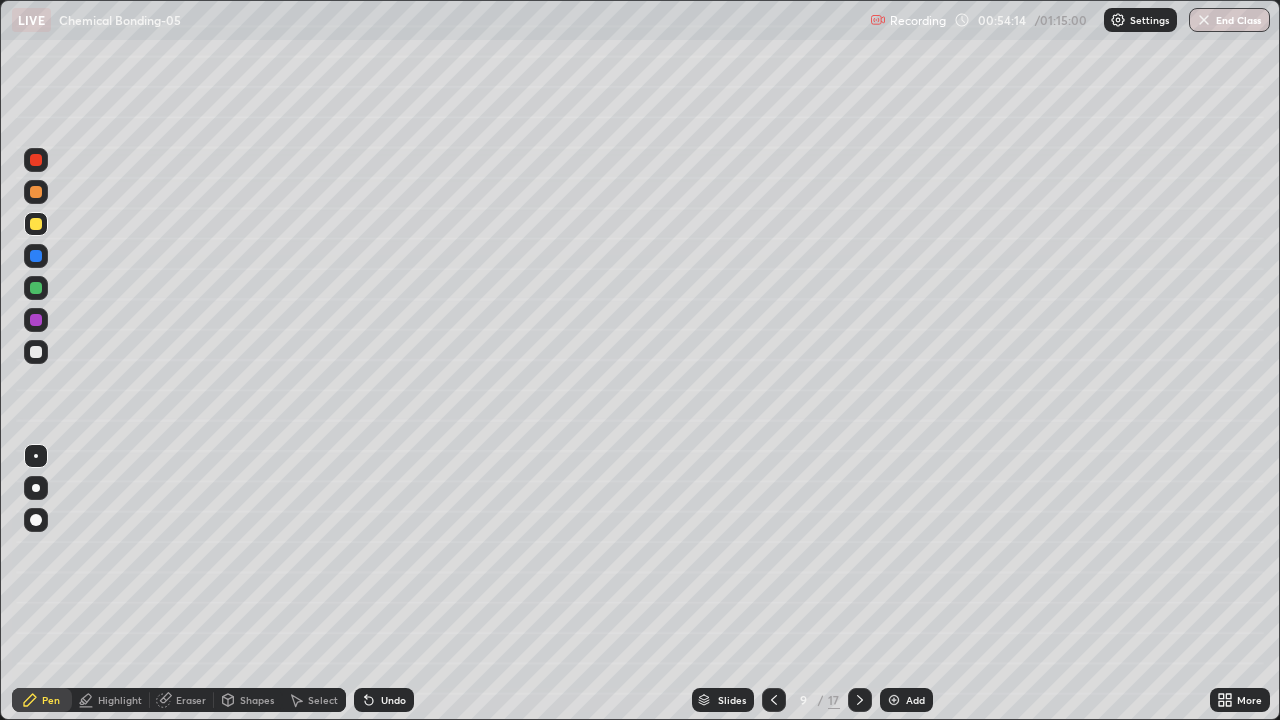click at bounding box center [36, 352] 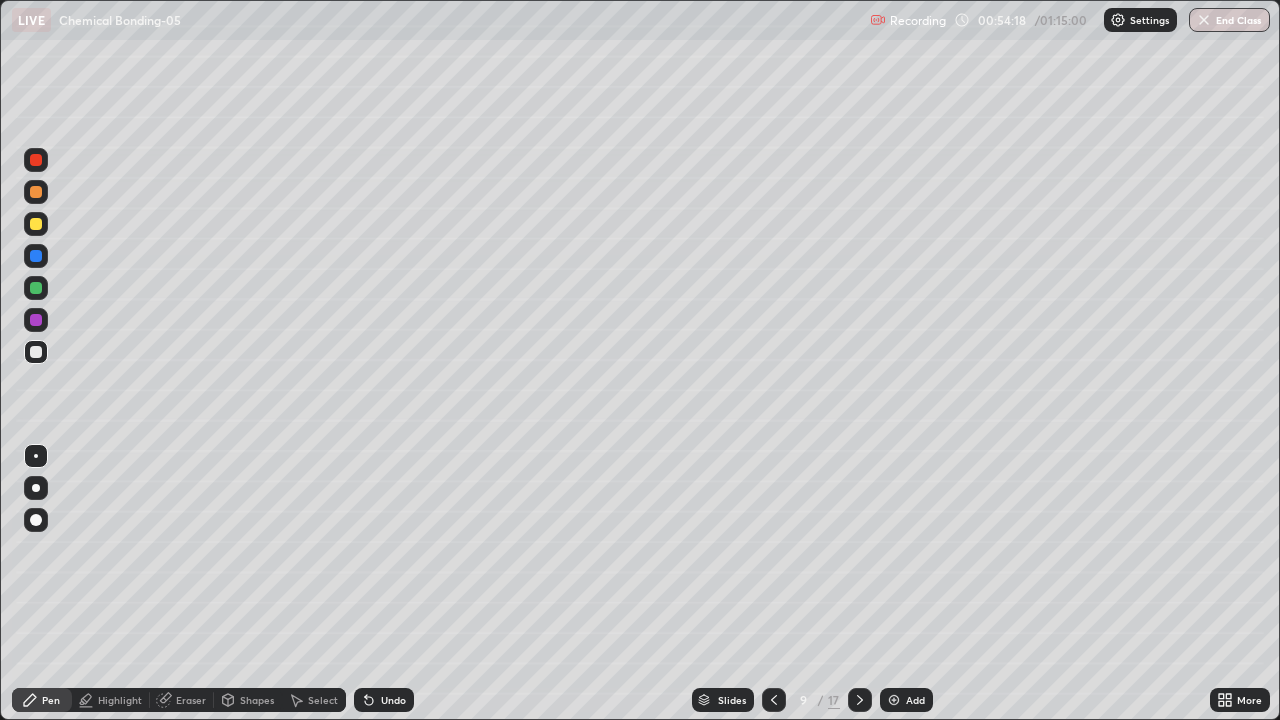 click at bounding box center (36, 256) 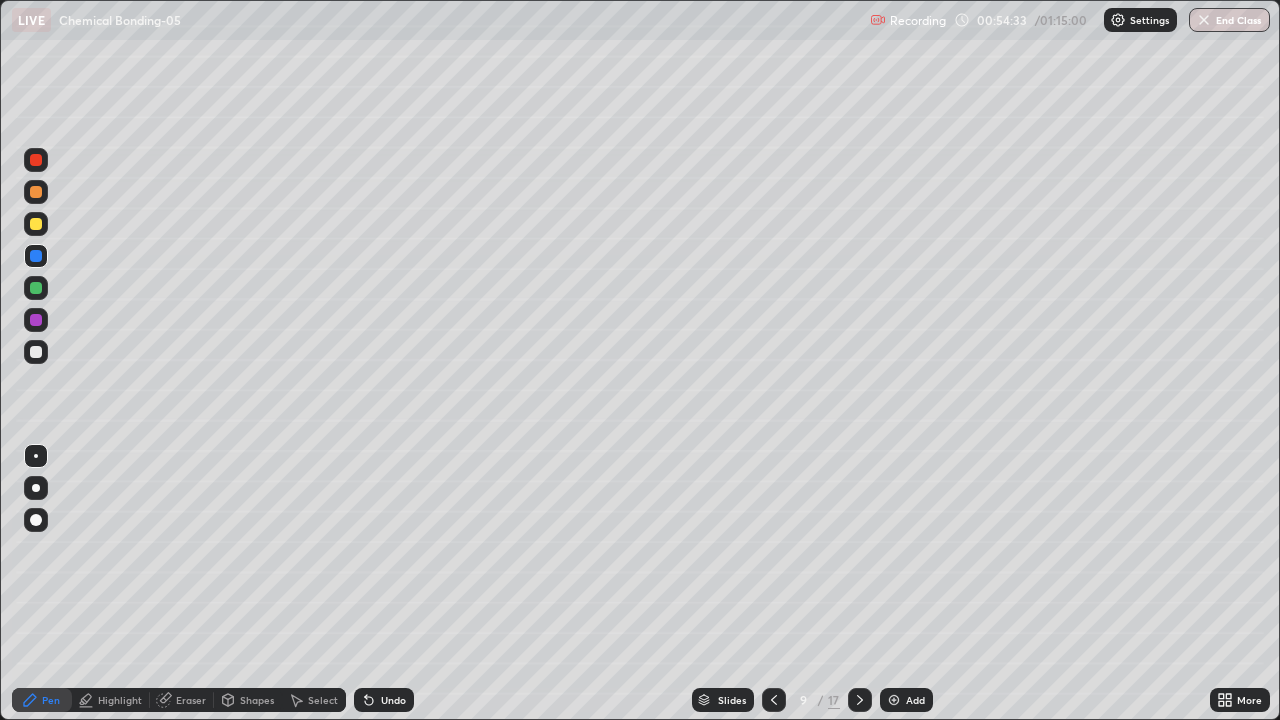 click at bounding box center [36, 160] 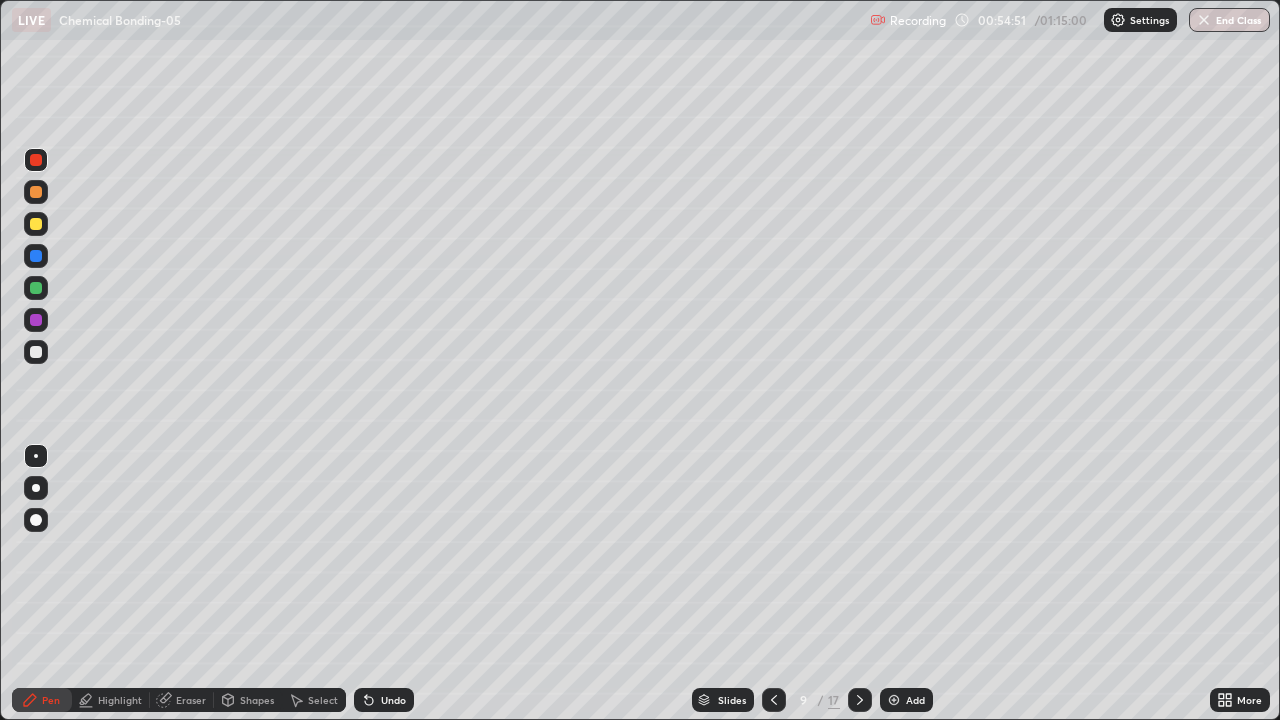 click at bounding box center [36, 192] 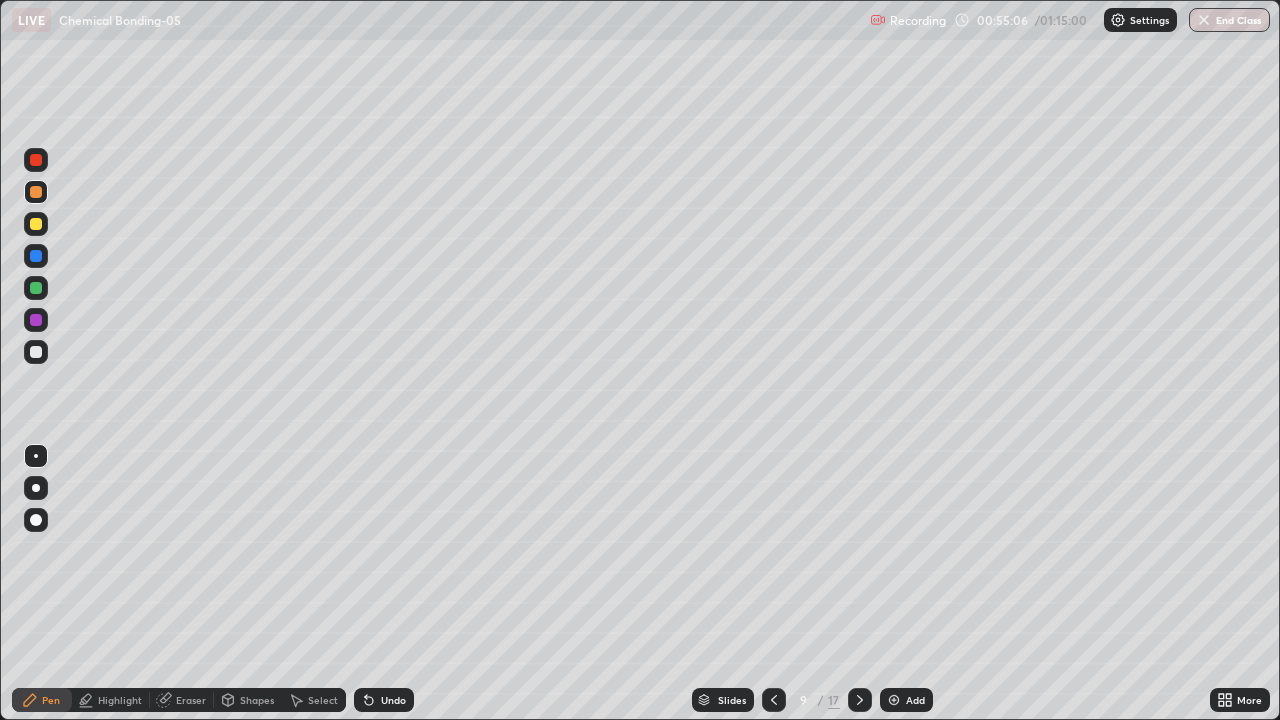 click on "Undo" at bounding box center [393, 700] 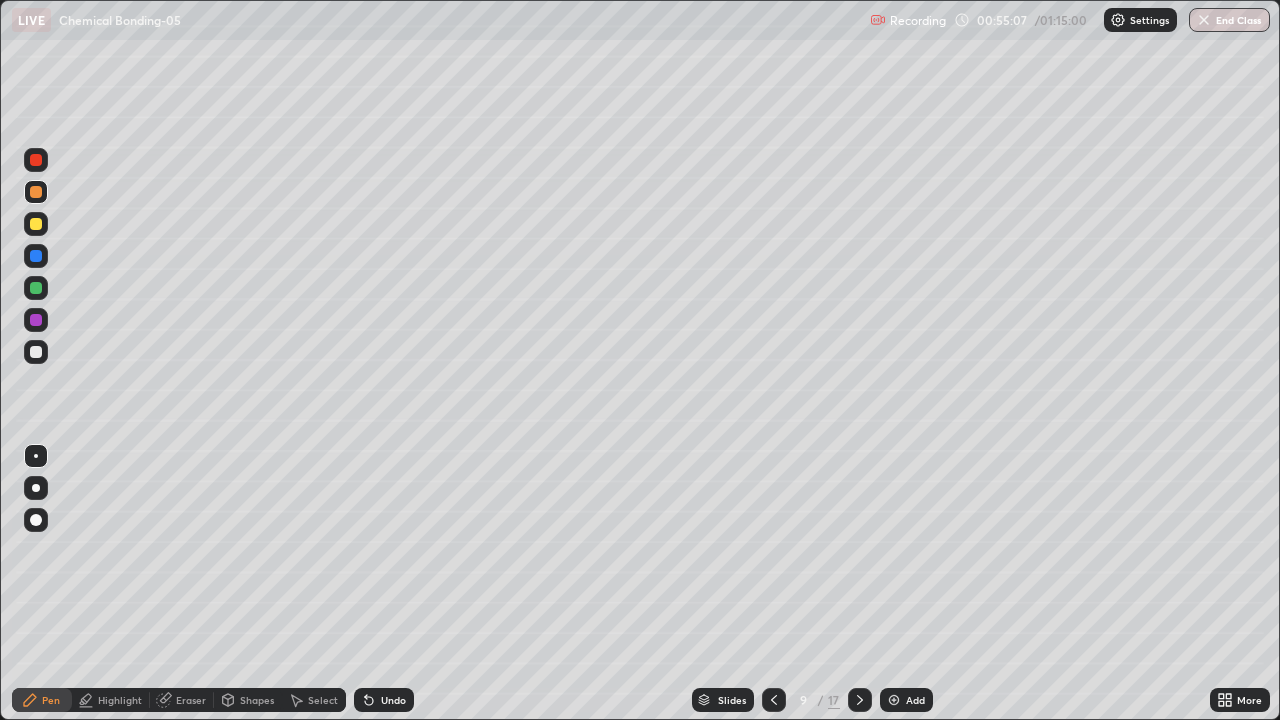 click on "Select" at bounding box center [314, 700] 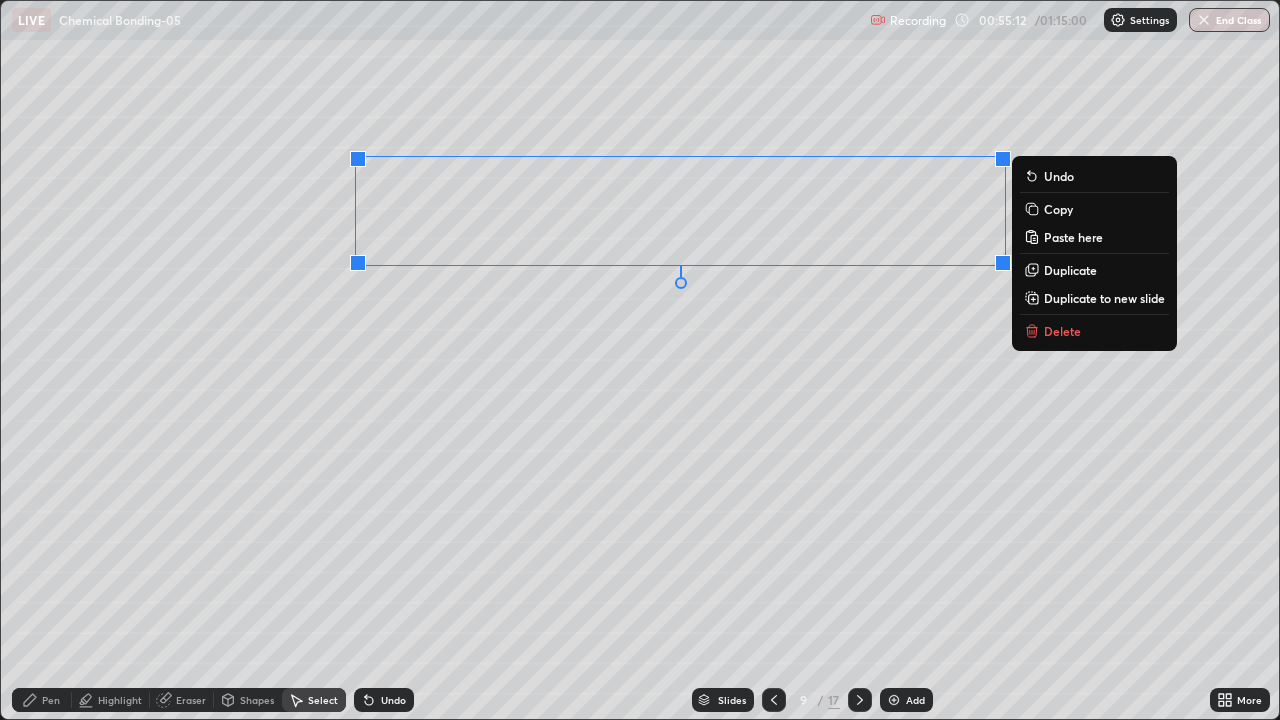 click 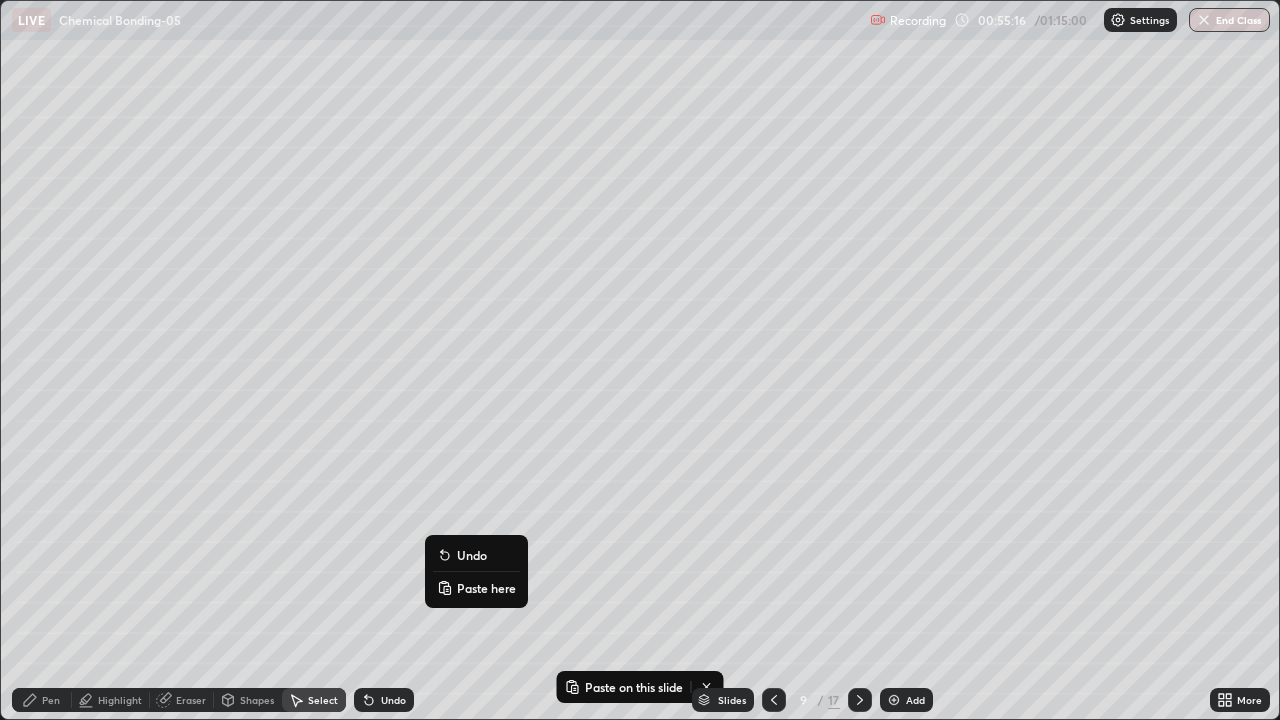 click on "Paste here" at bounding box center (486, 588) 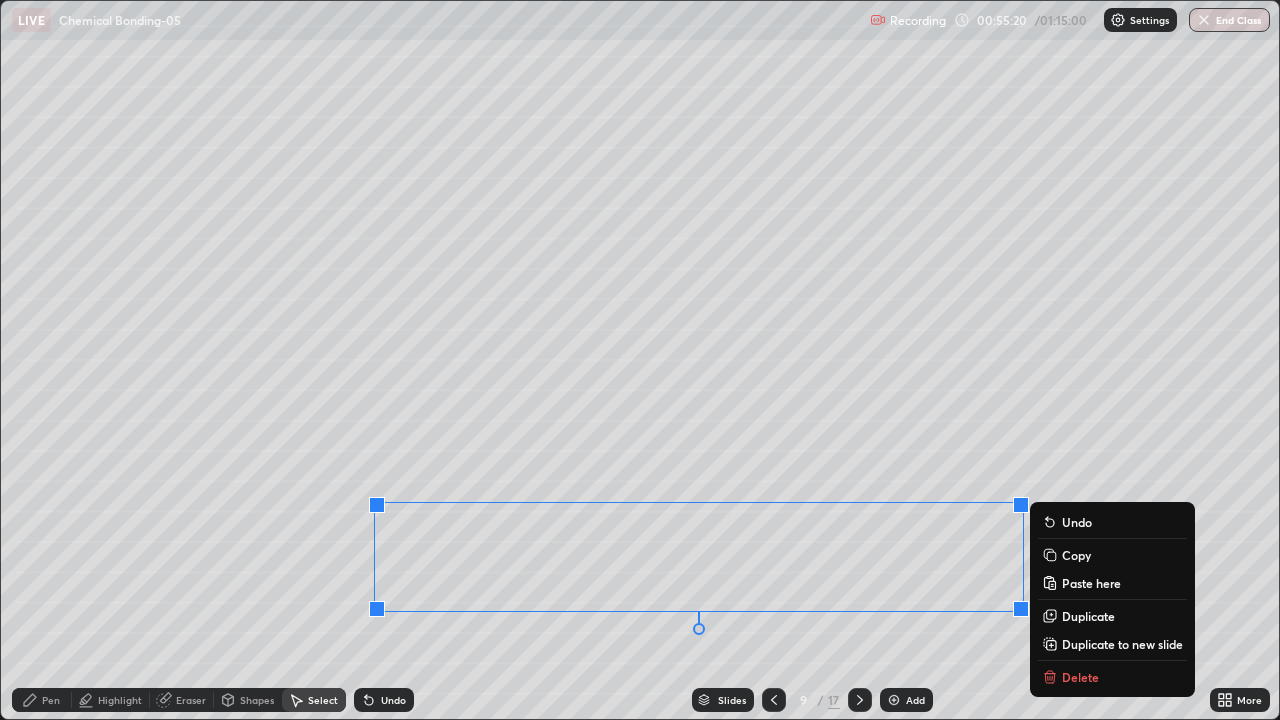 click on "0 ° Undo Copy Paste here Duplicate Duplicate to new slide Delete" at bounding box center [640, 360] 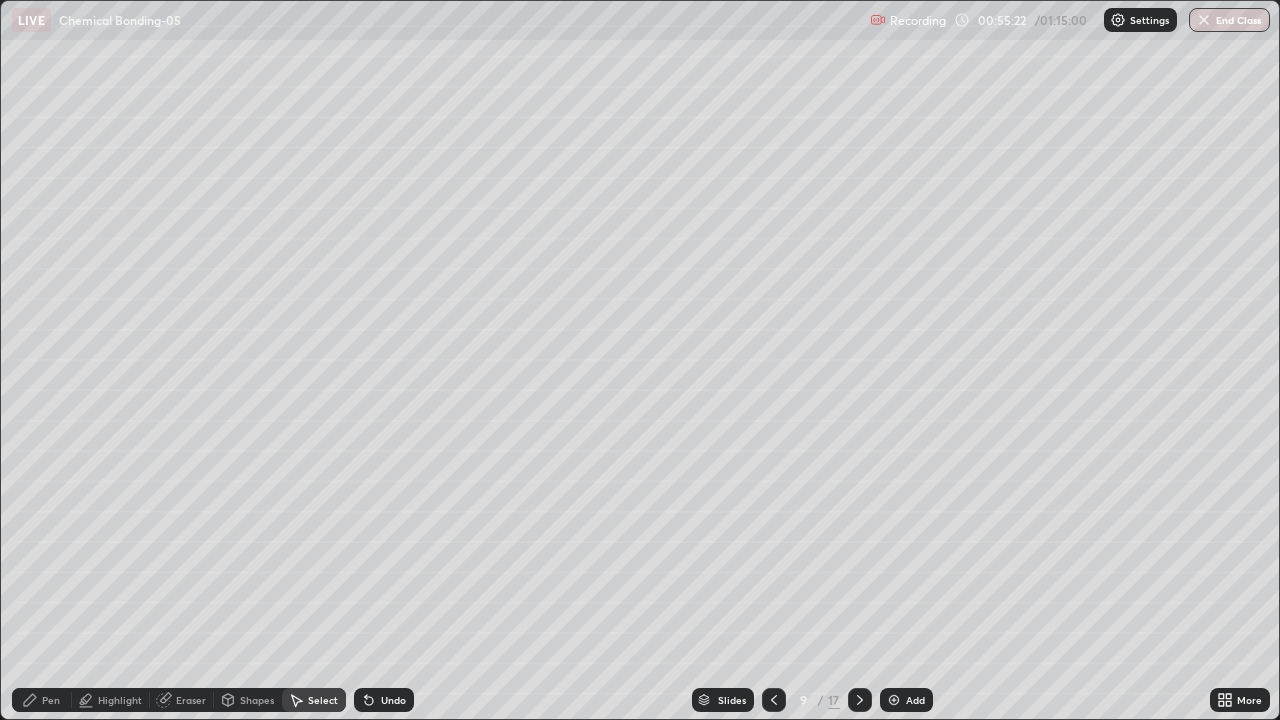 click on "Eraser" at bounding box center (191, 700) 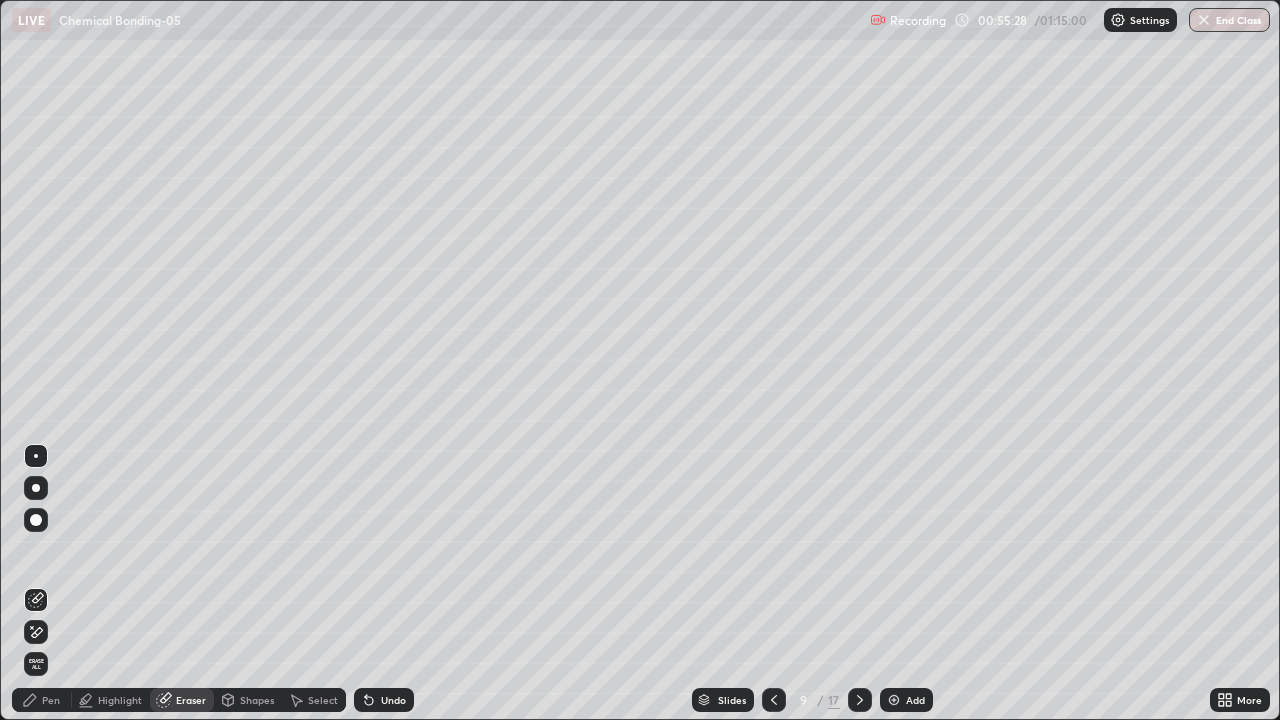click on "Pen" at bounding box center [51, 700] 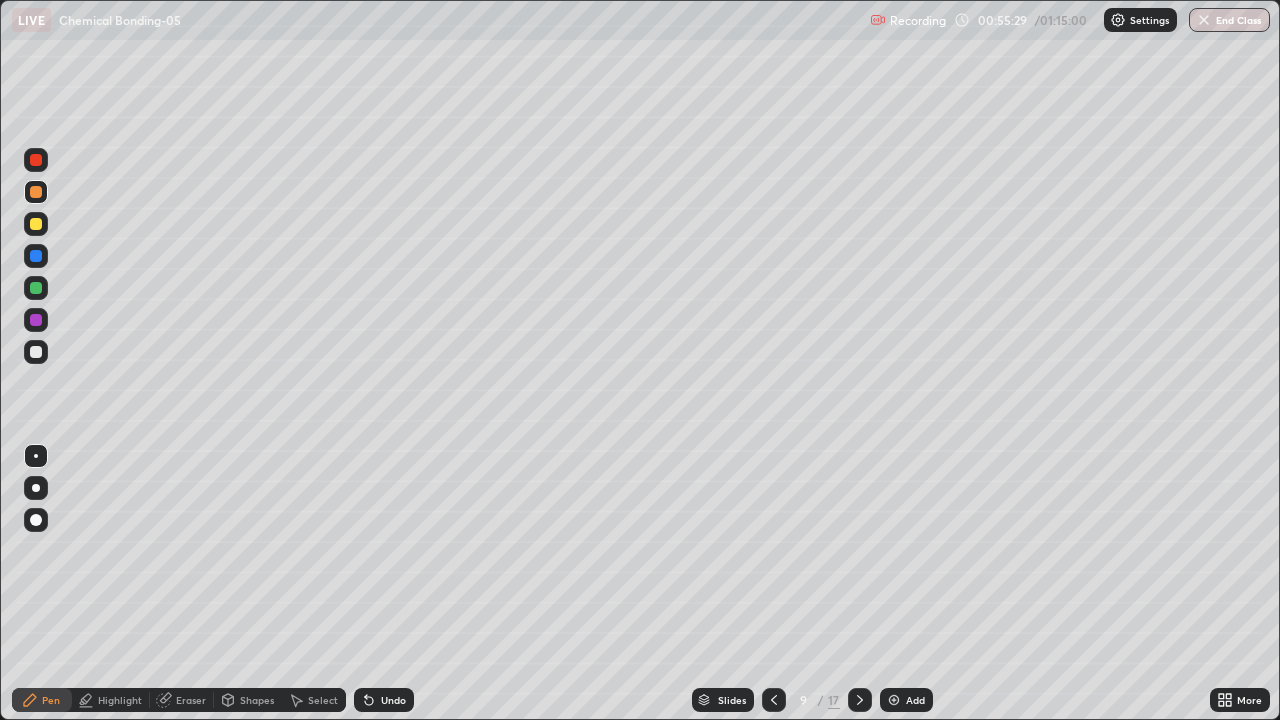 click at bounding box center (36, 224) 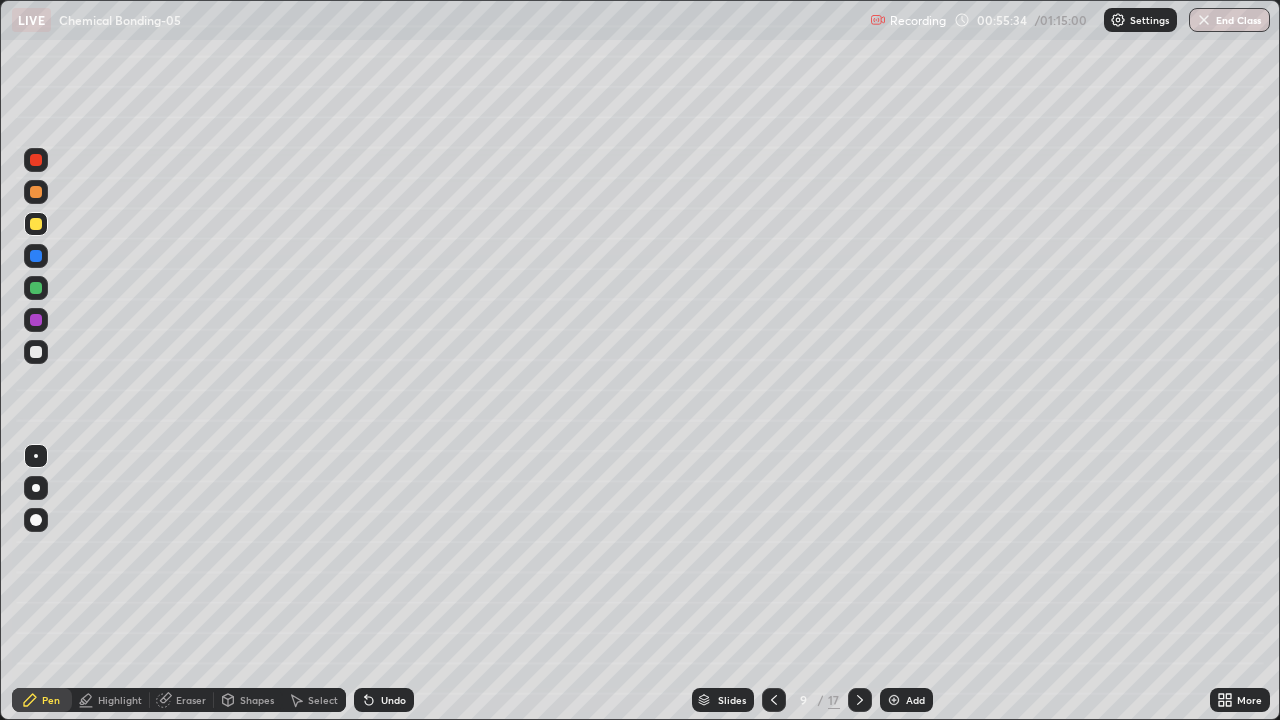 click at bounding box center (36, 352) 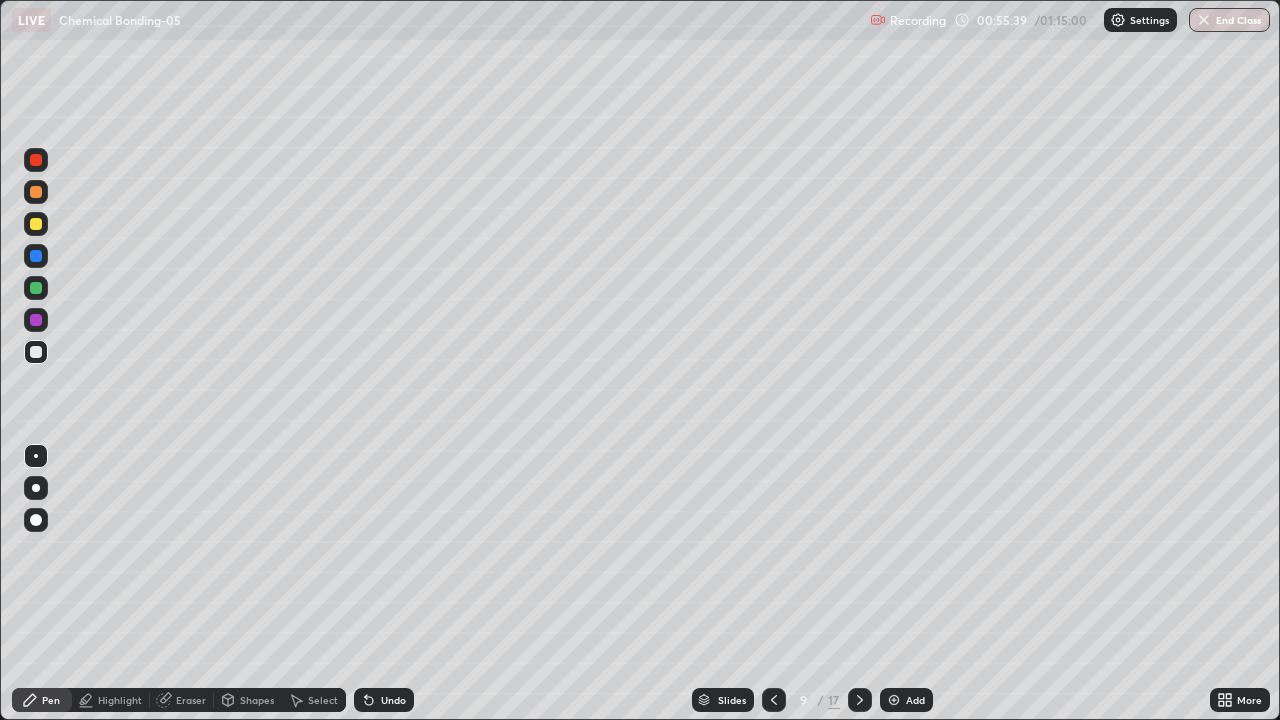 click at bounding box center [36, 256] 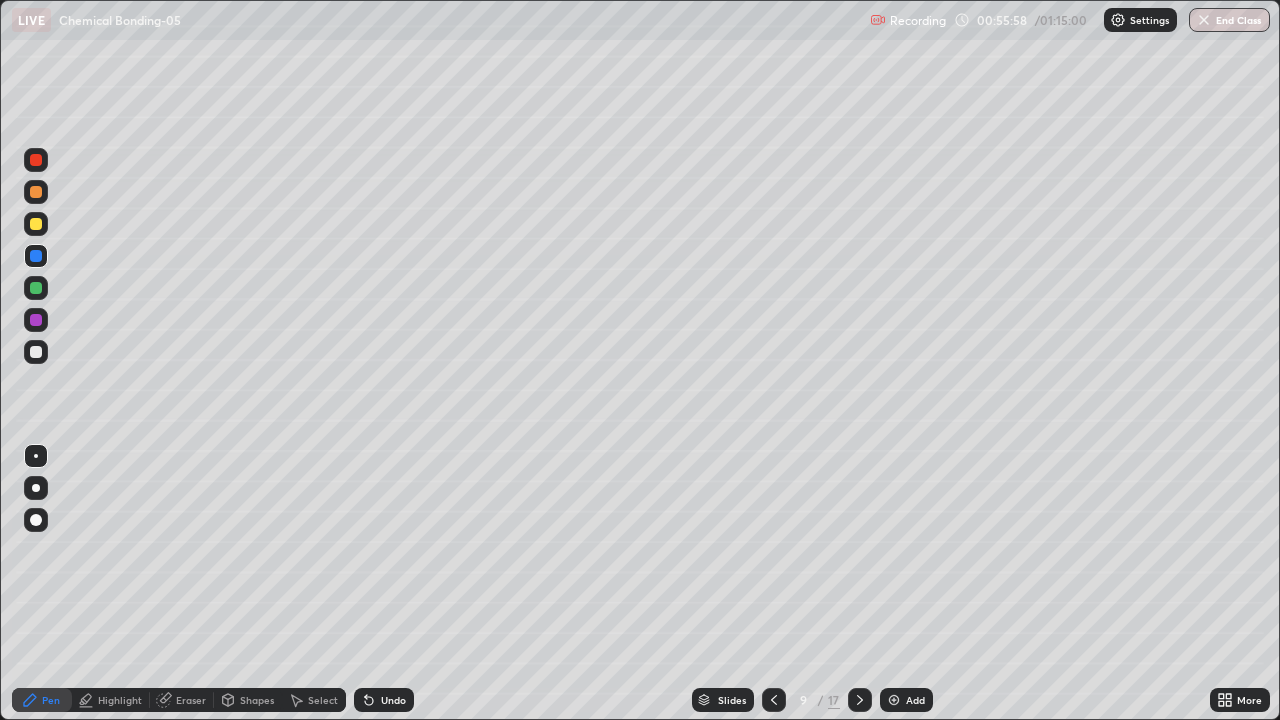 click on "Eraser" at bounding box center [182, 700] 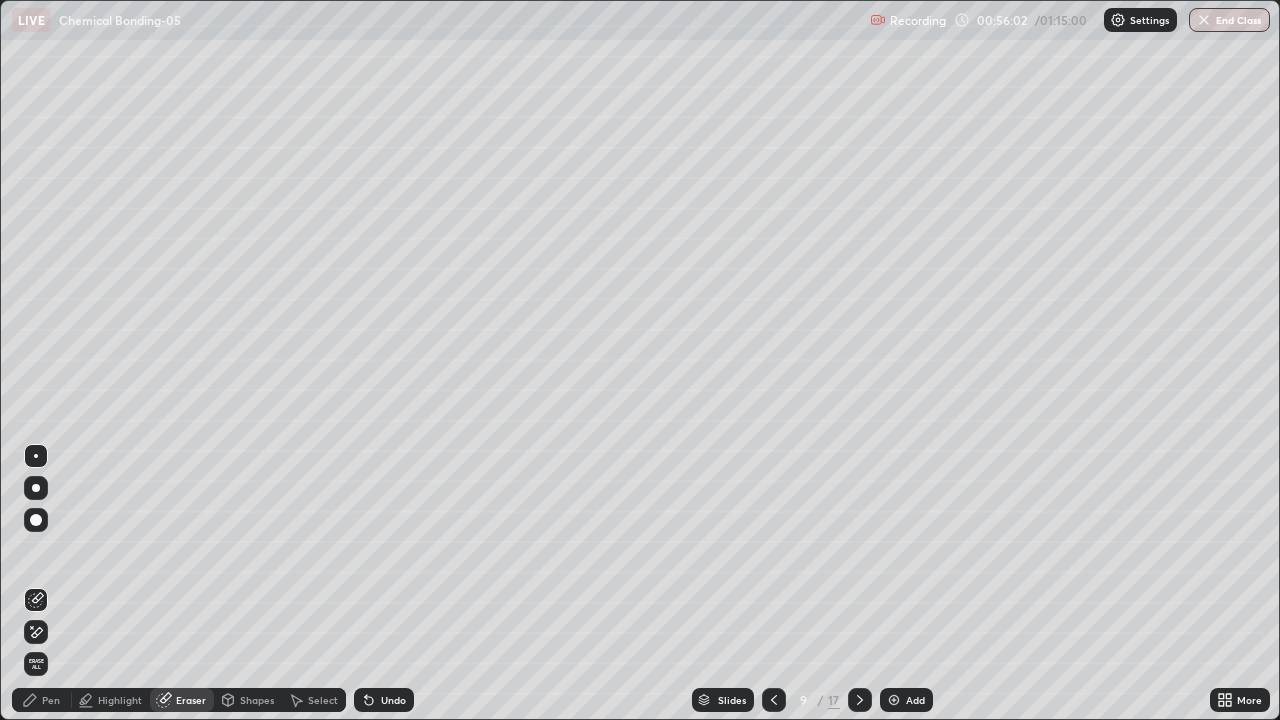 click 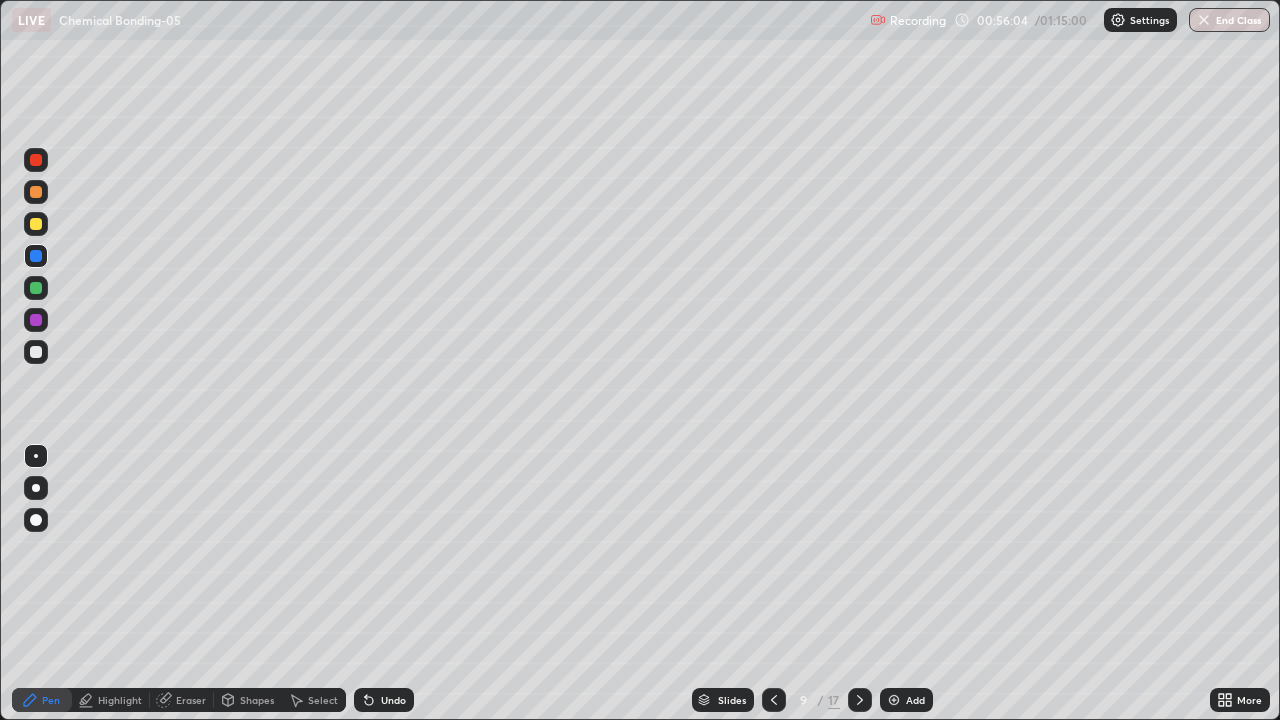 click at bounding box center [36, 160] 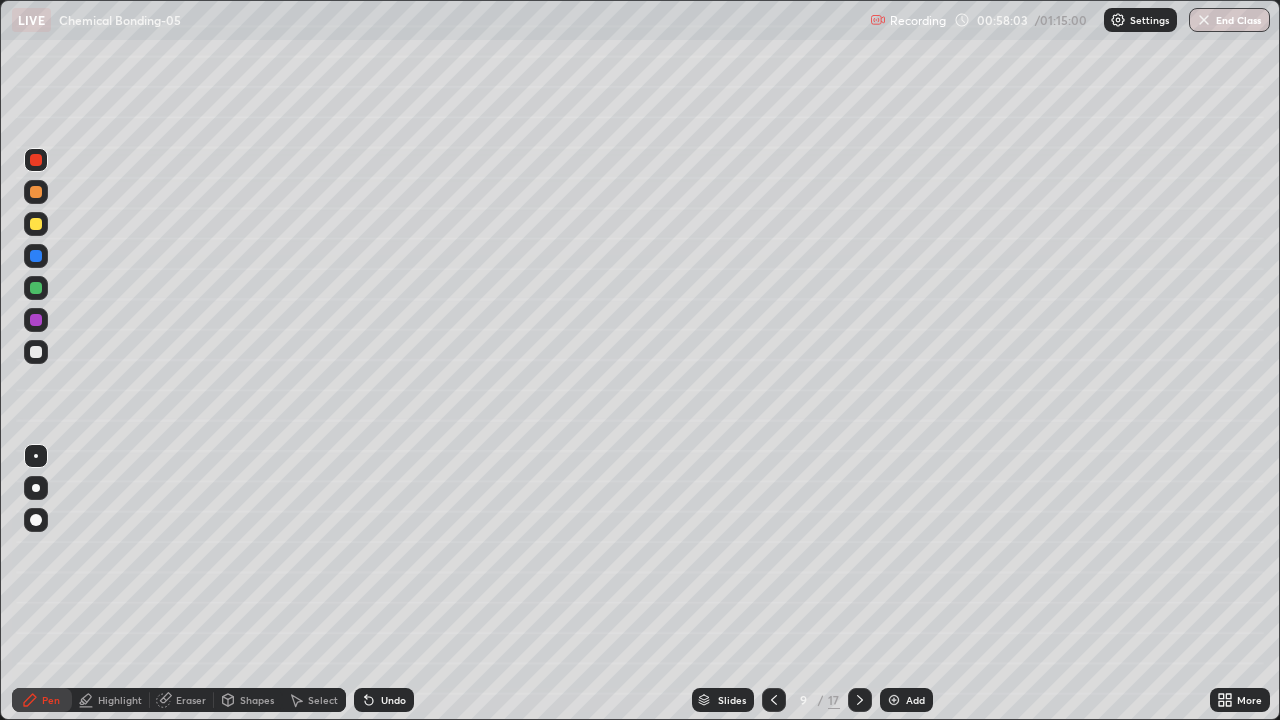 click on "17" at bounding box center [834, 700] 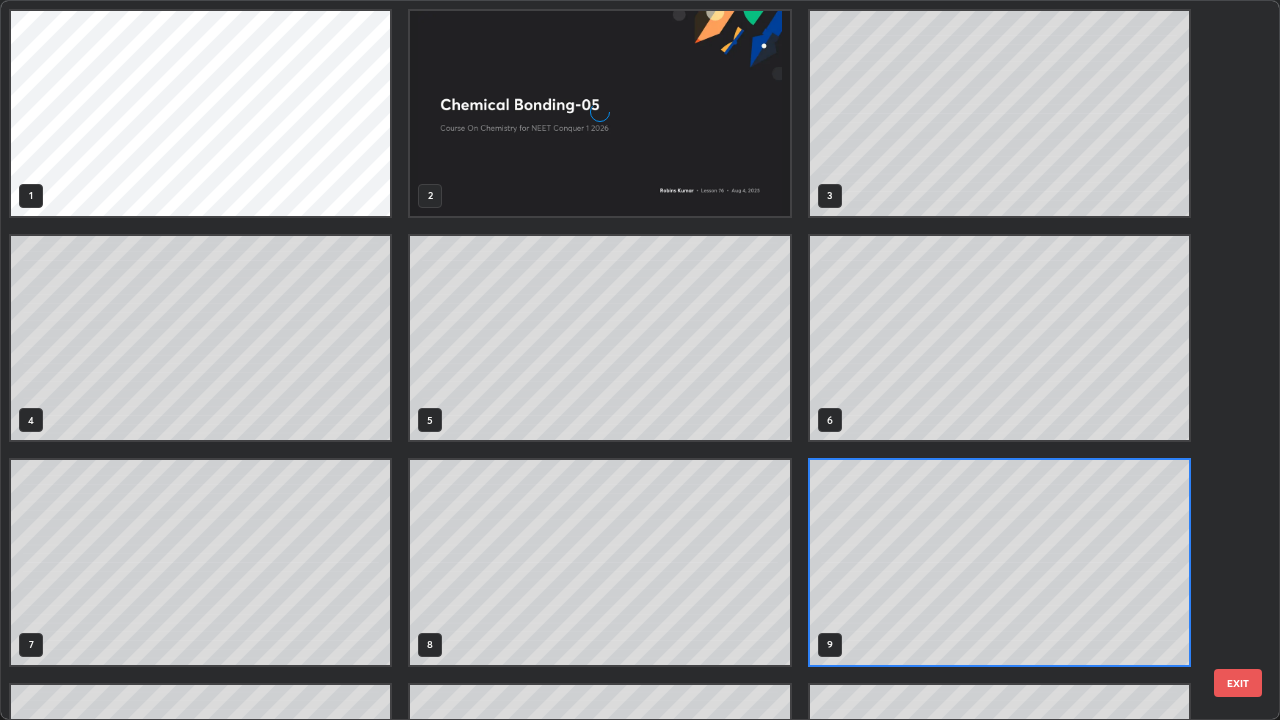 scroll, scrollTop: 7, scrollLeft: 11, axis: both 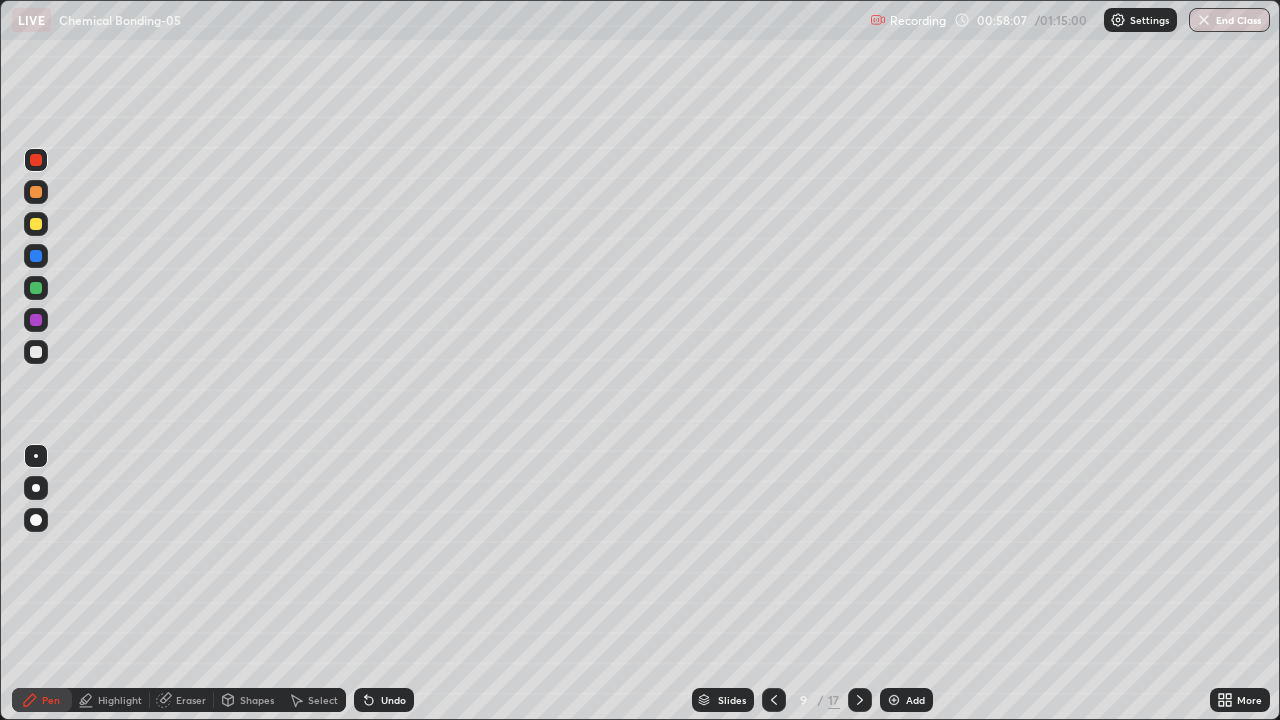 click 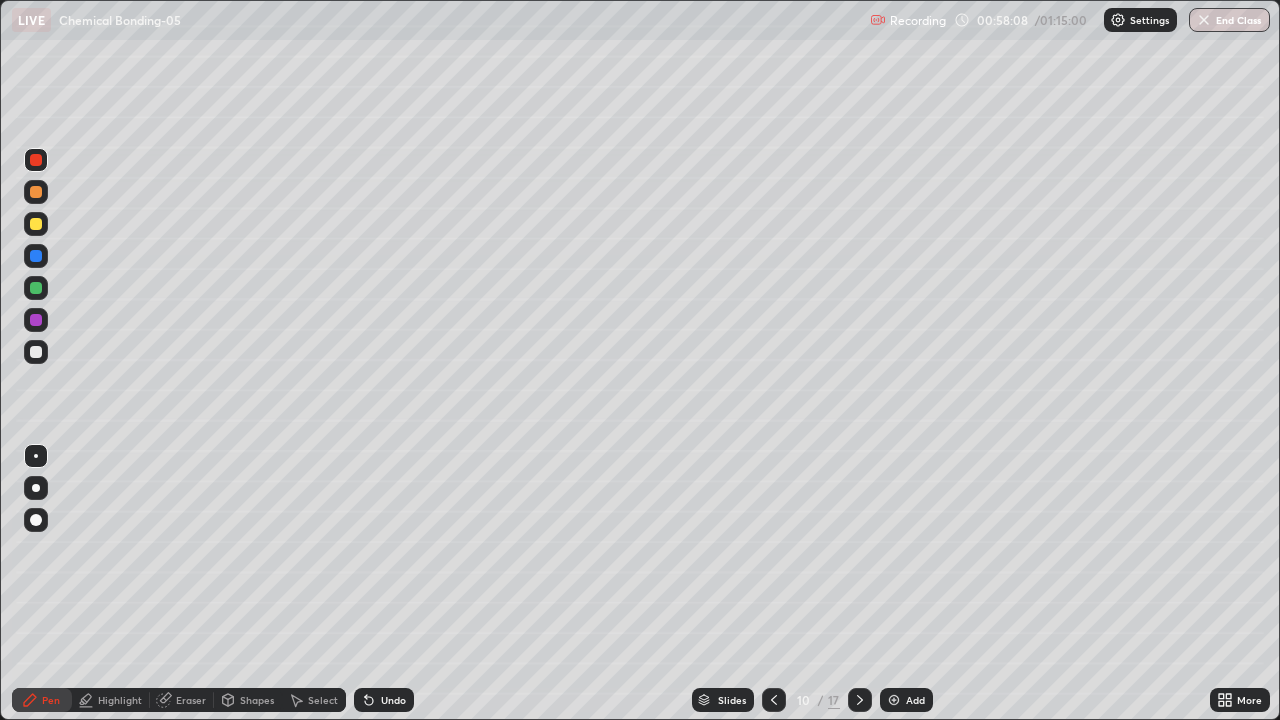 click at bounding box center (36, 192) 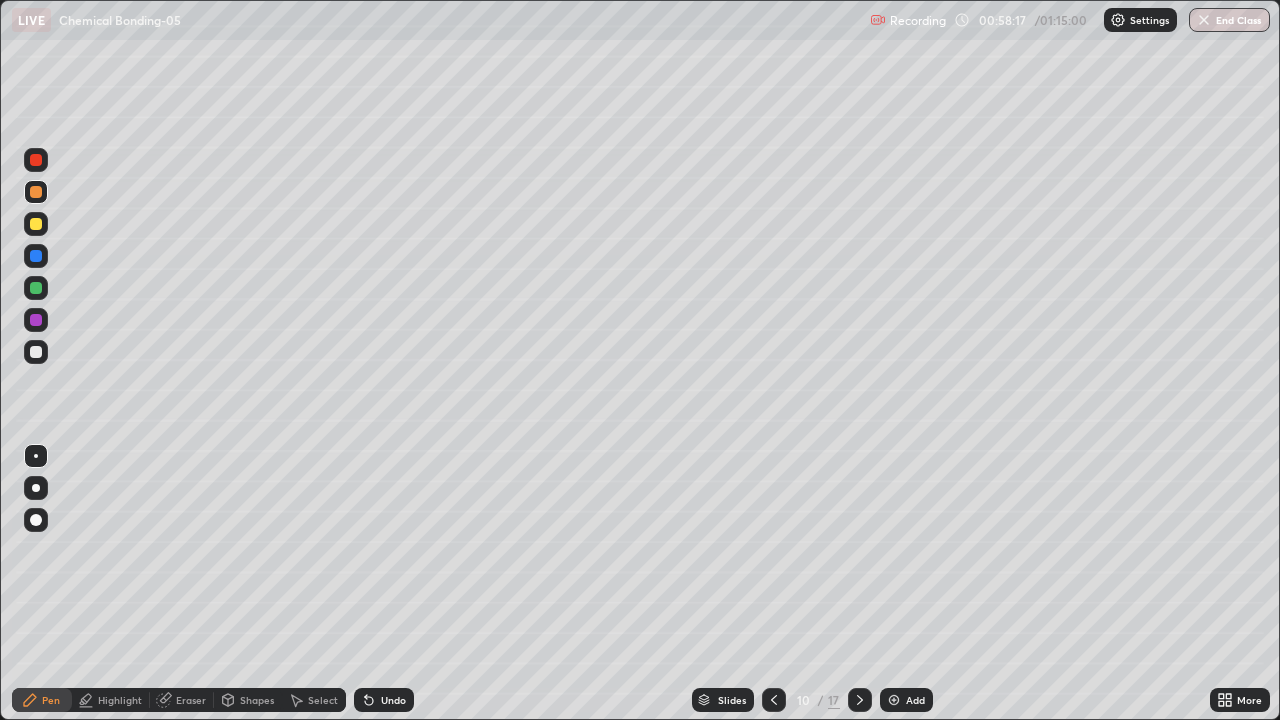 click on "Shapes" at bounding box center [257, 700] 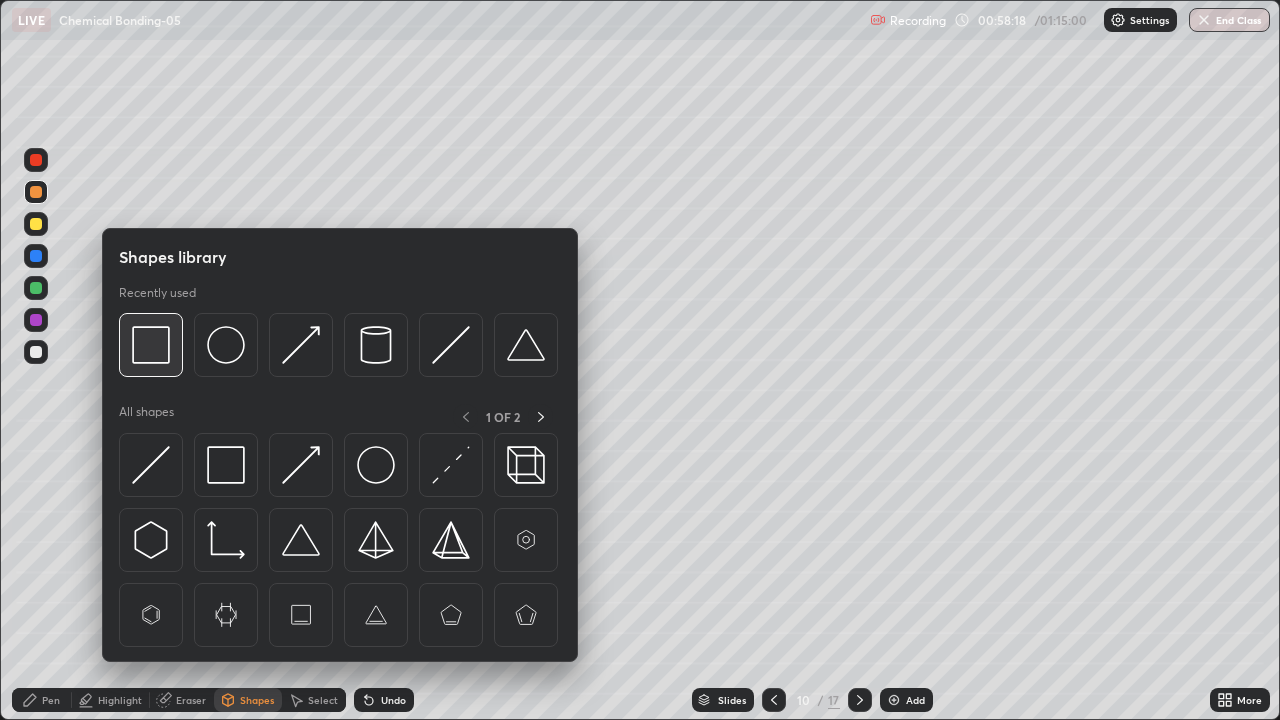 click at bounding box center [151, 345] 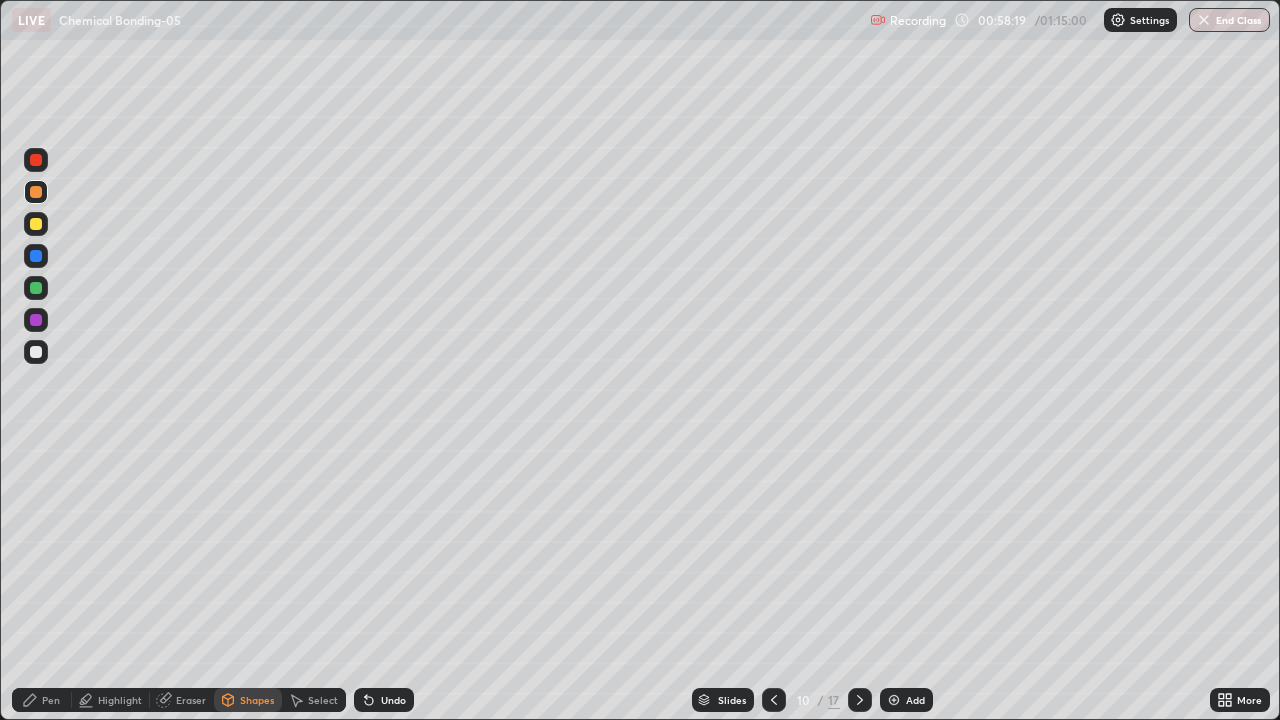 click at bounding box center [36, 320] 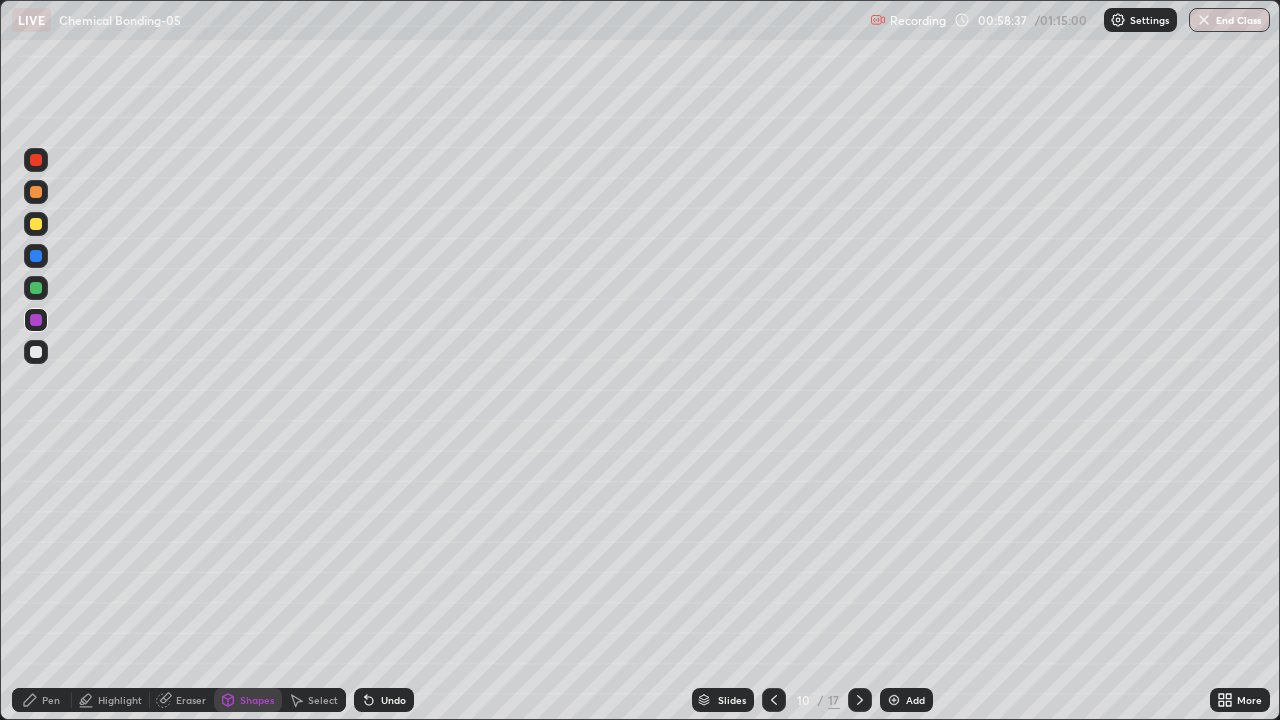 click on "Pen" at bounding box center (42, 700) 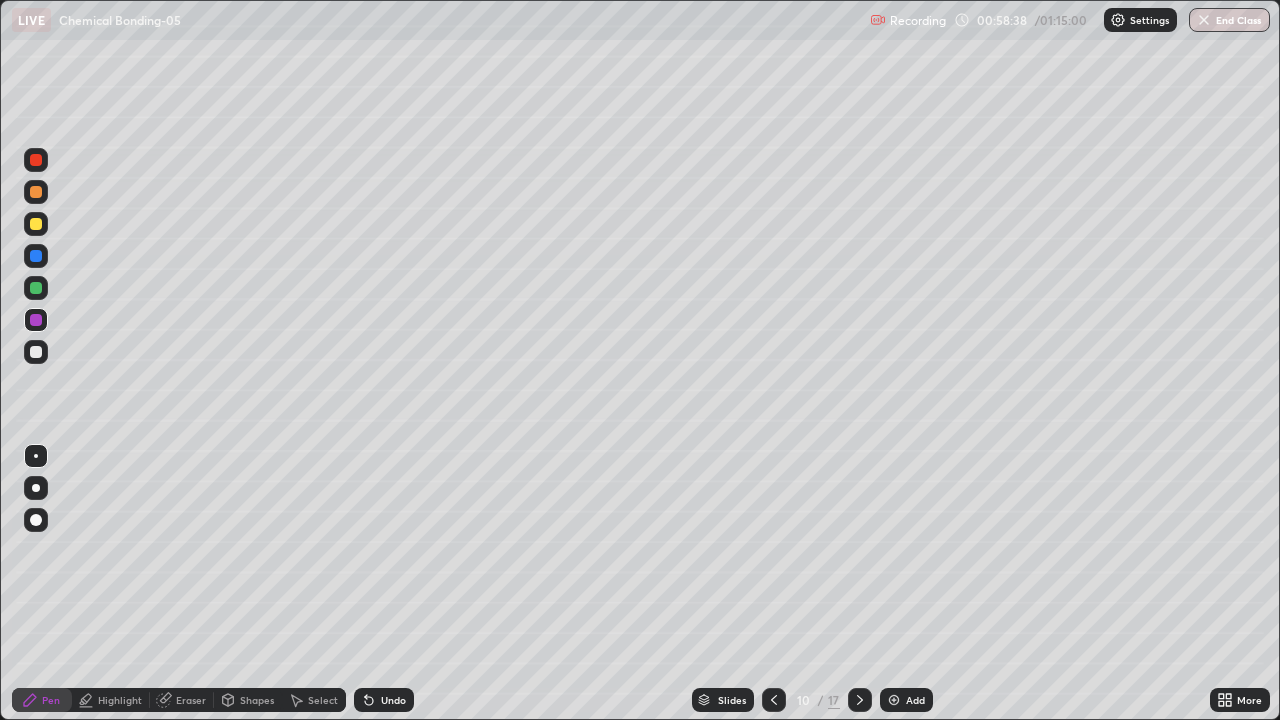 click at bounding box center (36, 288) 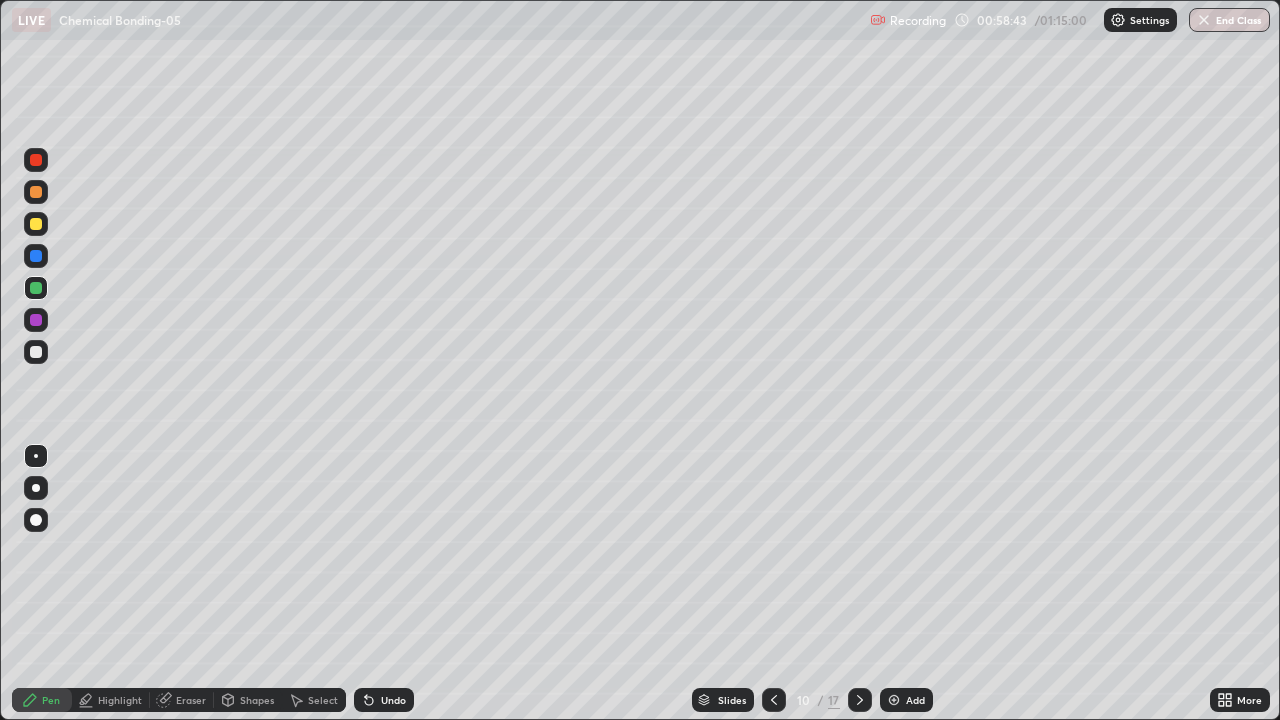 click 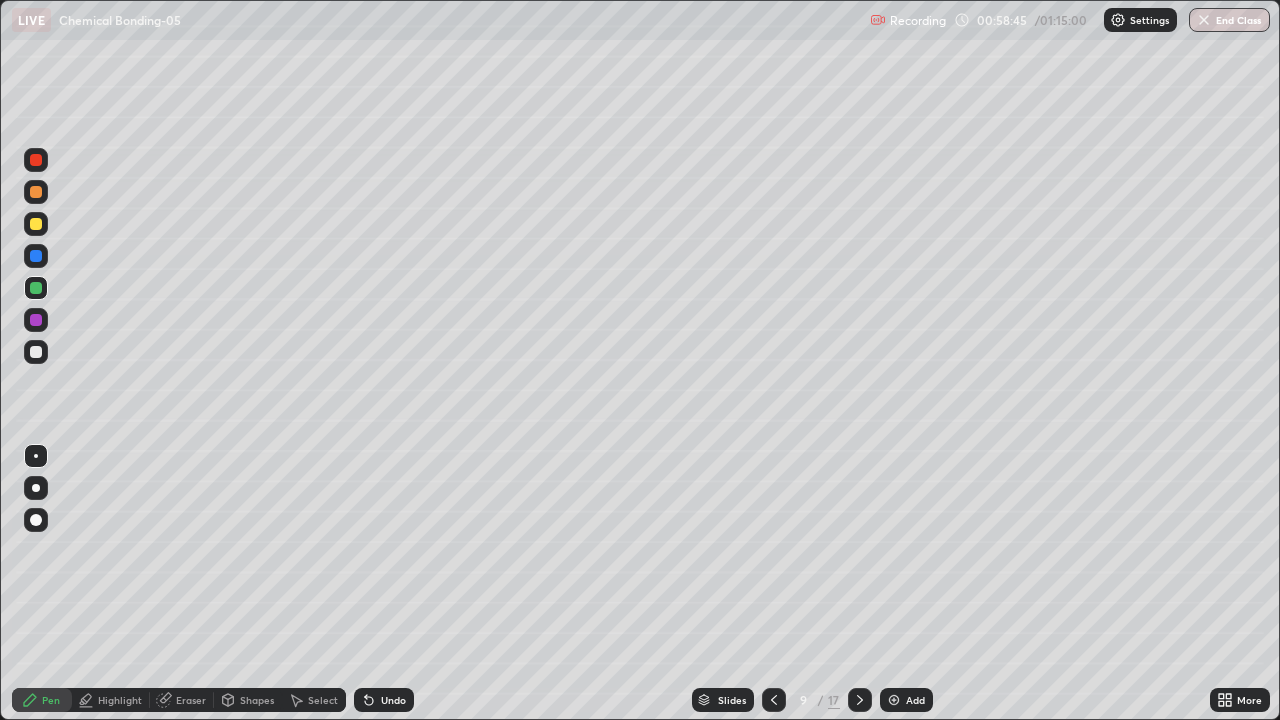 click 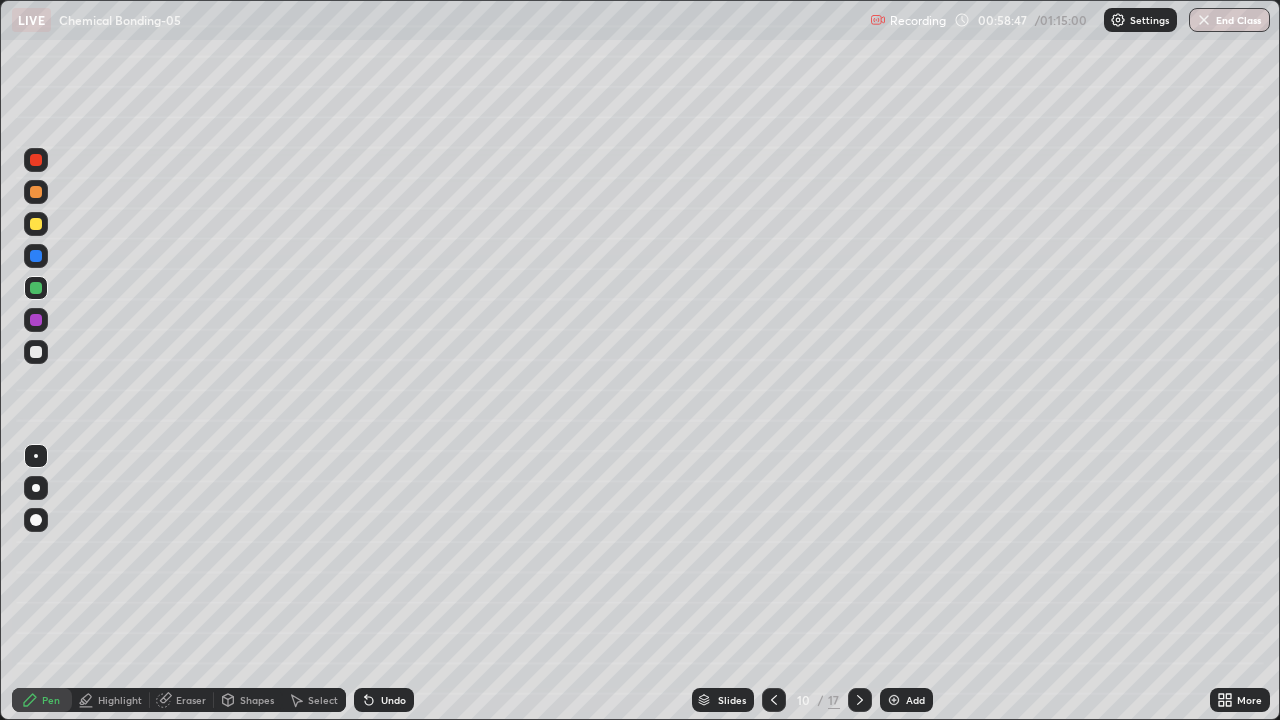 click at bounding box center [36, 352] 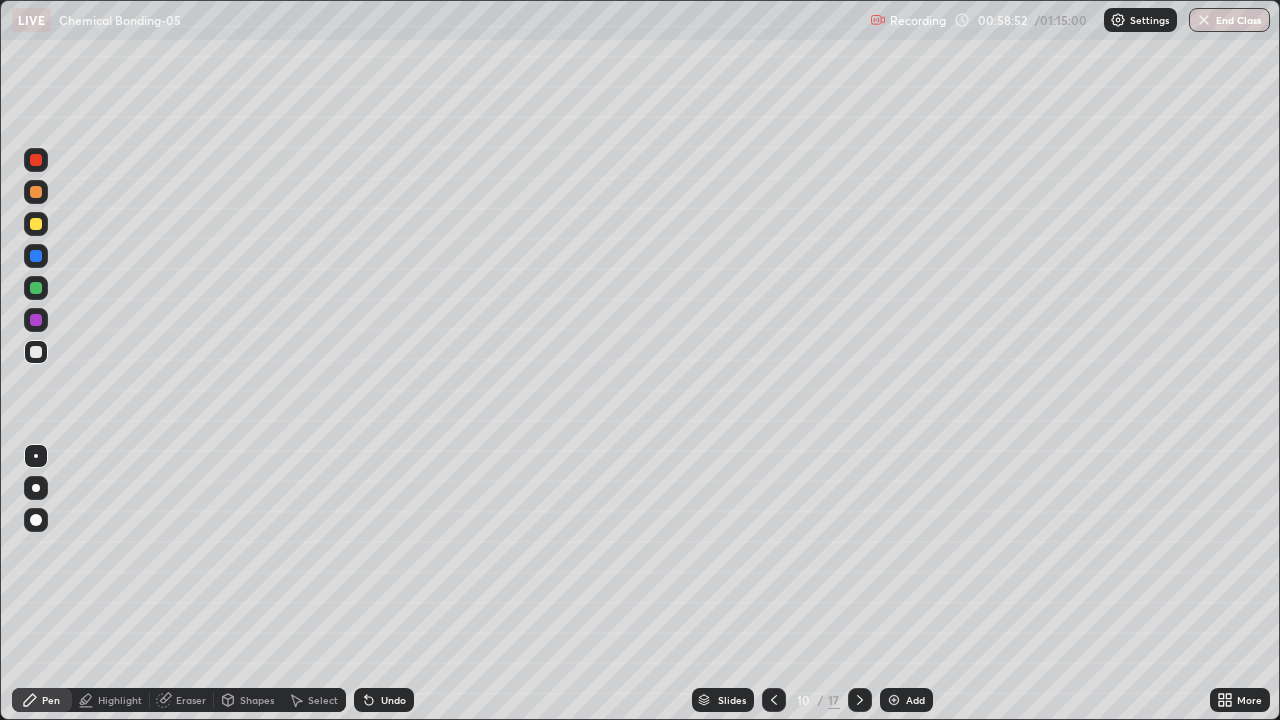 click at bounding box center [36, 224] 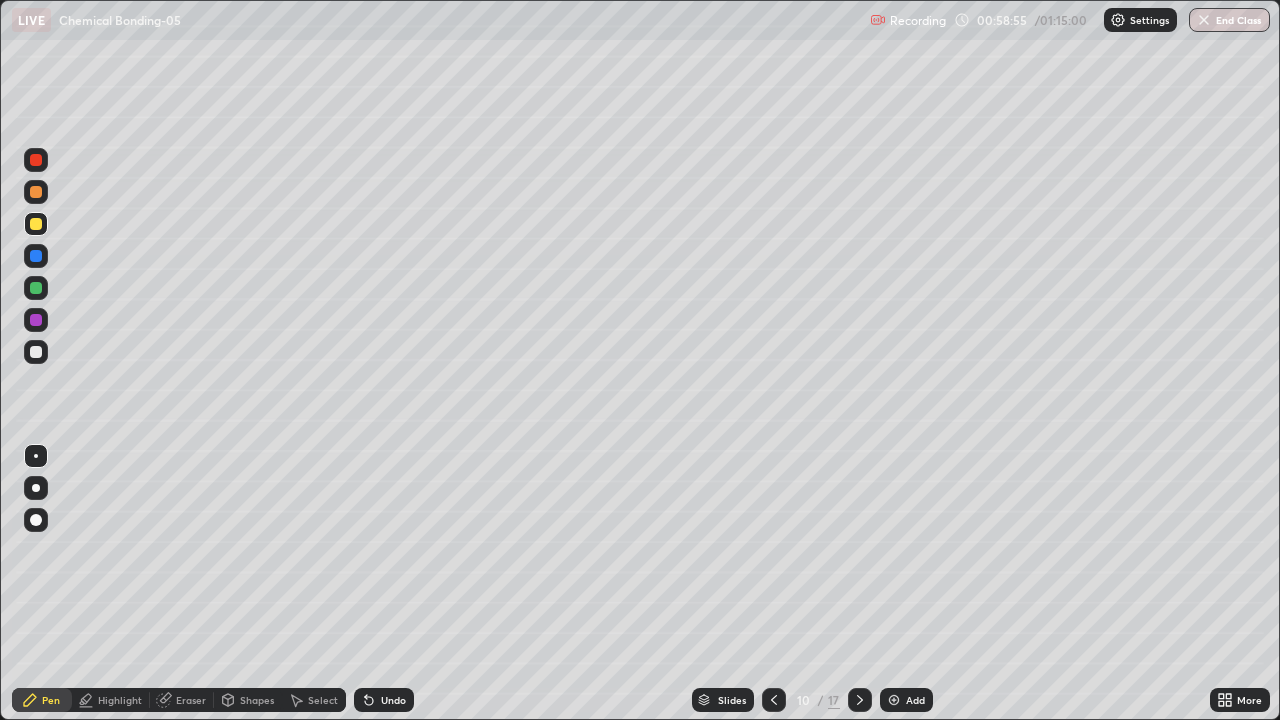 click at bounding box center (36, 352) 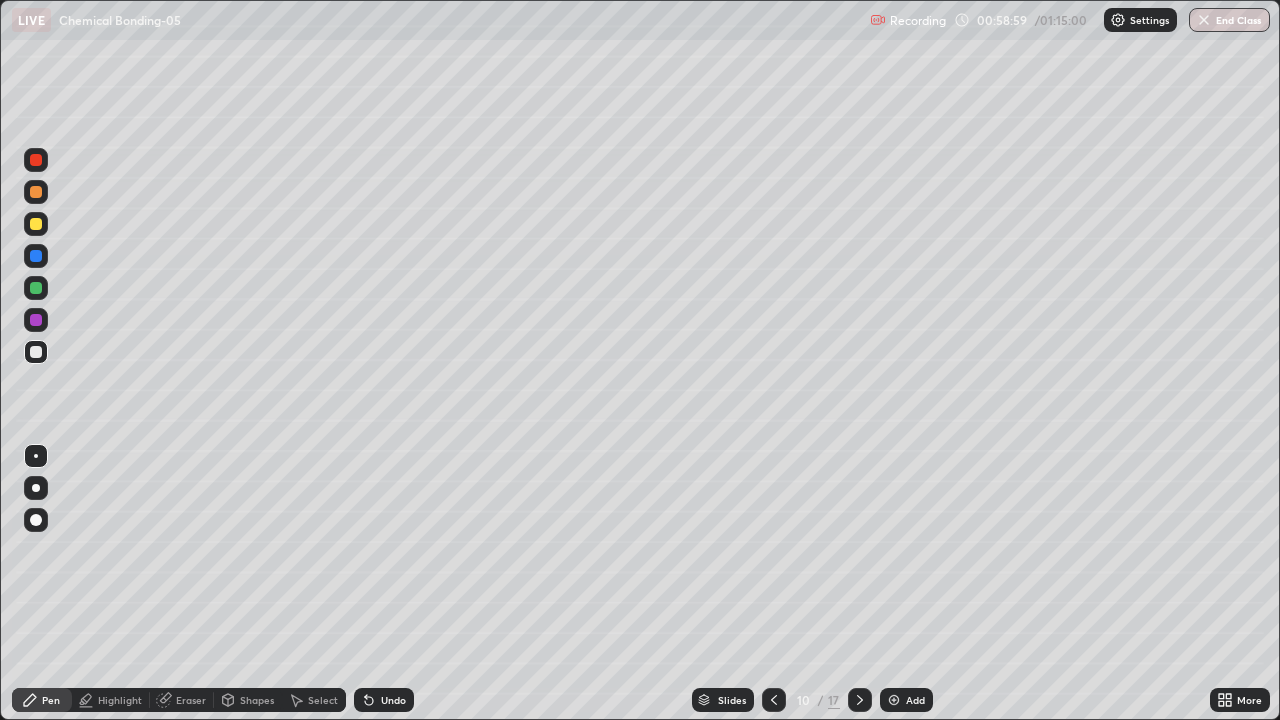 click at bounding box center [36, 256] 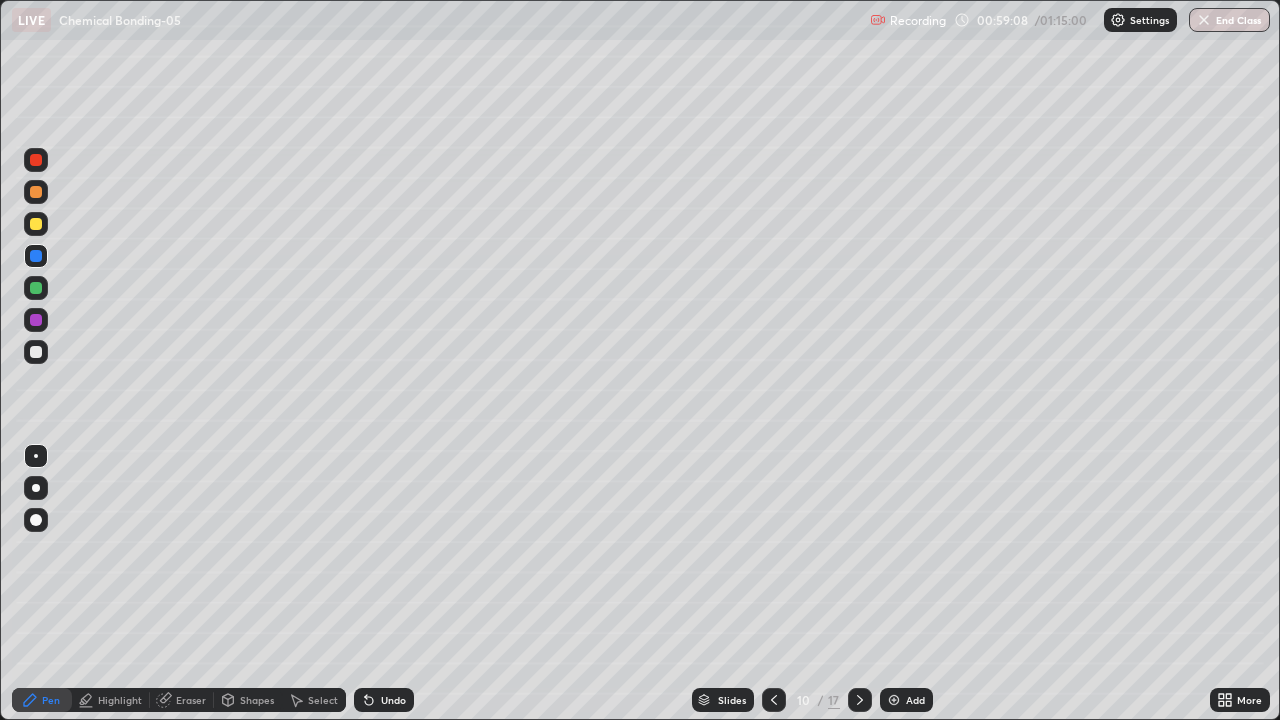 click at bounding box center (36, 160) 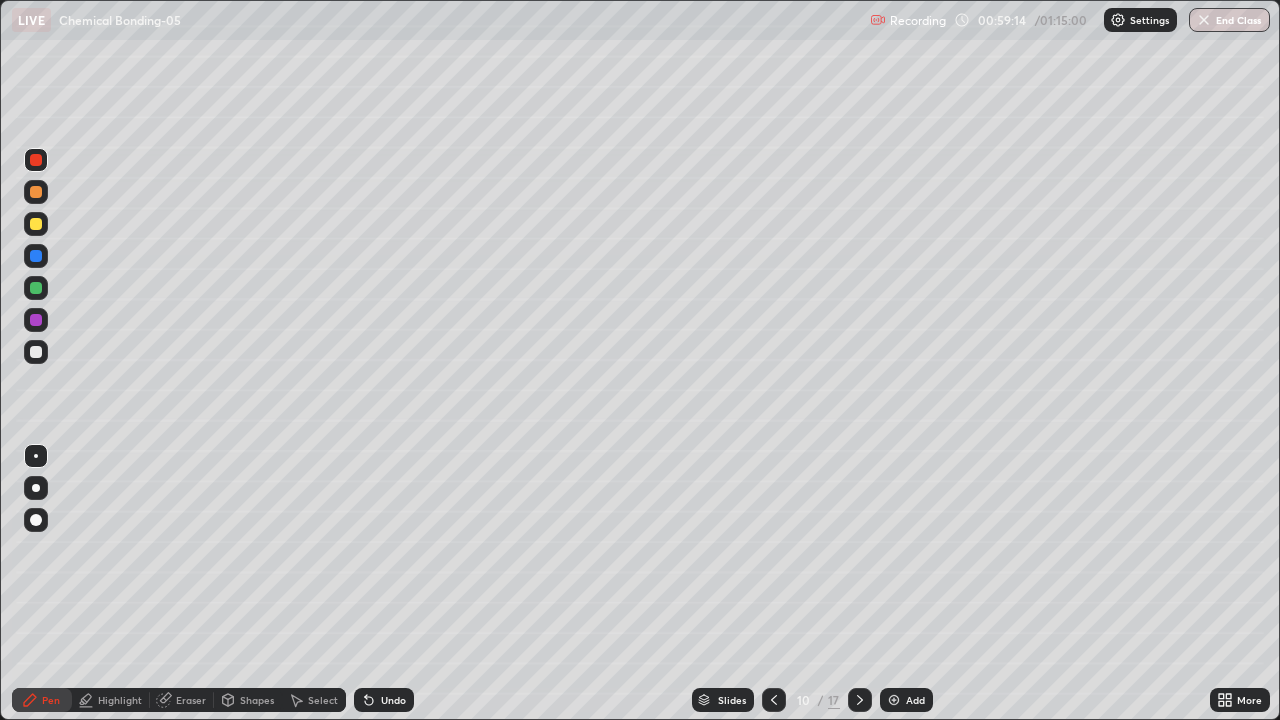 click on "Undo" at bounding box center [384, 700] 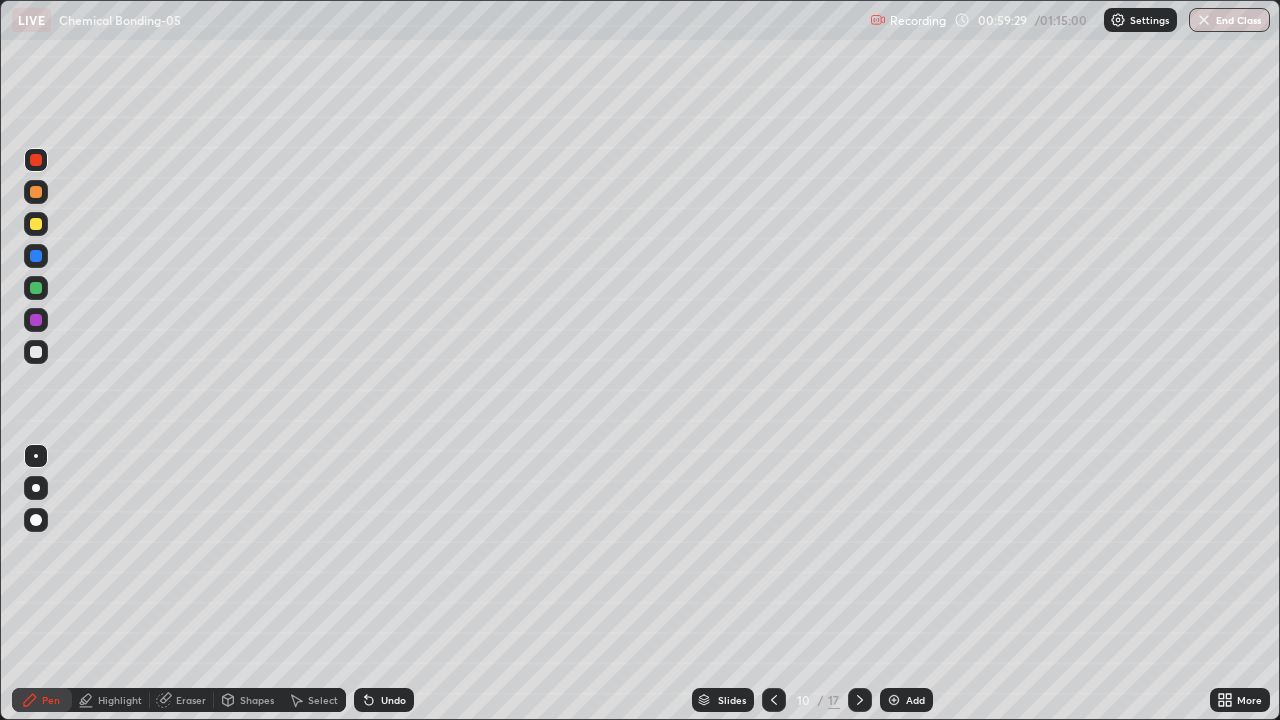 click at bounding box center [36, 288] 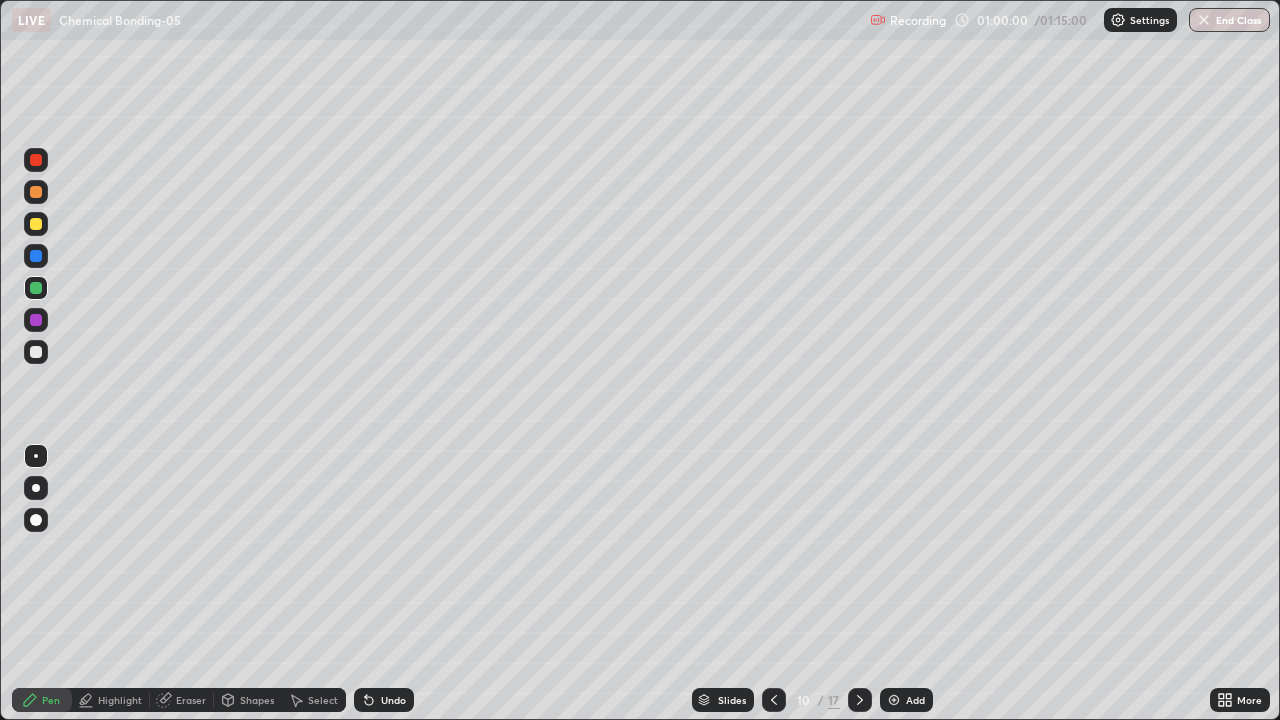 click at bounding box center (36, 192) 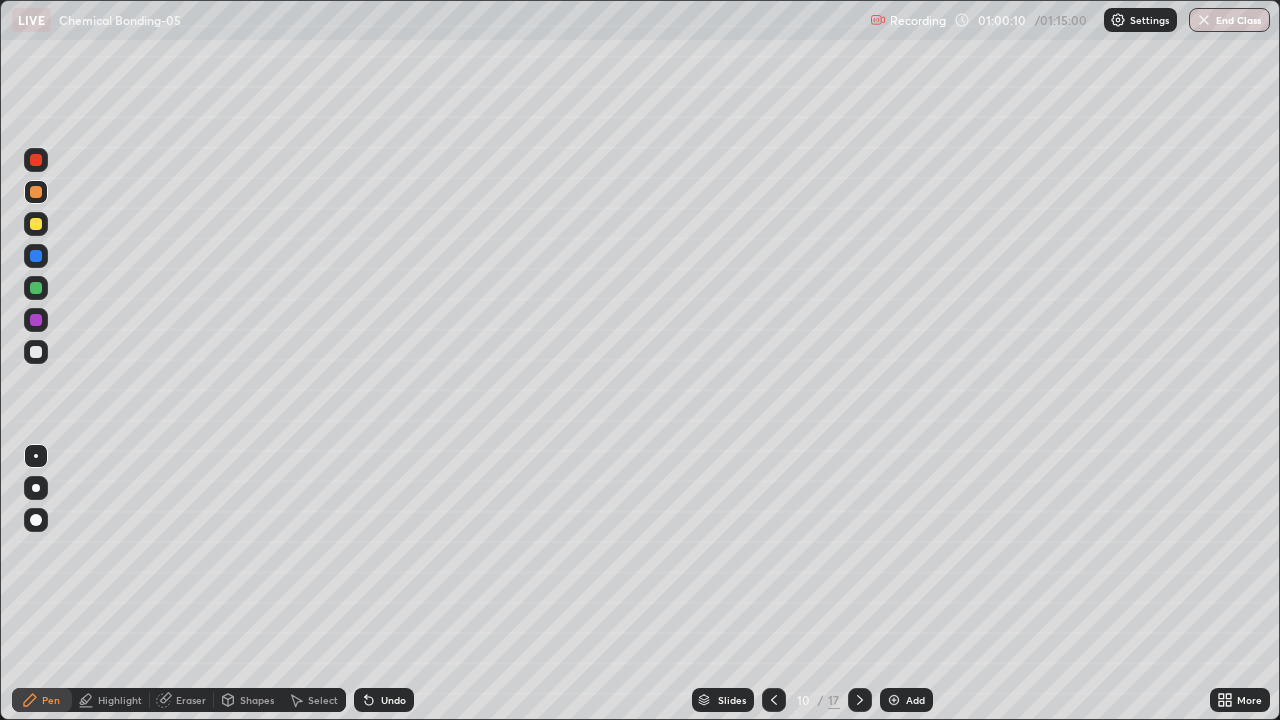 click at bounding box center [36, 256] 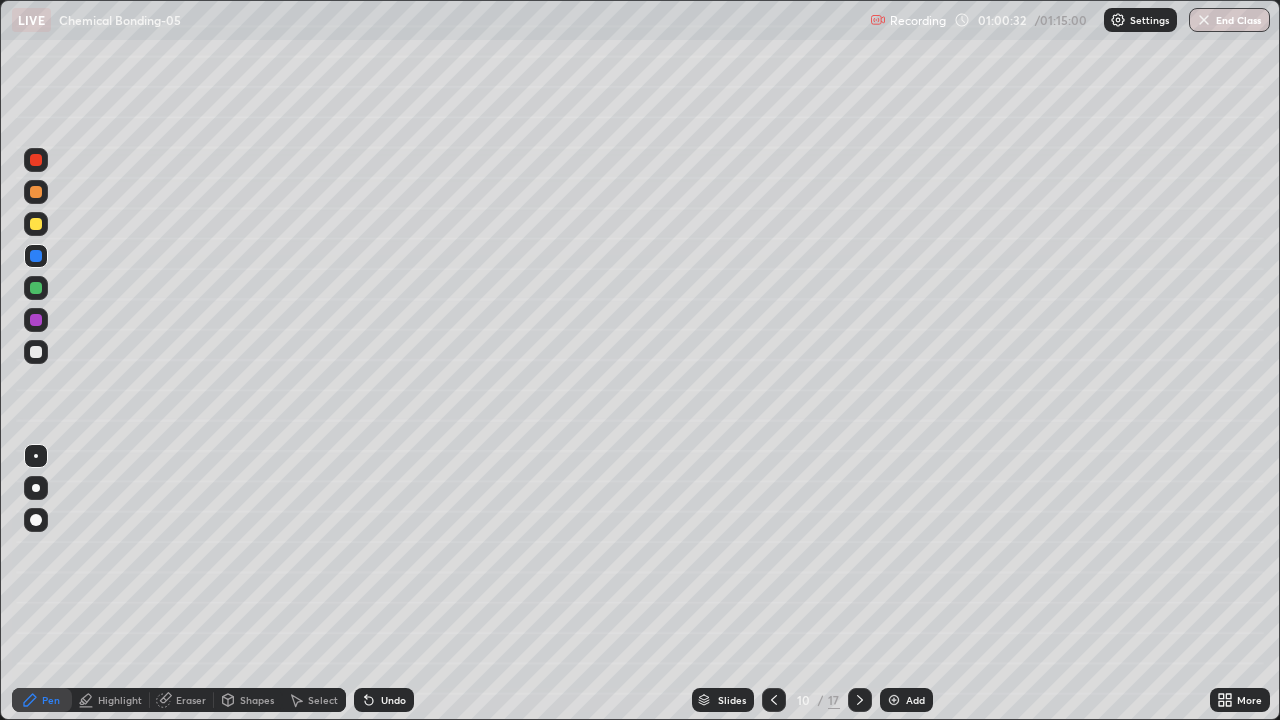 click at bounding box center [36, 192] 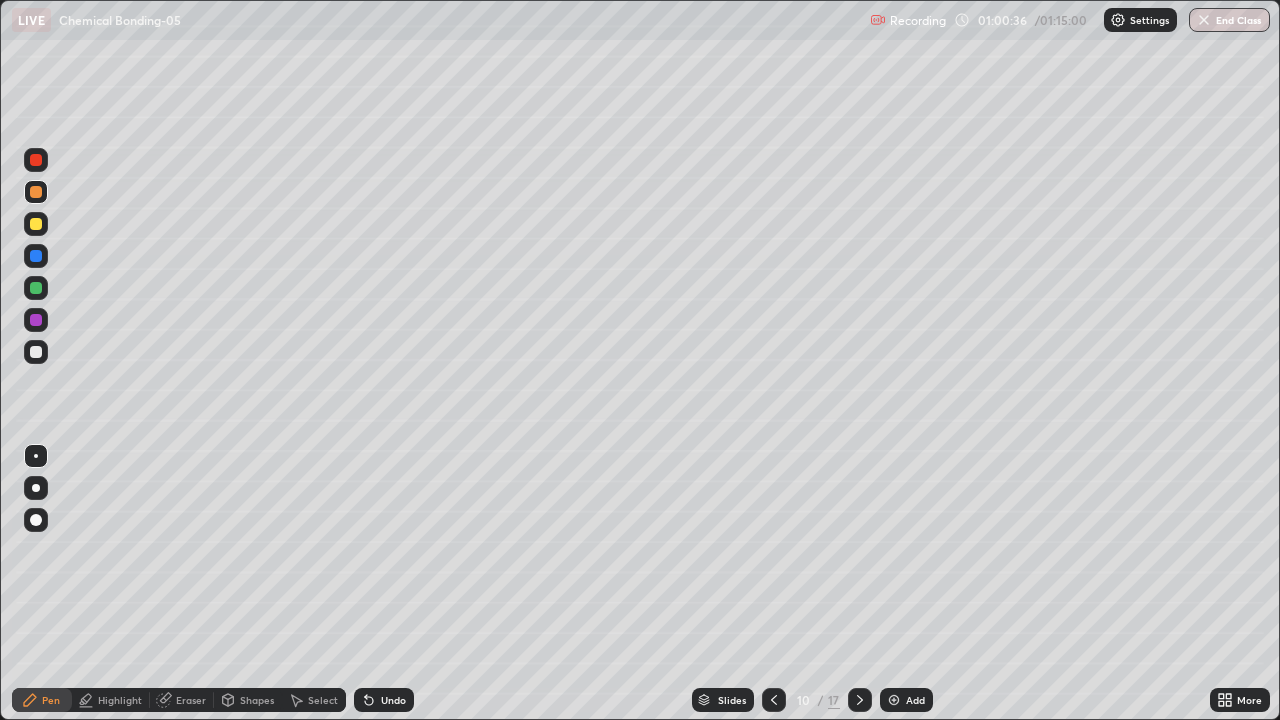 click at bounding box center [36, 256] 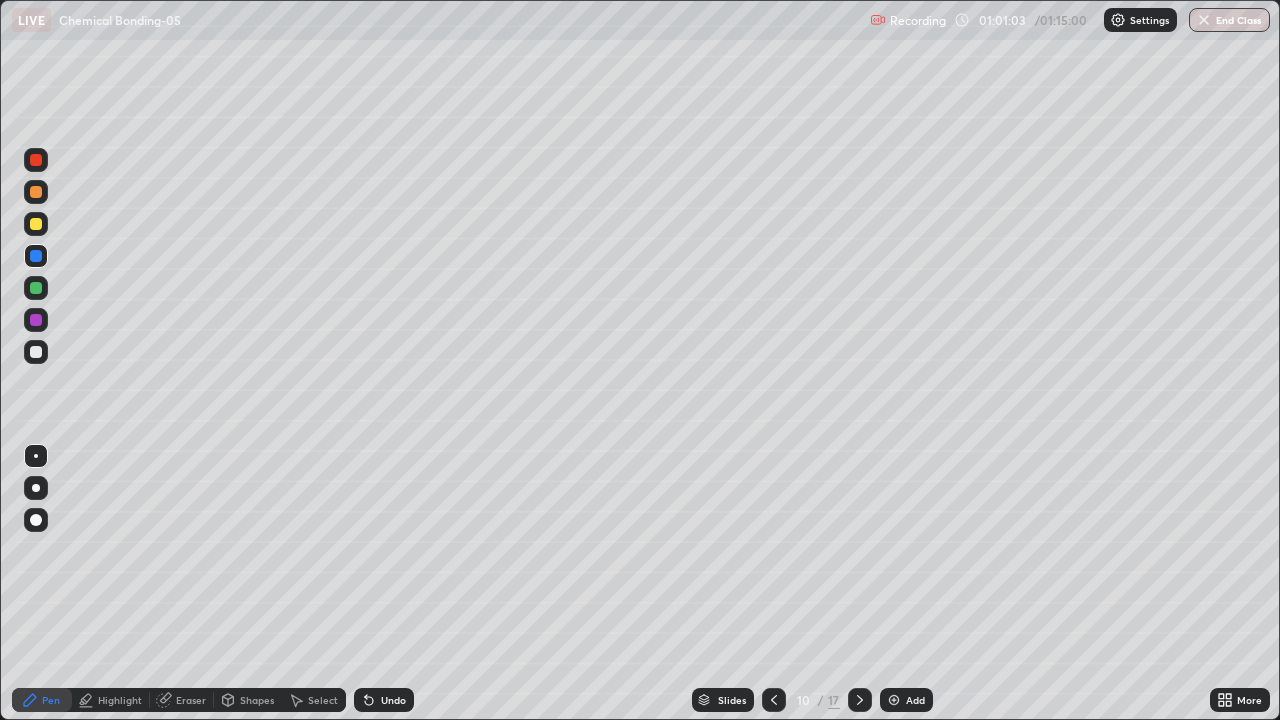 click at bounding box center [36, 192] 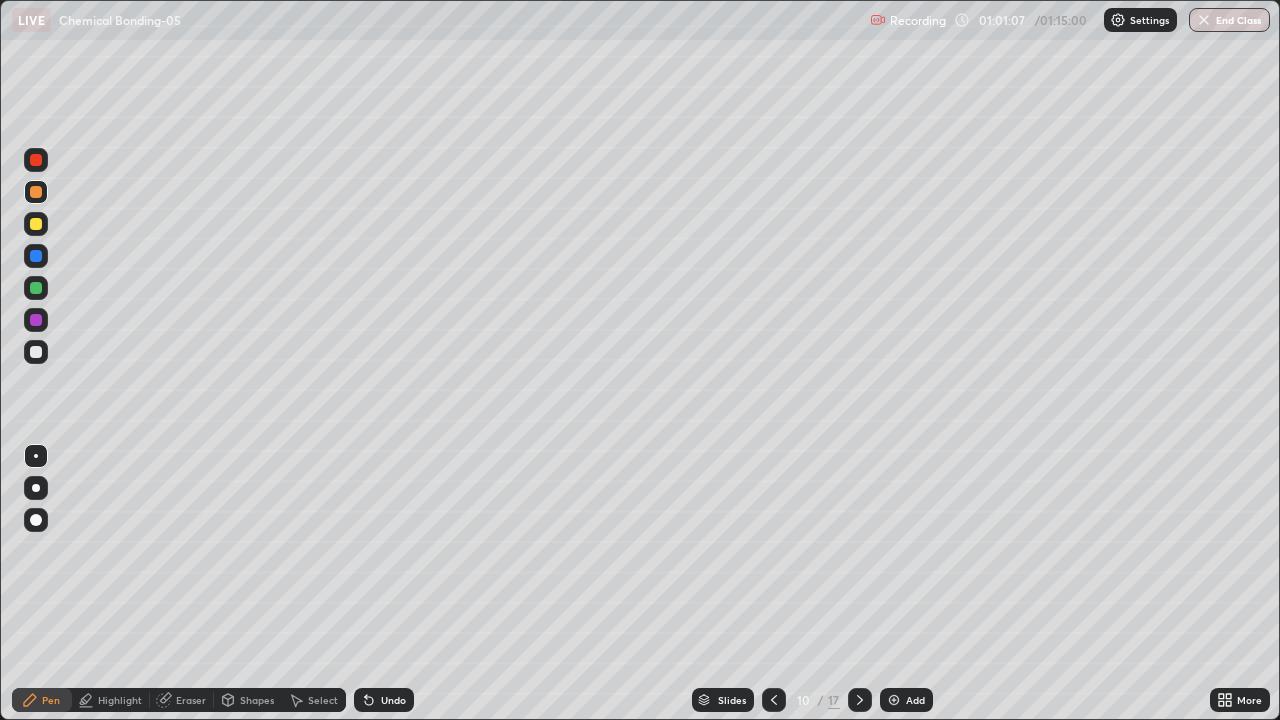 click at bounding box center [36, 256] 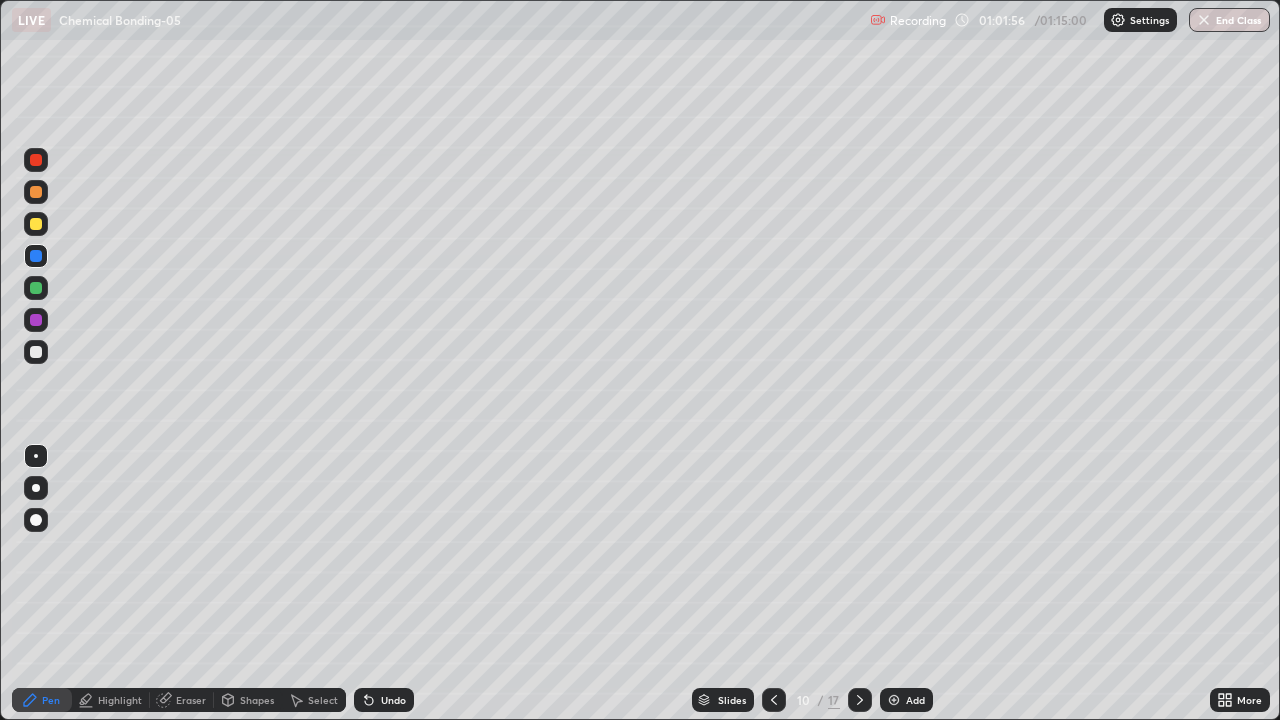 click at bounding box center [36, 192] 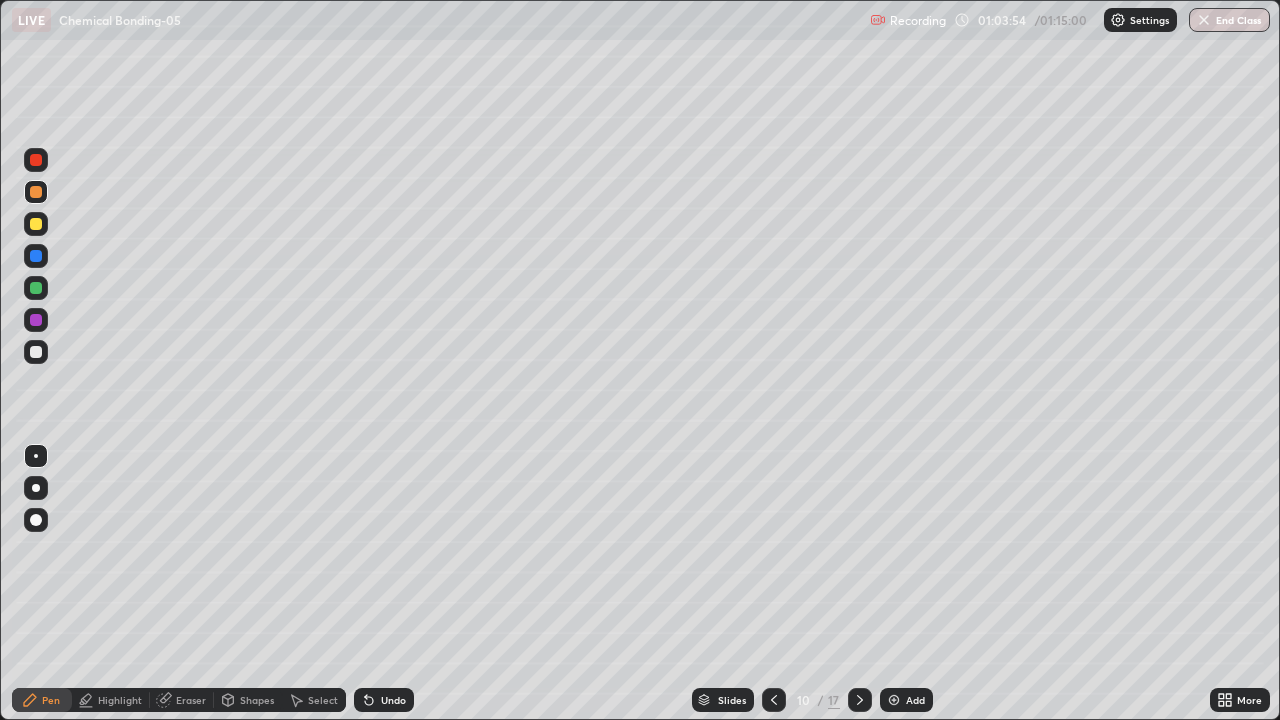 click 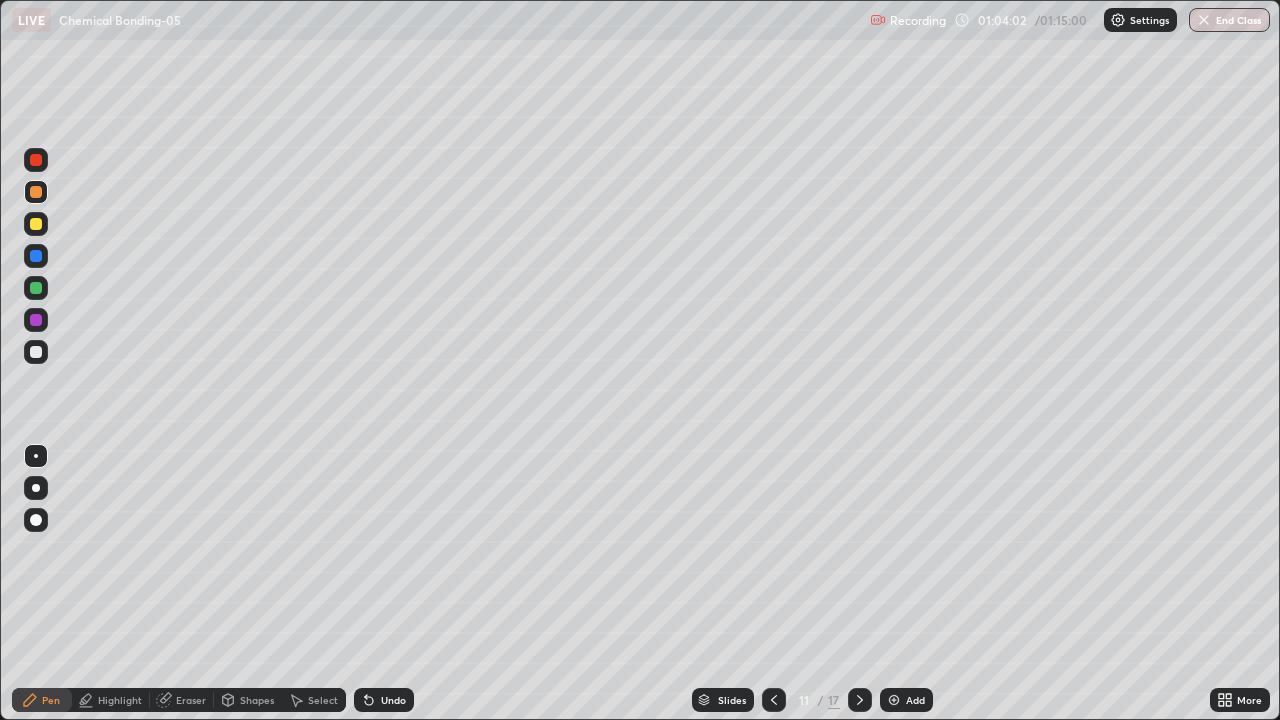 click at bounding box center [36, 320] 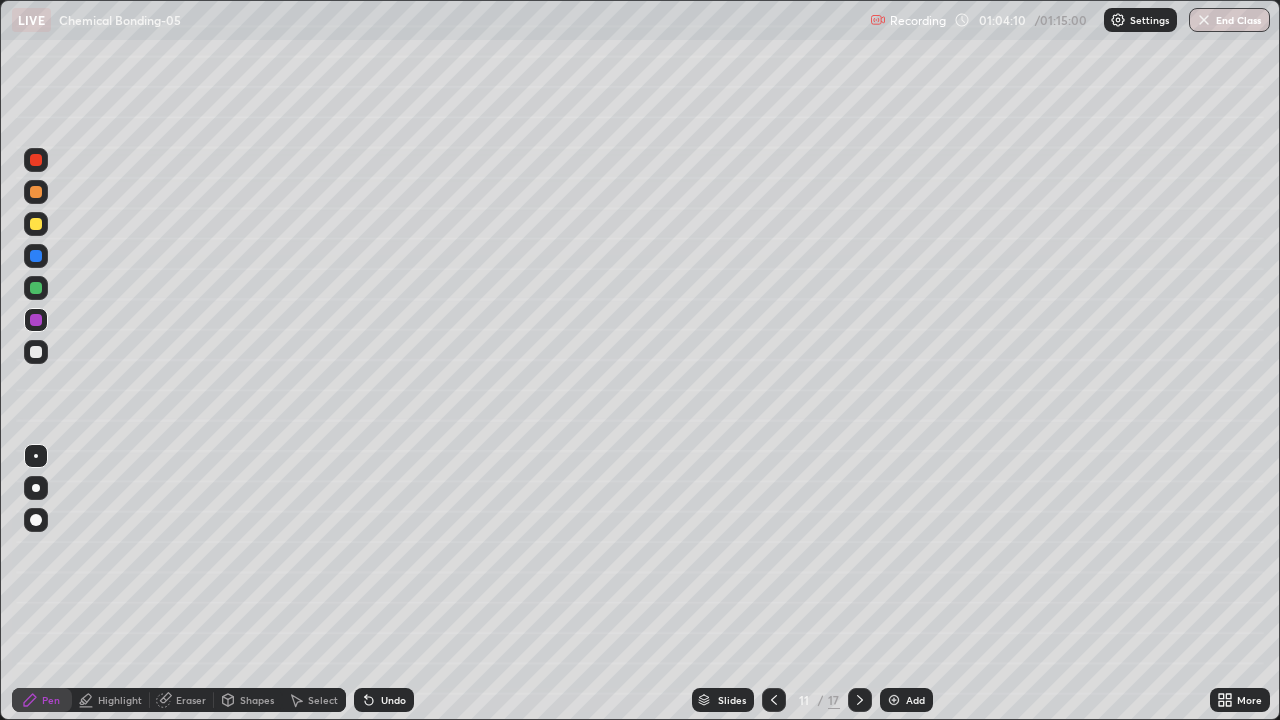 click at bounding box center [36, 256] 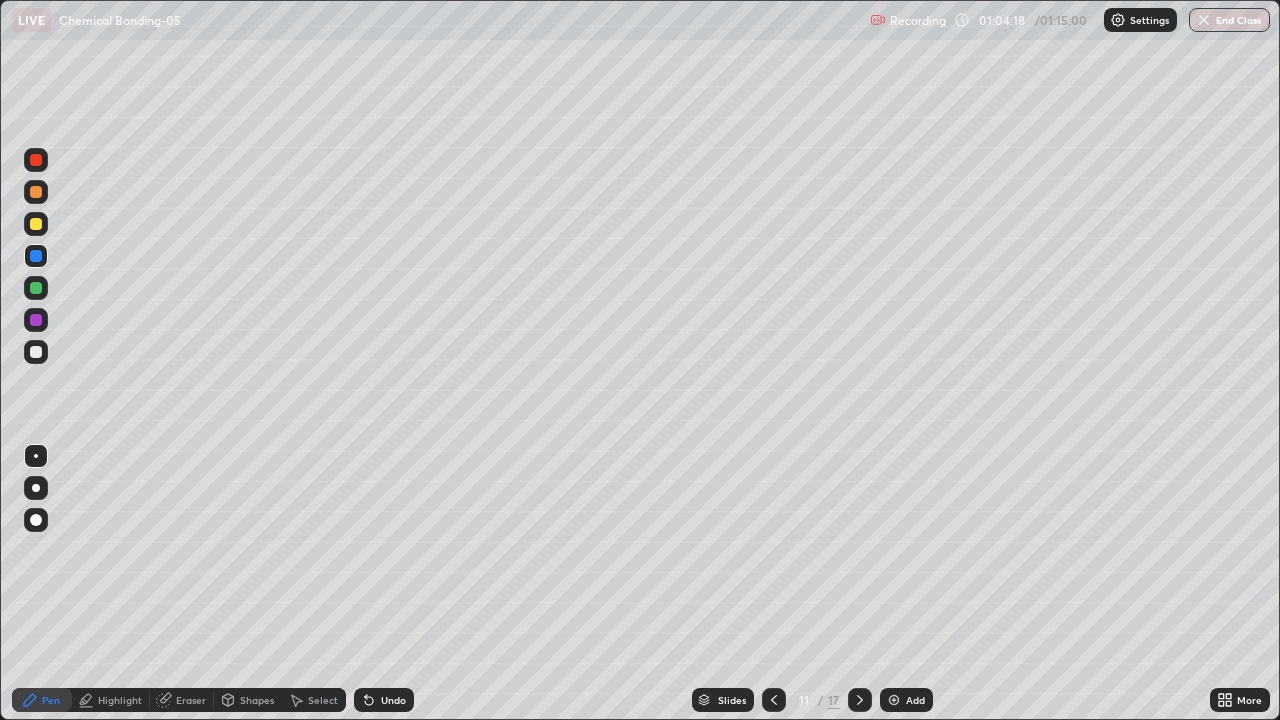click at bounding box center [36, 352] 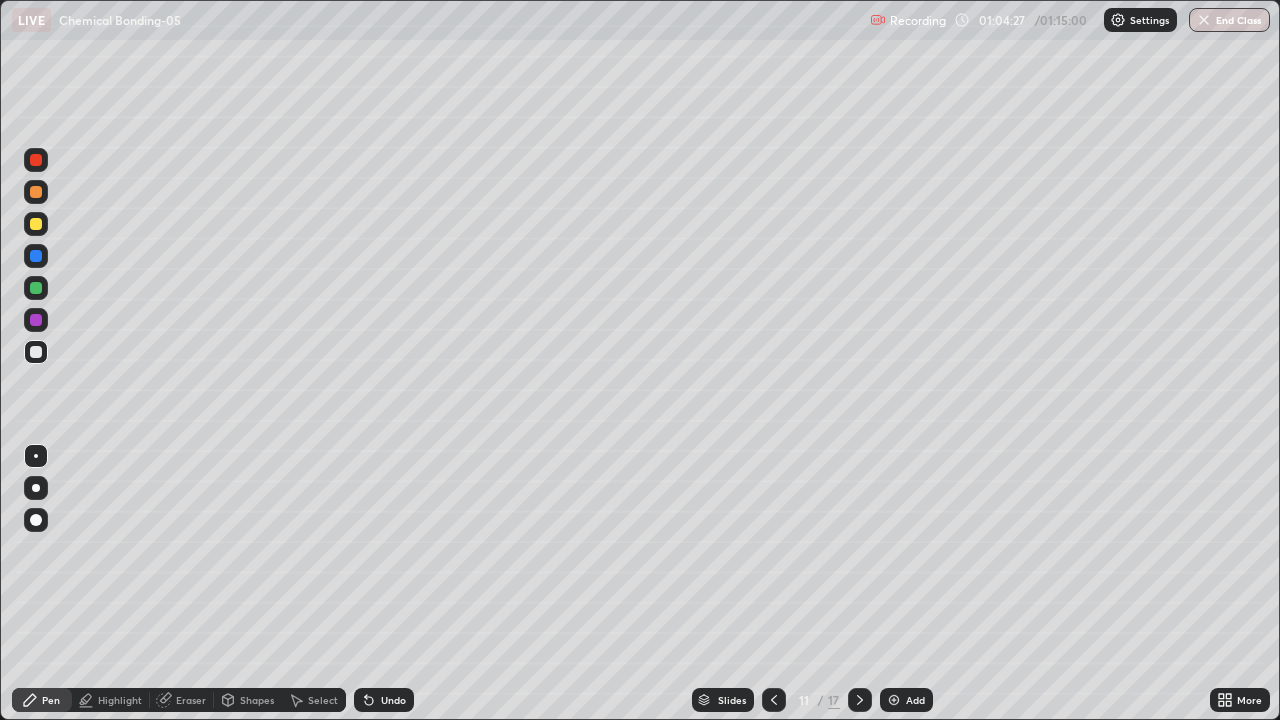 click at bounding box center [36, 192] 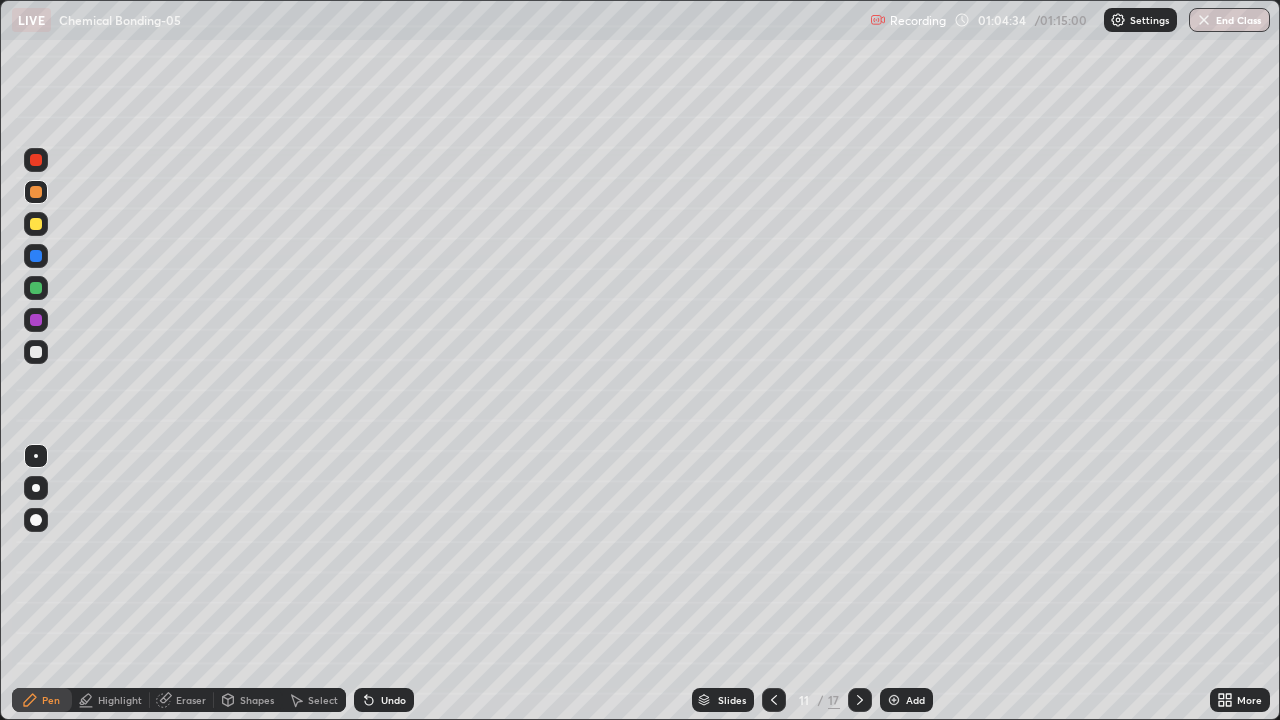 click at bounding box center (36, 320) 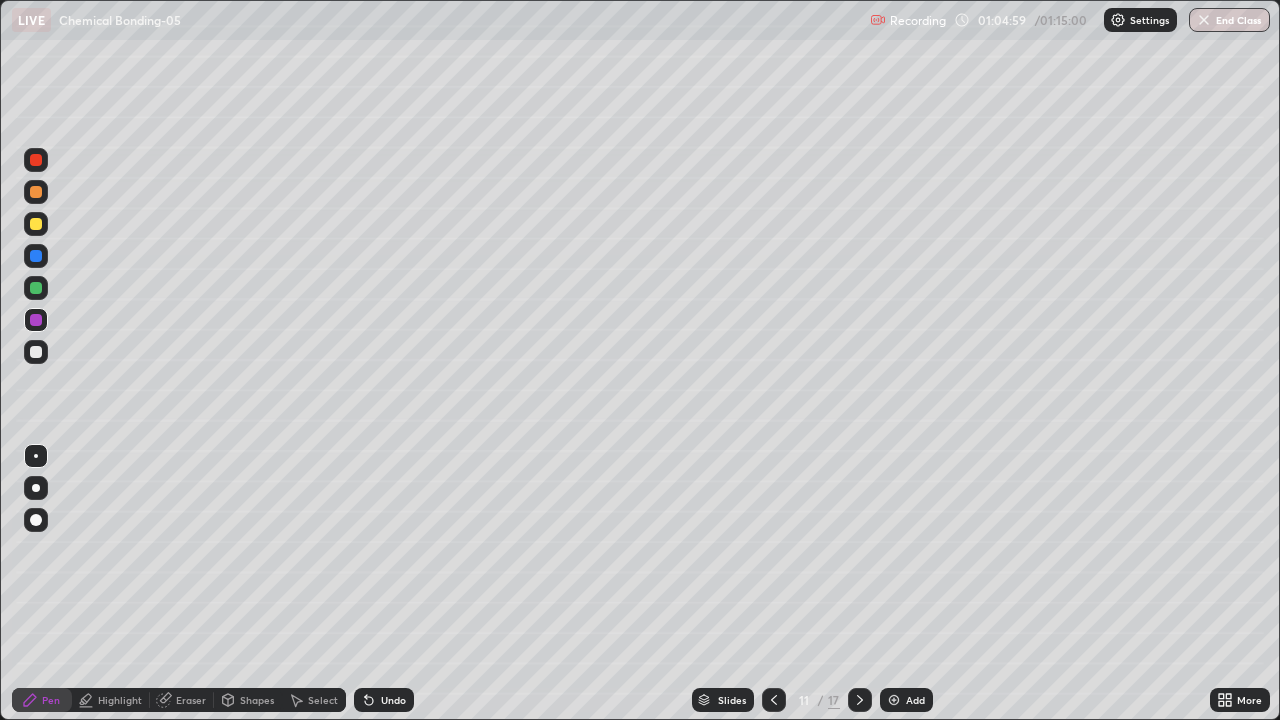 click at bounding box center (36, 256) 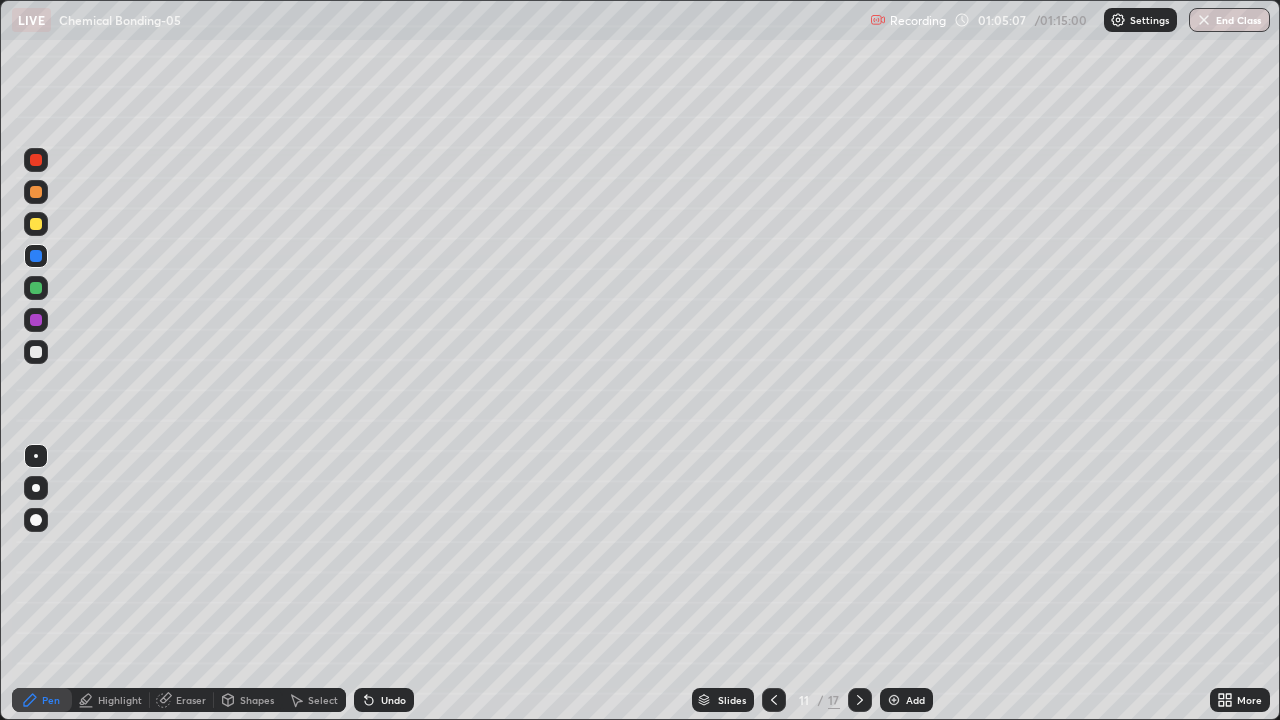 click at bounding box center [36, 352] 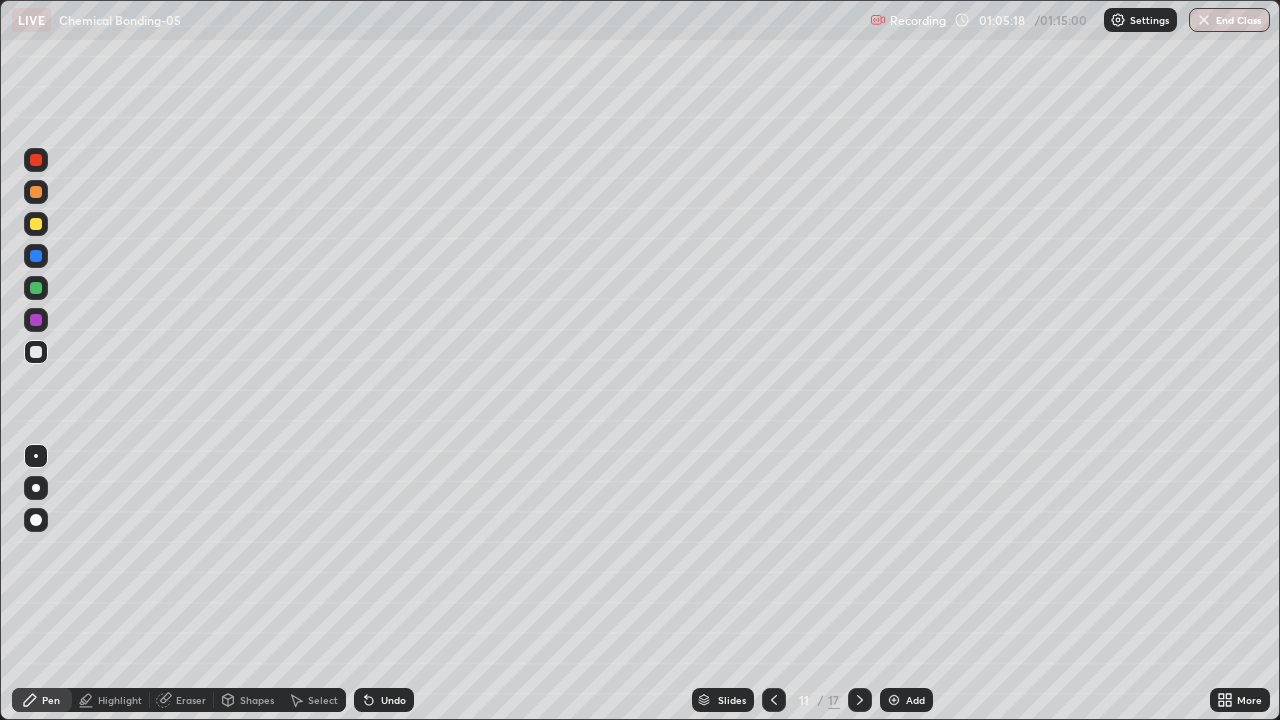 click at bounding box center (36, 192) 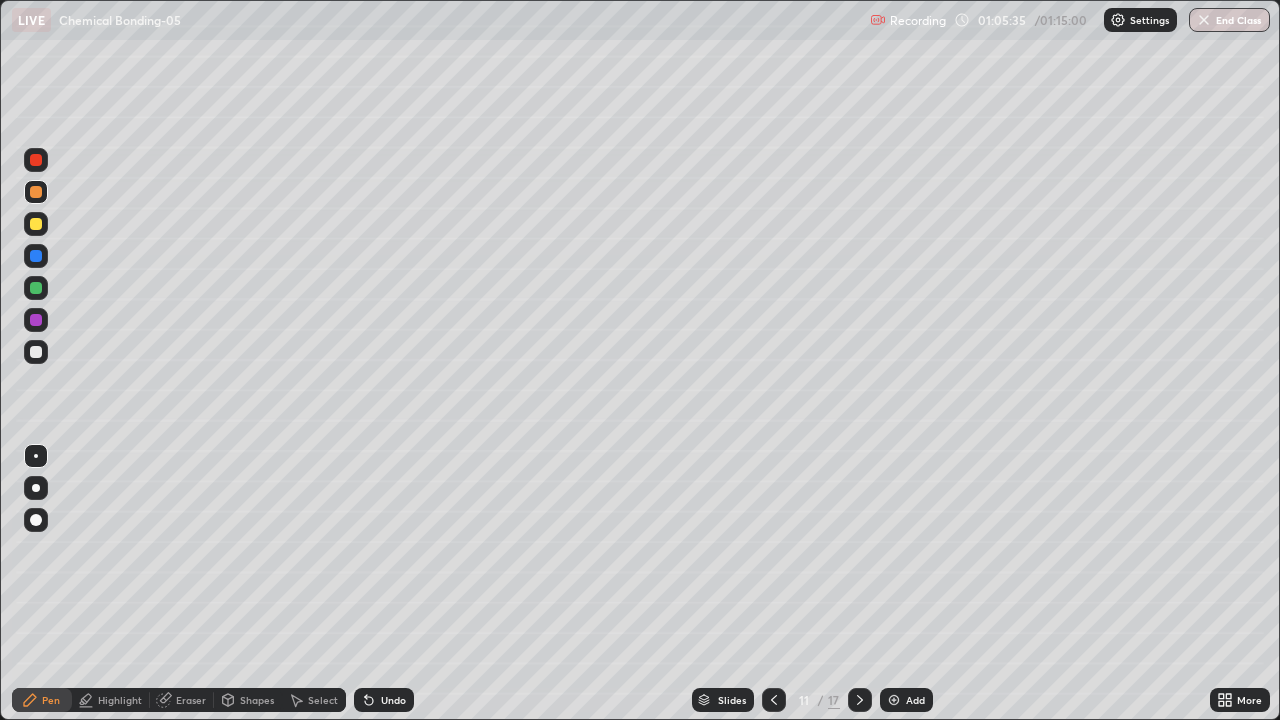 click at bounding box center [36, 320] 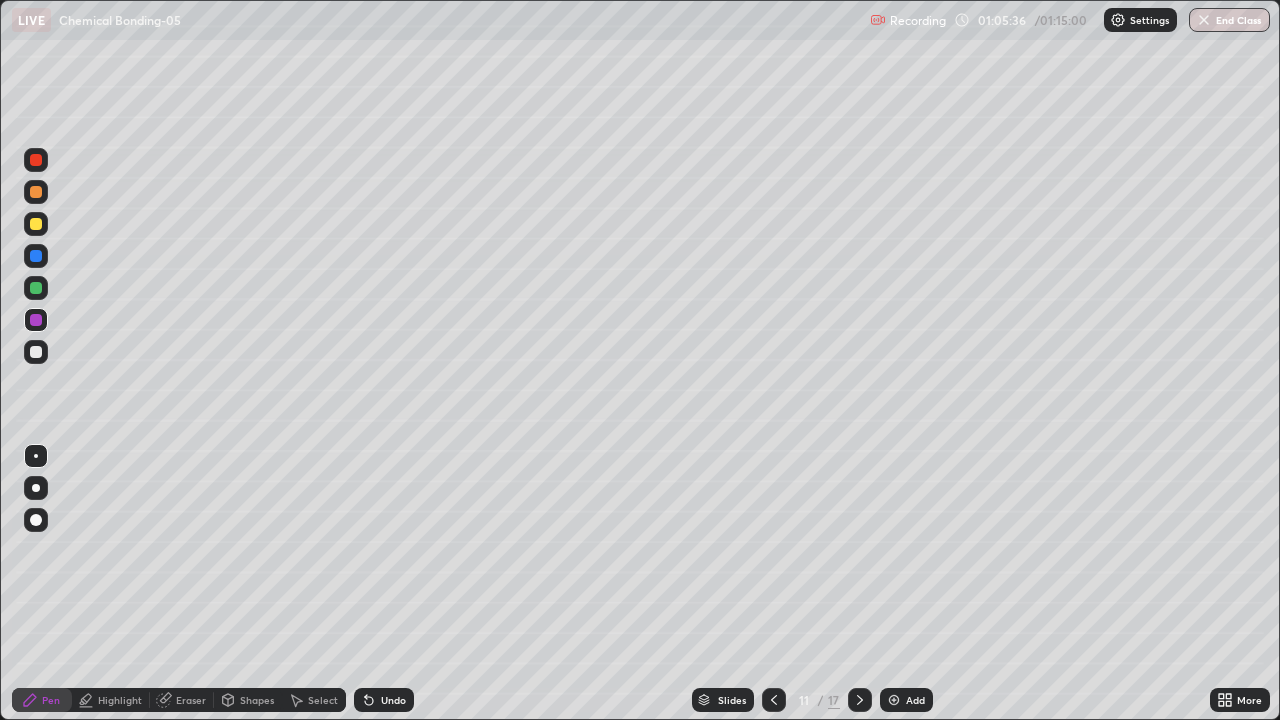 click at bounding box center (36, 288) 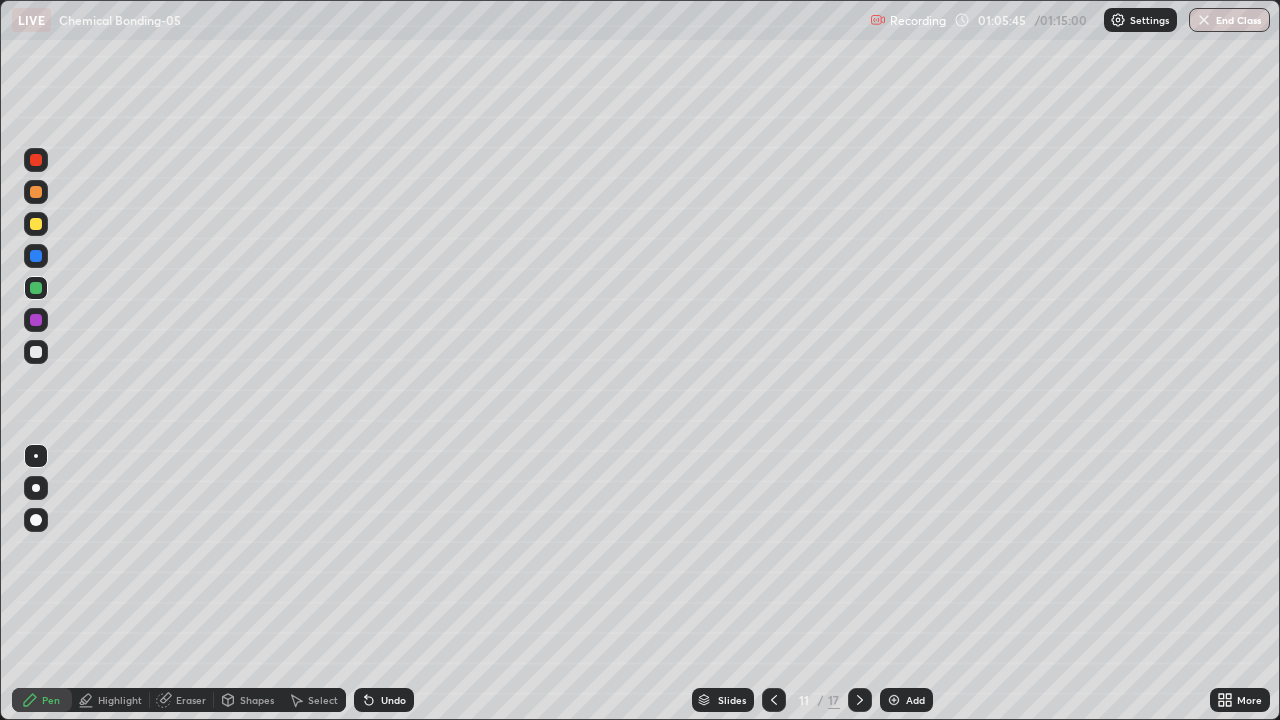 click at bounding box center [36, 224] 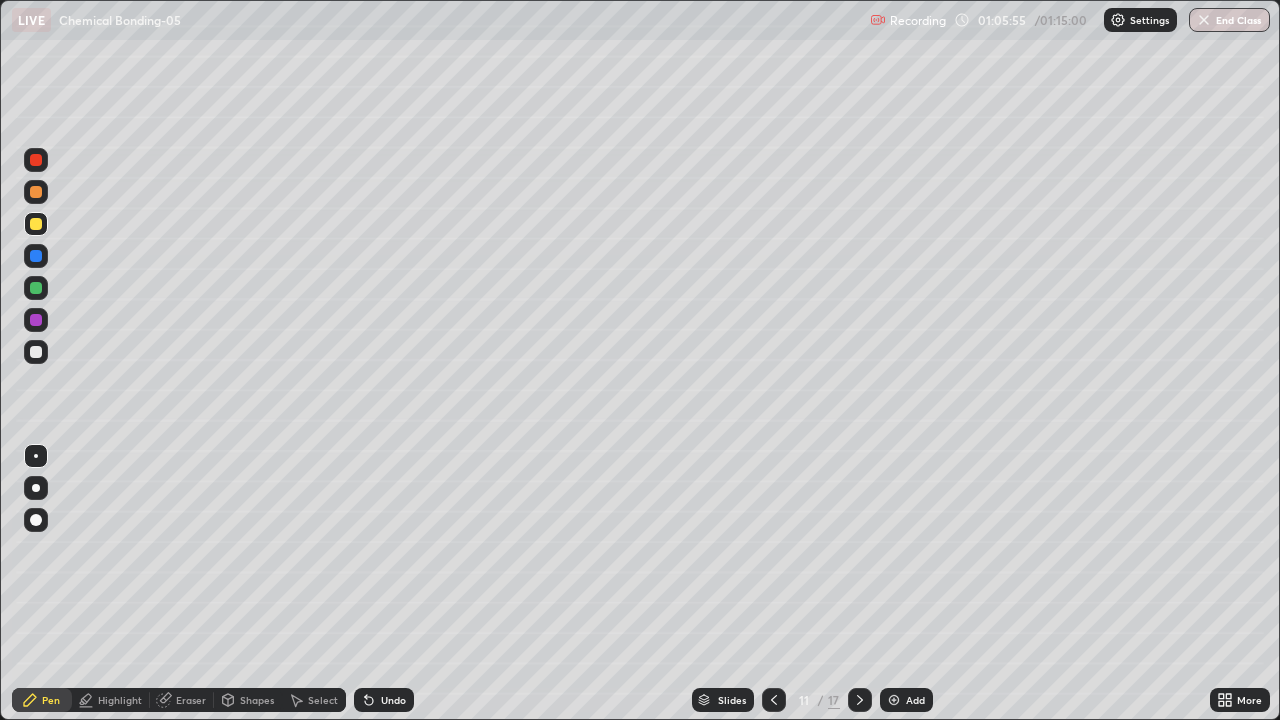 click at bounding box center [36, 352] 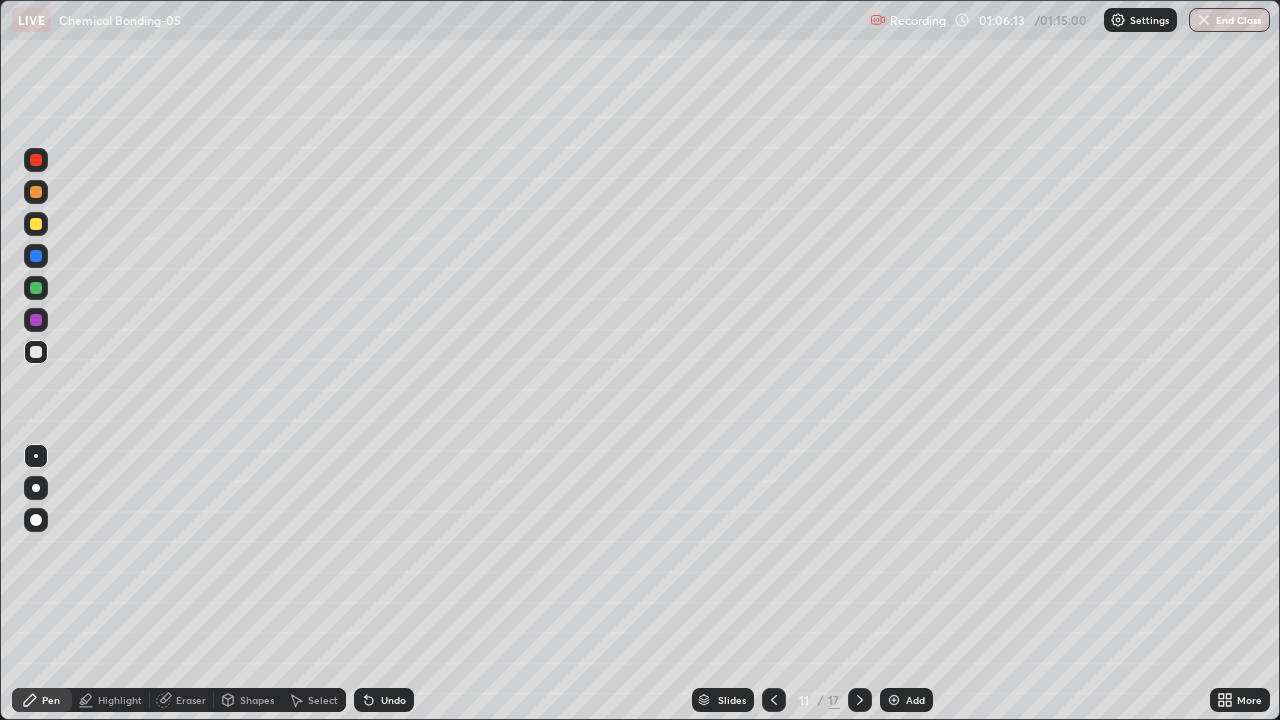 click at bounding box center (36, 192) 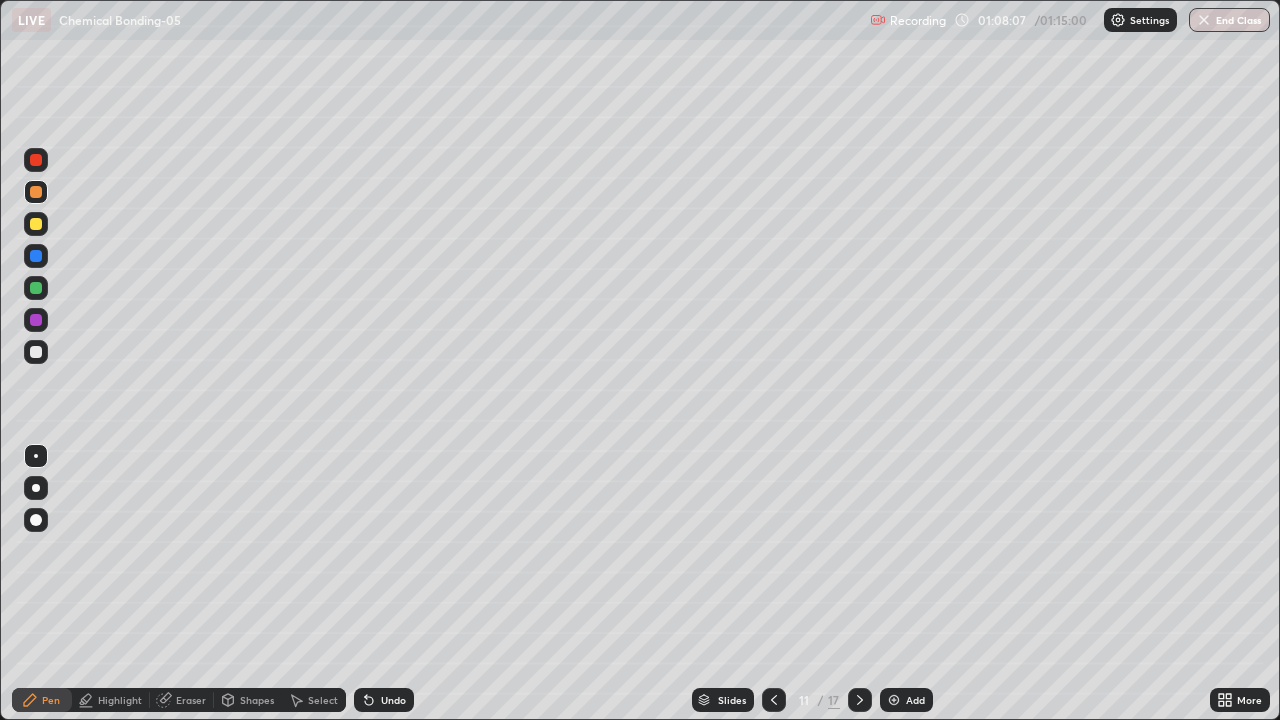 click 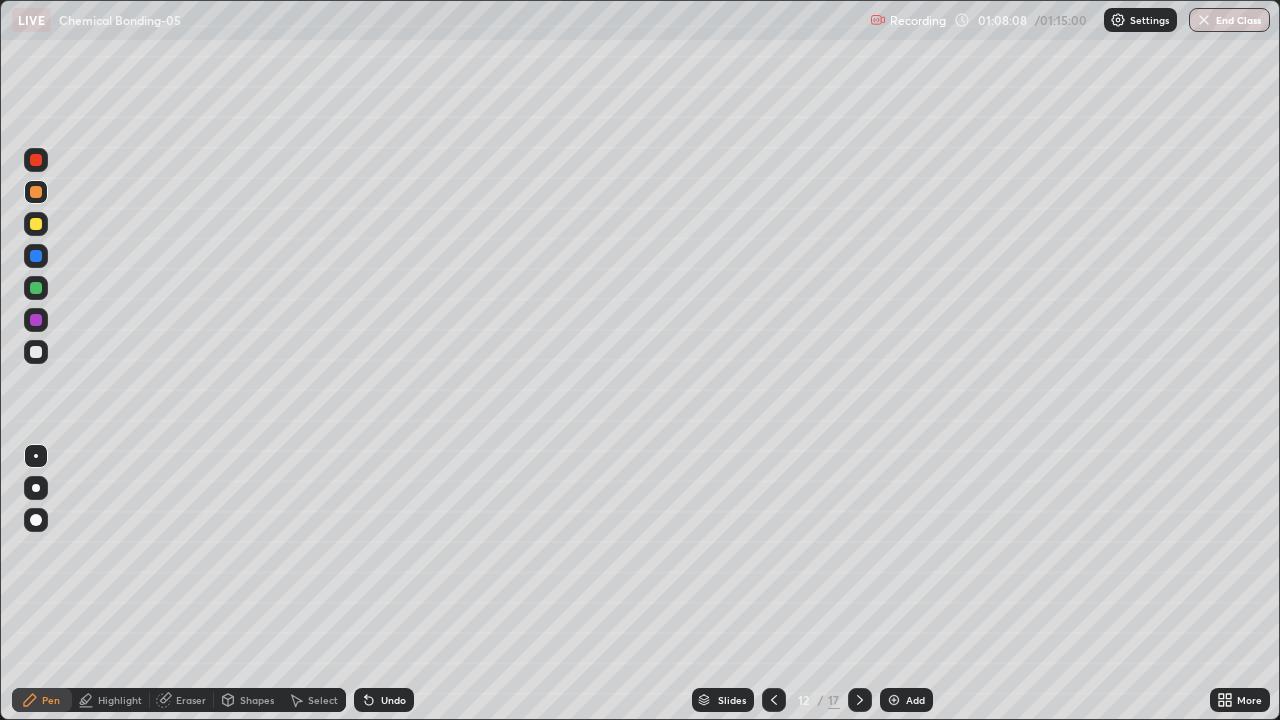 click at bounding box center (36, 224) 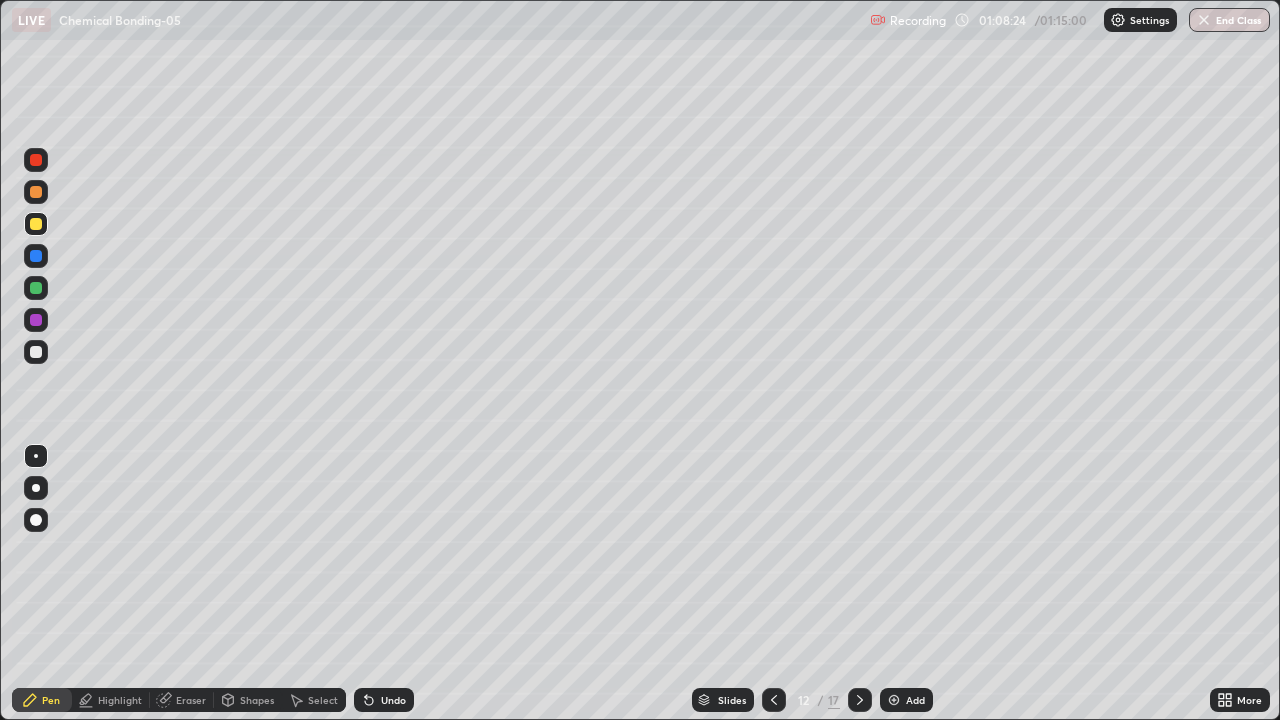 click at bounding box center [36, 192] 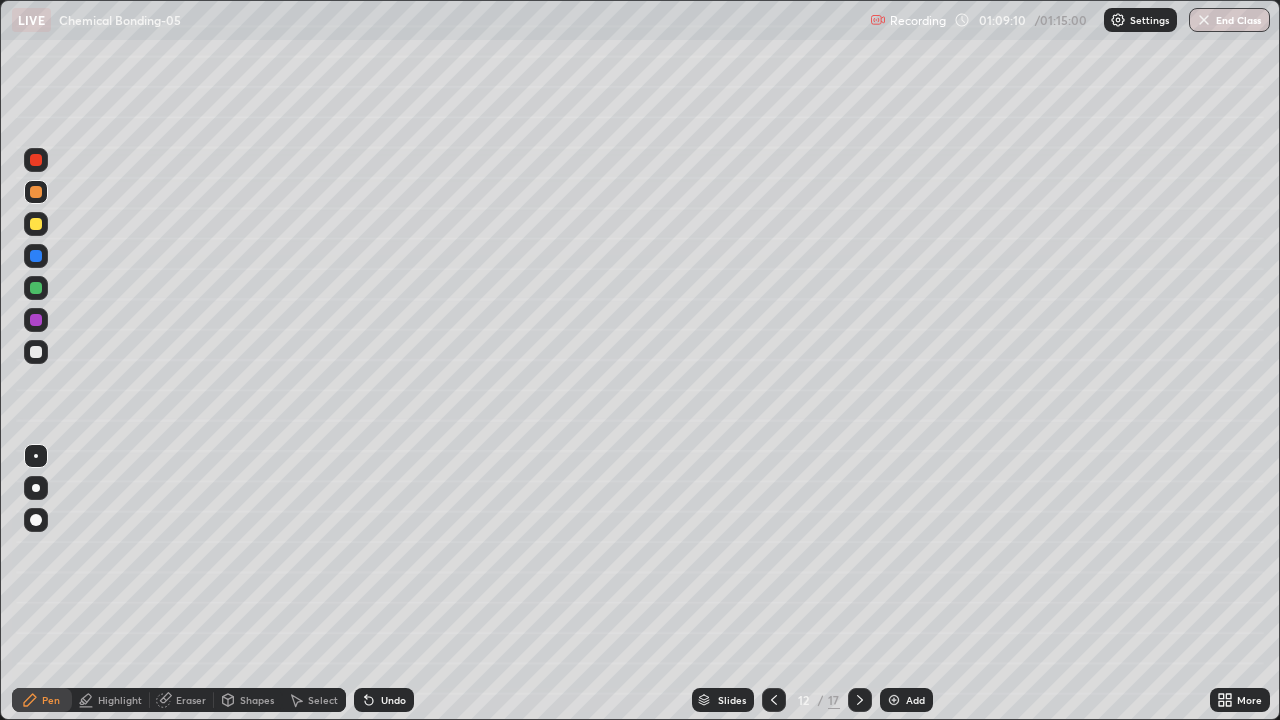 click 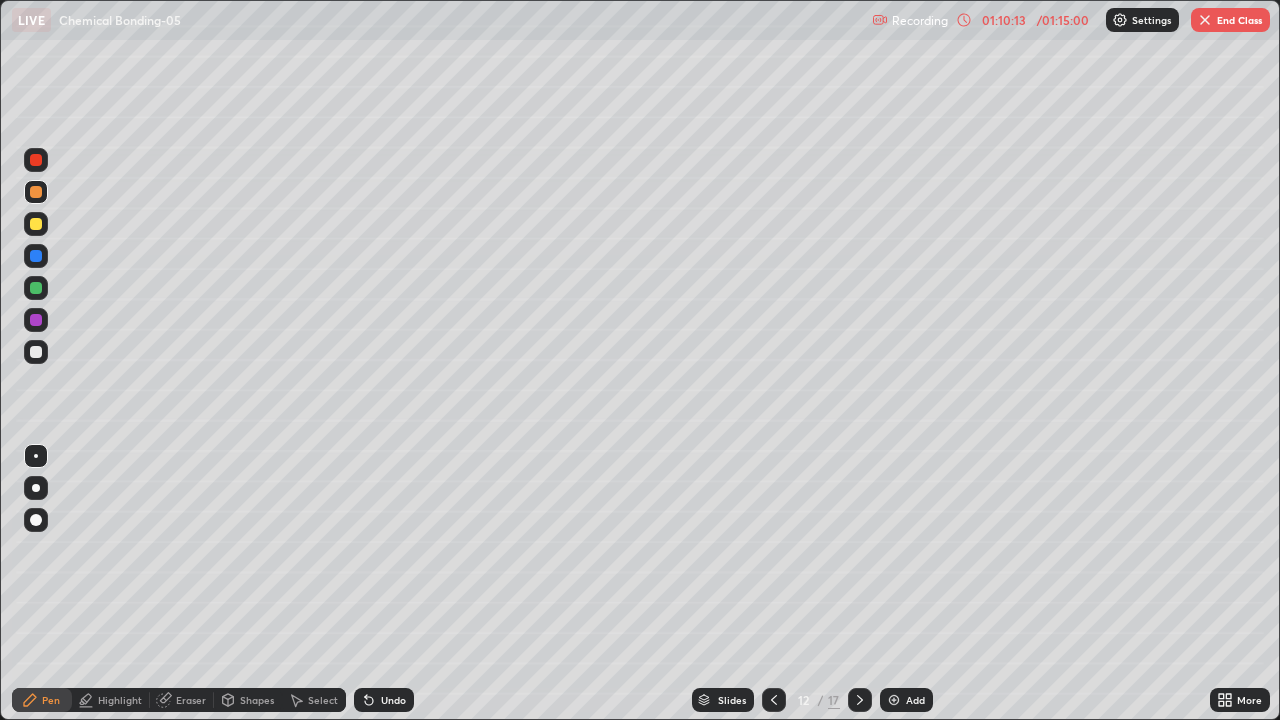 click 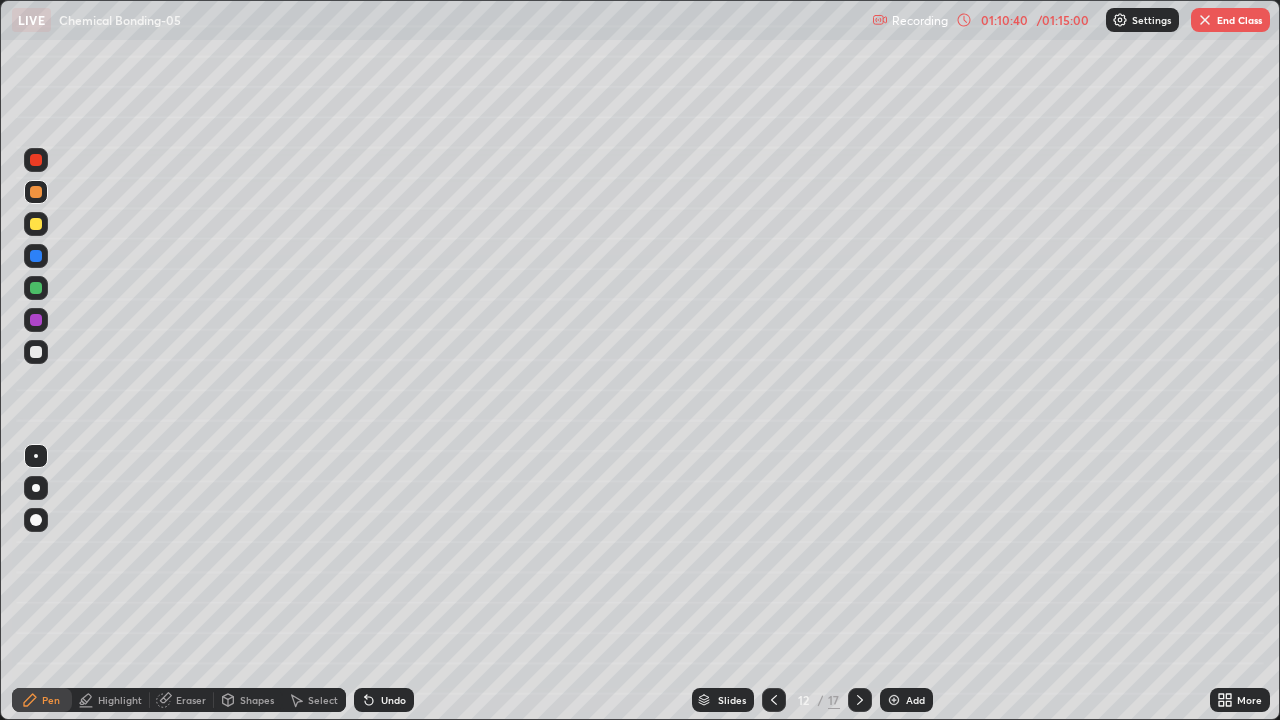 click at bounding box center (36, 352) 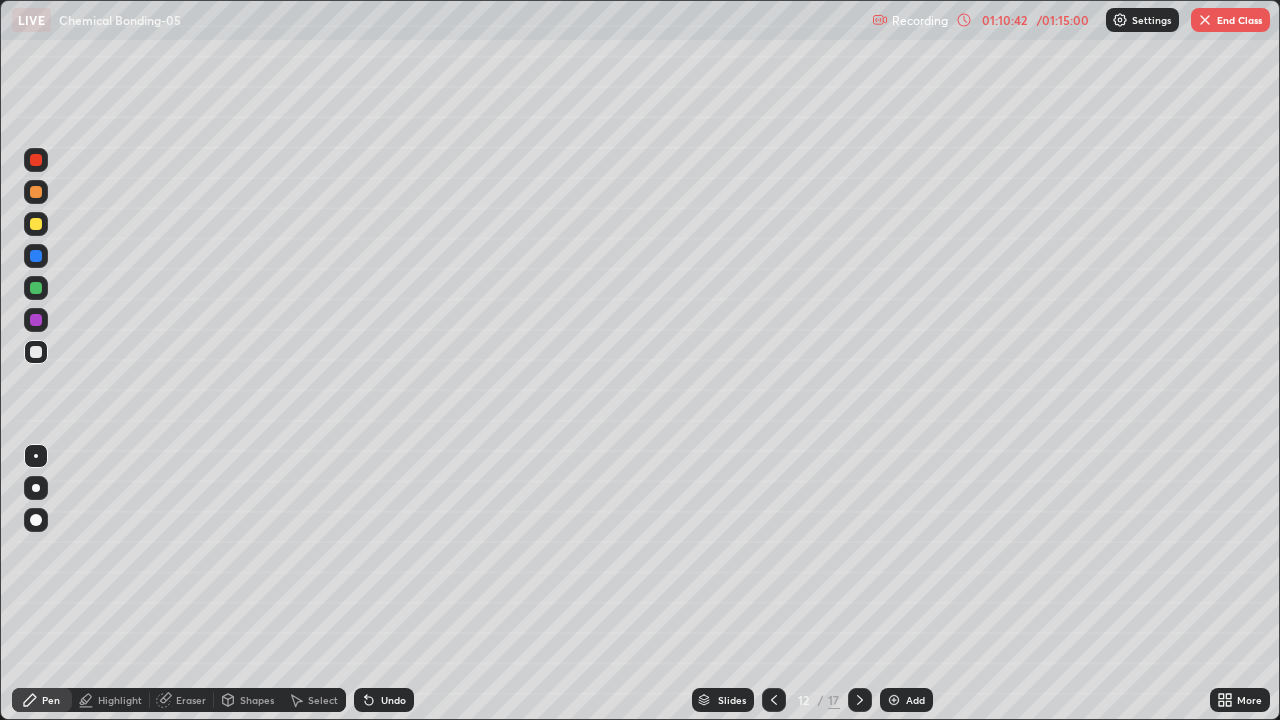 click at bounding box center [36, 288] 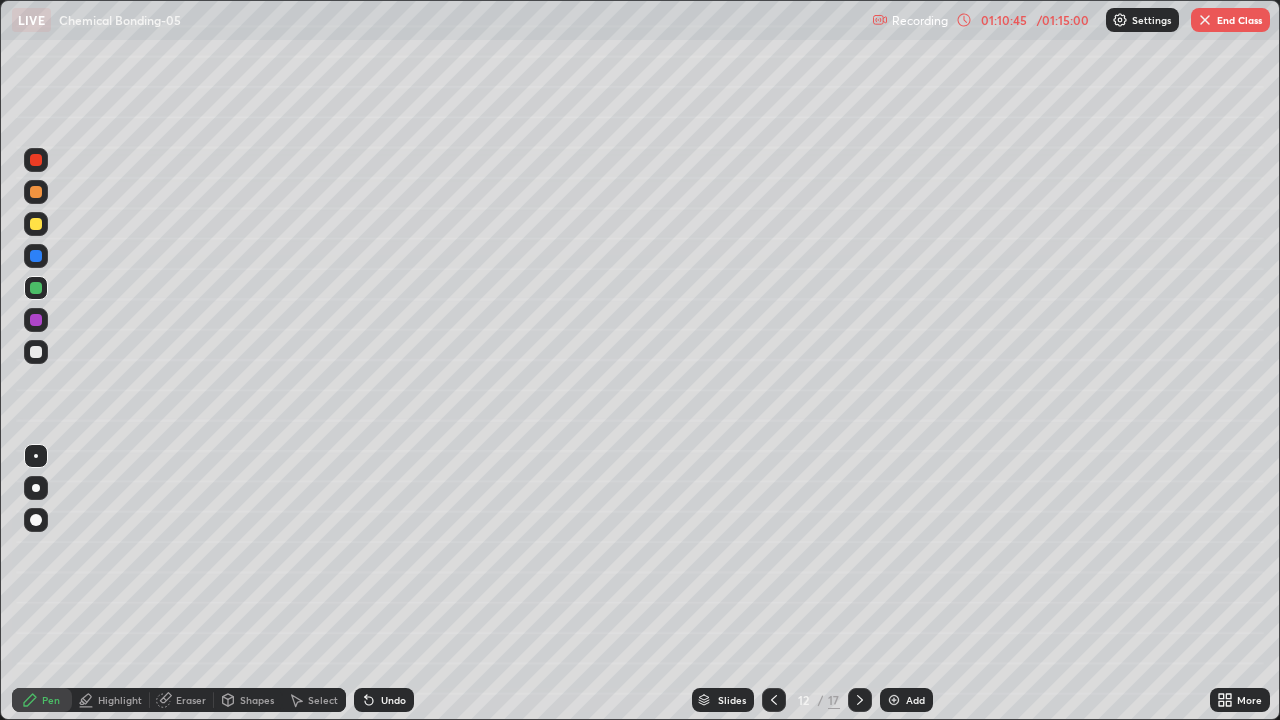 click at bounding box center (36, 352) 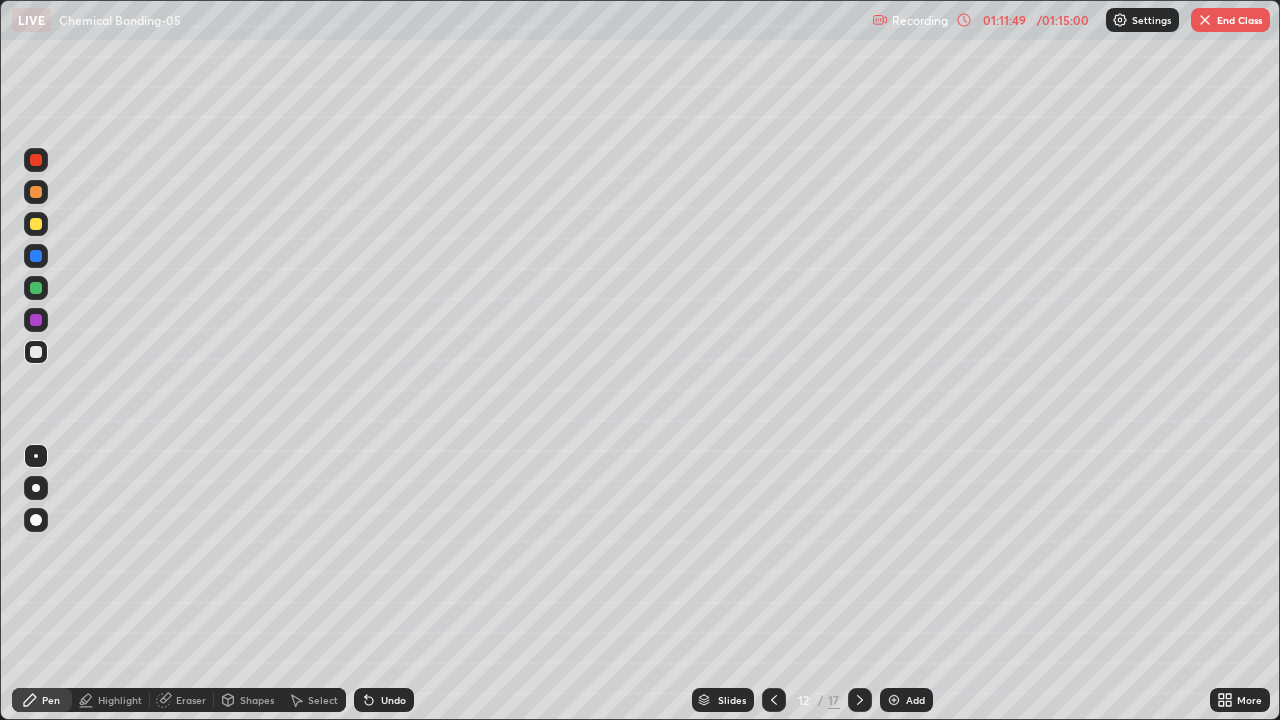 click at bounding box center (36, 160) 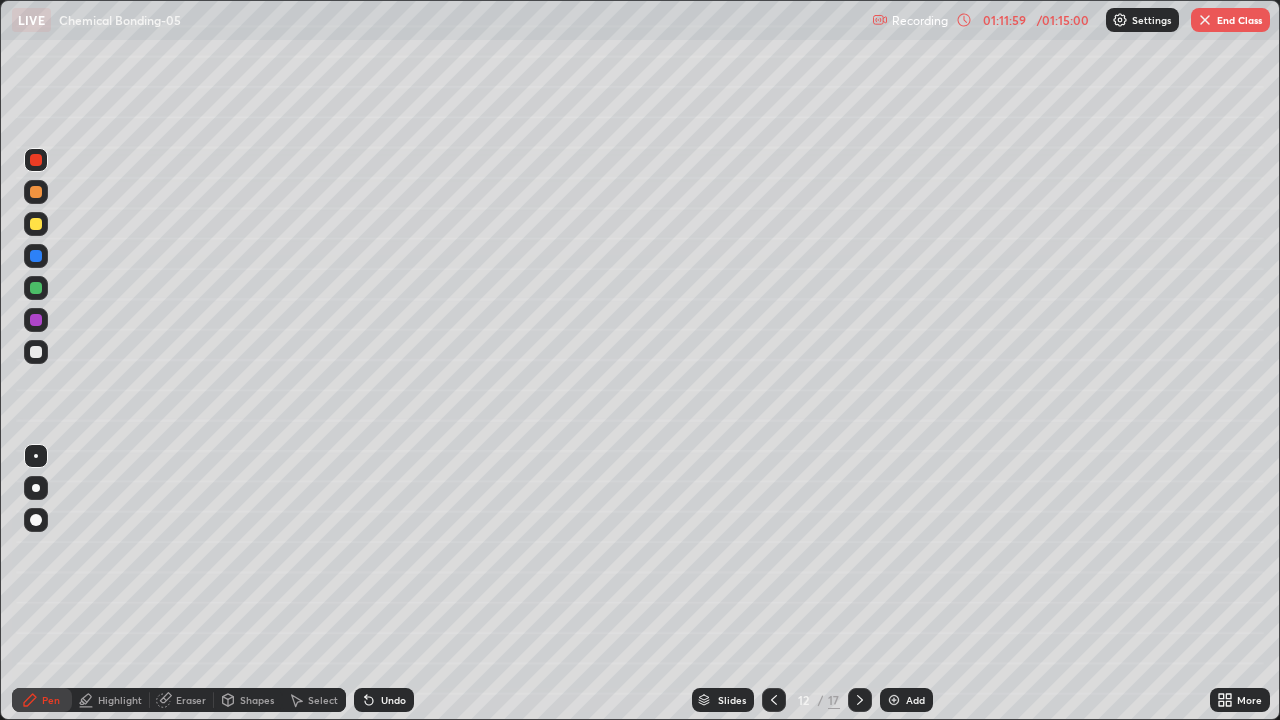 click at bounding box center (36, 192) 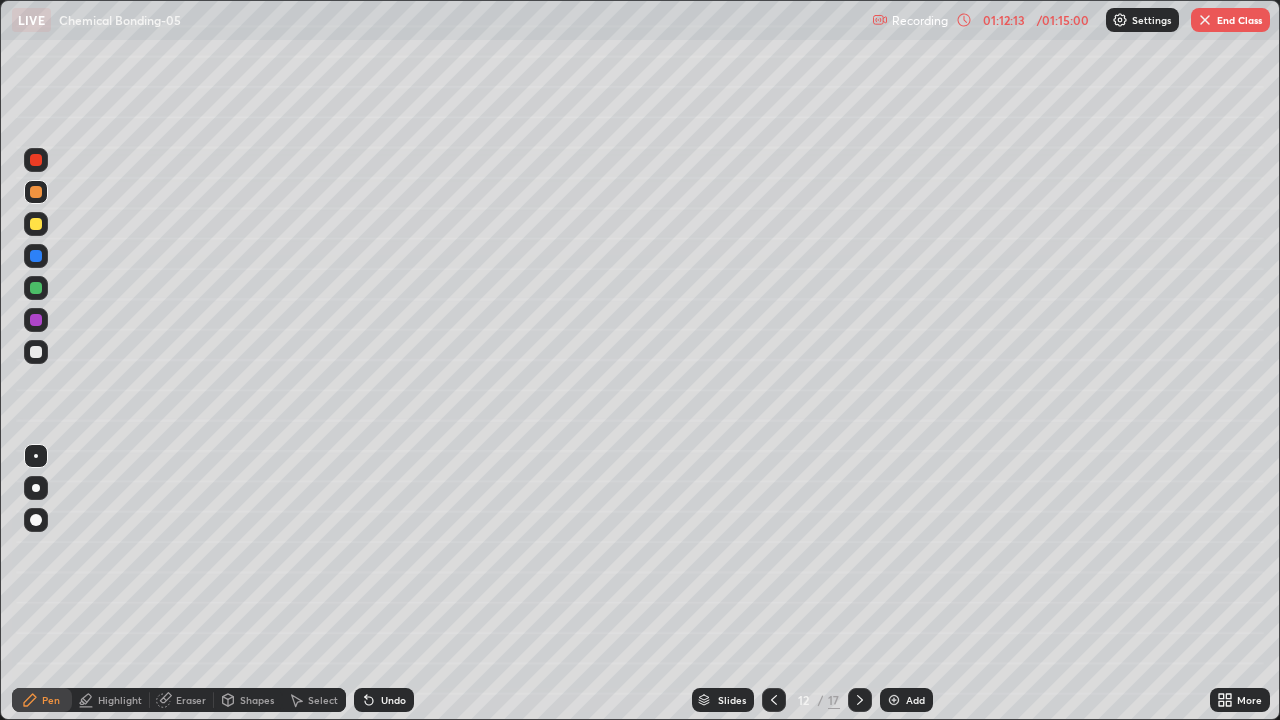 click on "Undo" at bounding box center (393, 700) 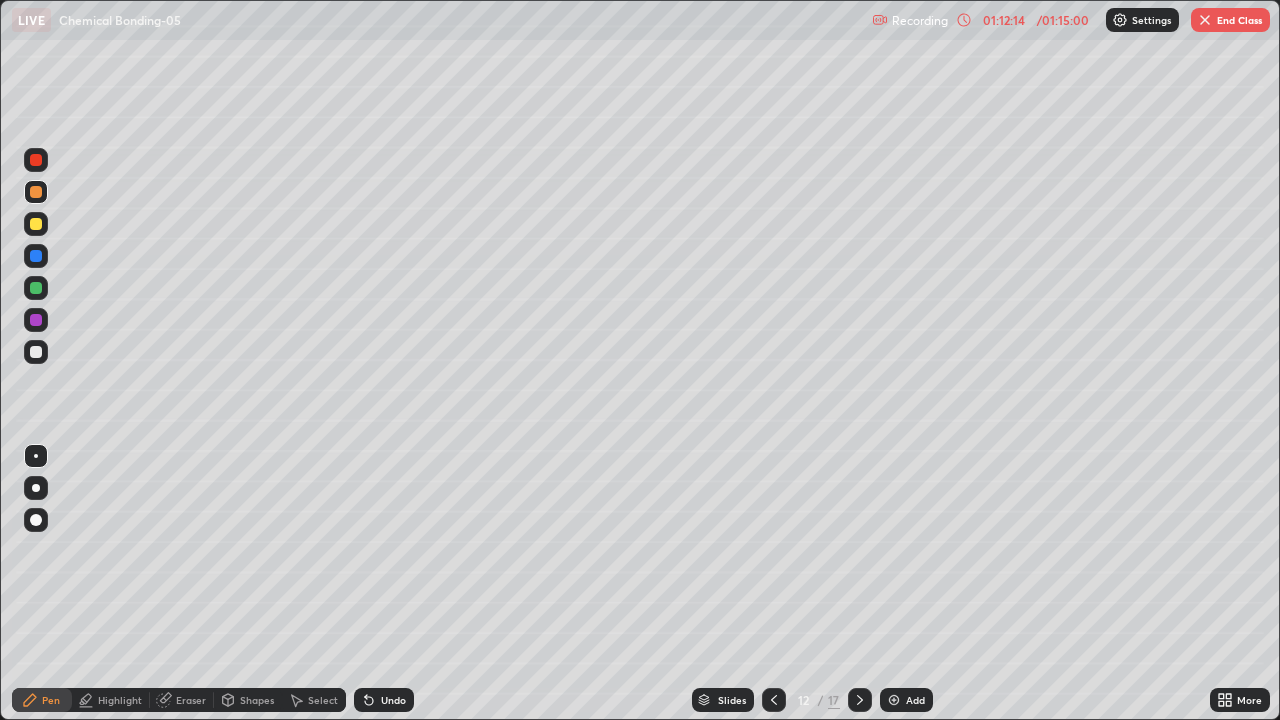 click on "Undo" at bounding box center [384, 700] 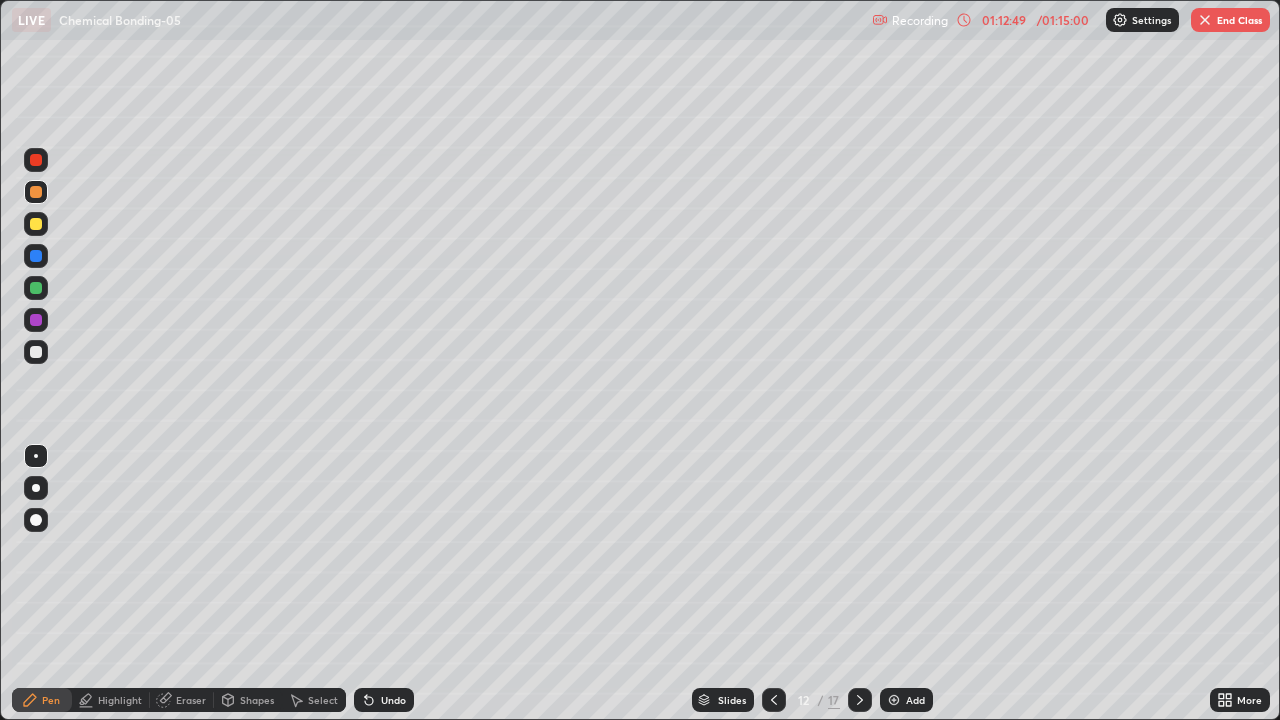 click at bounding box center [36, 288] 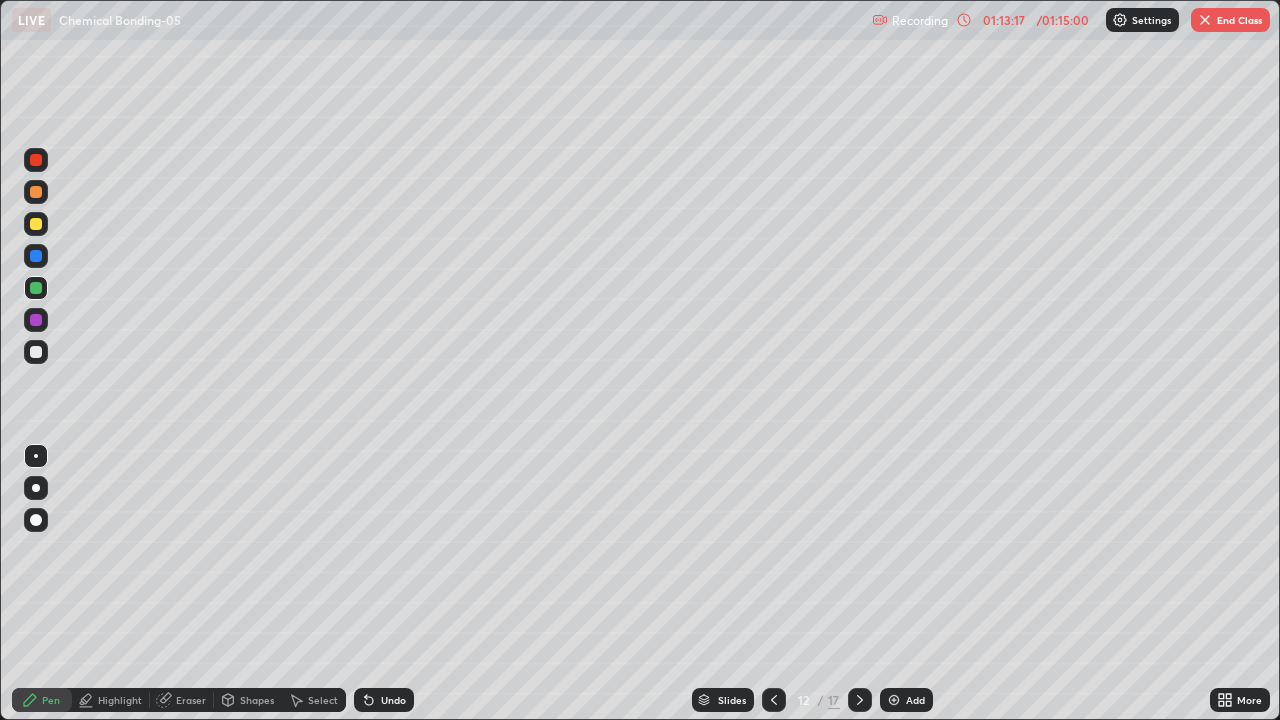 click at bounding box center [36, 160] 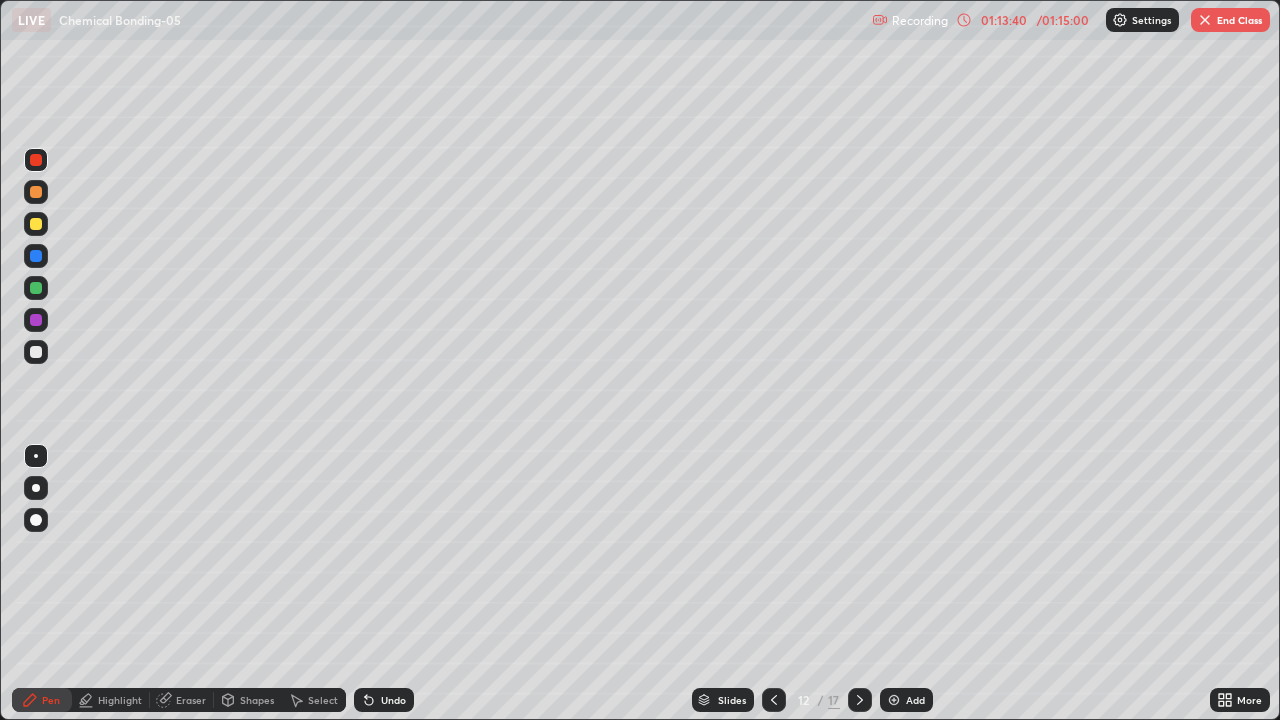 click at bounding box center (36, 288) 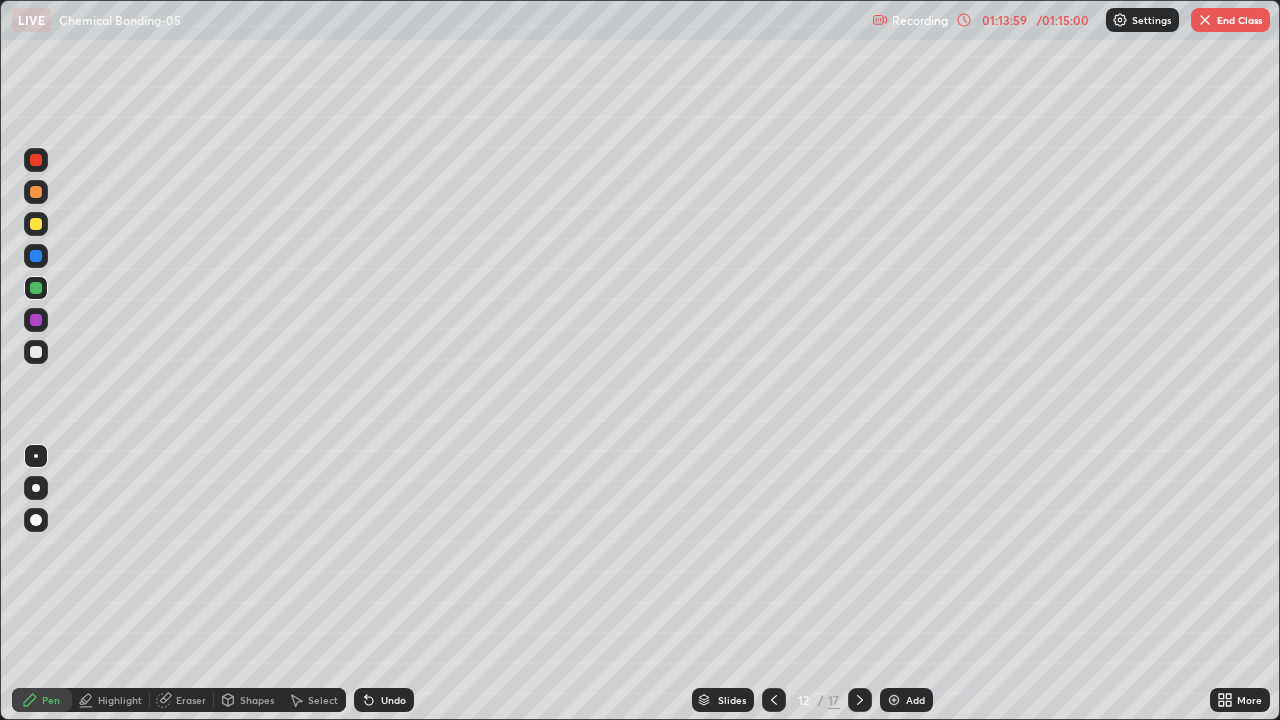 click at bounding box center (36, 160) 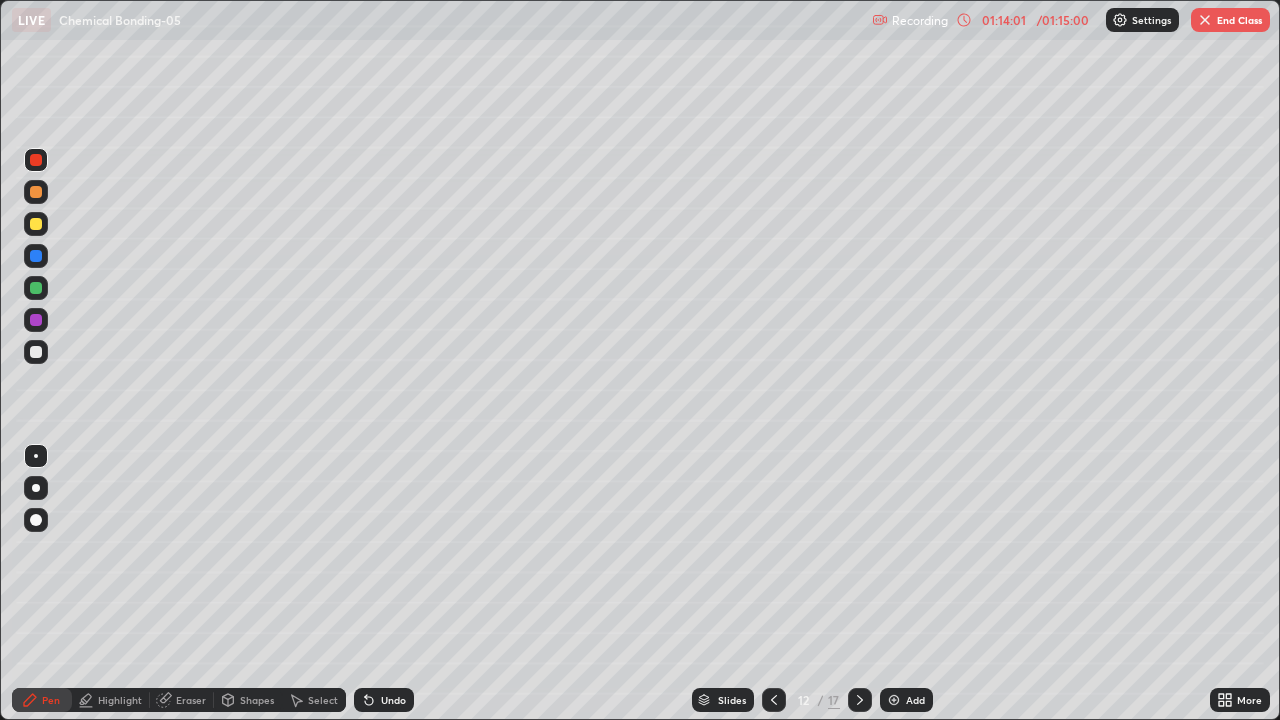 click at bounding box center (36, 320) 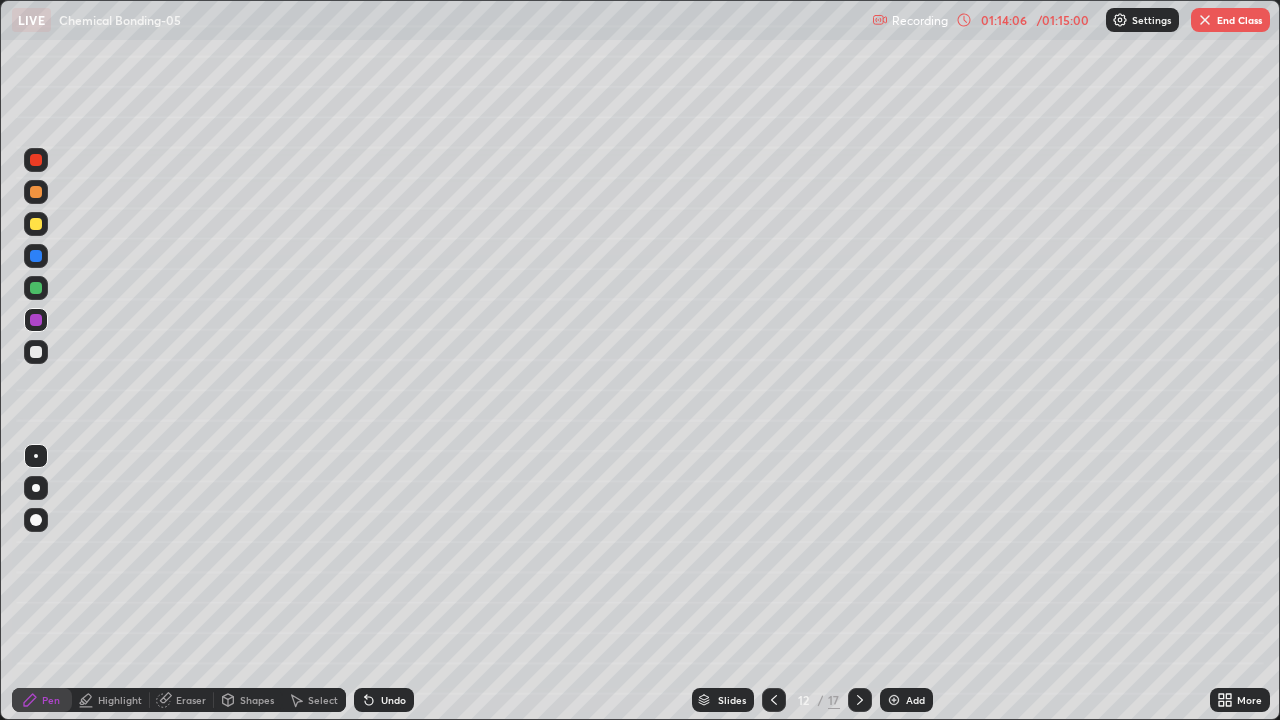 click at bounding box center [36, 160] 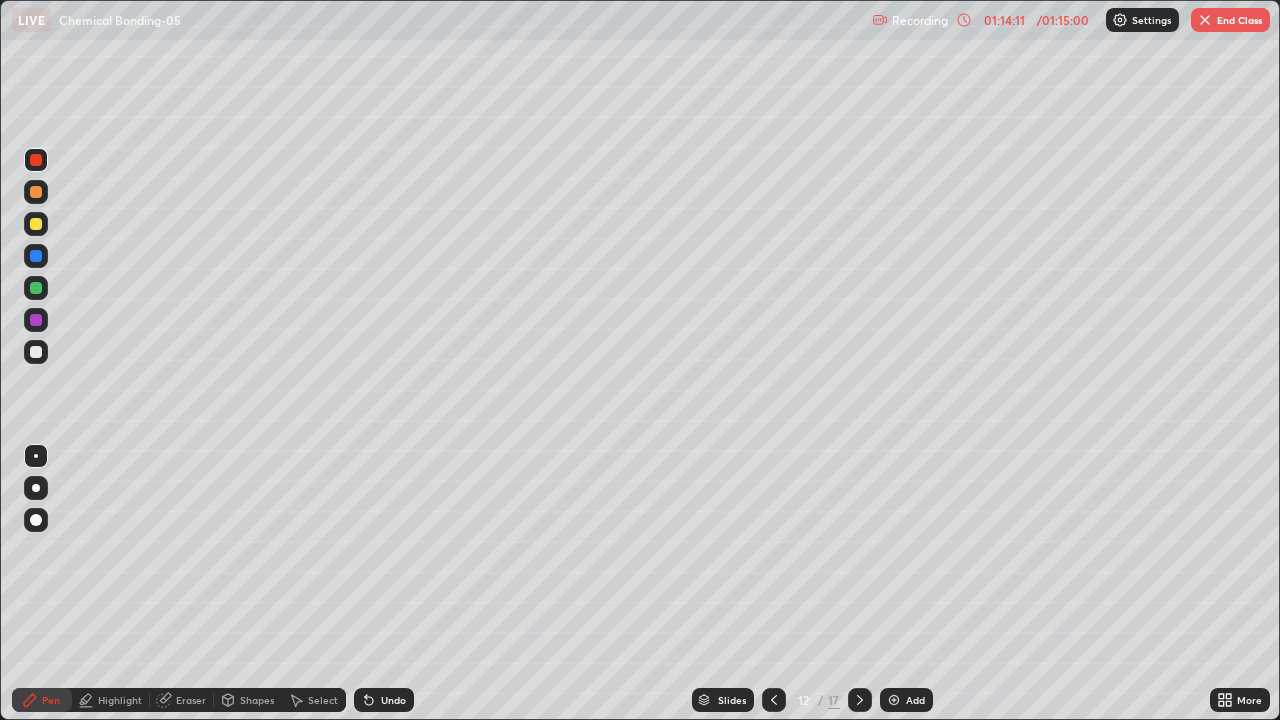 click at bounding box center (36, 288) 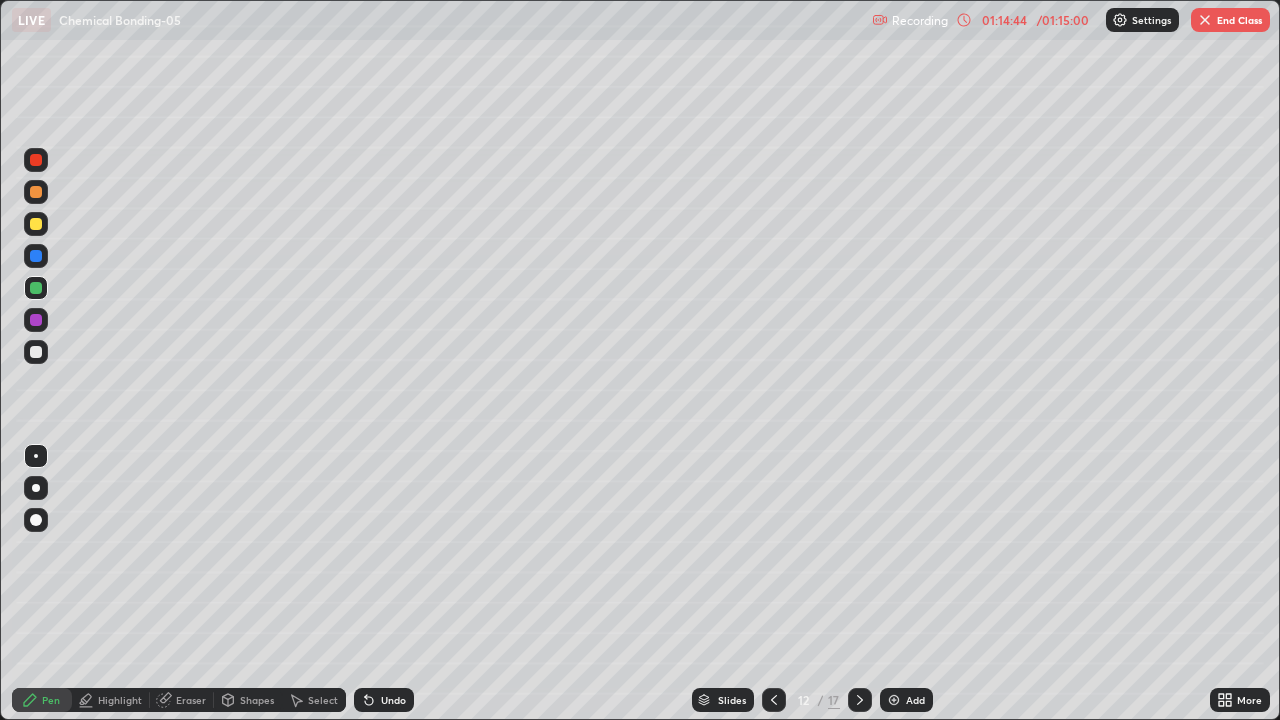 click on "End Class" at bounding box center [1230, 20] 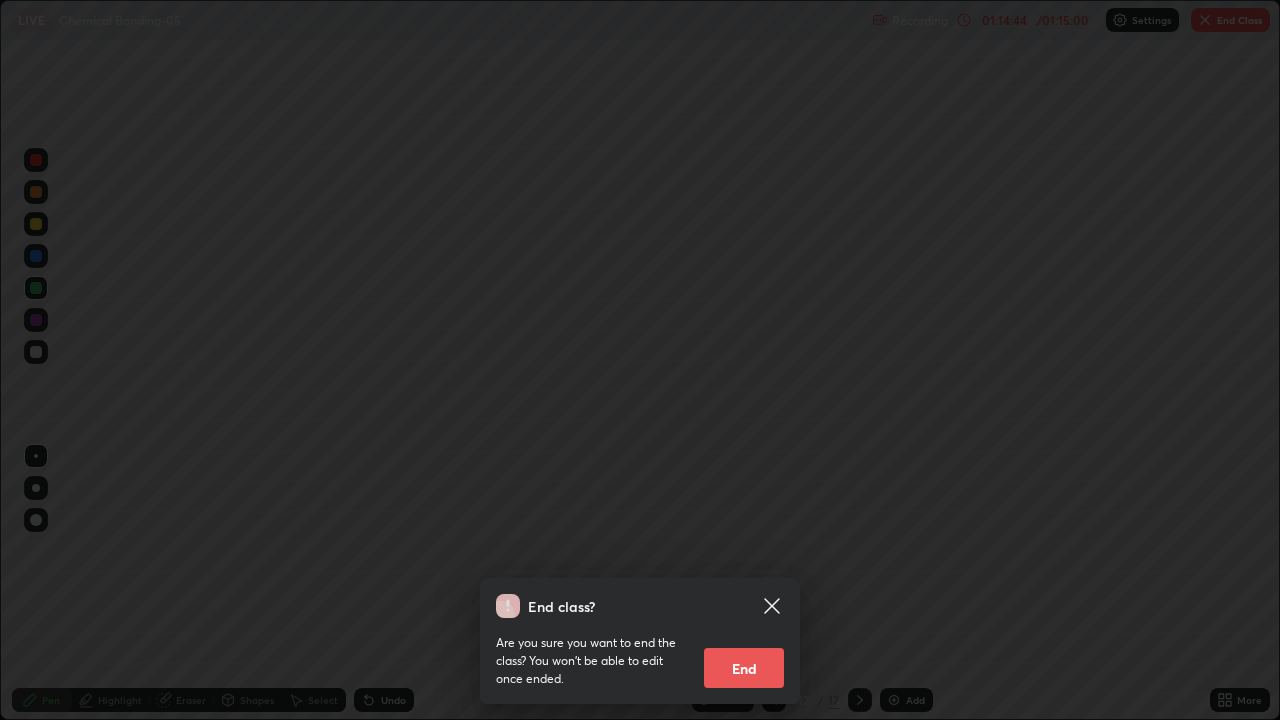 click on "End" at bounding box center (744, 668) 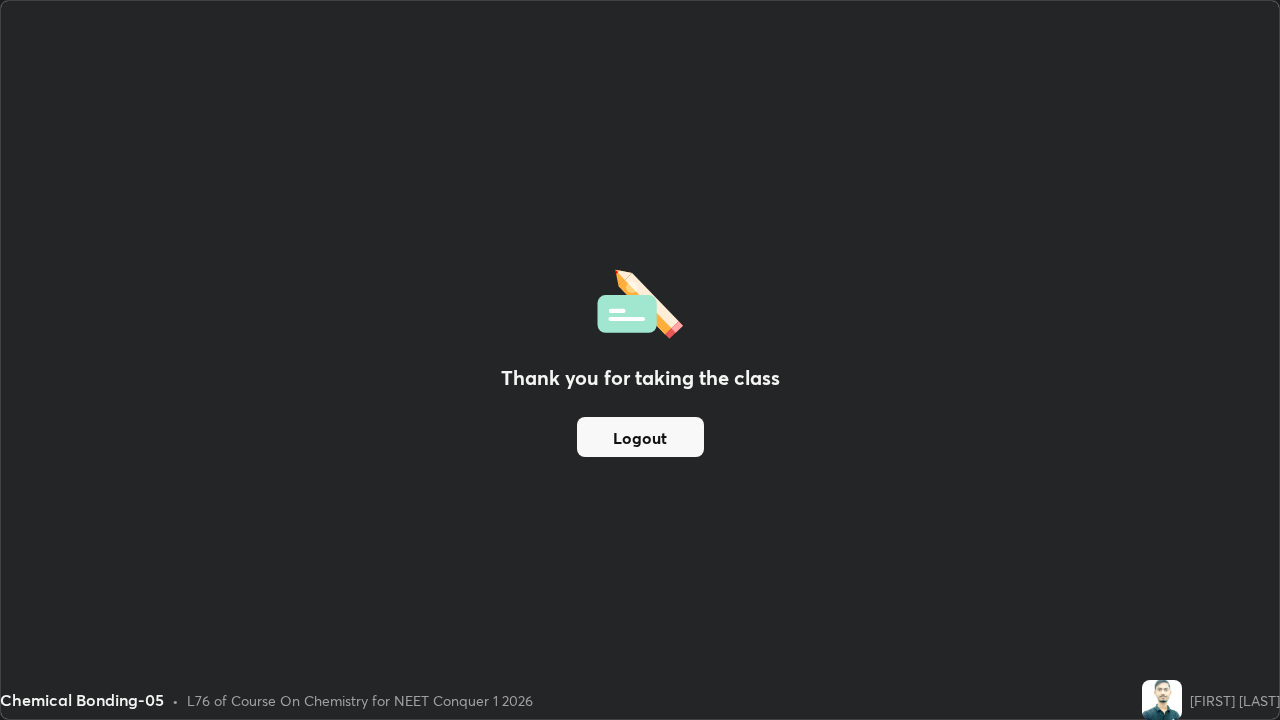 click on "Logout" at bounding box center (640, 437) 